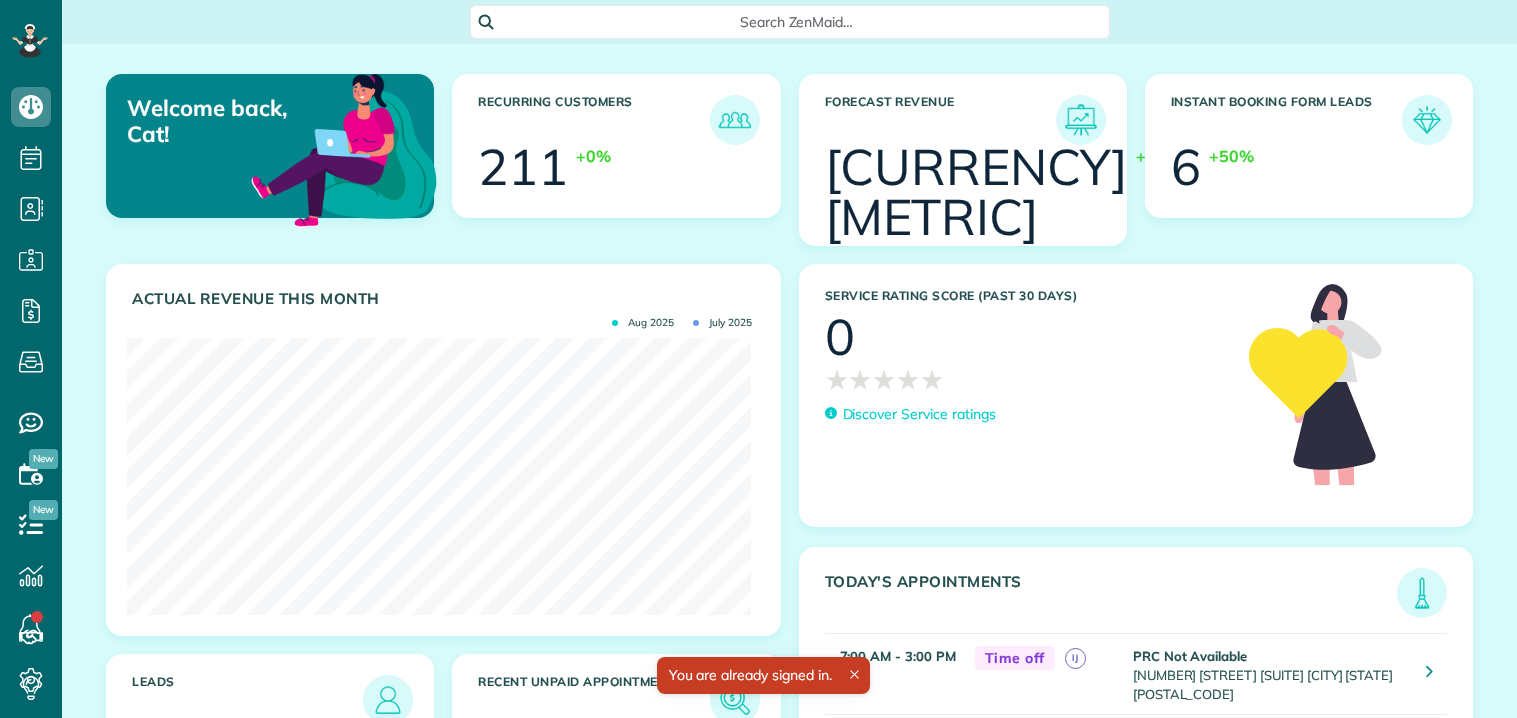 scroll, scrollTop: 0, scrollLeft: 0, axis: both 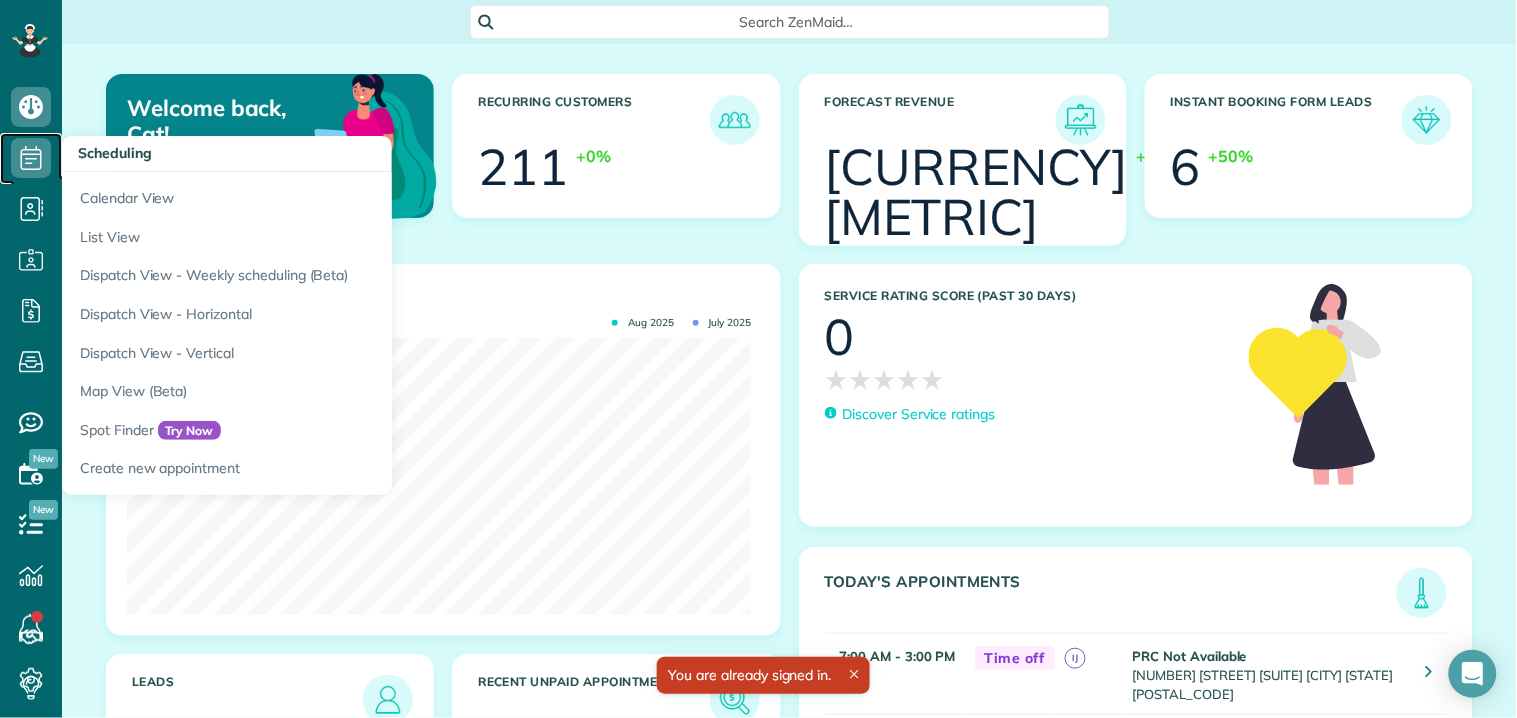 click 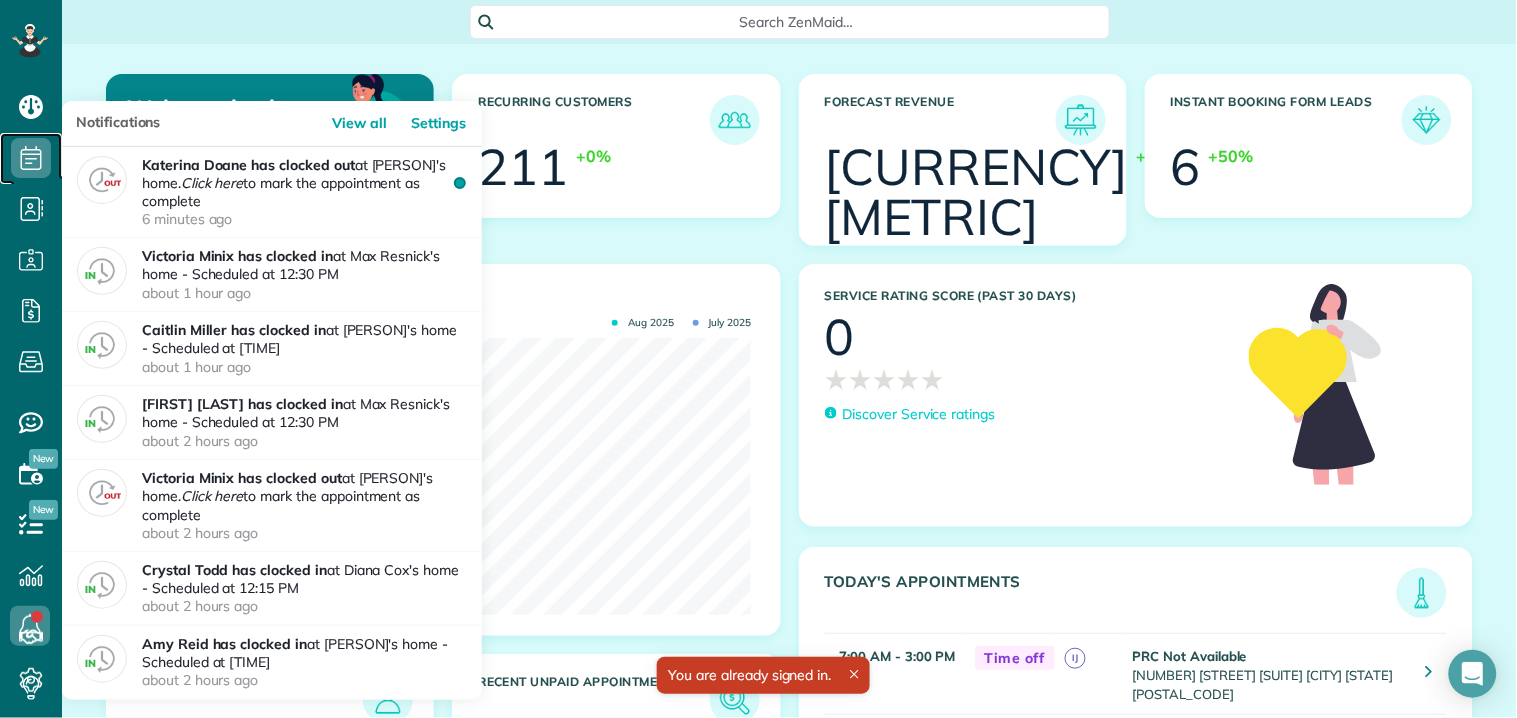 scroll, scrollTop: 277, scrollLeft: 624, axis: both 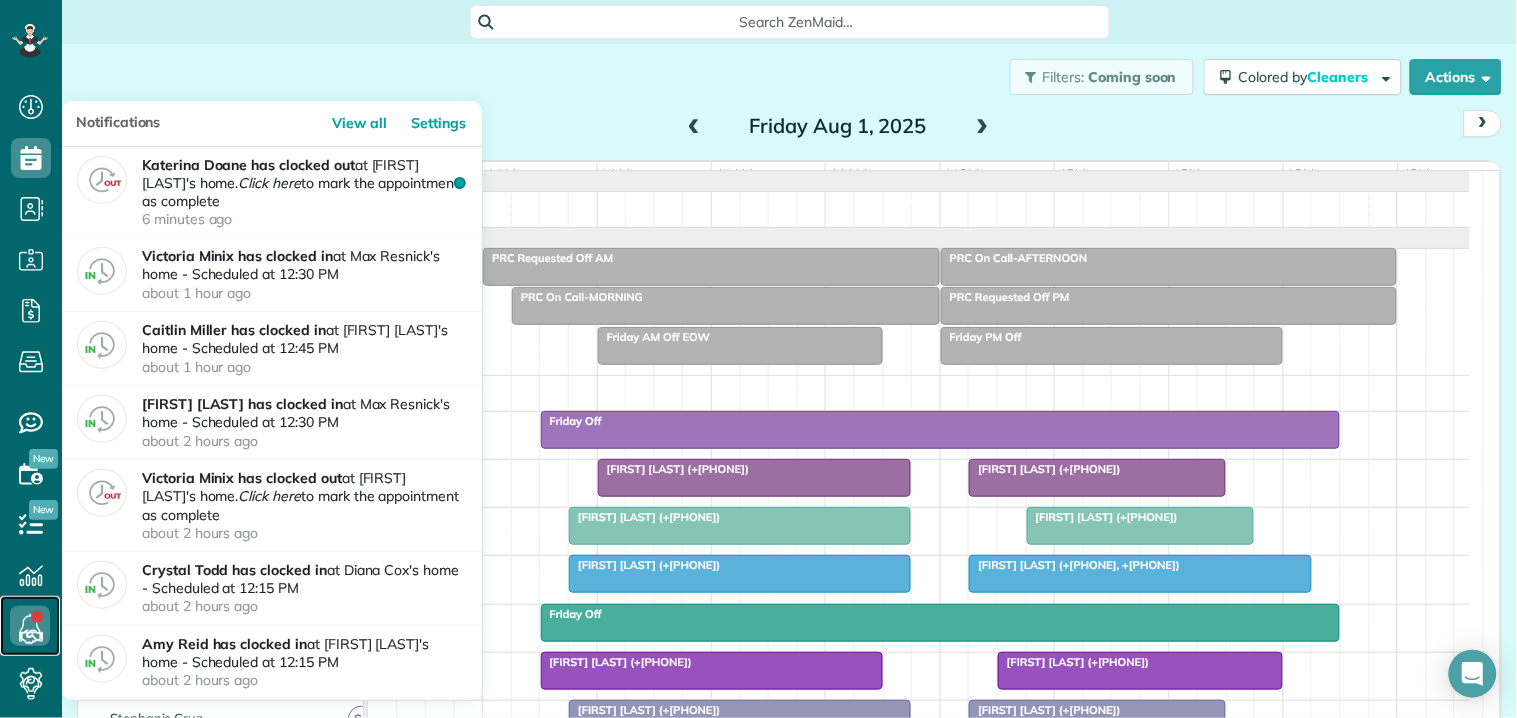 click 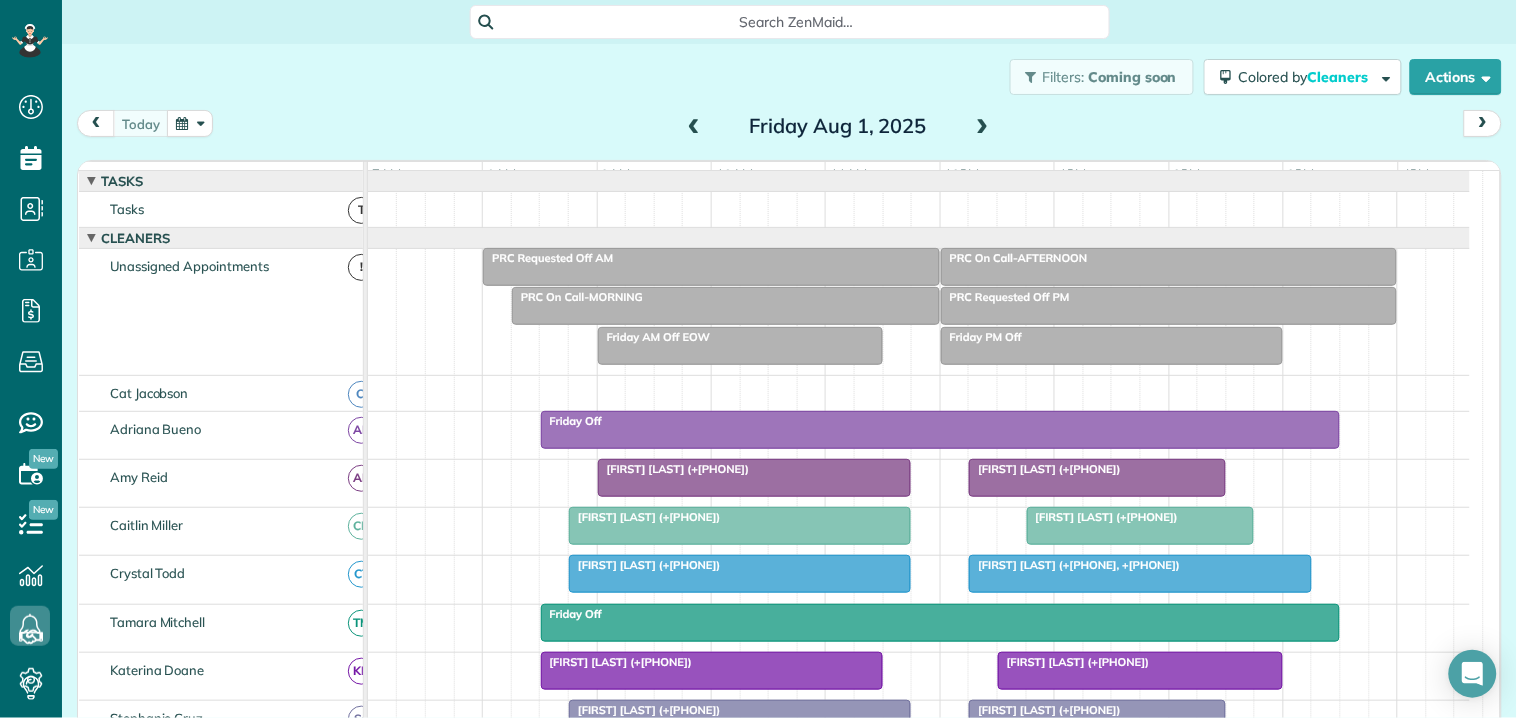 click on "Filters:   Coming soon
Colored by  Cleaners
Color by Cleaner
Color by Team
Color by Status
Color by Recurrence
Color by Paid/Unpaid
Filters  Default
Schedule Changes
Actions
Create Appointment
Create Task
Clock In/Out
Send Work Orders
Print Route Sheets
Today's Emails/Texts
Export data.." at bounding box center (789, 77) 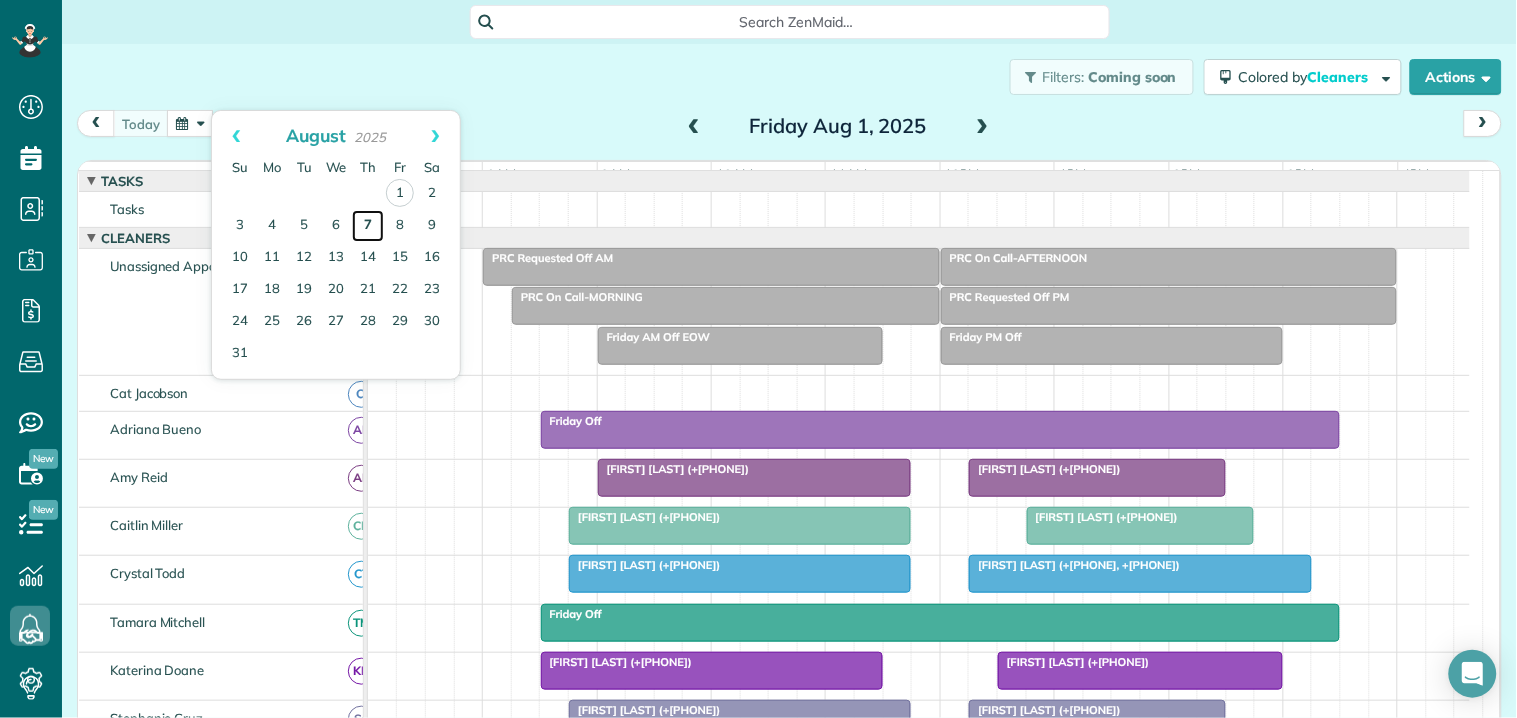 click on "7" at bounding box center [368, 226] 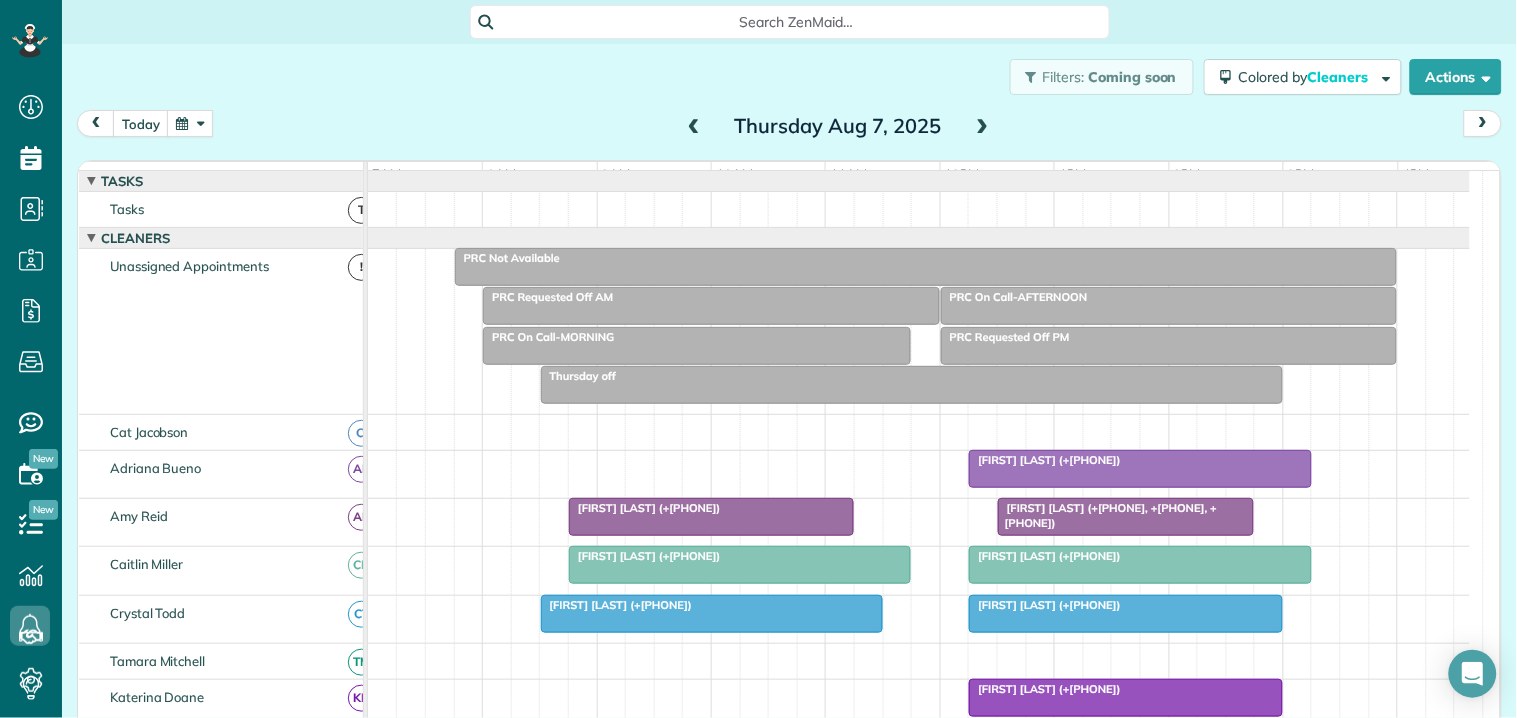 scroll, scrollTop: 103, scrollLeft: 0, axis: vertical 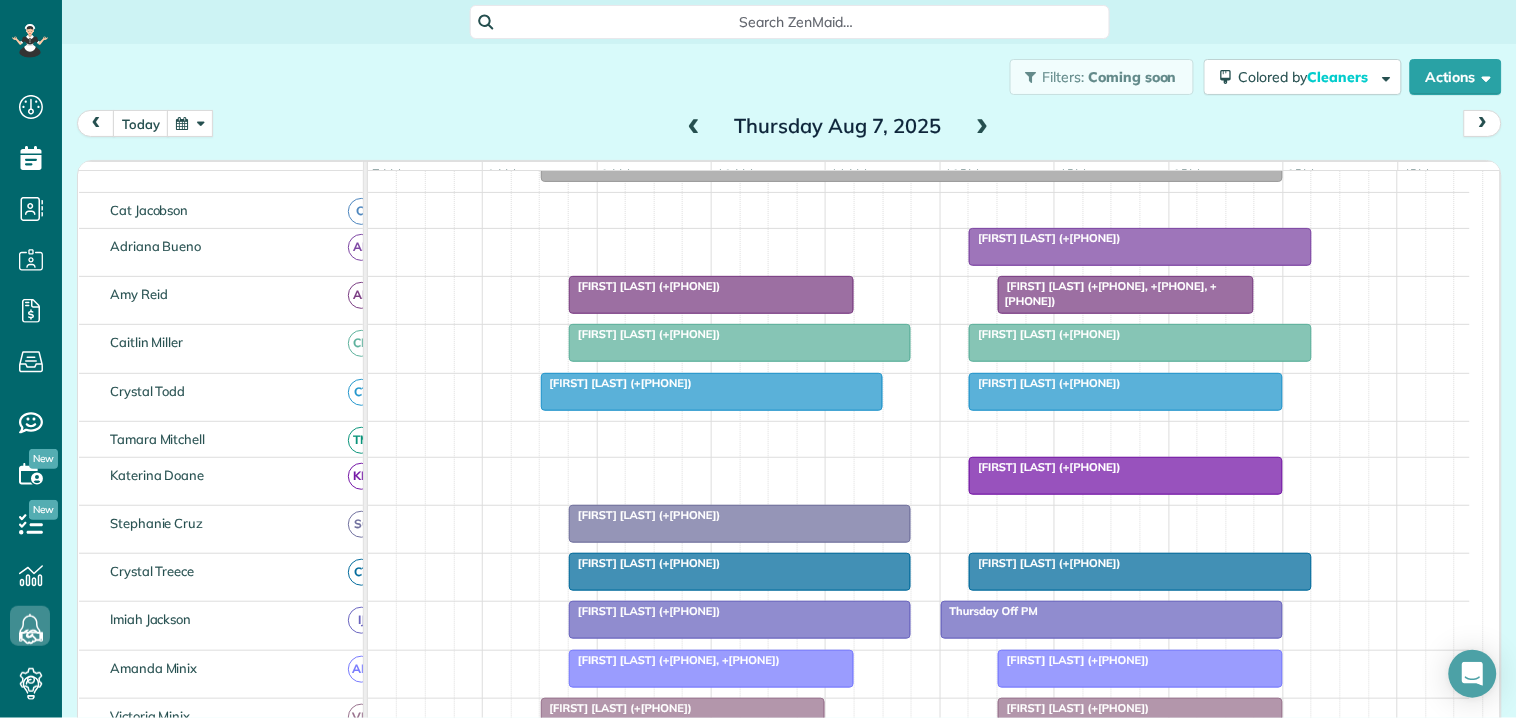 click on "Tara O'Donnell (+14045978464)" at bounding box center (919, 529) 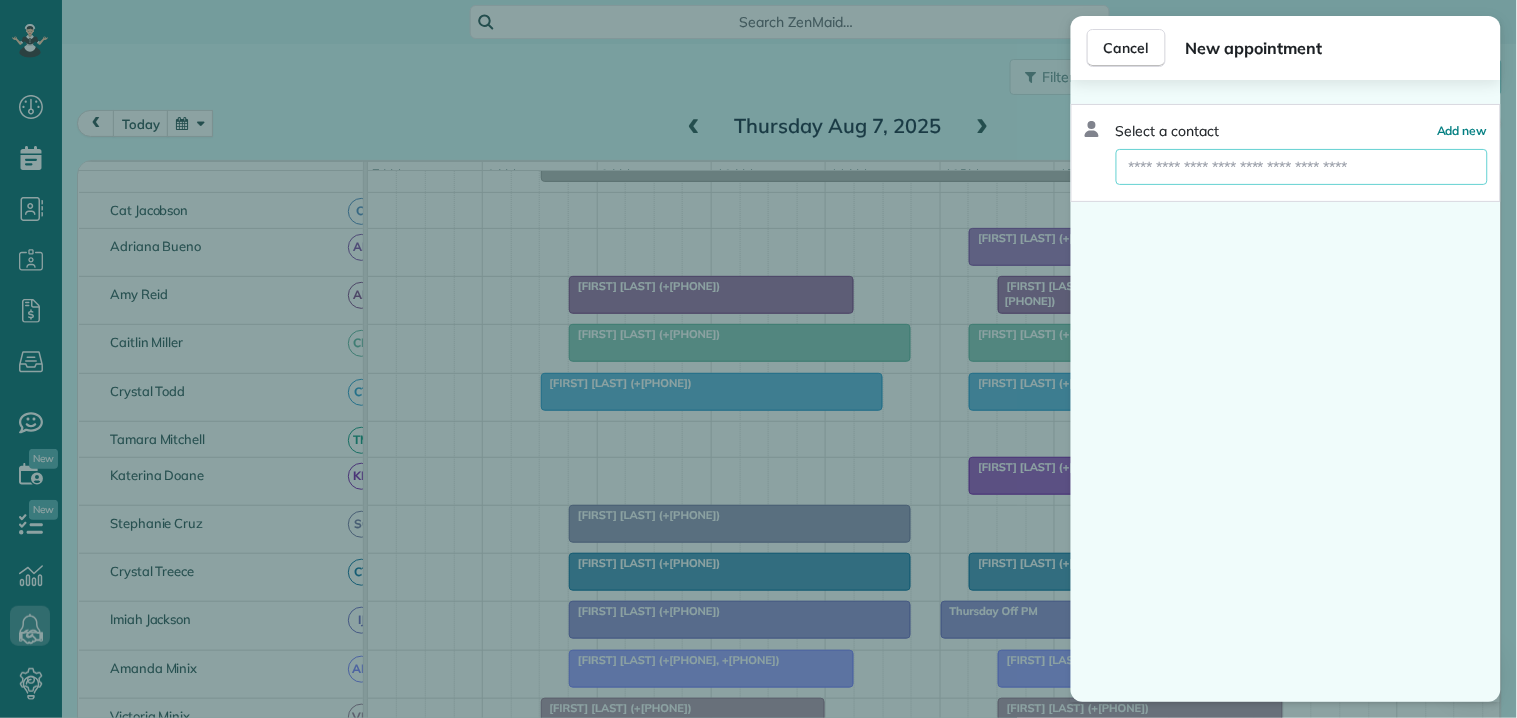click at bounding box center (1302, 167) 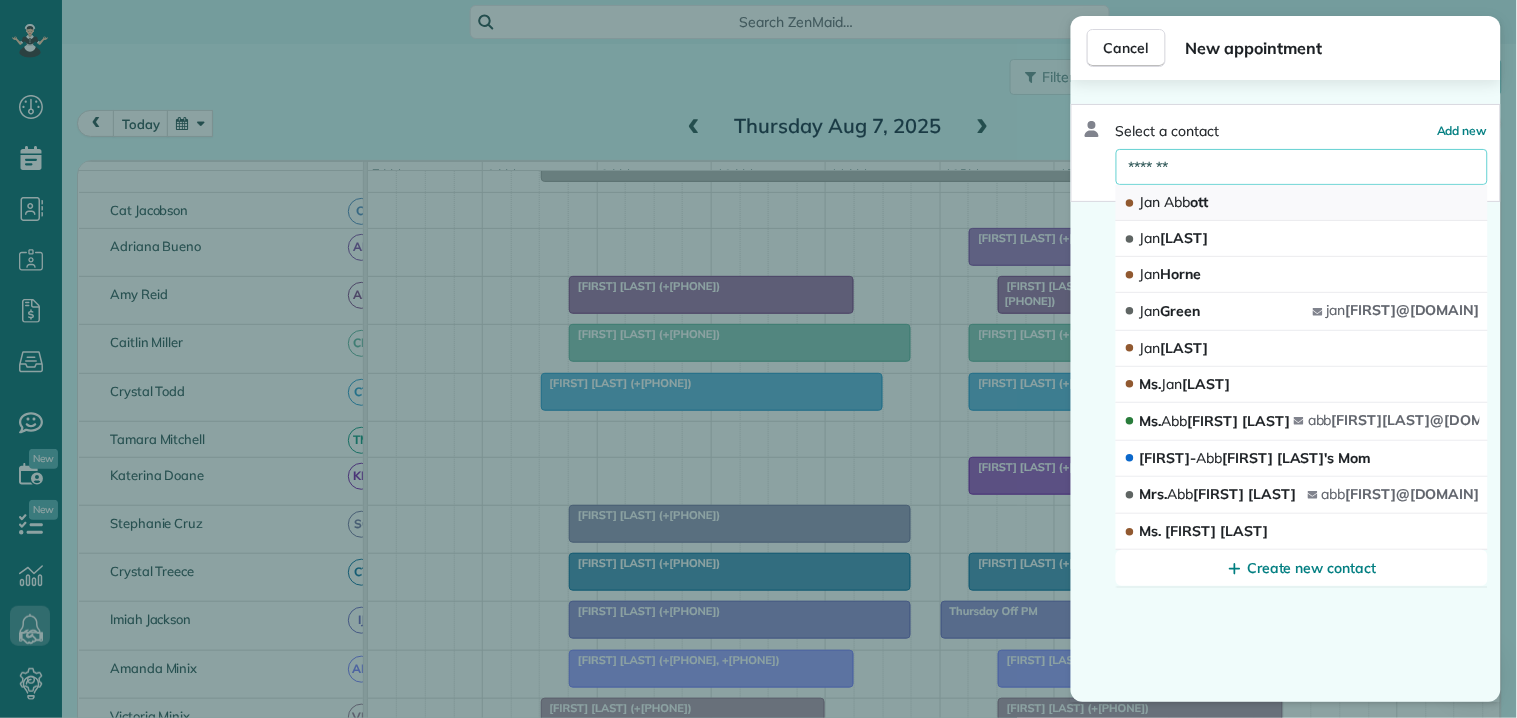 type on "*******" 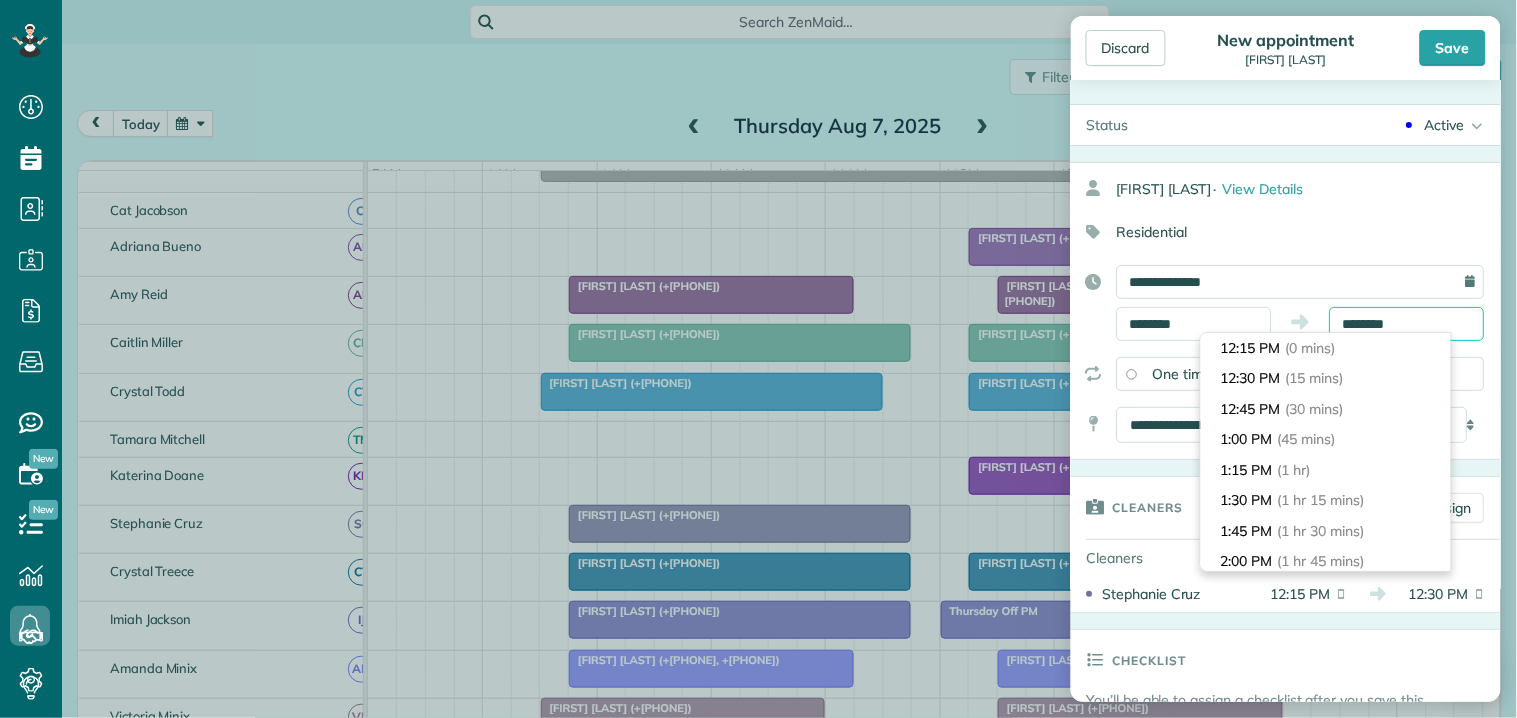 click on "********" at bounding box center (1407, 324) 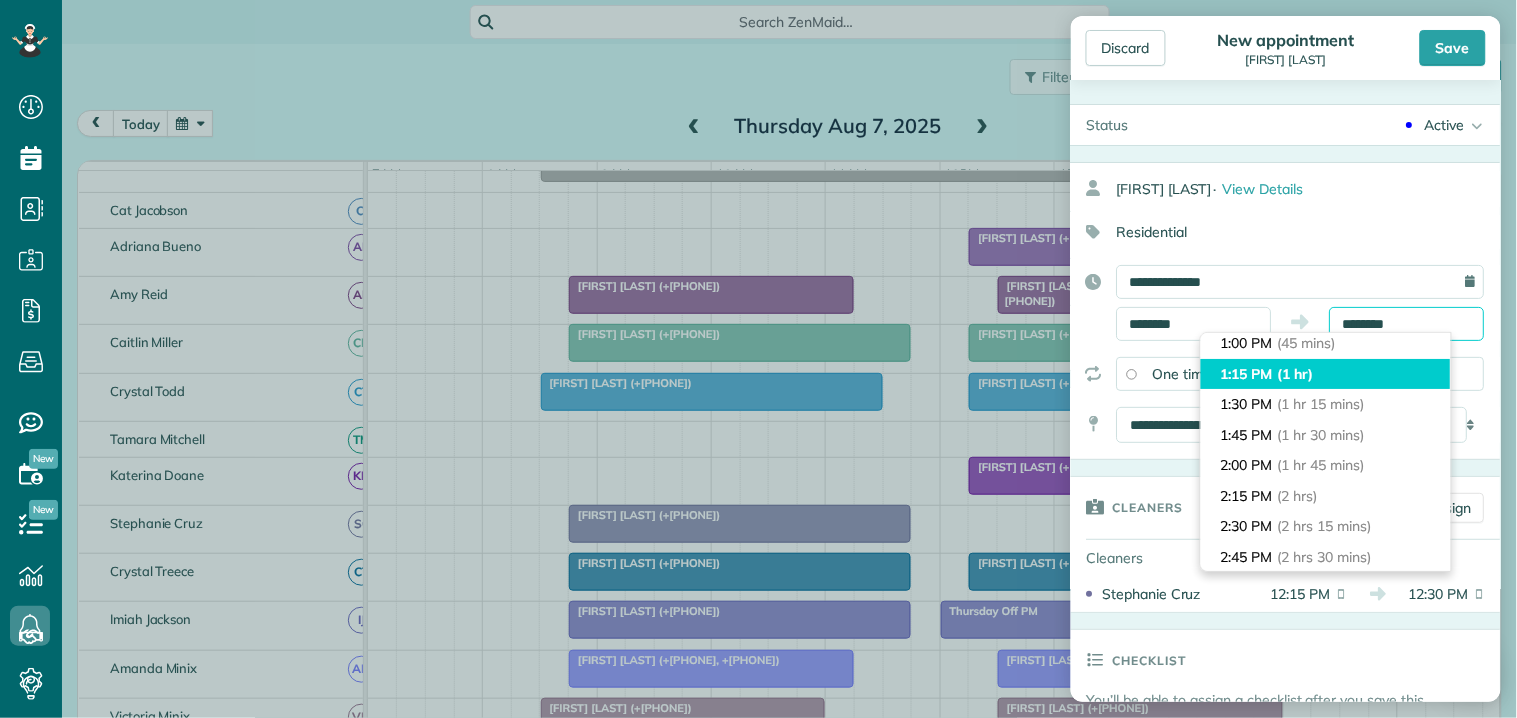 scroll, scrollTop: 222, scrollLeft: 0, axis: vertical 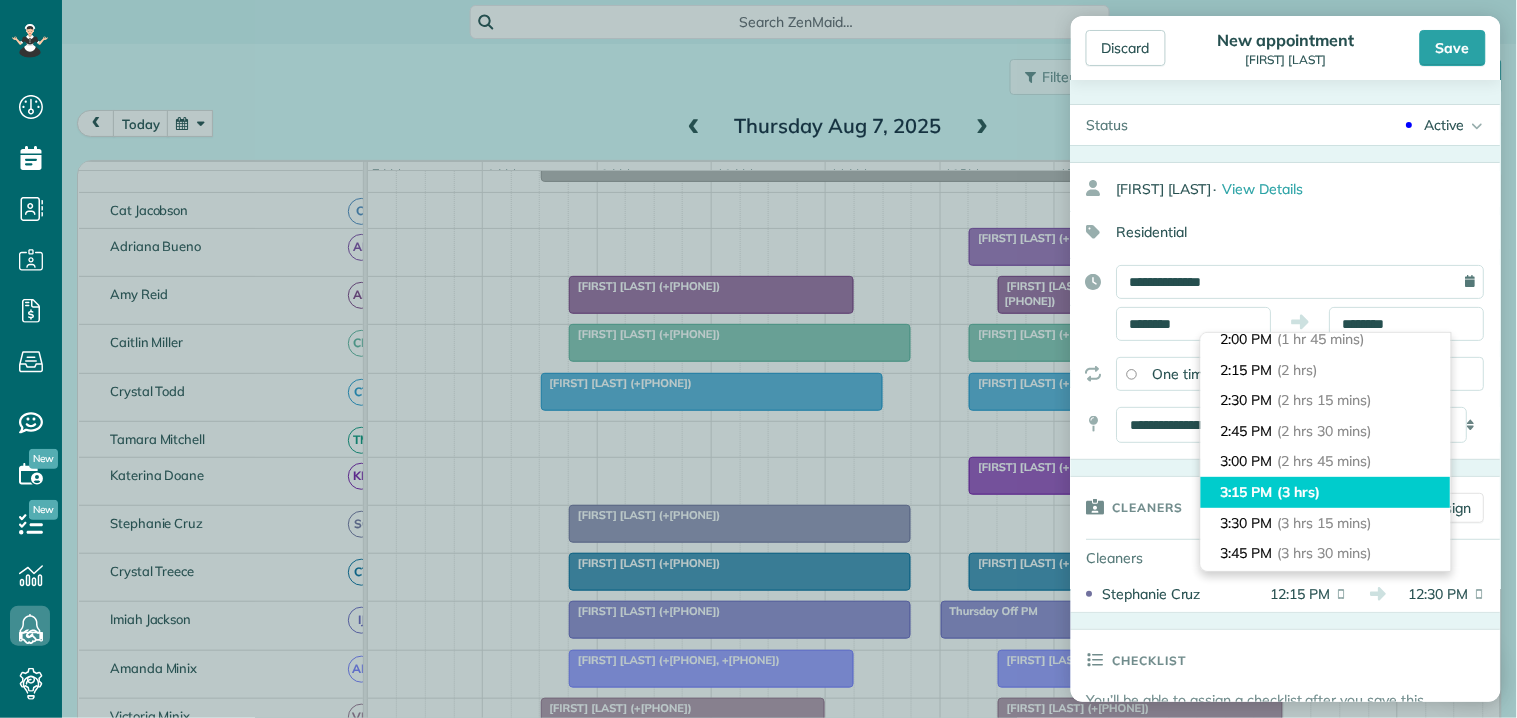 type on "*******" 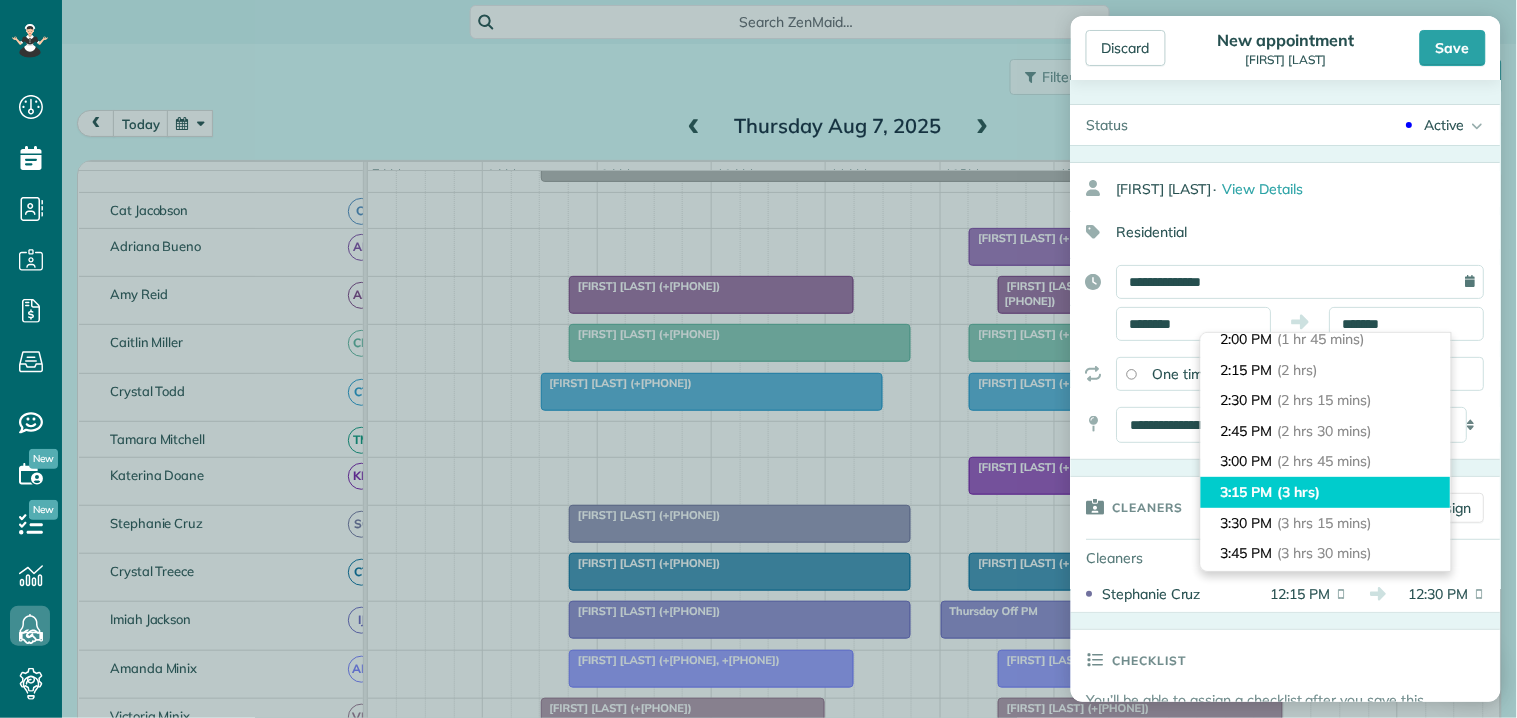click on "(3 hrs)" at bounding box center (1299, 492) 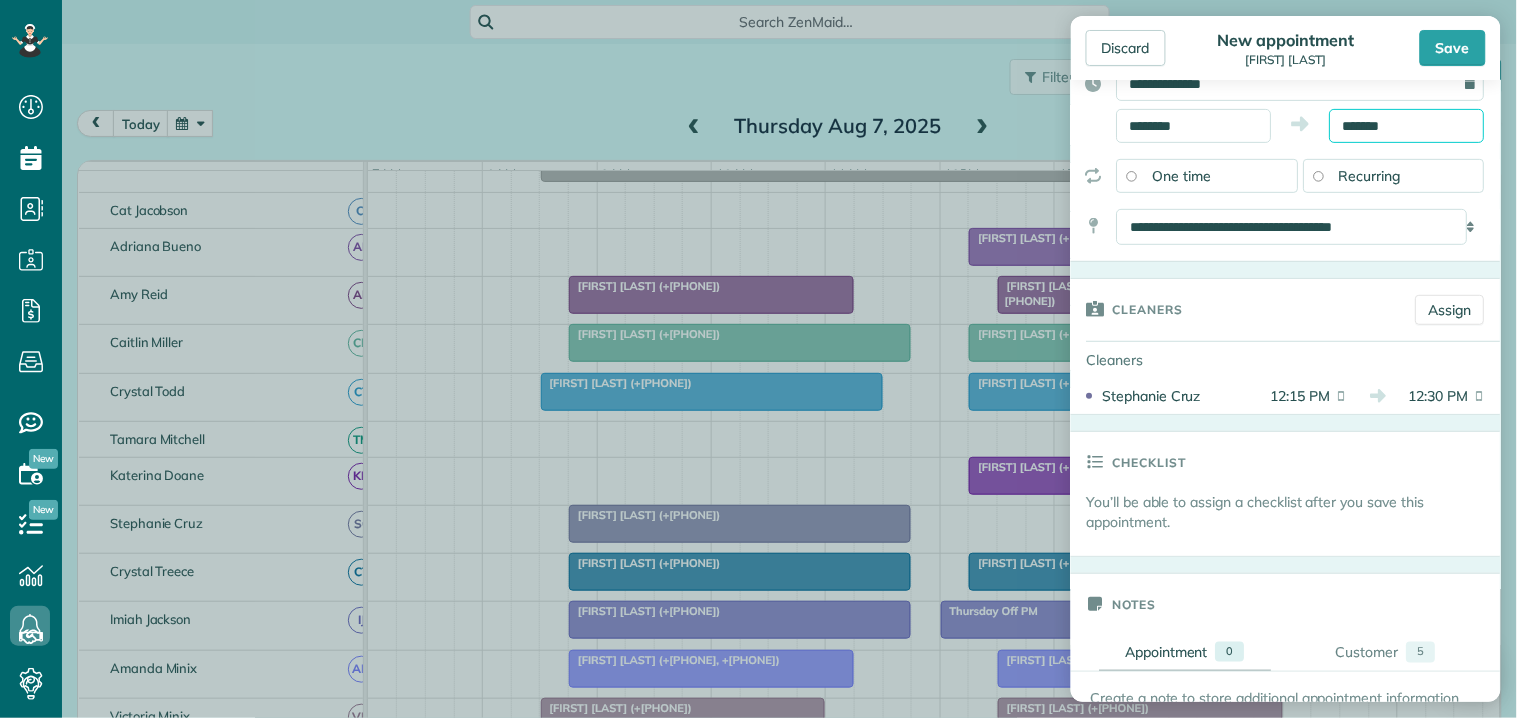 scroll, scrollTop: 555, scrollLeft: 0, axis: vertical 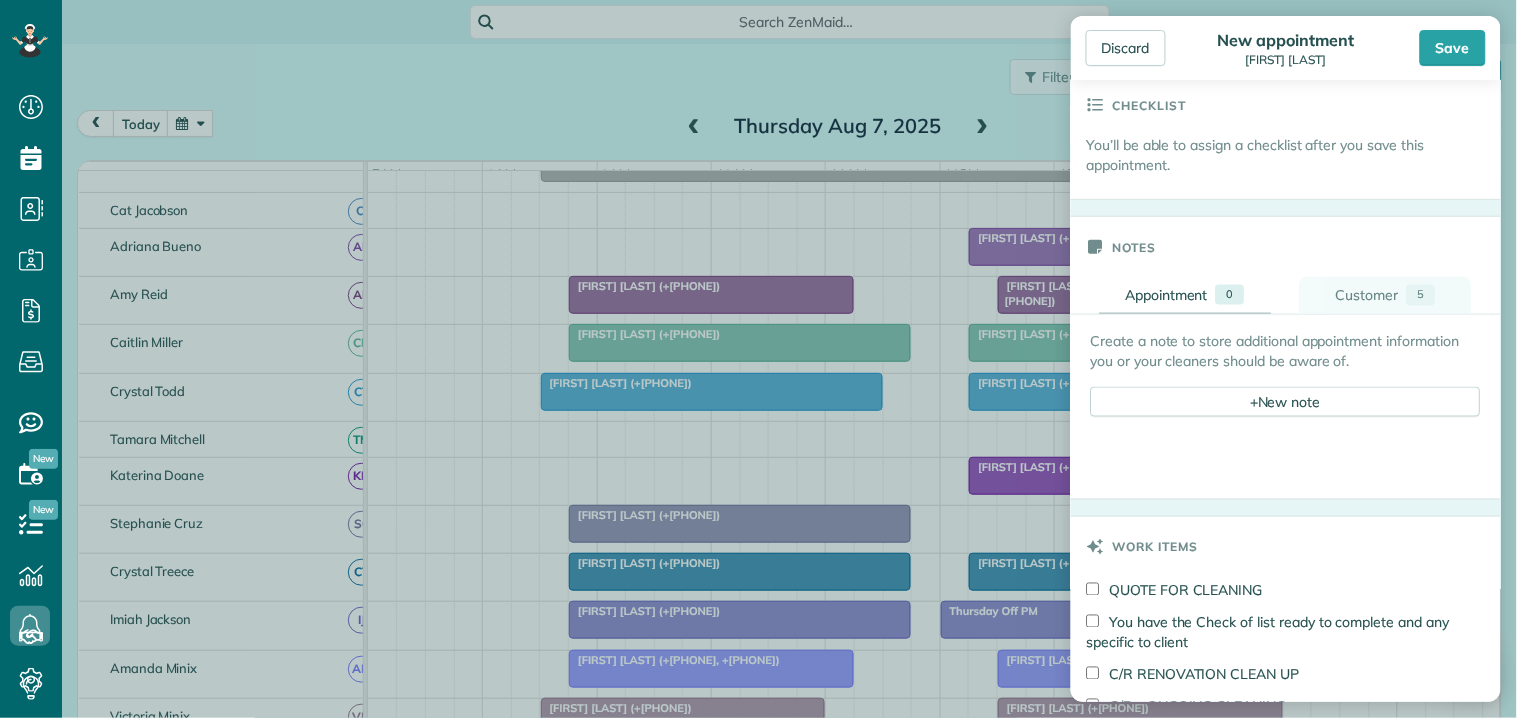 click on "Customer" at bounding box center [1367, 295] 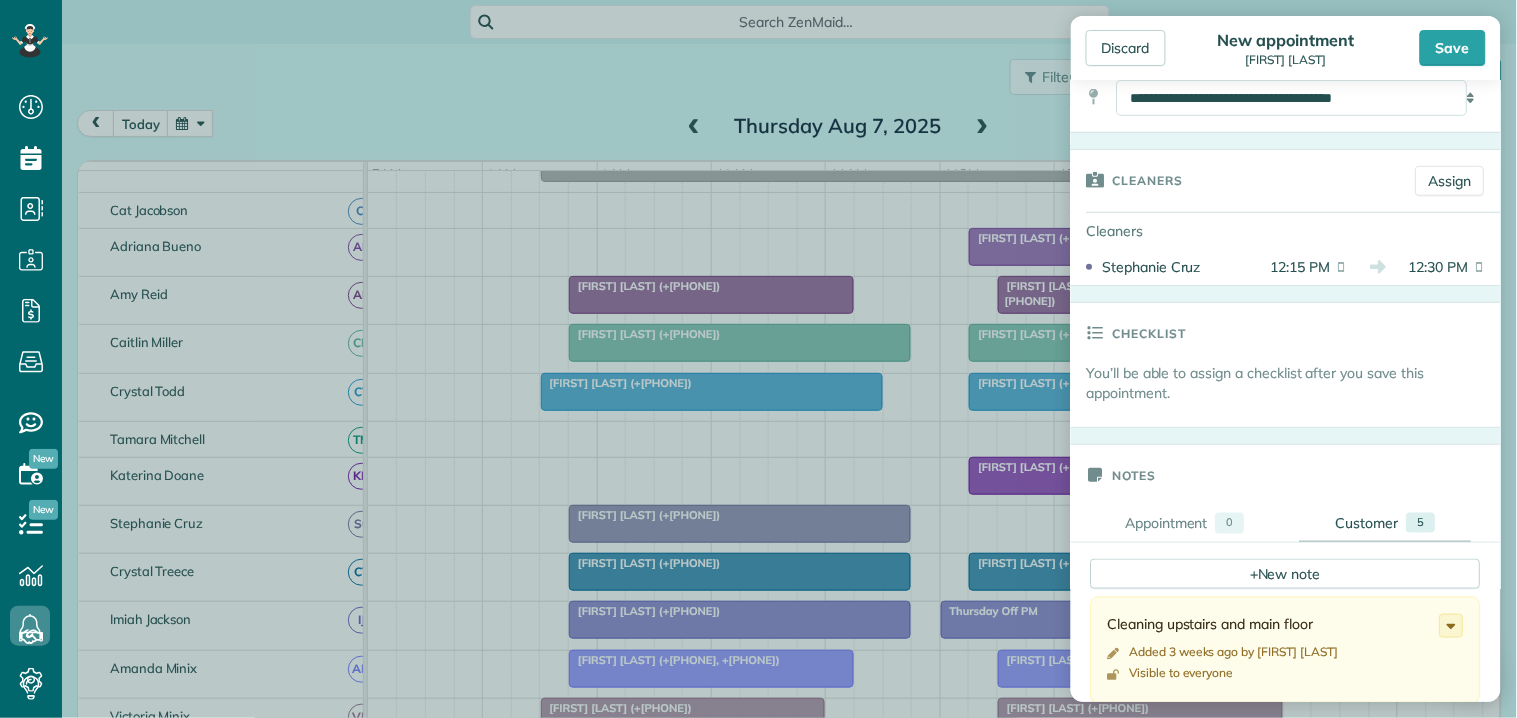 scroll, scrollTop: 555, scrollLeft: 0, axis: vertical 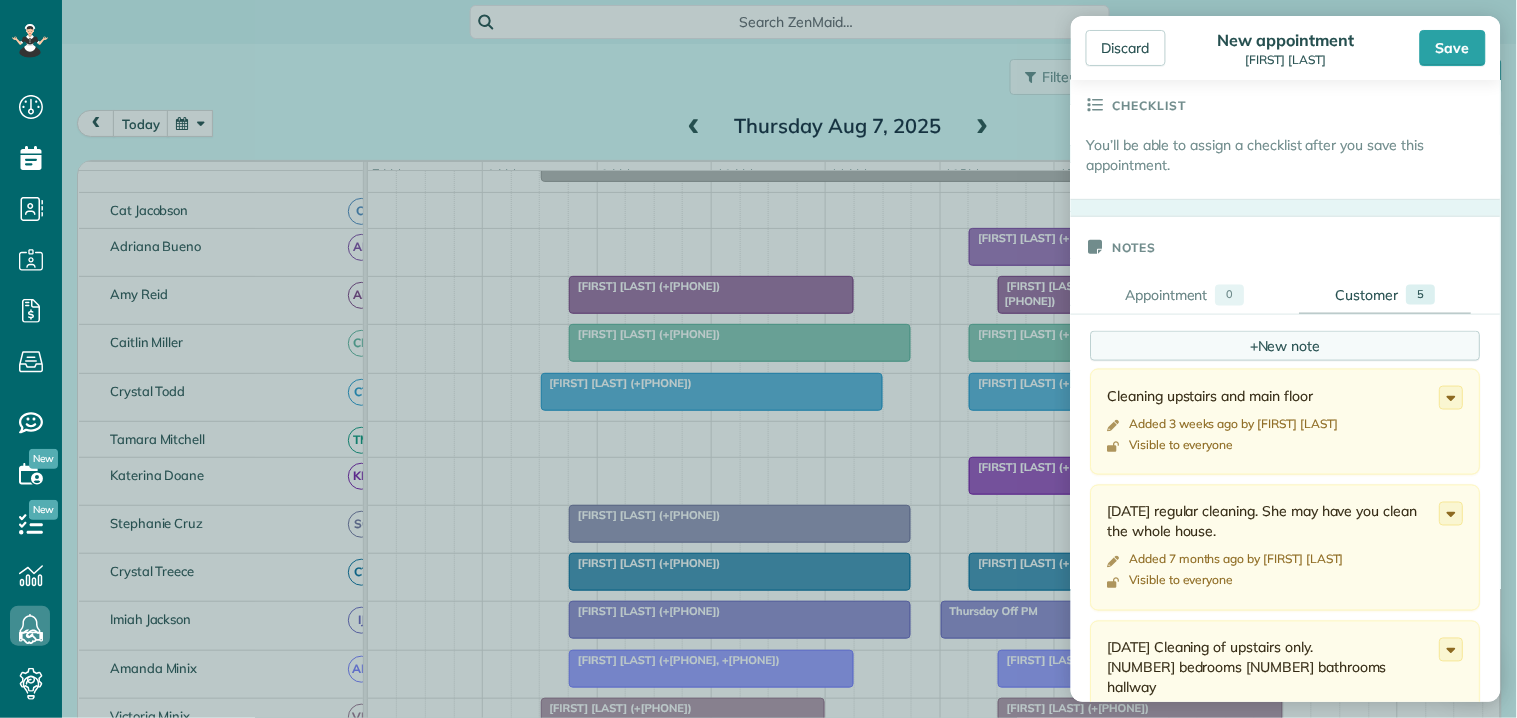 click on "+
New note" at bounding box center (1286, 346) 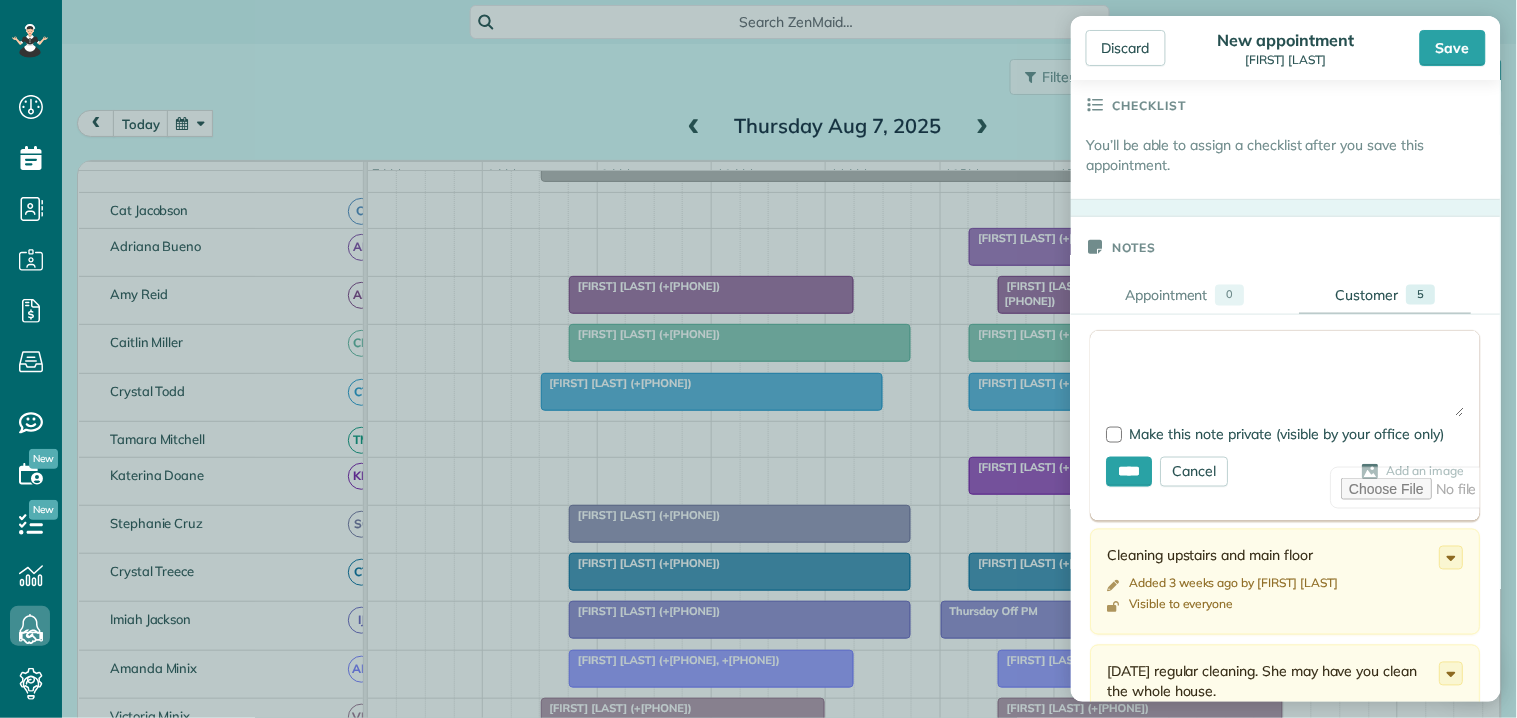 click at bounding box center (1286, 382) 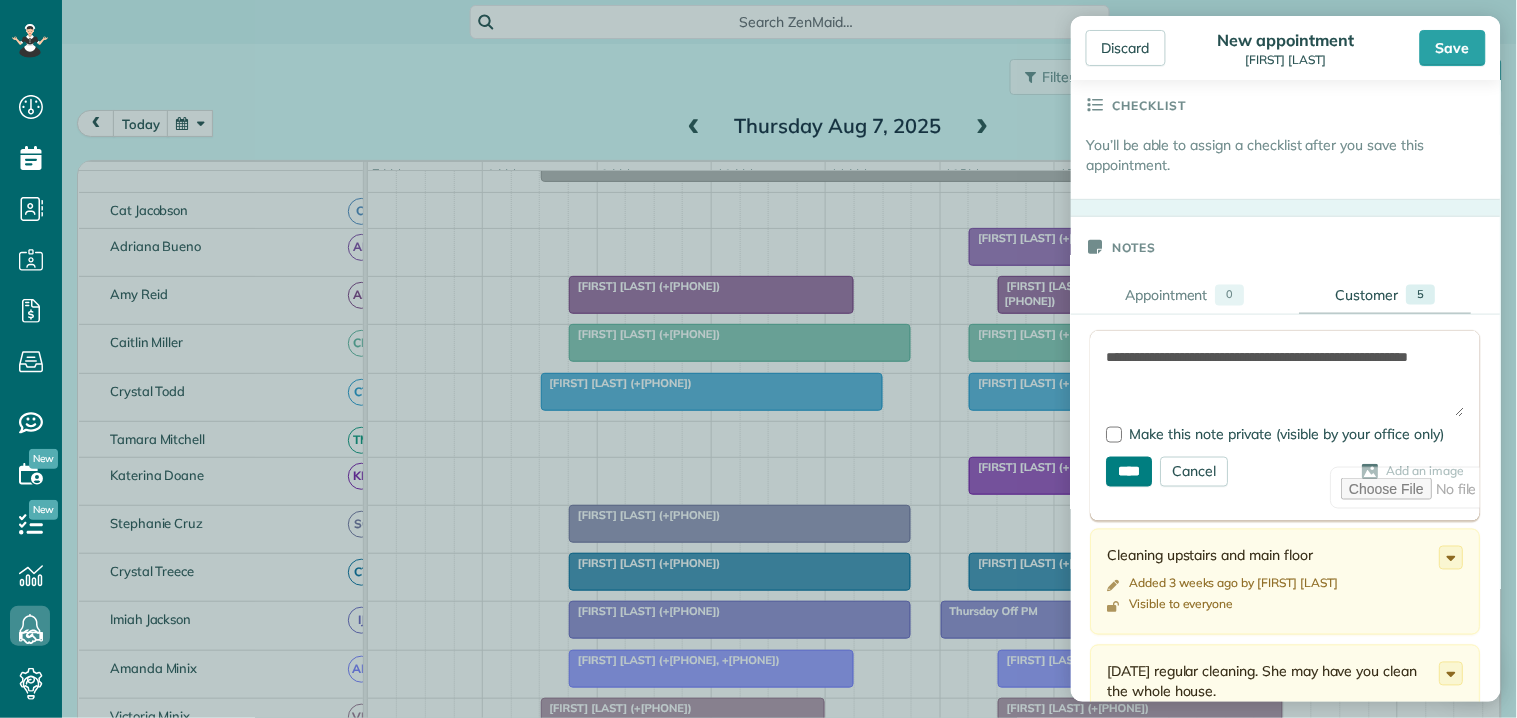 type on "**********" 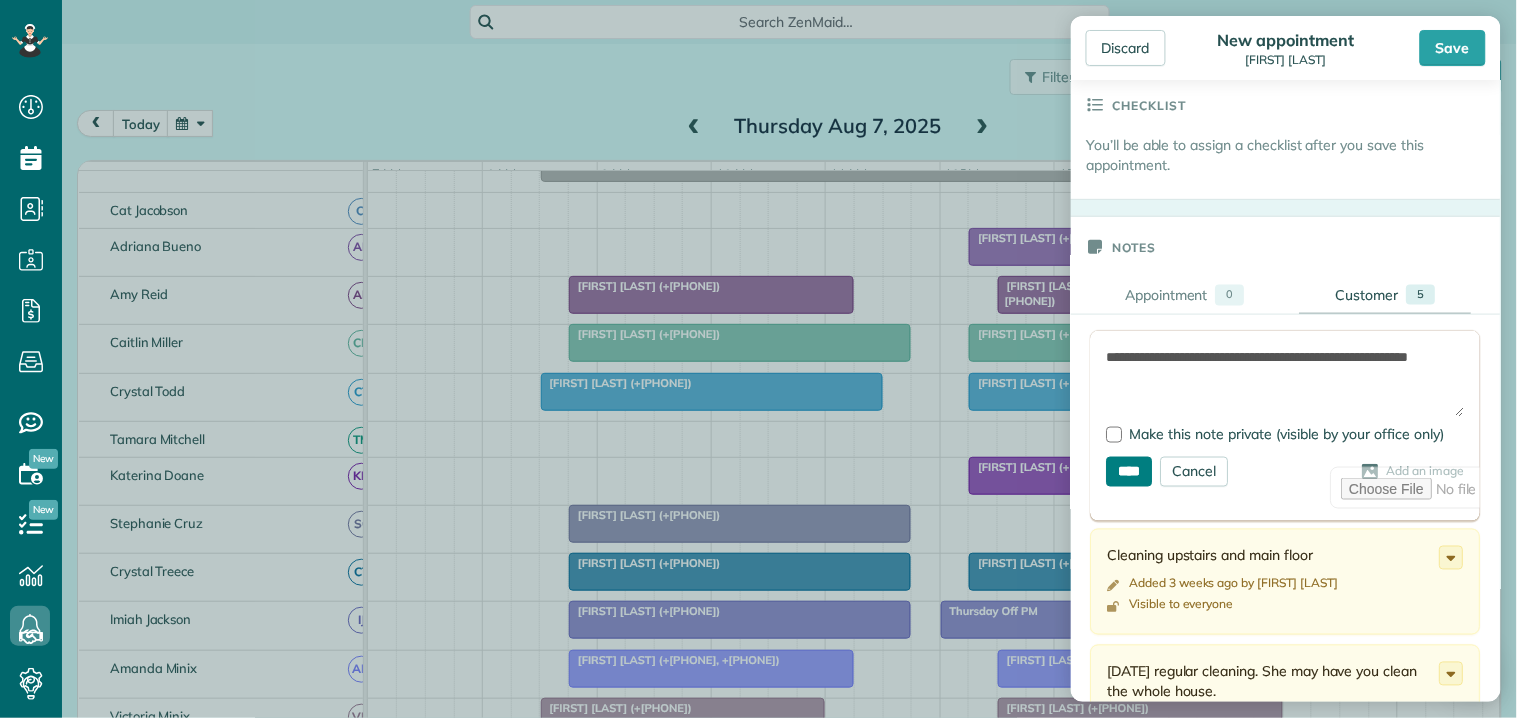 click on "****" at bounding box center (1130, 472) 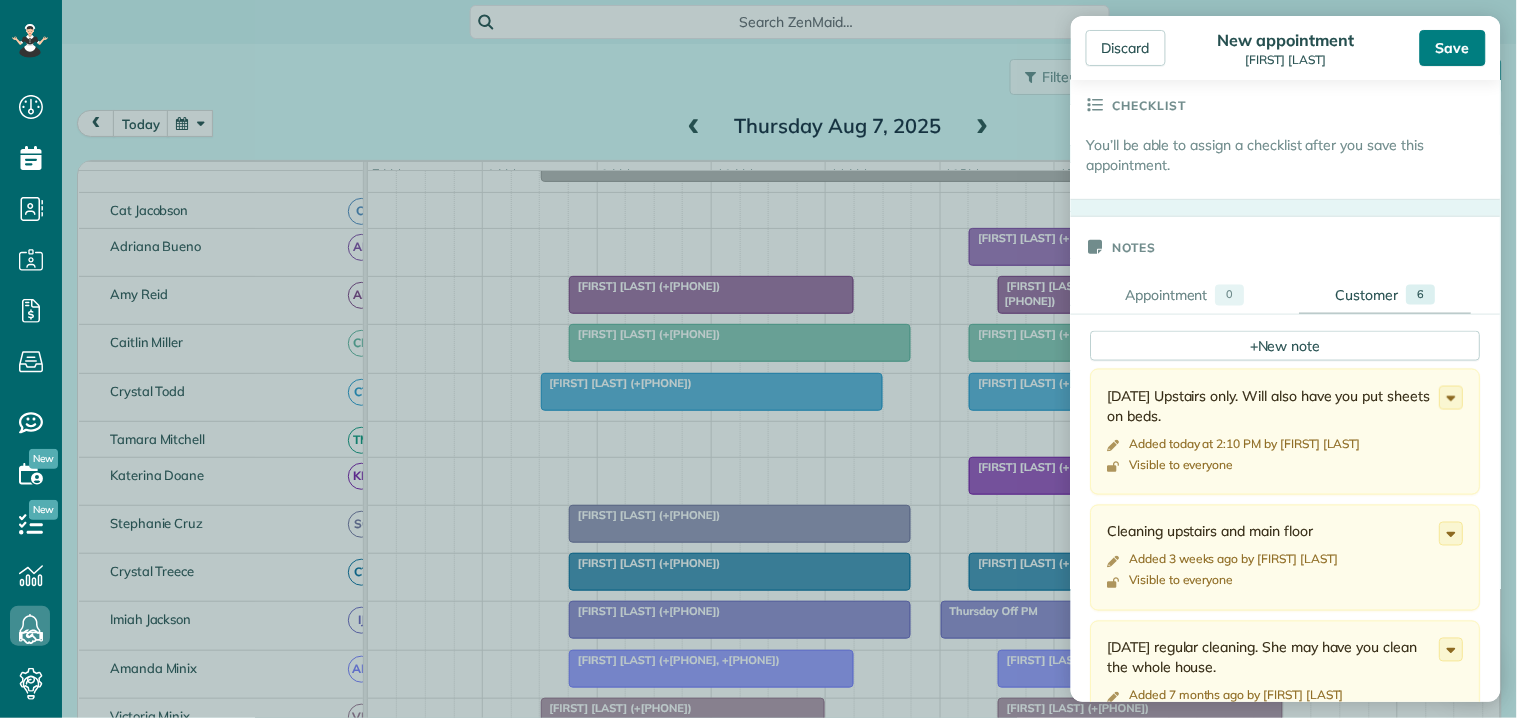 click on "Save" at bounding box center [1453, 48] 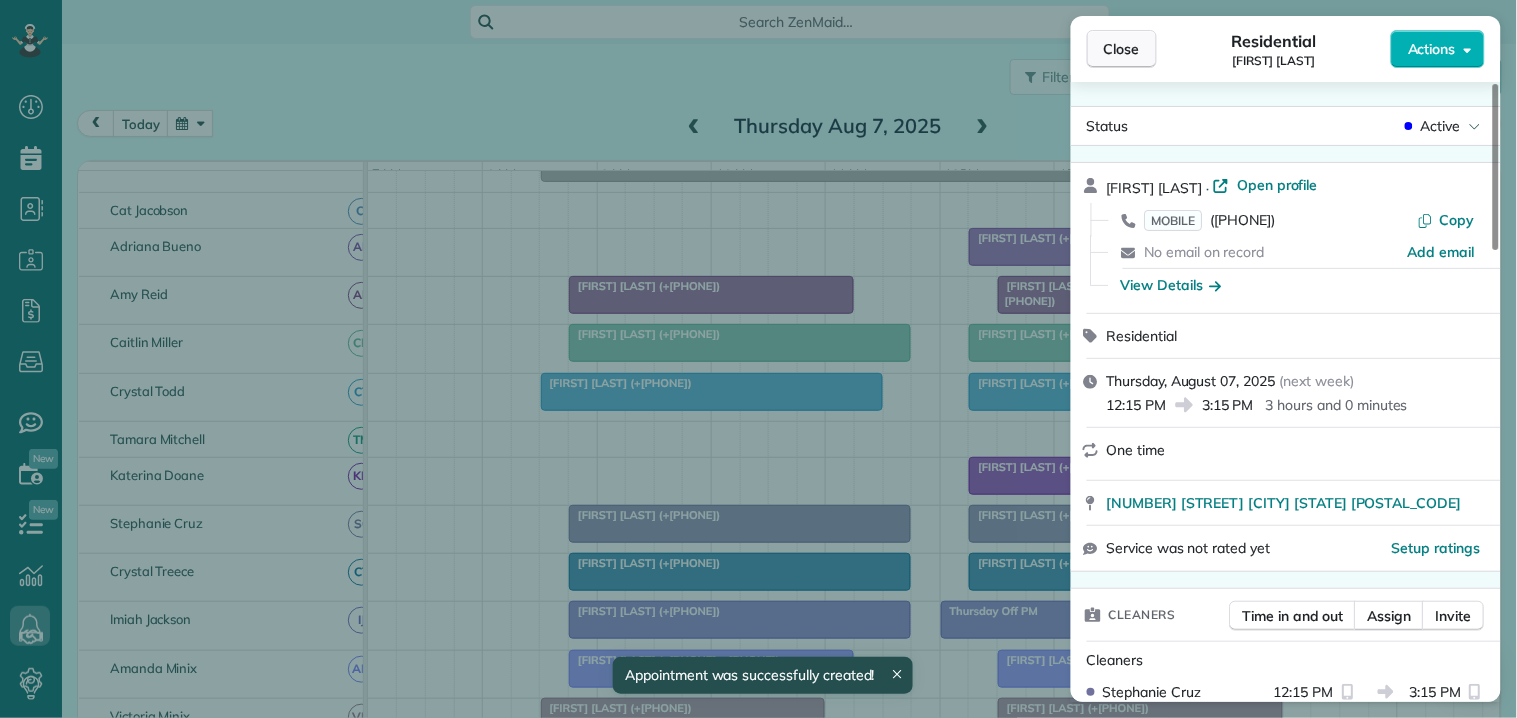 click on "Close" at bounding box center [1122, 49] 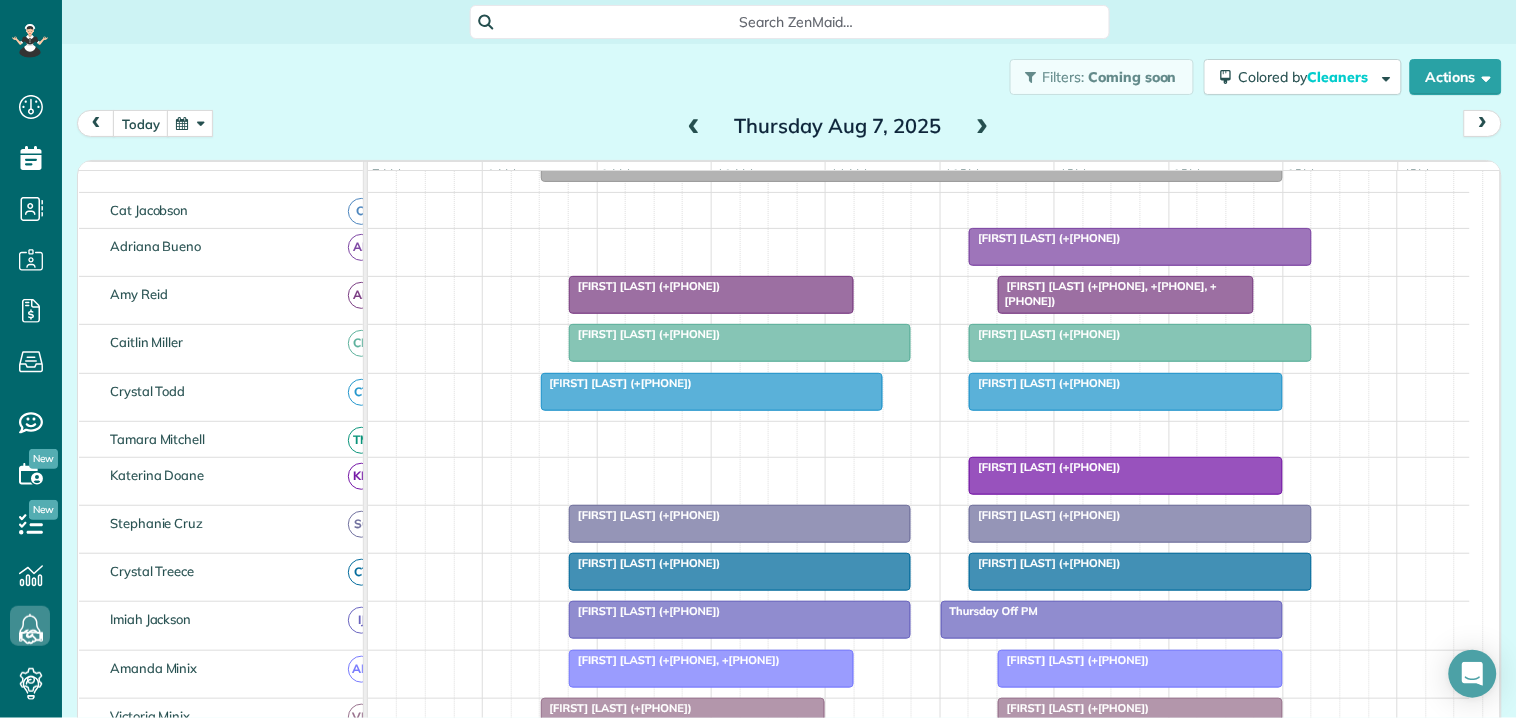scroll, scrollTop: 444, scrollLeft: 0, axis: vertical 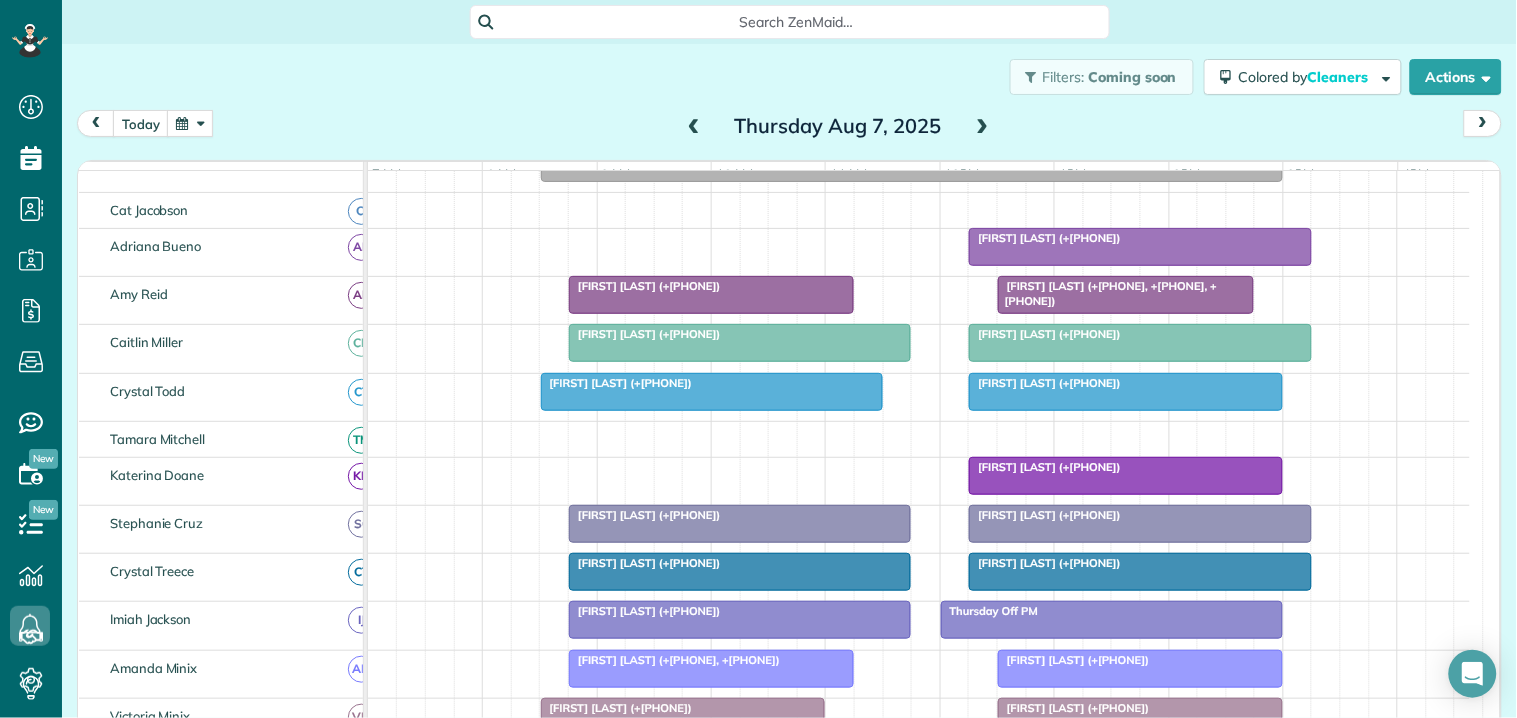 click at bounding box center [983, 127] 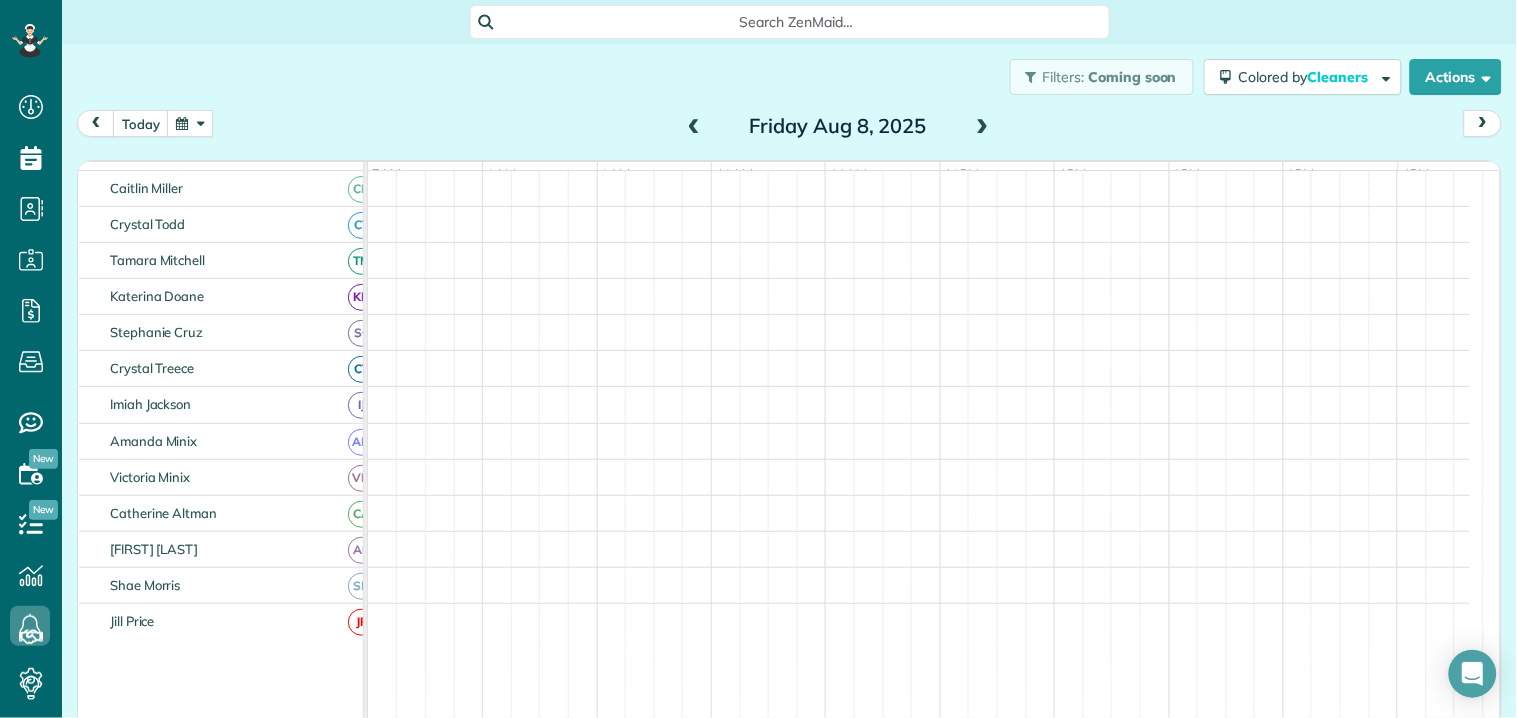 scroll, scrollTop: 92, scrollLeft: 0, axis: vertical 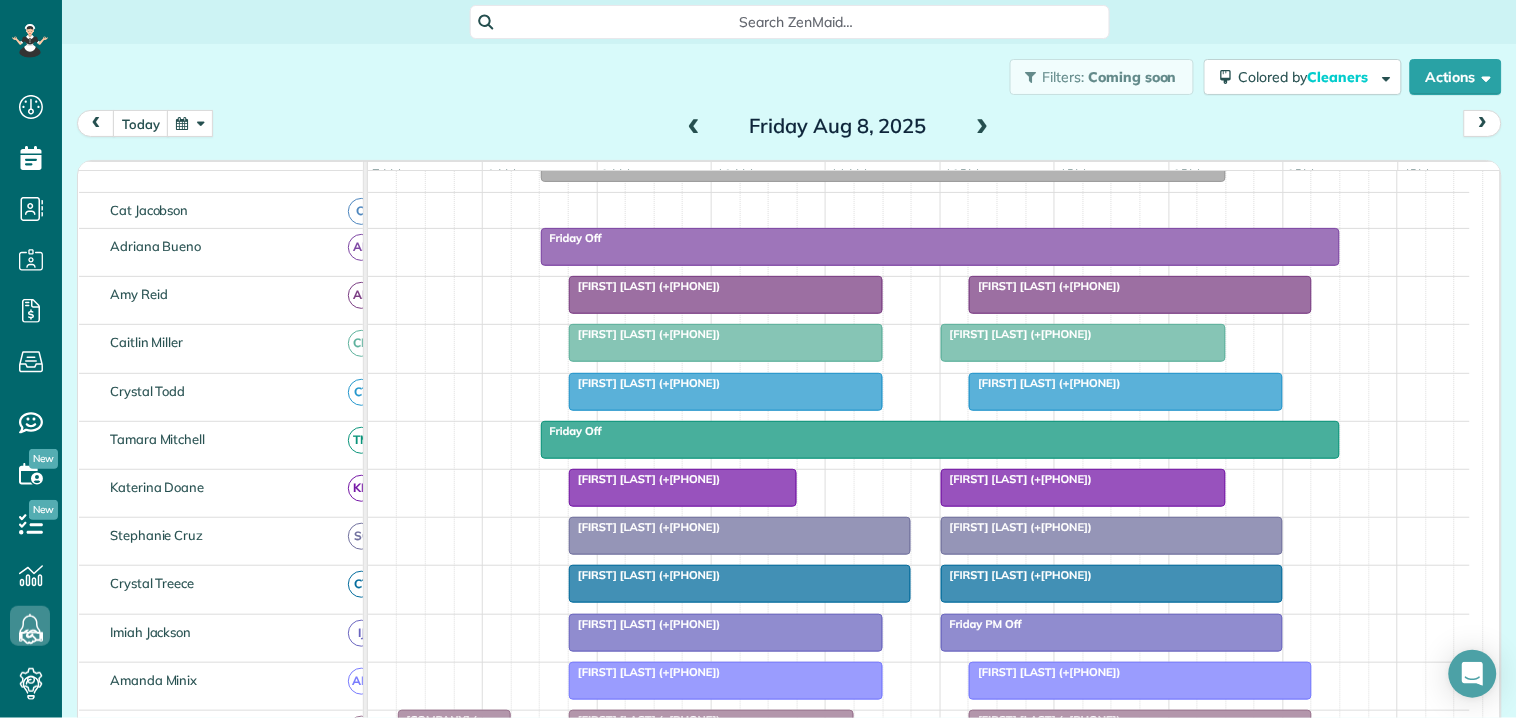 click at bounding box center (190, 123) 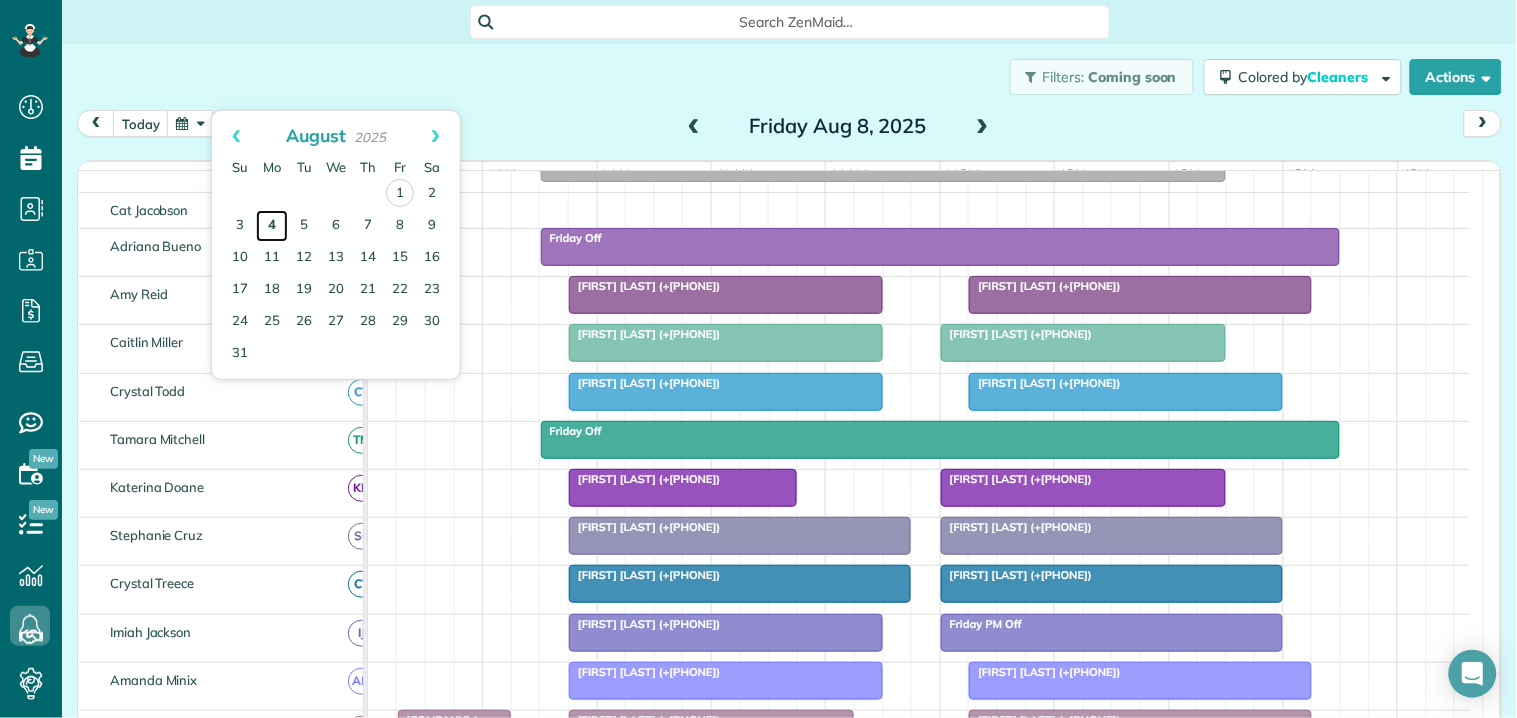 click on "4" at bounding box center (272, 226) 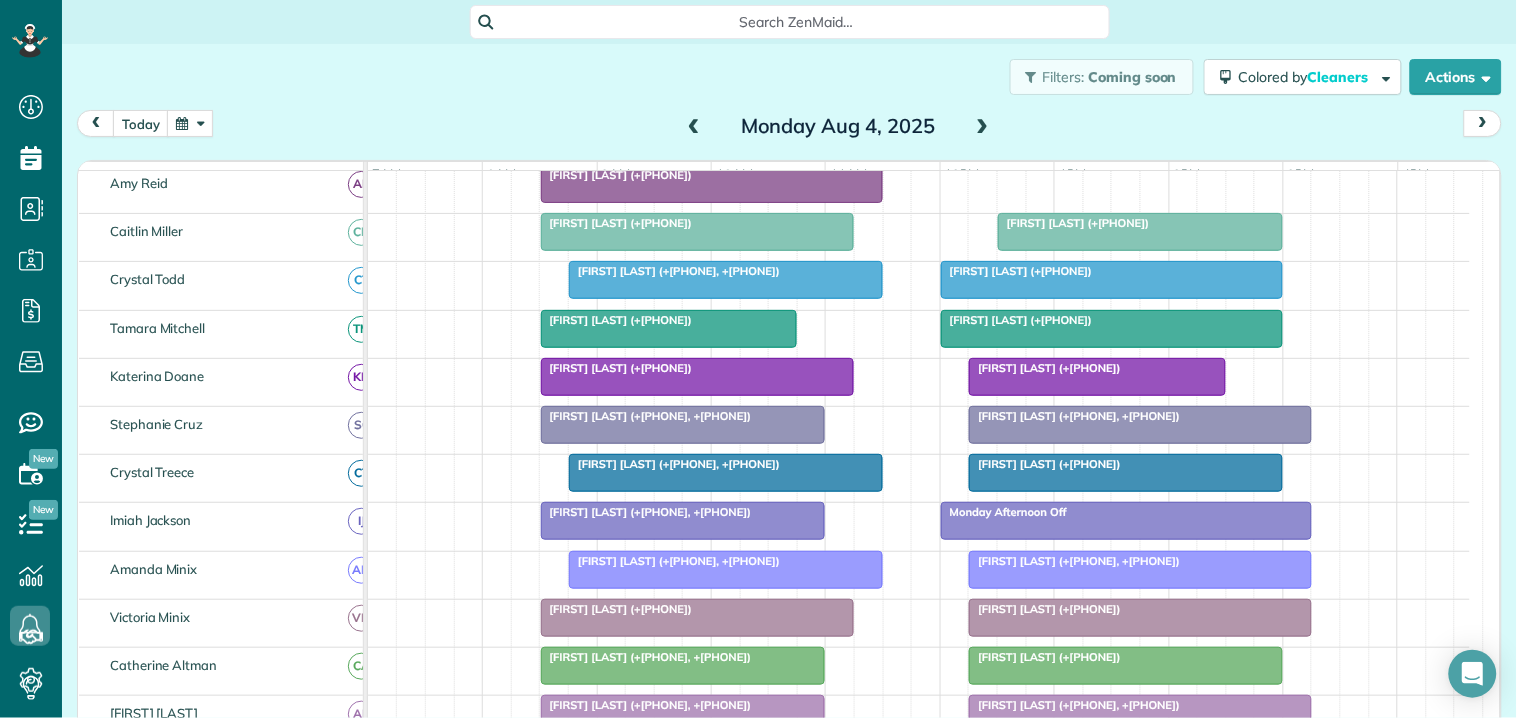 click at bounding box center [983, 127] 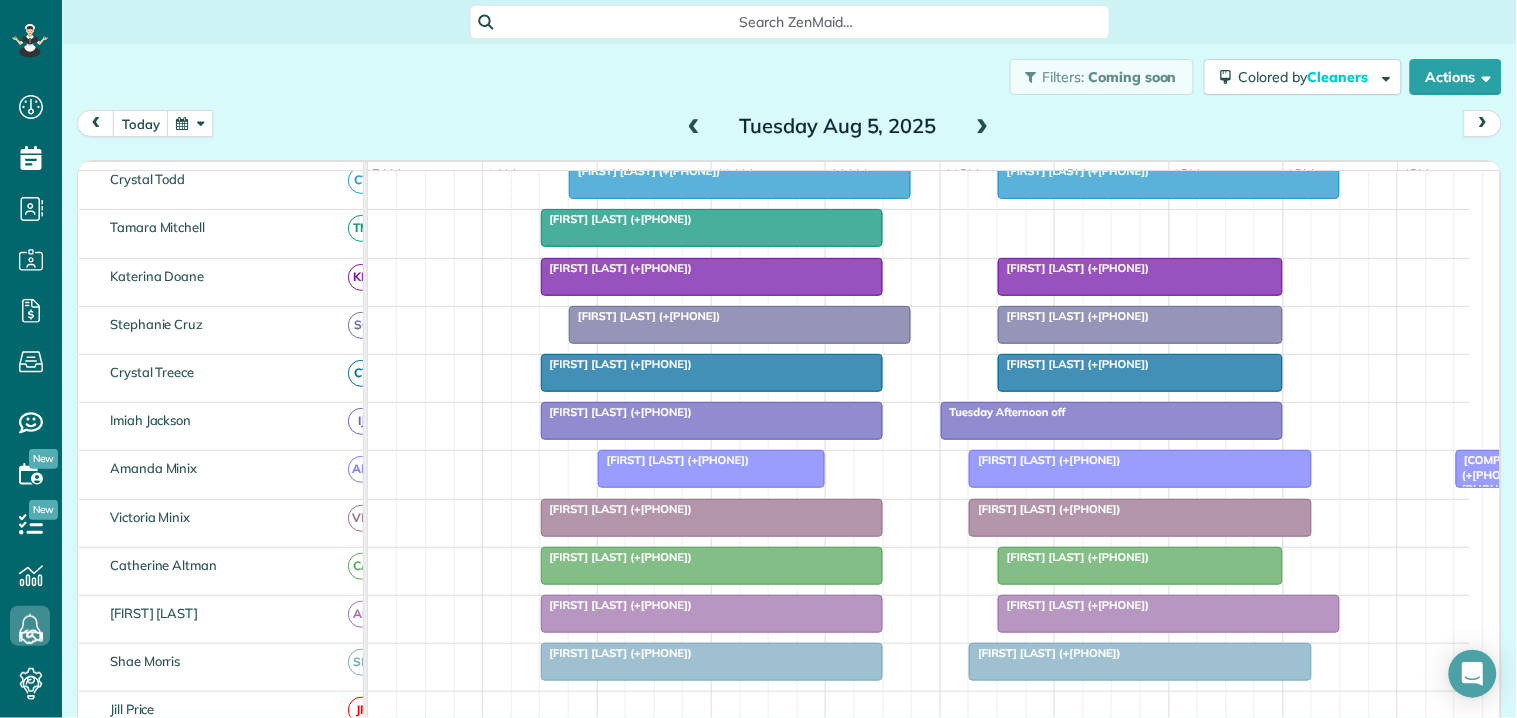 click at bounding box center (983, 127) 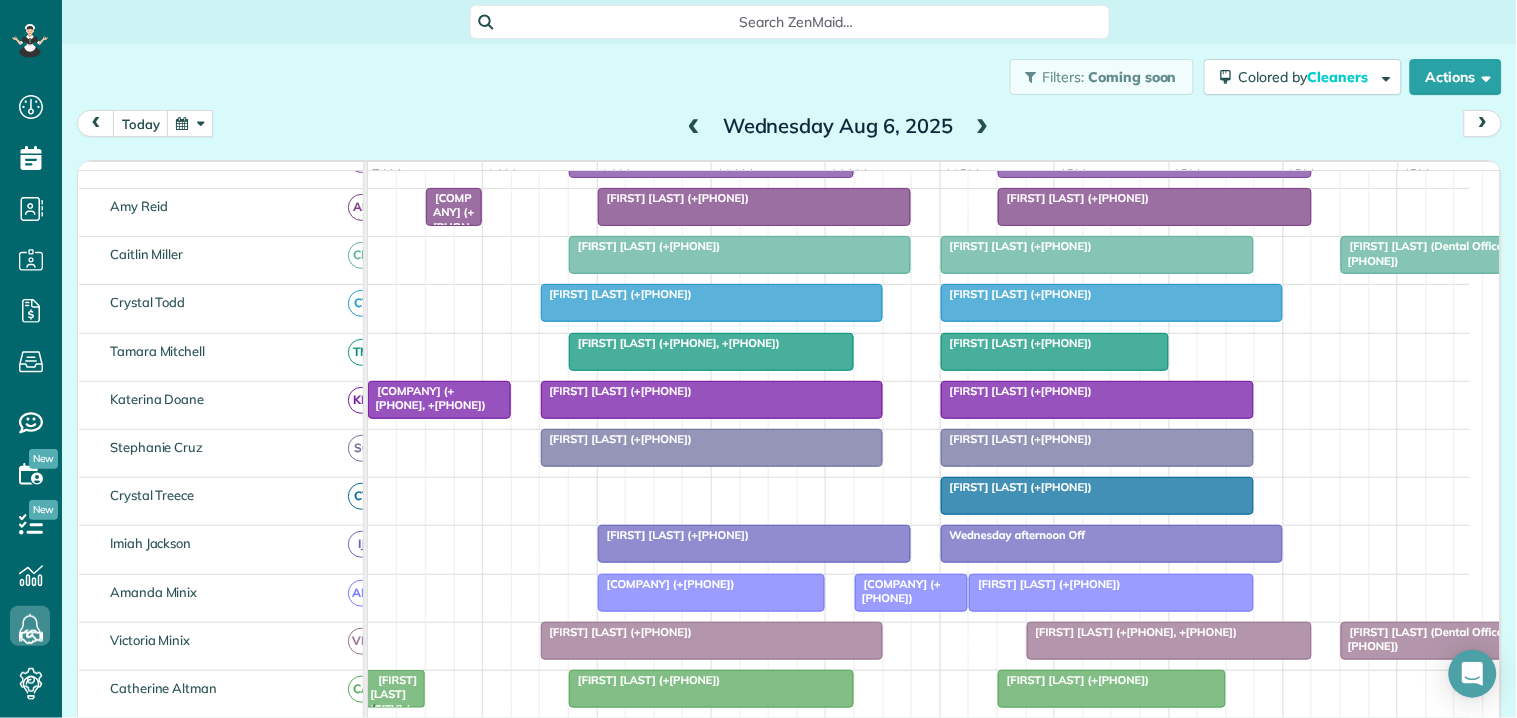 click at bounding box center [983, 127] 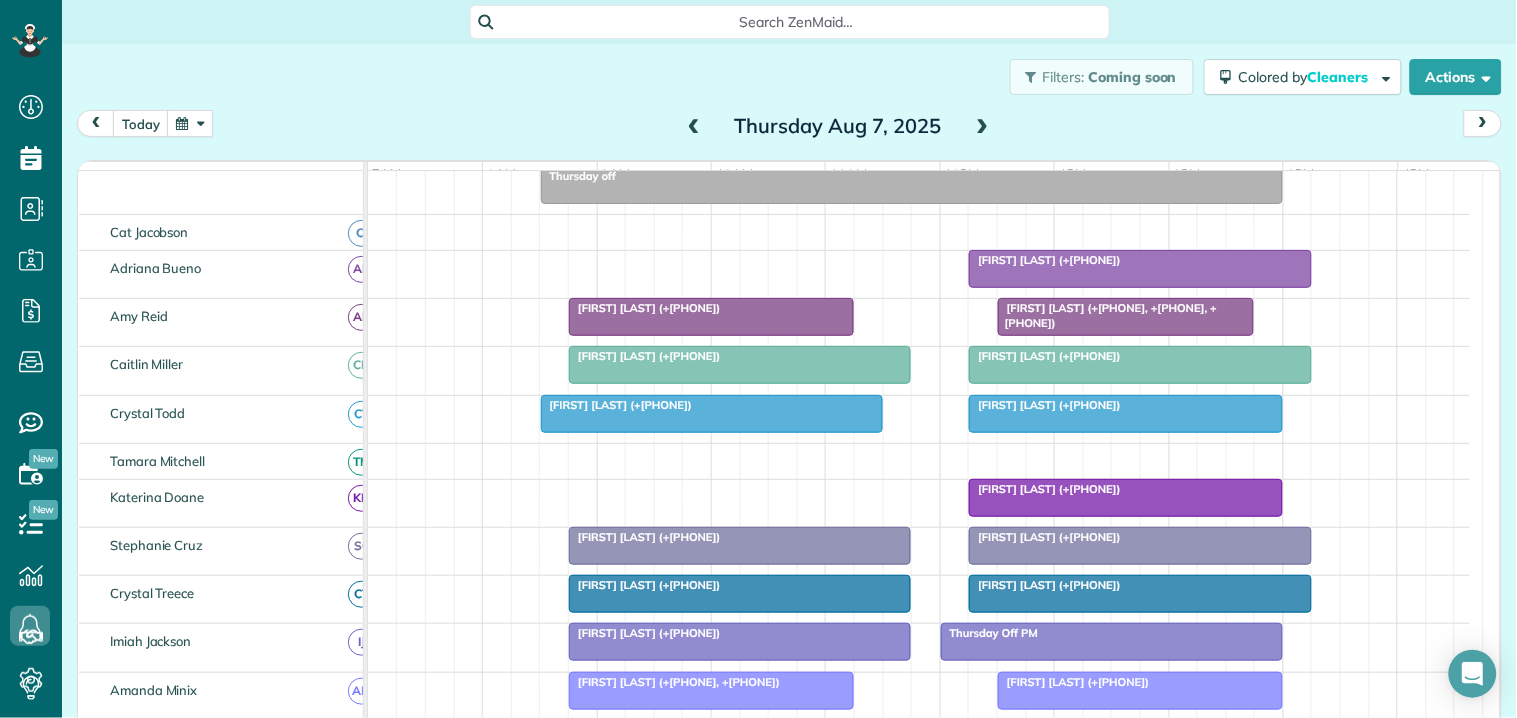 click at bounding box center (983, 127) 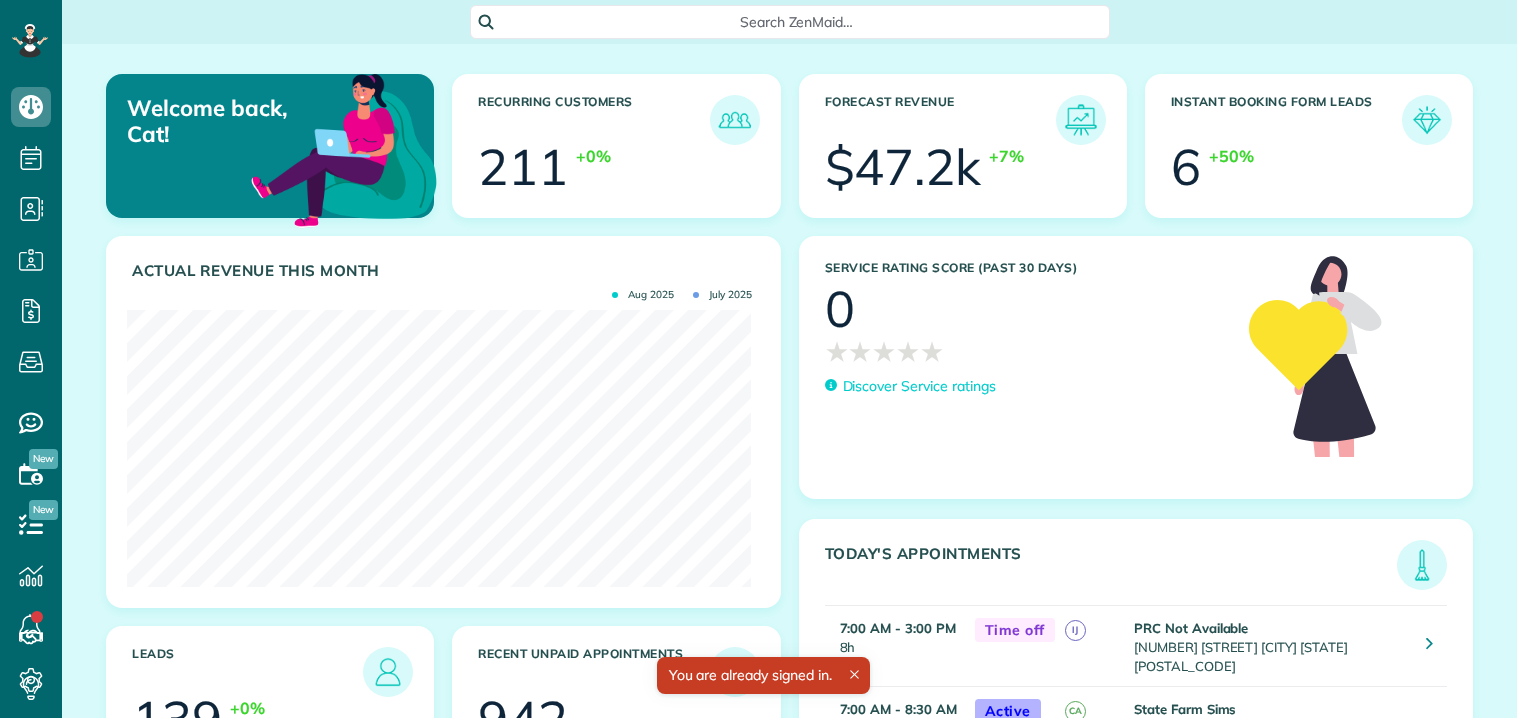 scroll, scrollTop: 0, scrollLeft: 0, axis: both 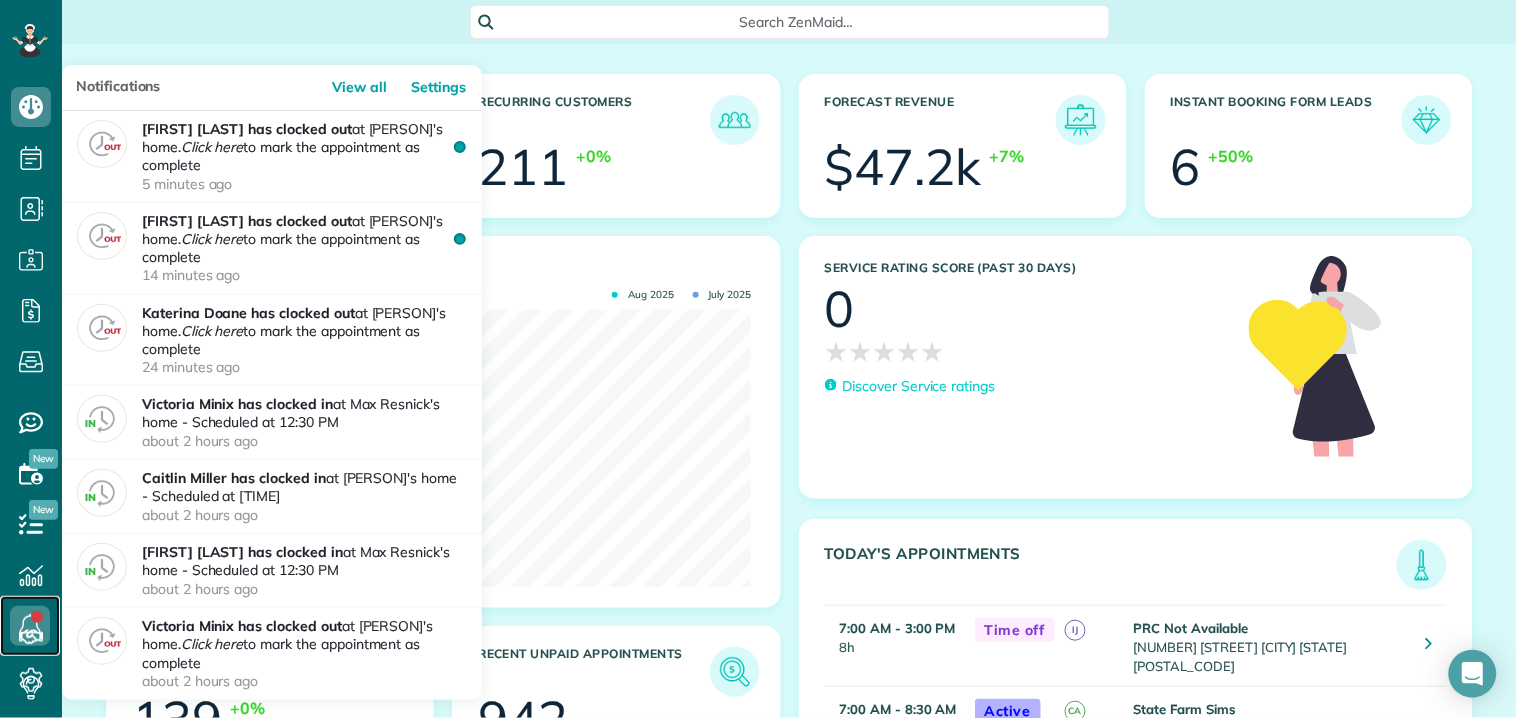 click at bounding box center (30, 626) 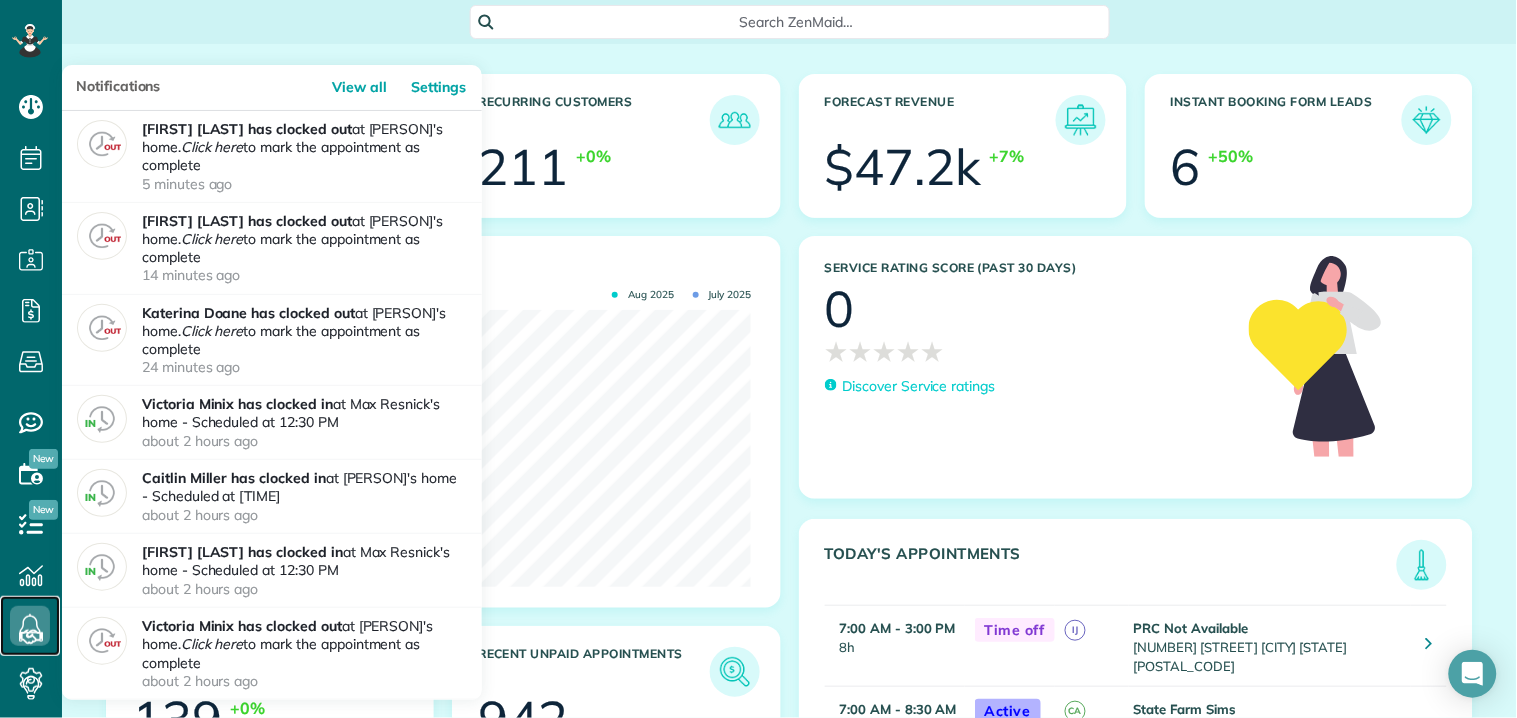 scroll, scrollTop: 277, scrollLeft: 624, axis: both 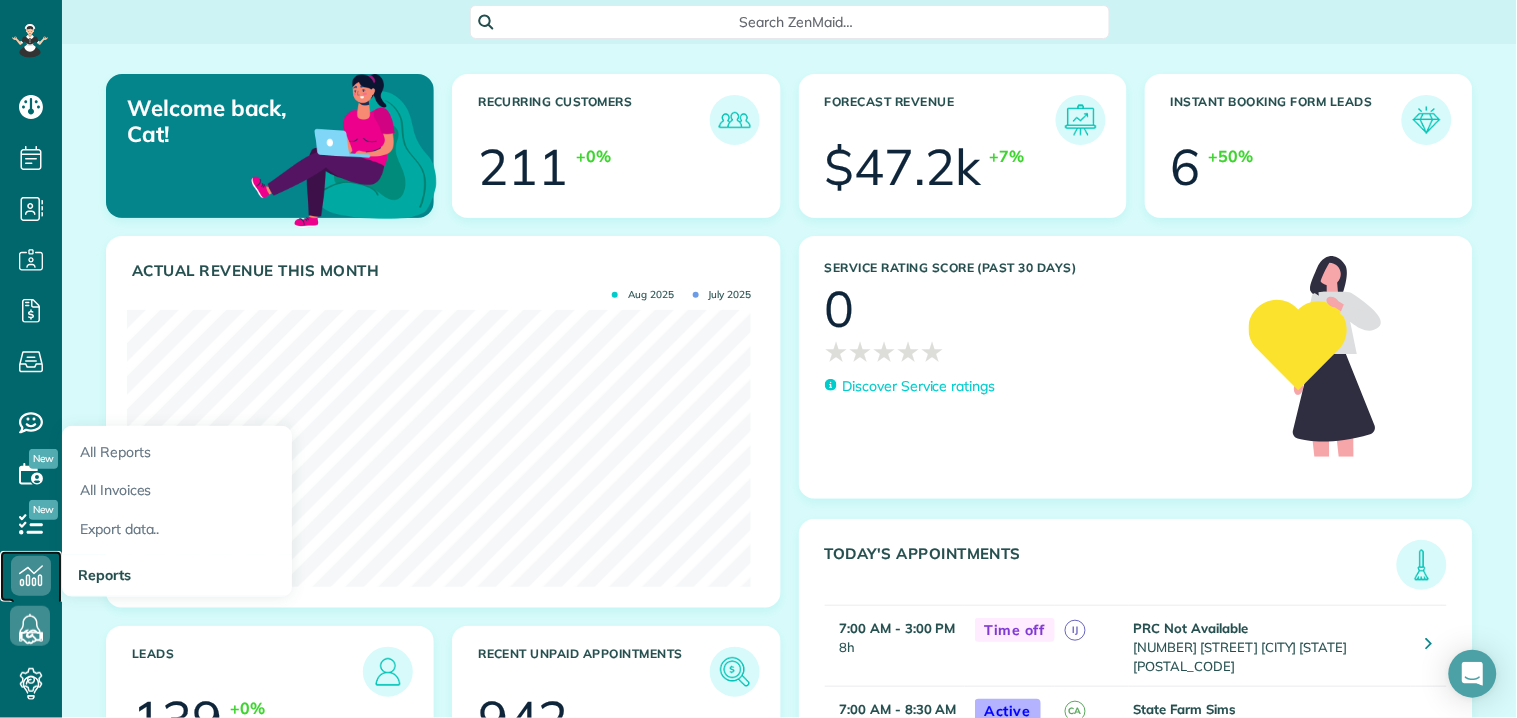 click 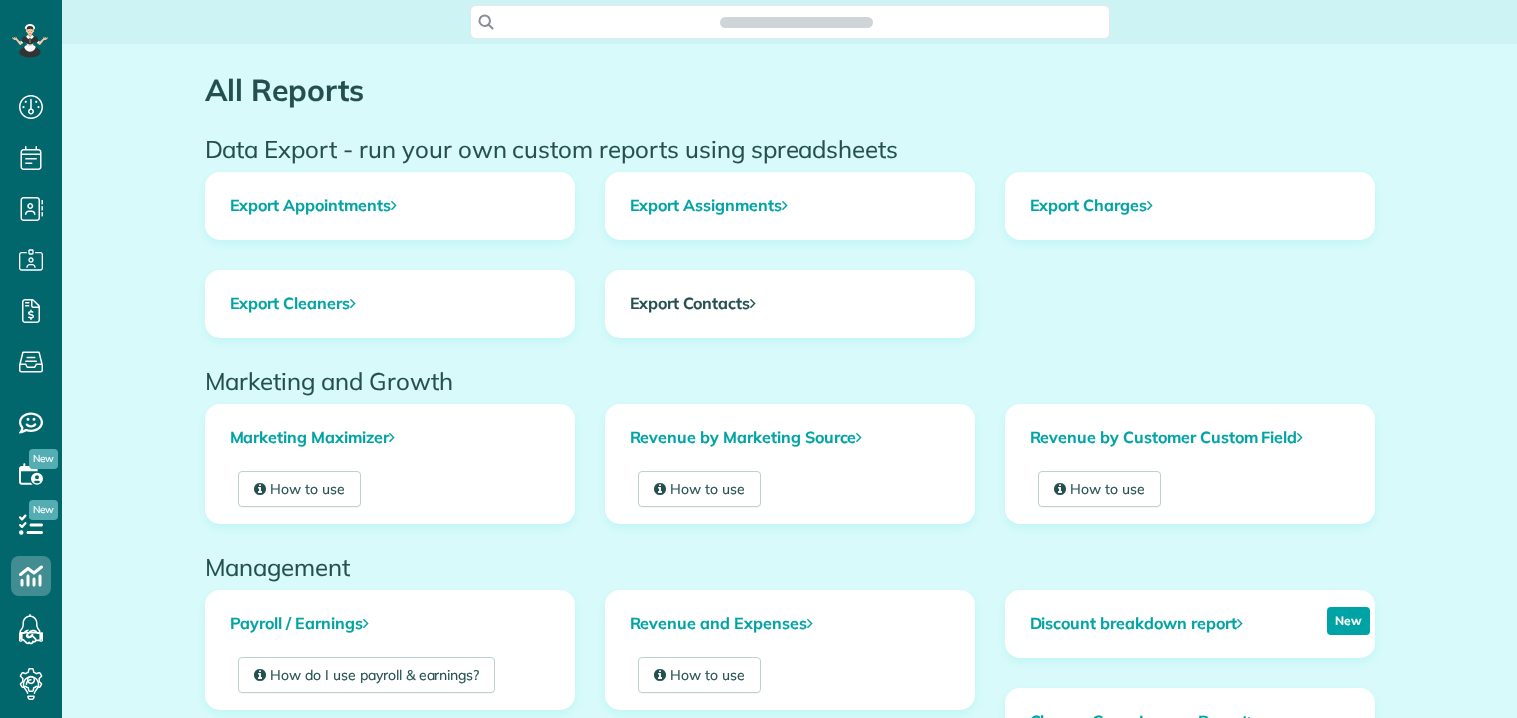 scroll, scrollTop: 0, scrollLeft: 0, axis: both 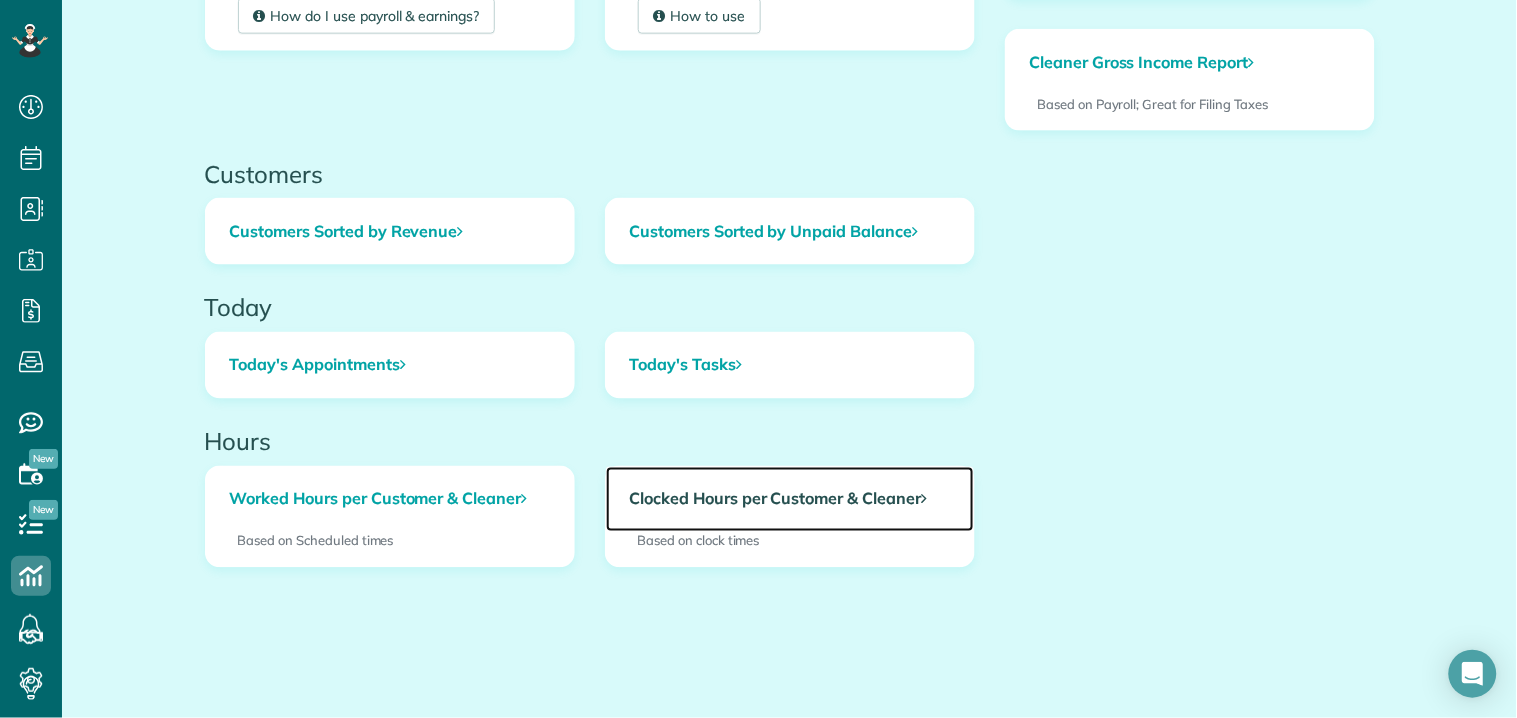 click on "Clocked Hours per Customer & Cleaner" at bounding box center [790, 500] 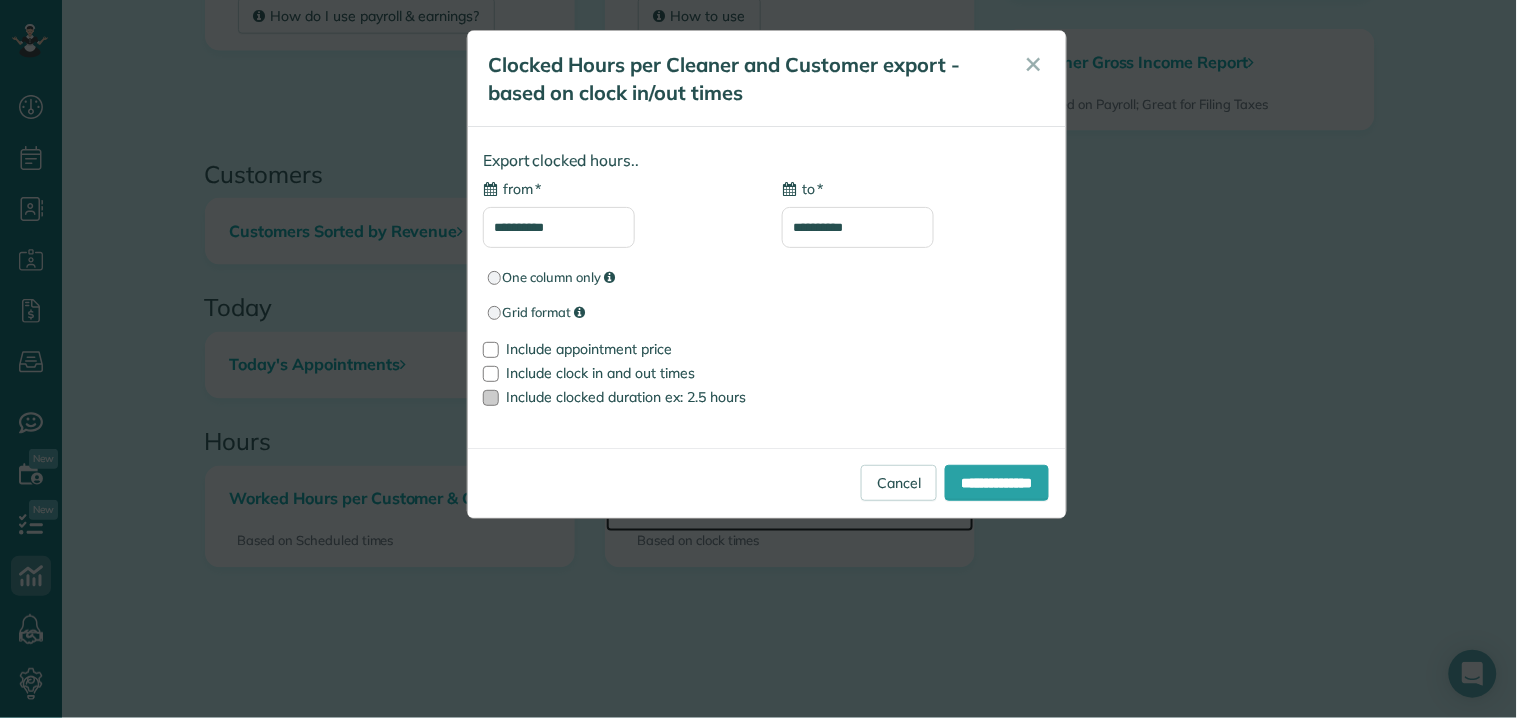 type on "**********" 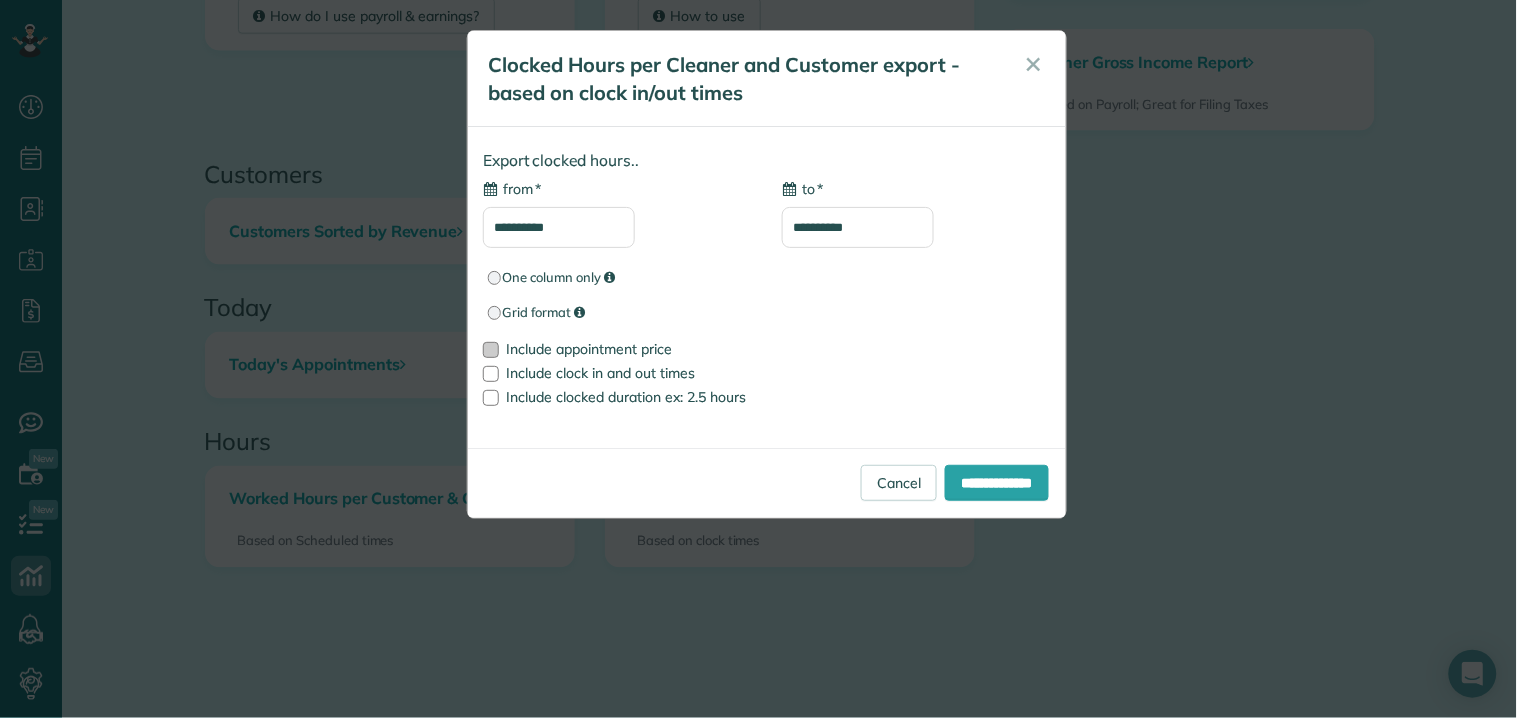 click at bounding box center [491, 350] 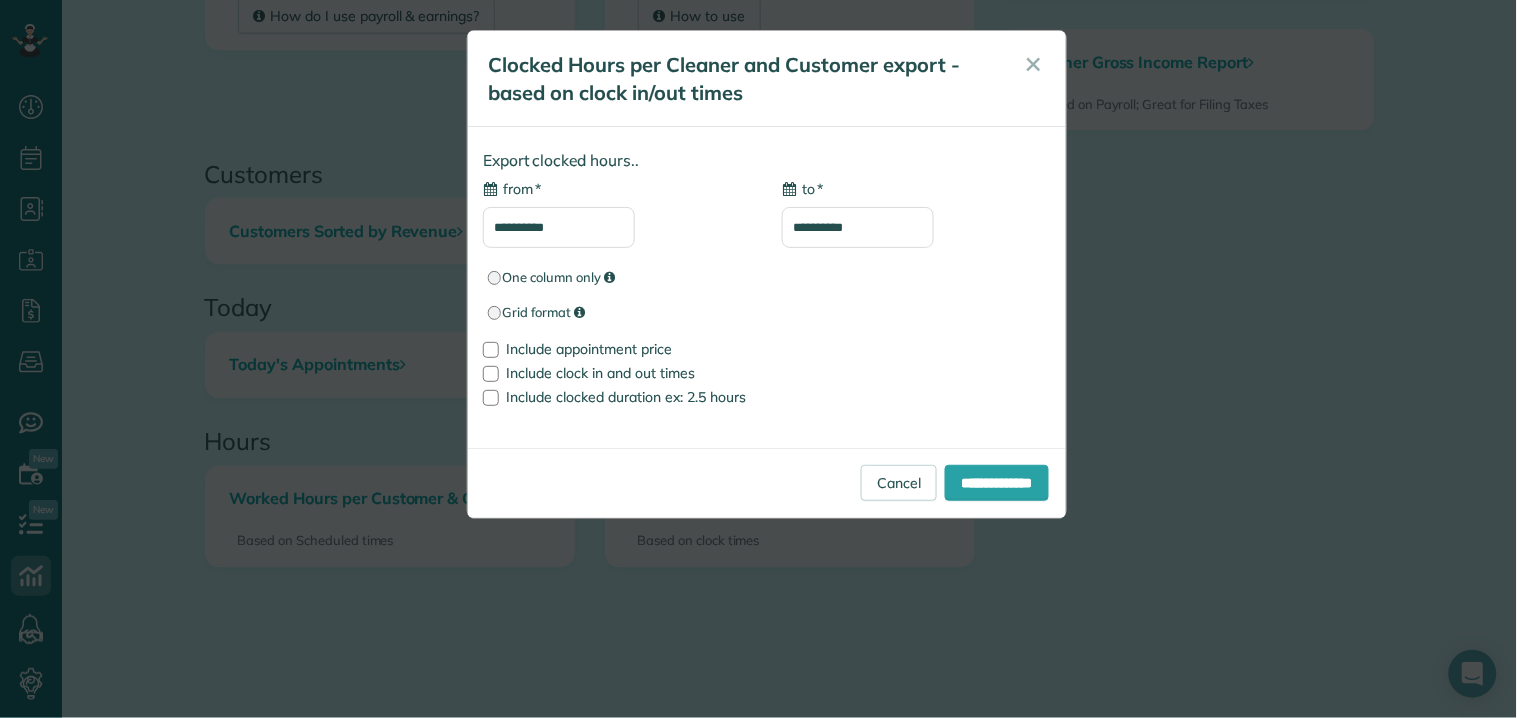 click on "**********" at bounding box center (559, 227) 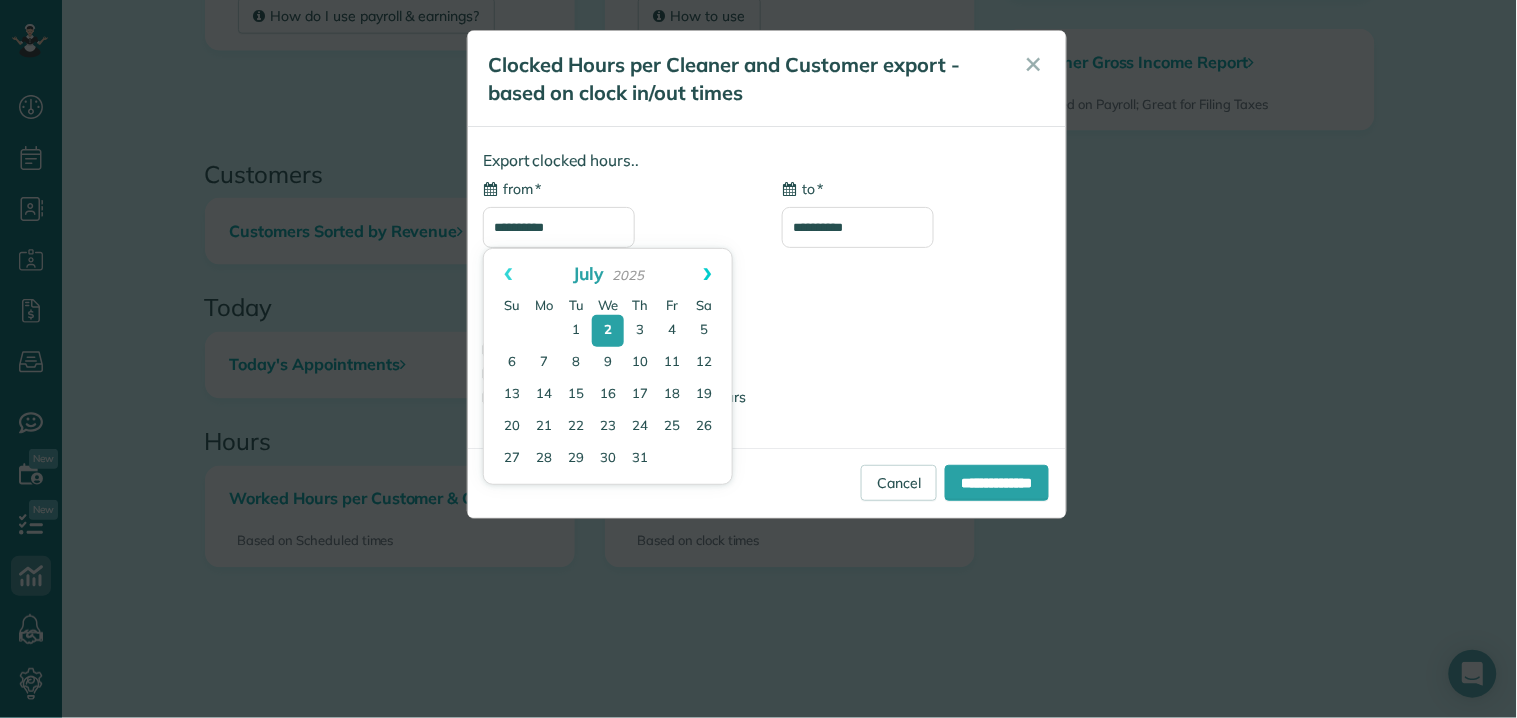 click on "Next" at bounding box center (708, 274) 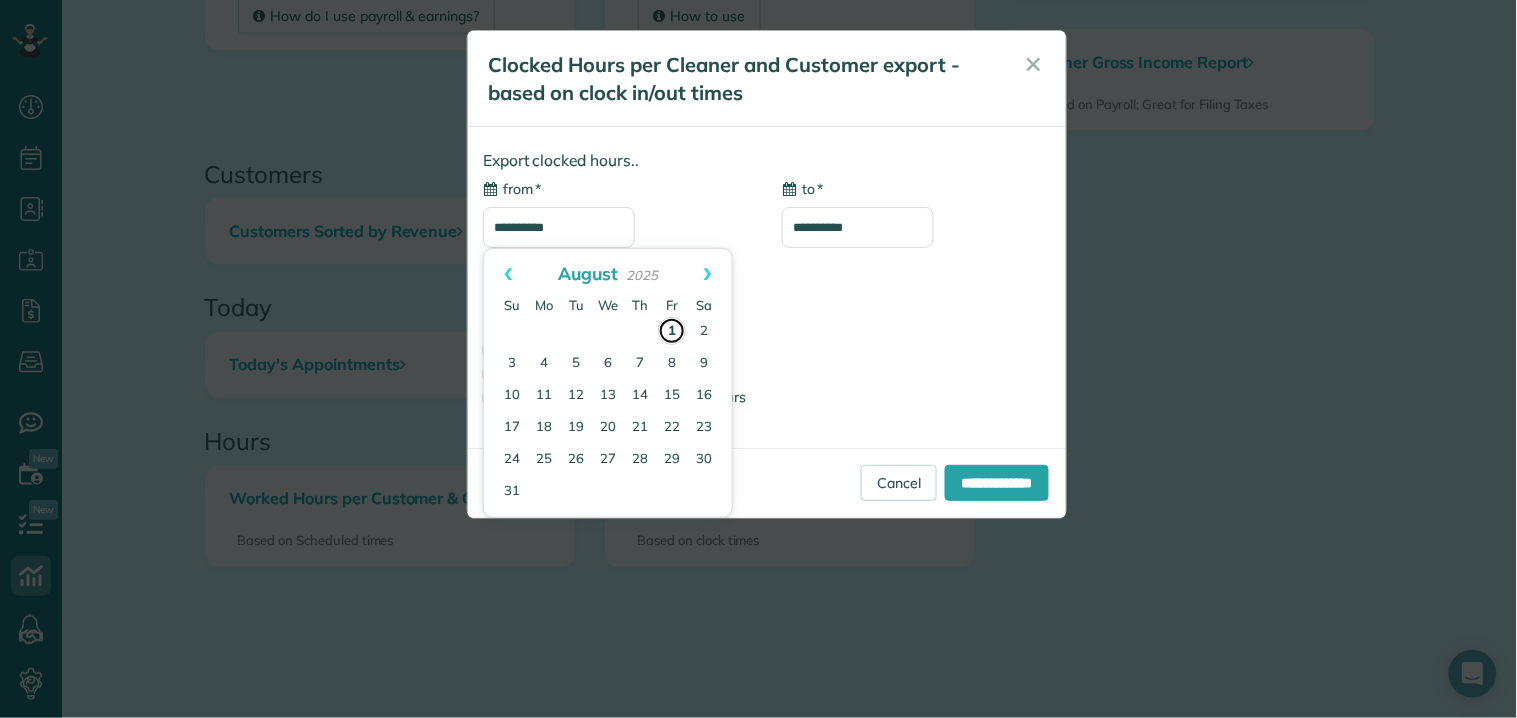 click on "1" at bounding box center (672, 331) 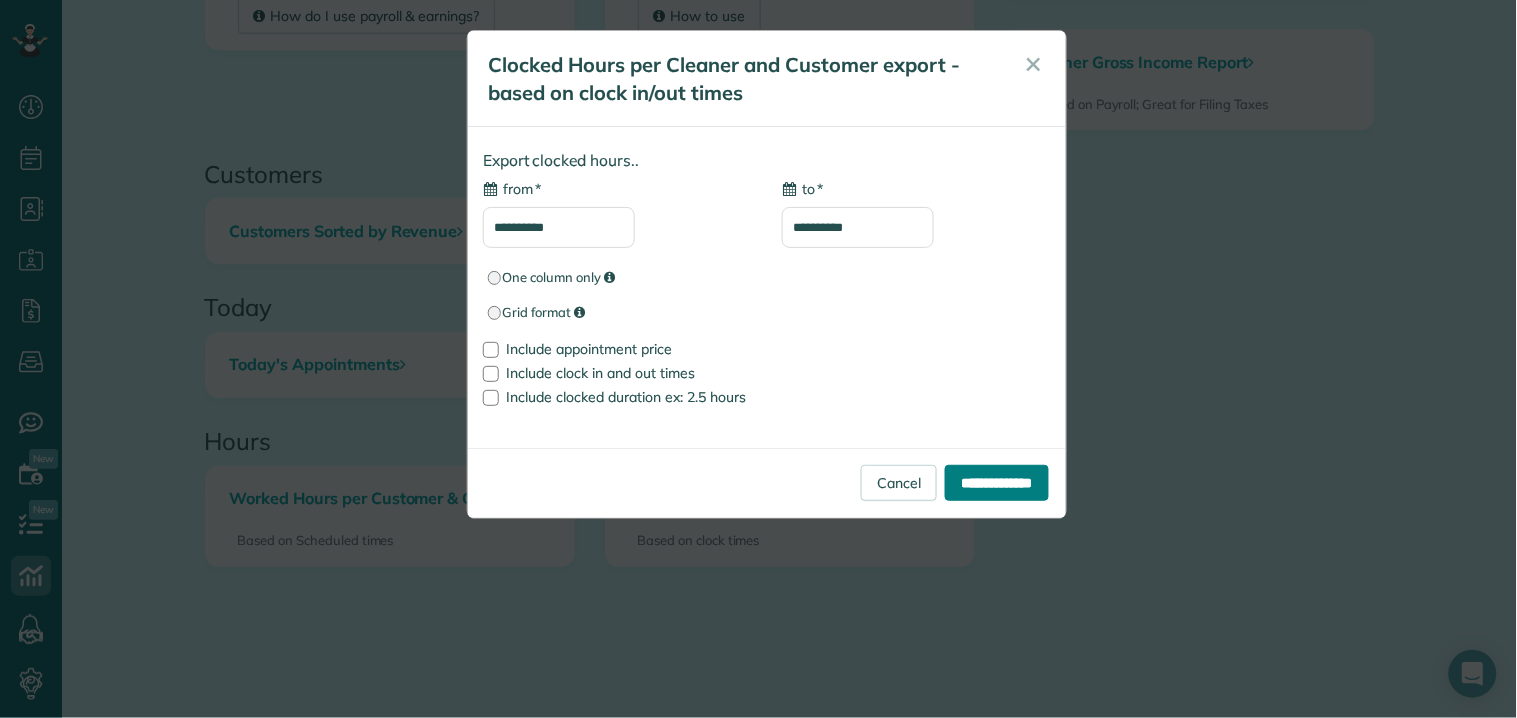 click on "**********" at bounding box center (997, 483) 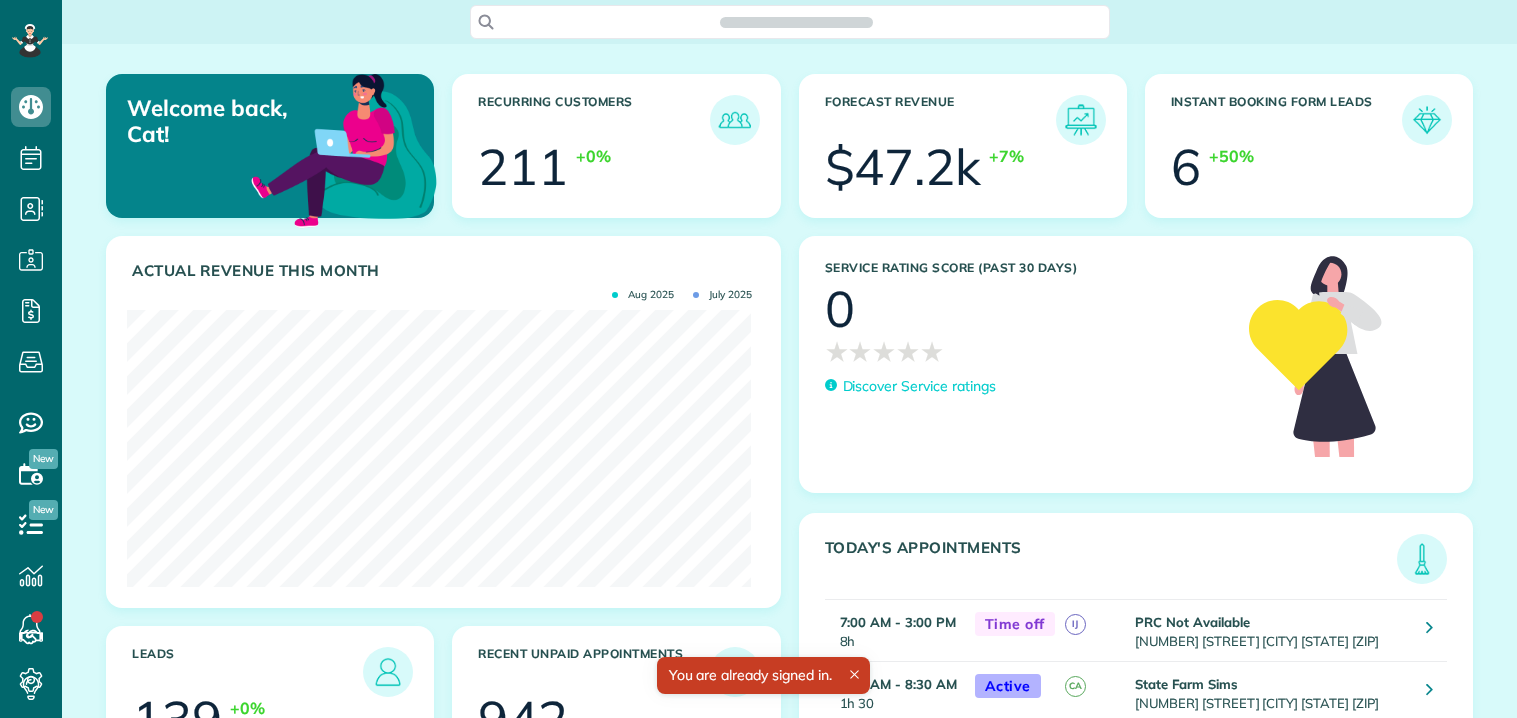 scroll, scrollTop: 0, scrollLeft: 0, axis: both 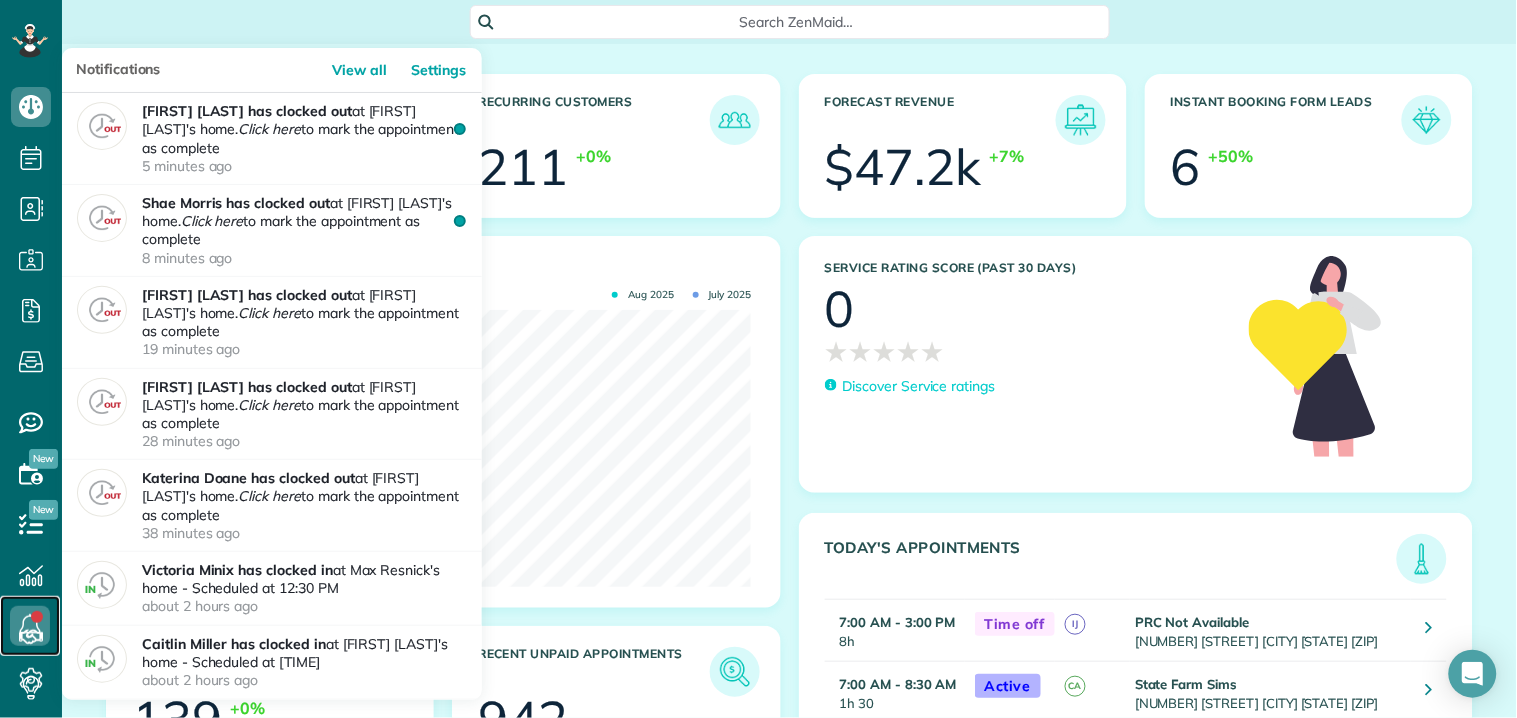 click 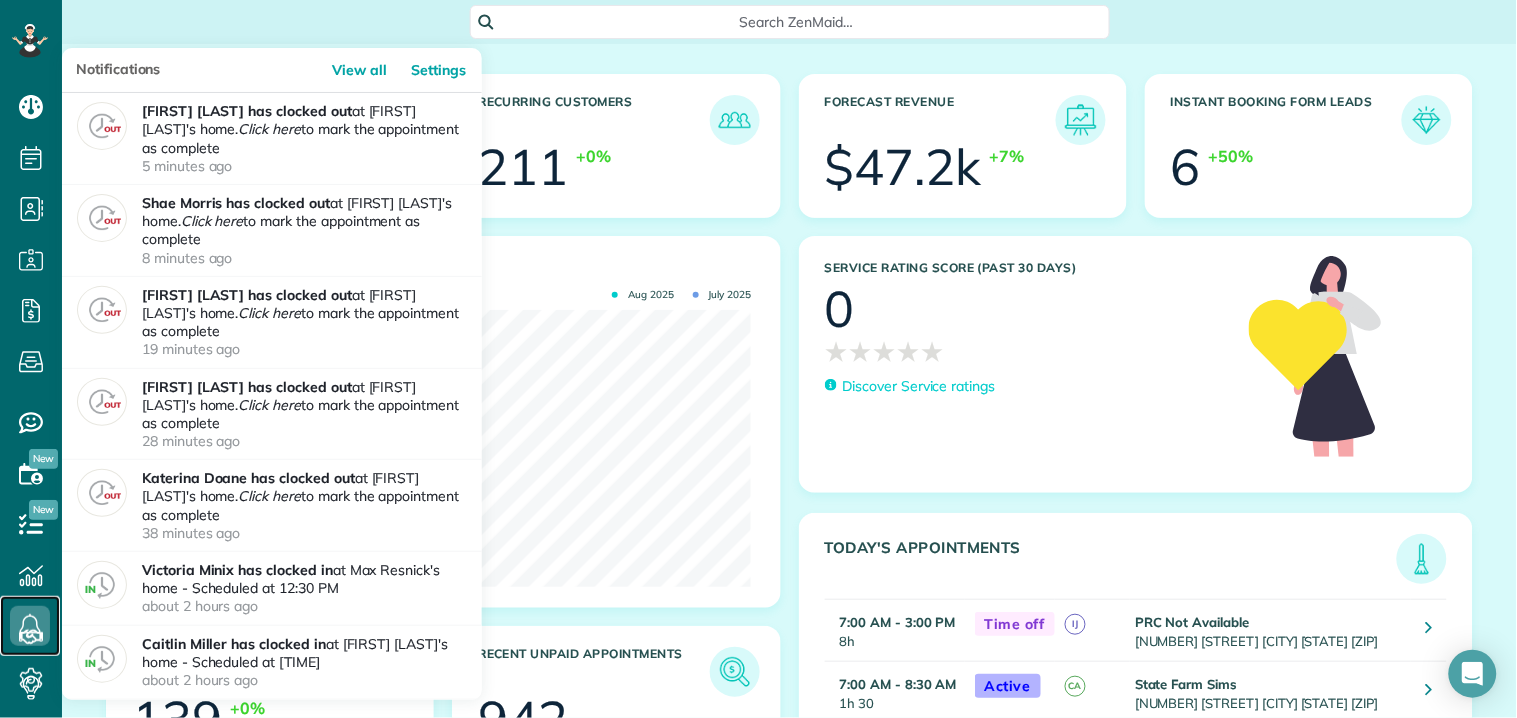 scroll, scrollTop: 277, scrollLeft: 624, axis: both 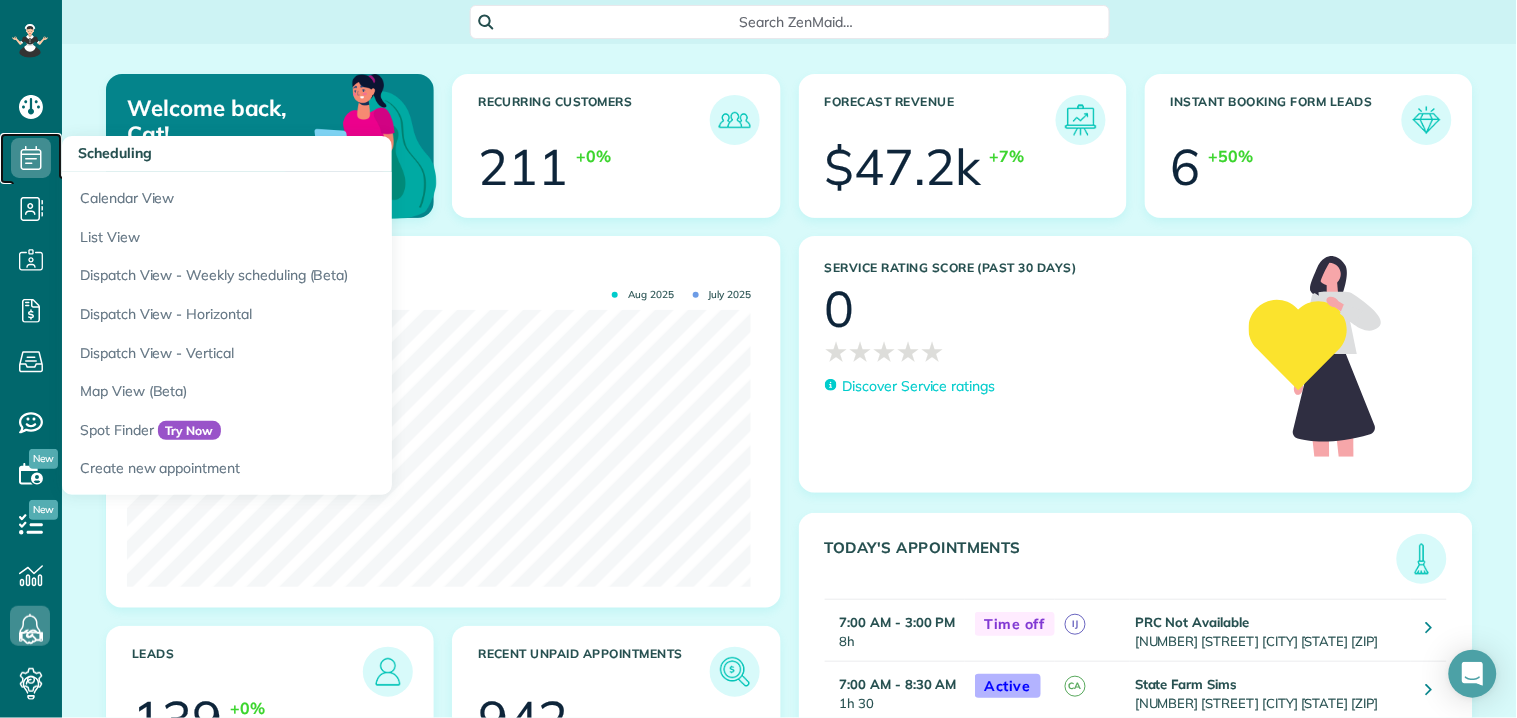 click 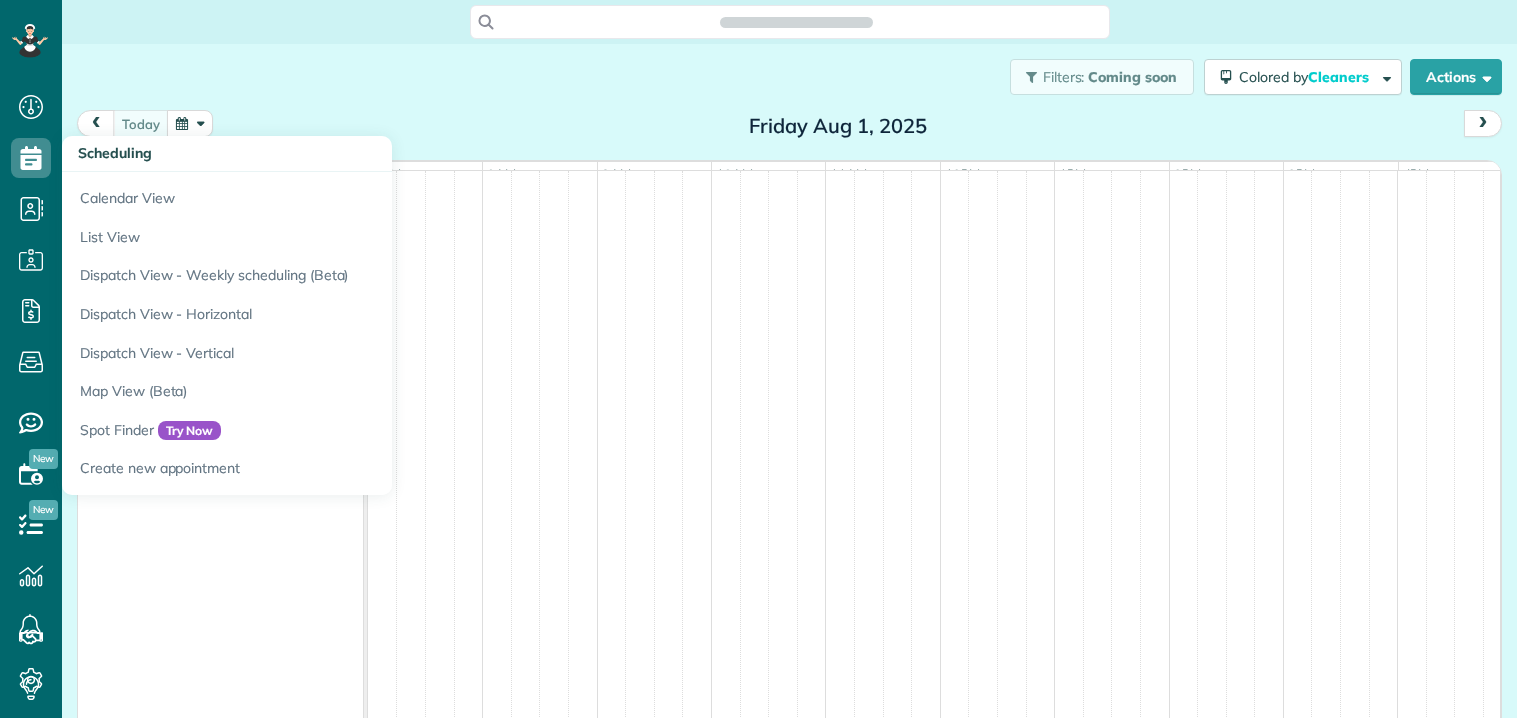 scroll, scrollTop: 0, scrollLeft: 0, axis: both 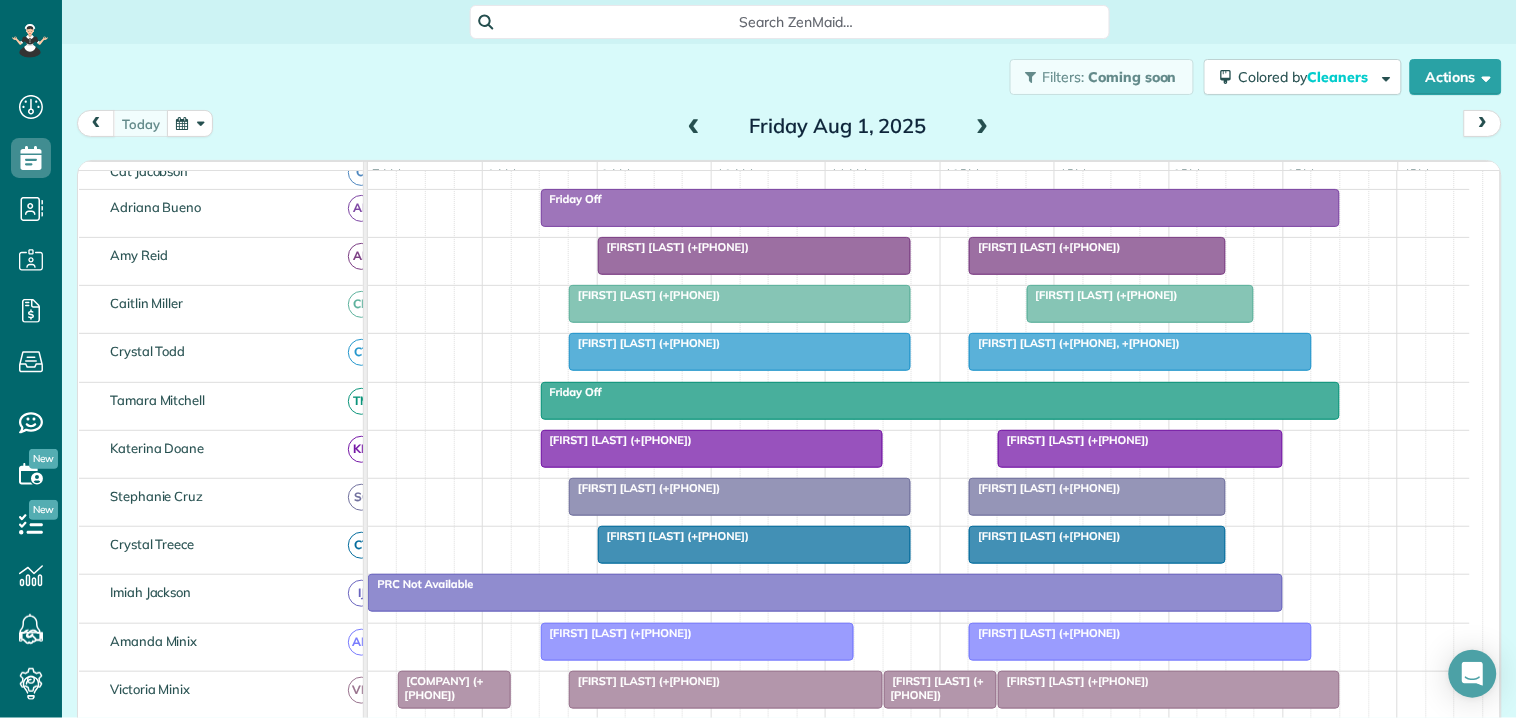click on "[FIRST] [LAST] (+[PHONE])" at bounding box center (1045, 247) 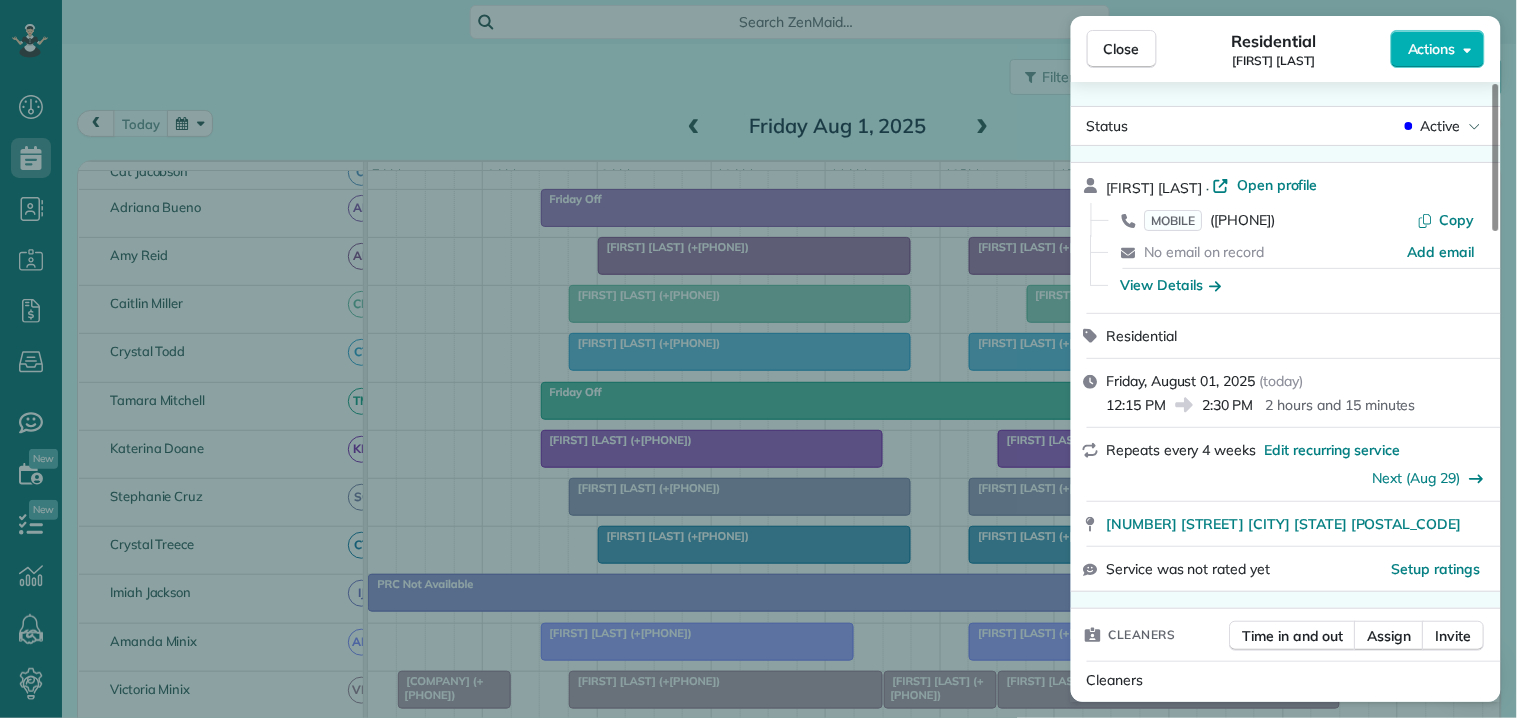scroll, scrollTop: 444, scrollLeft: 0, axis: vertical 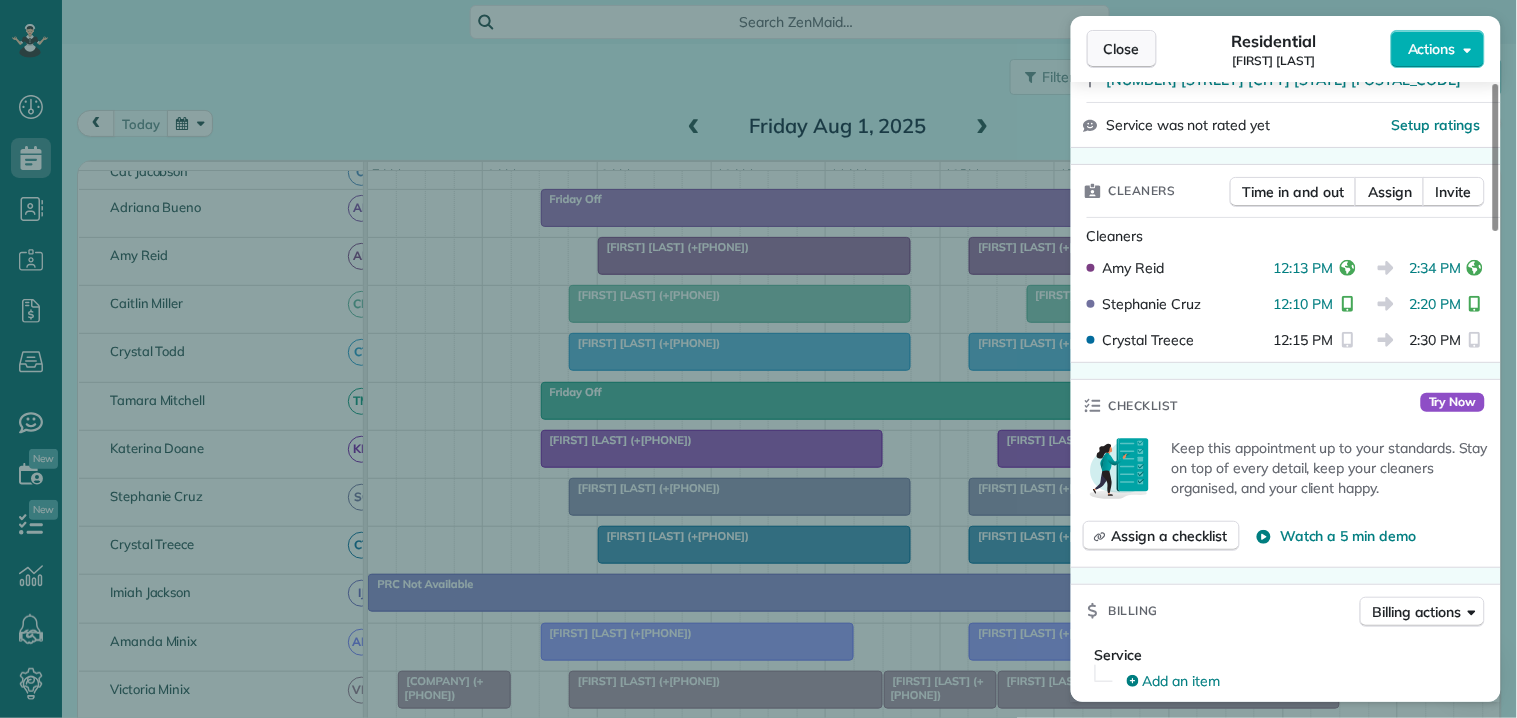 click on "Close" at bounding box center (1122, 49) 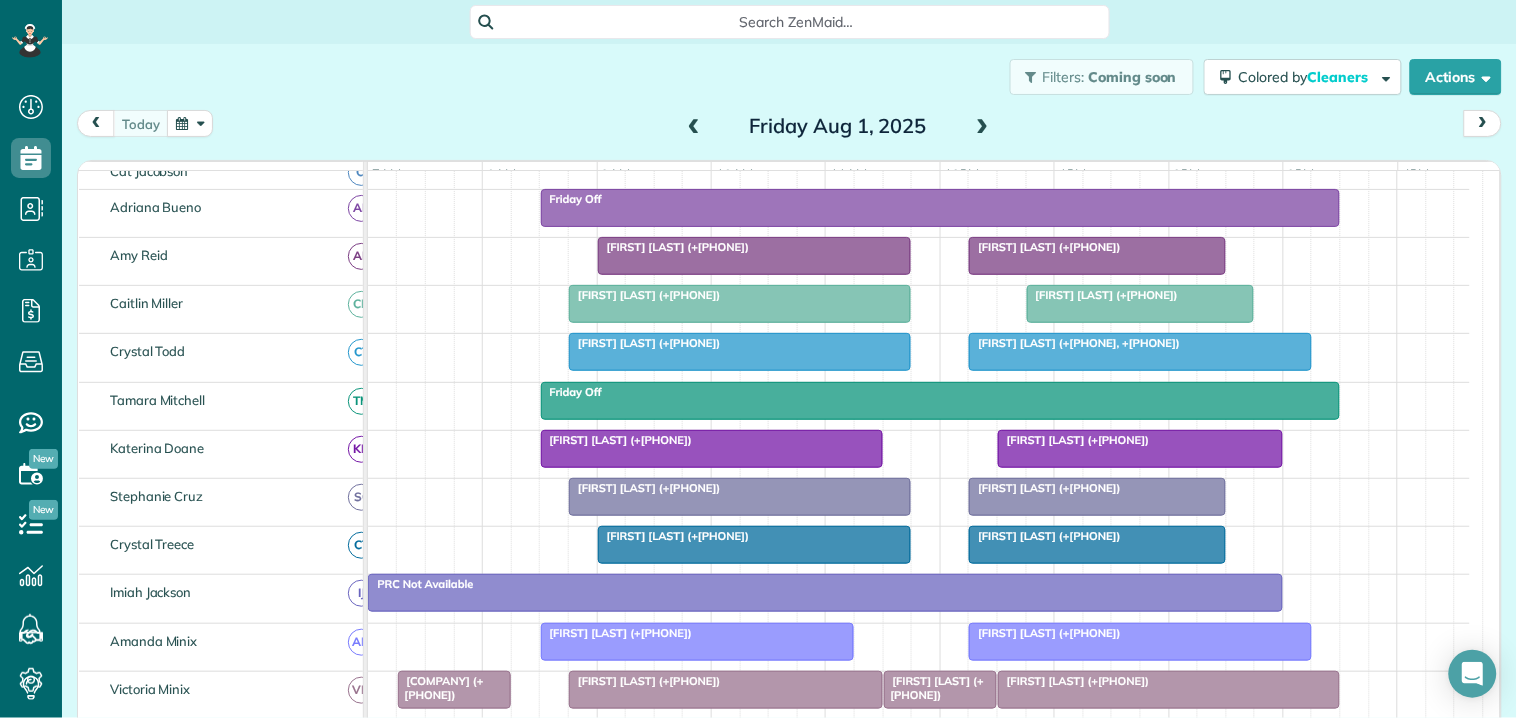 scroll, scrollTop: 383, scrollLeft: 0, axis: vertical 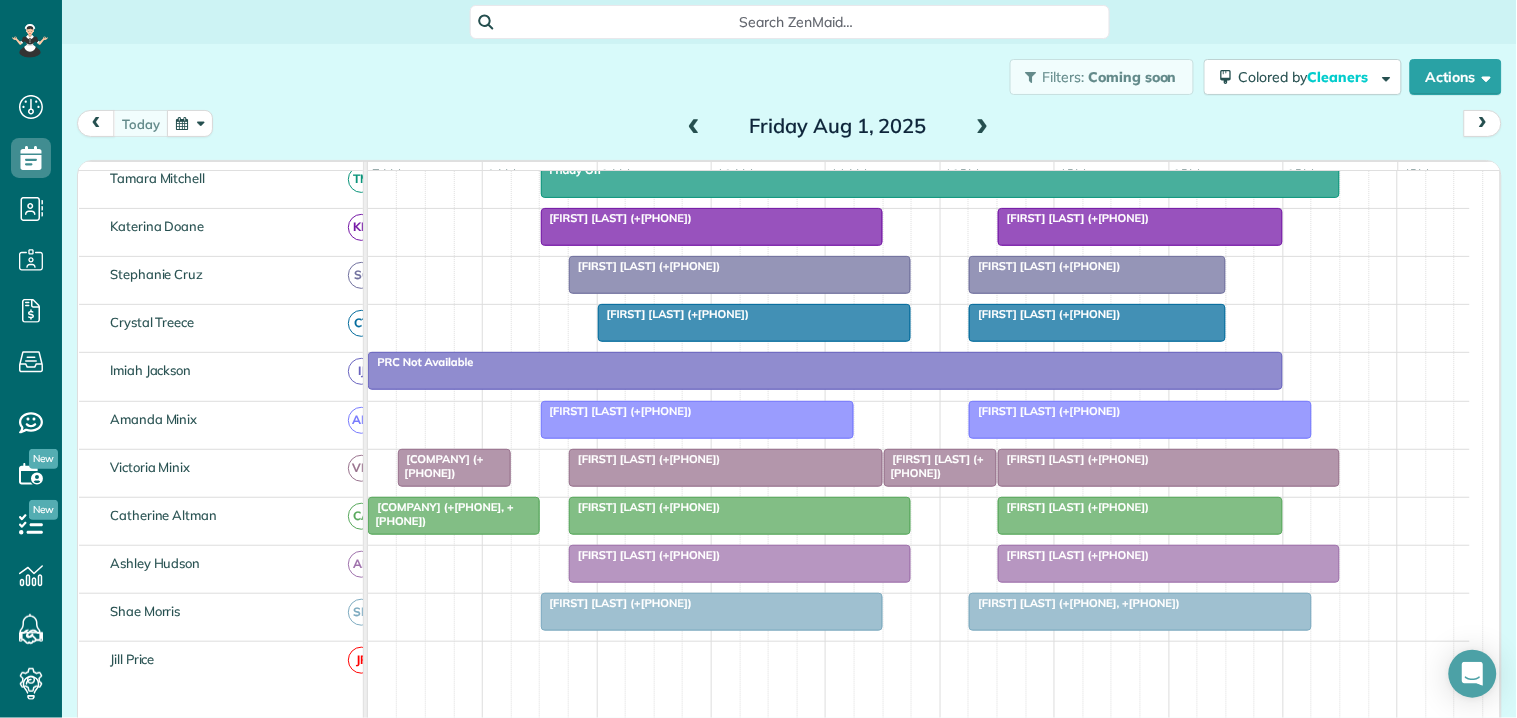 click at bounding box center [1140, 420] 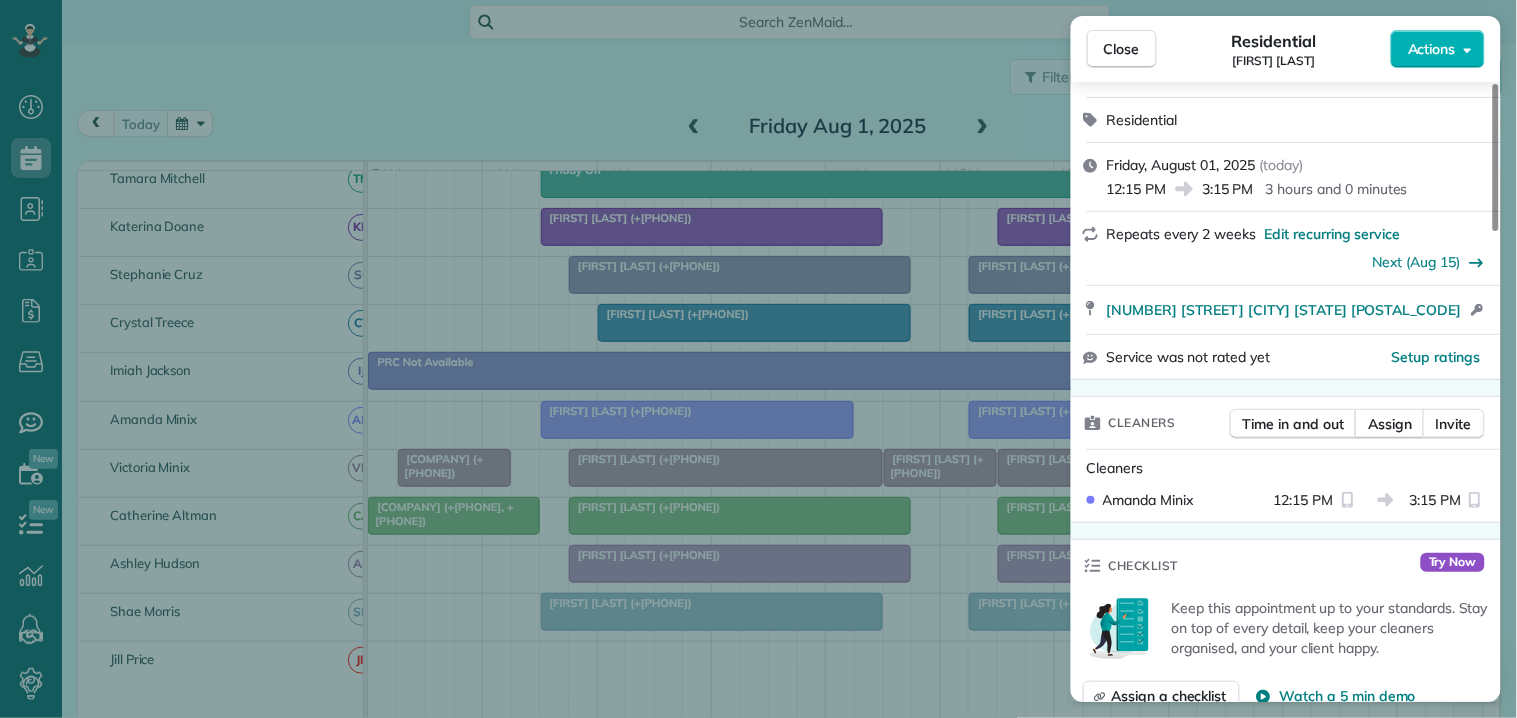 scroll, scrollTop: 222, scrollLeft: 0, axis: vertical 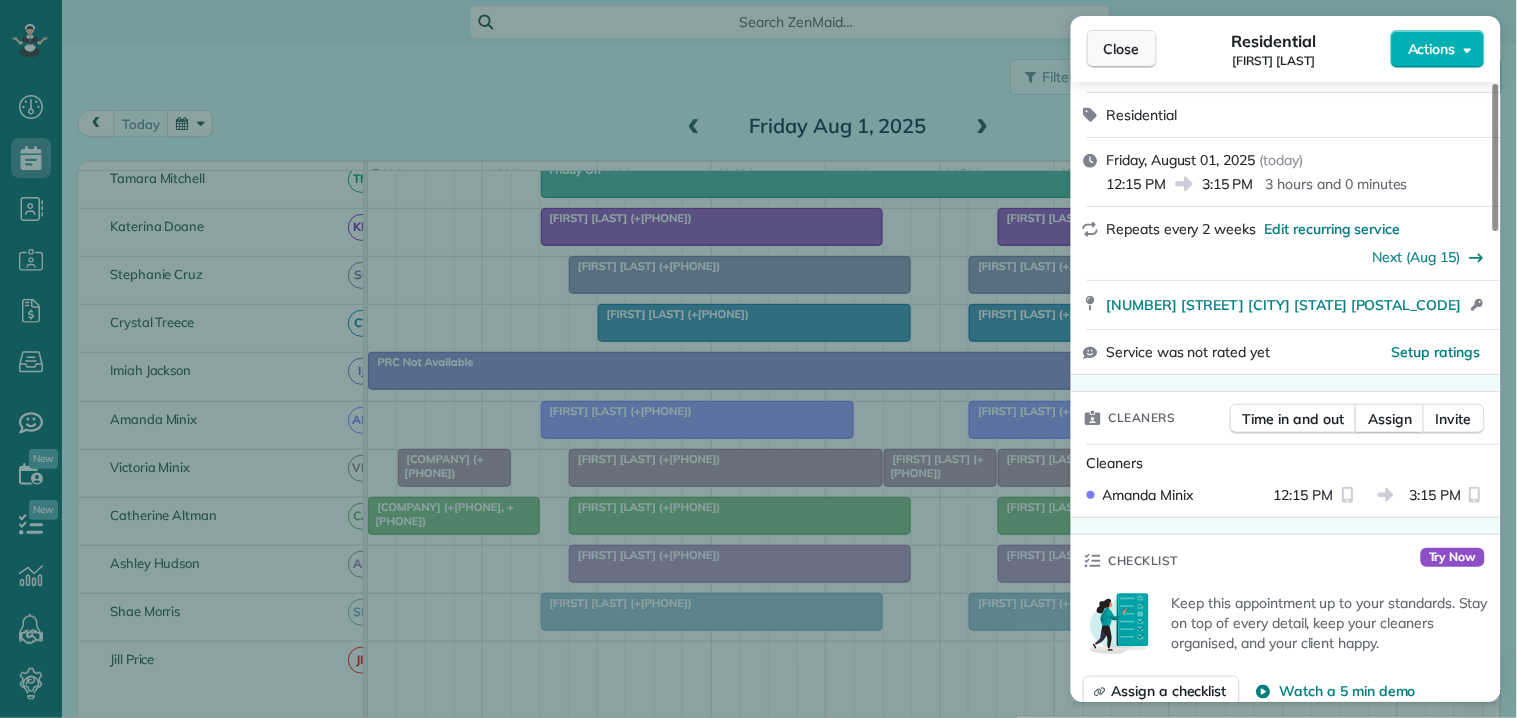 click on "Close" at bounding box center (1122, 49) 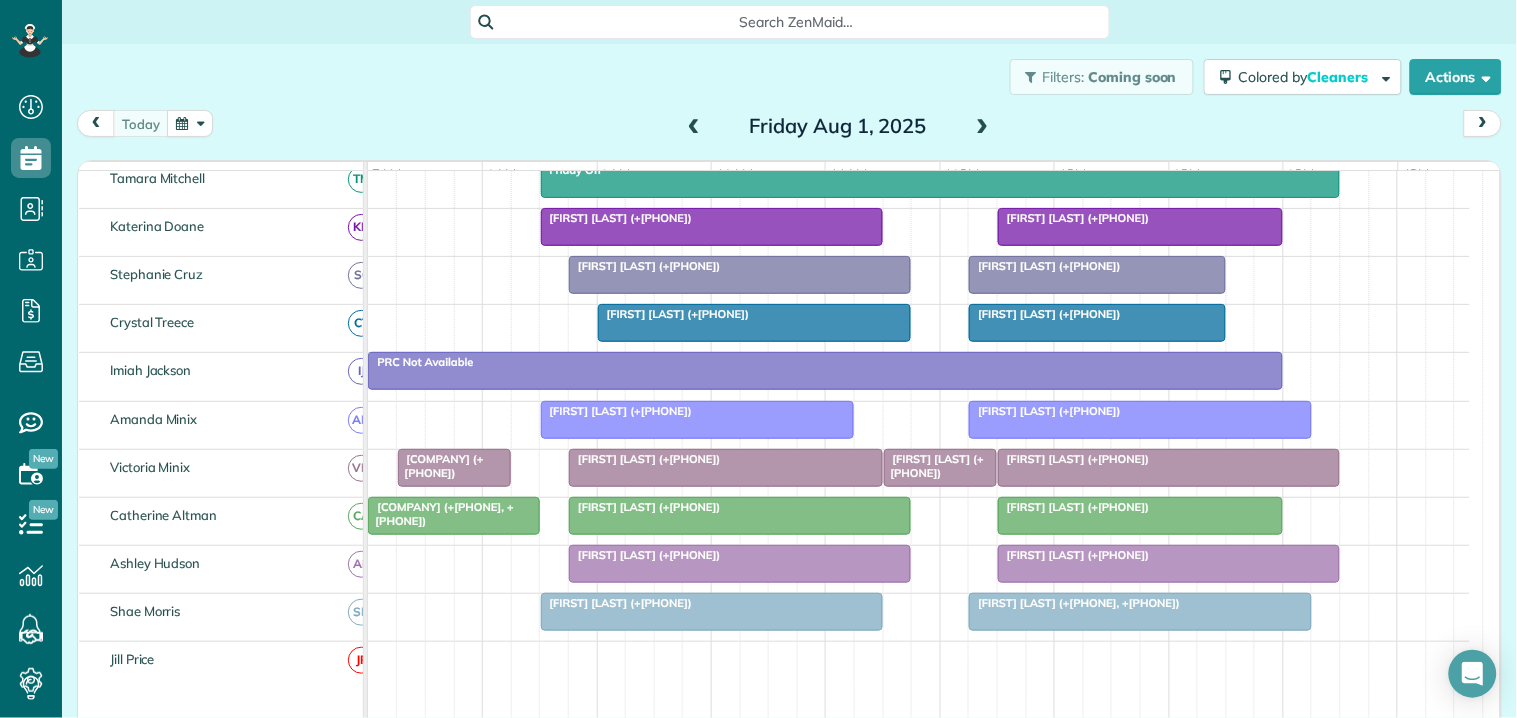 click on "Dori Phillips (+14048893000)" at bounding box center [1045, 411] 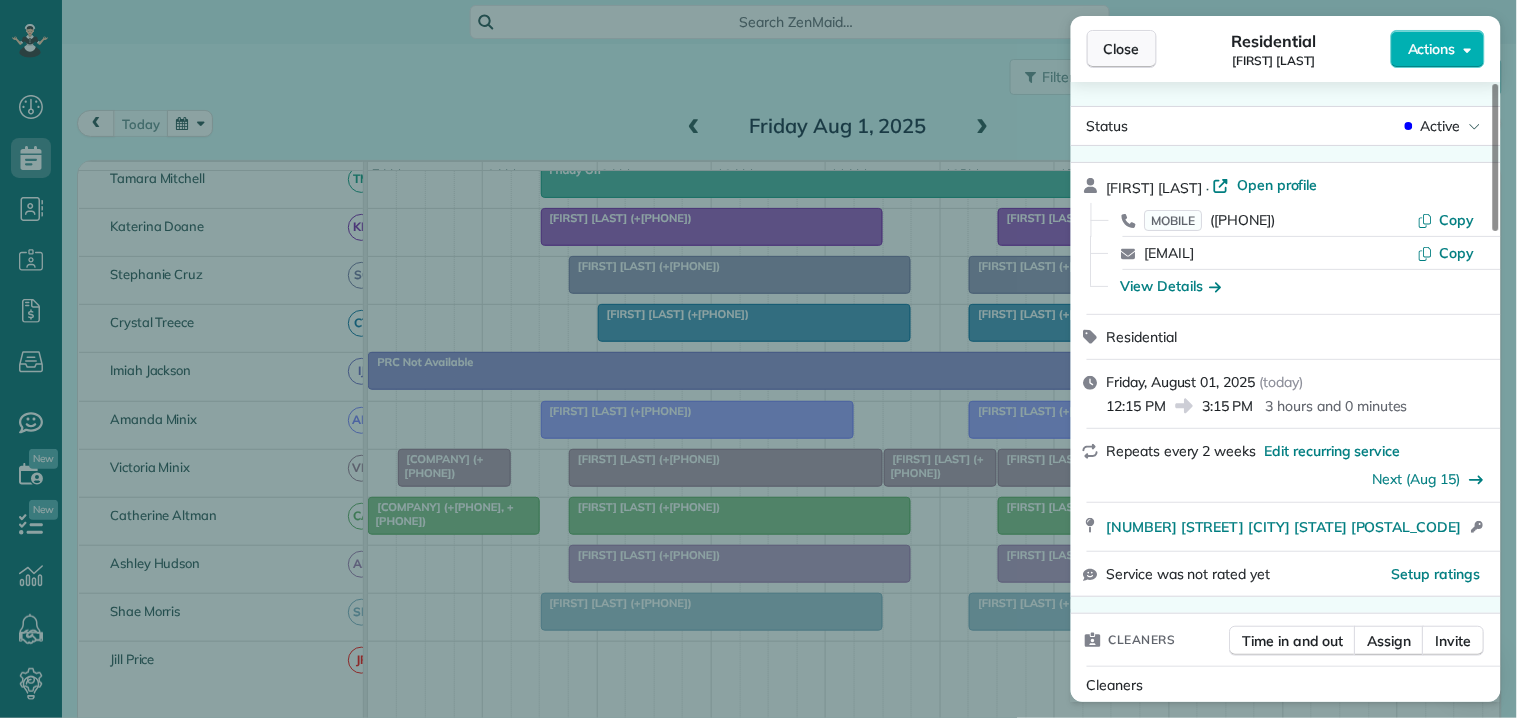 click on "Close" at bounding box center [1122, 49] 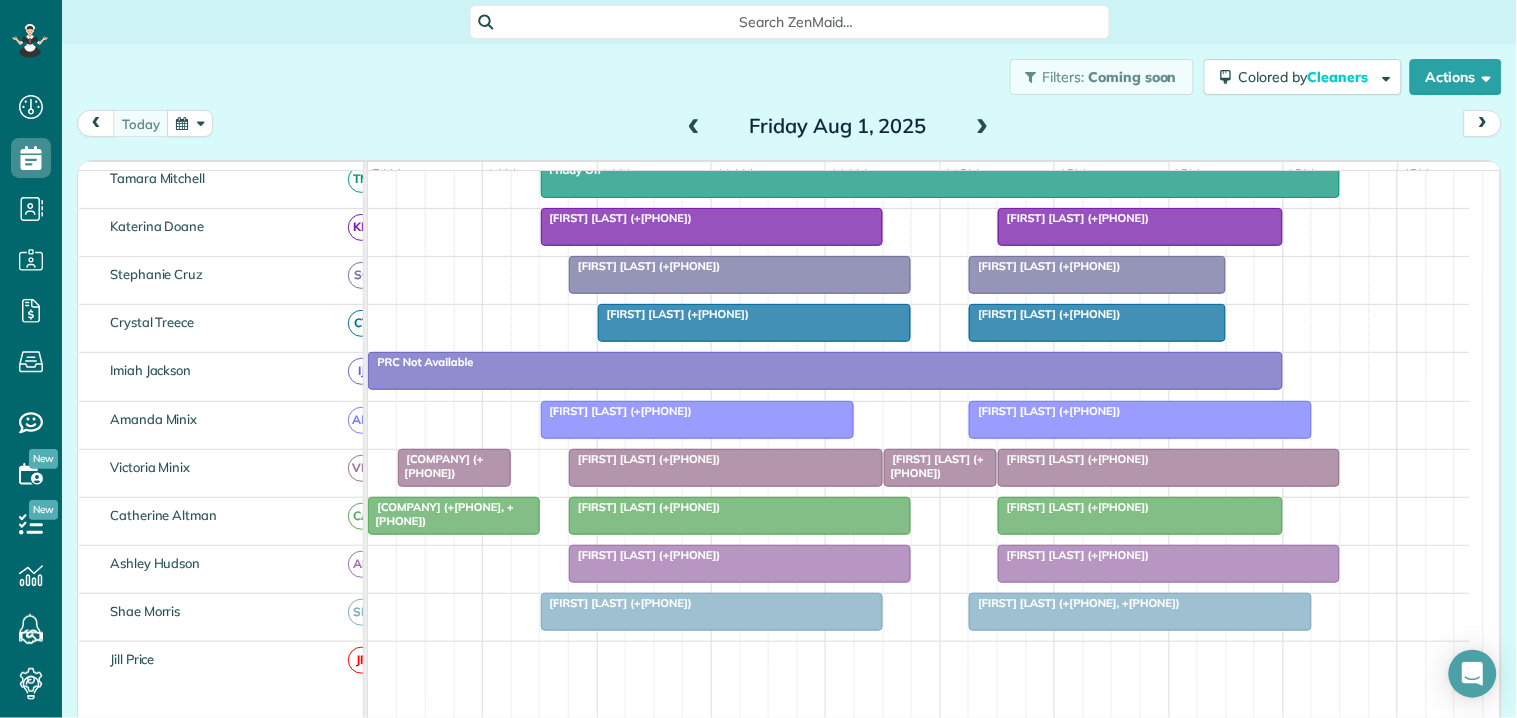 scroll, scrollTop: 363, scrollLeft: 0, axis: vertical 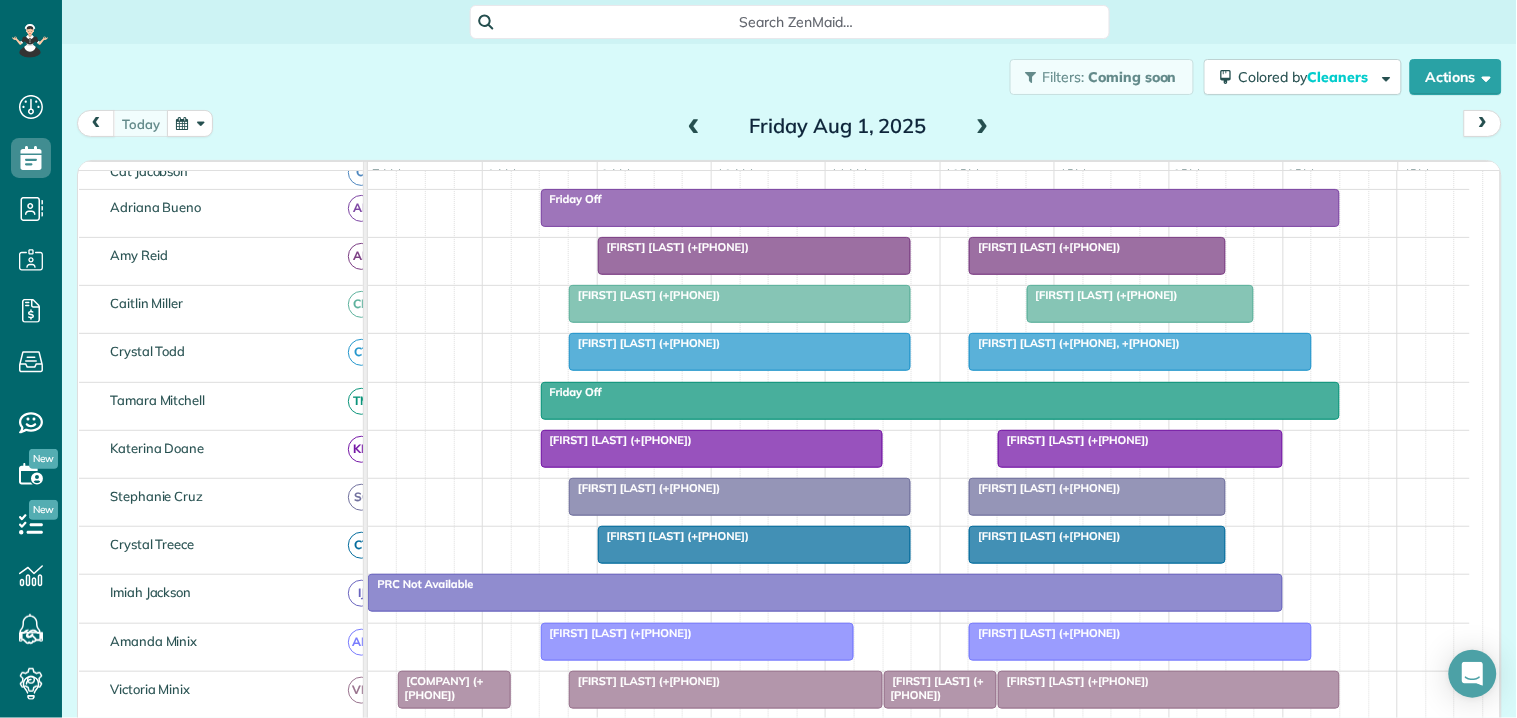 click on "Lee Roberson (+17704805140)" at bounding box center (698, 633) 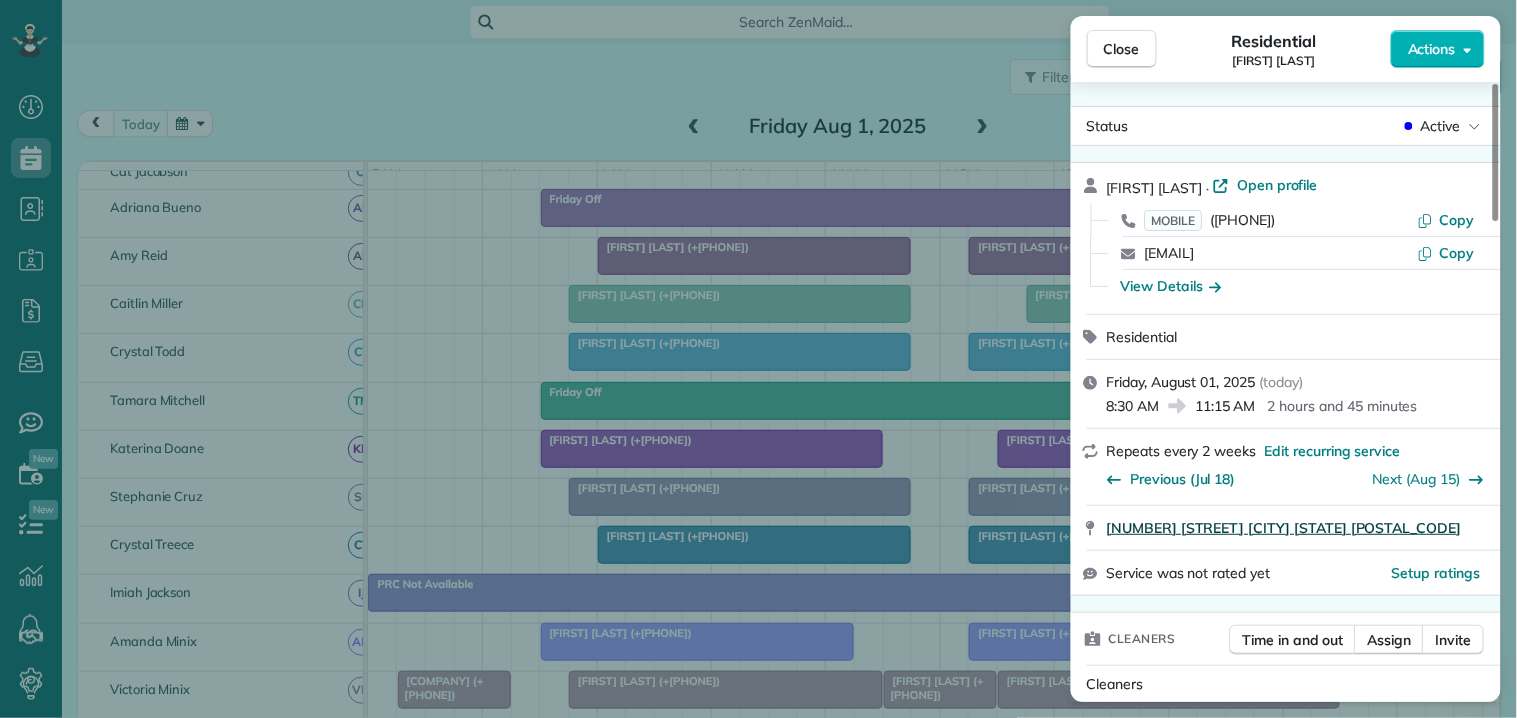 scroll, scrollTop: 222, scrollLeft: 0, axis: vertical 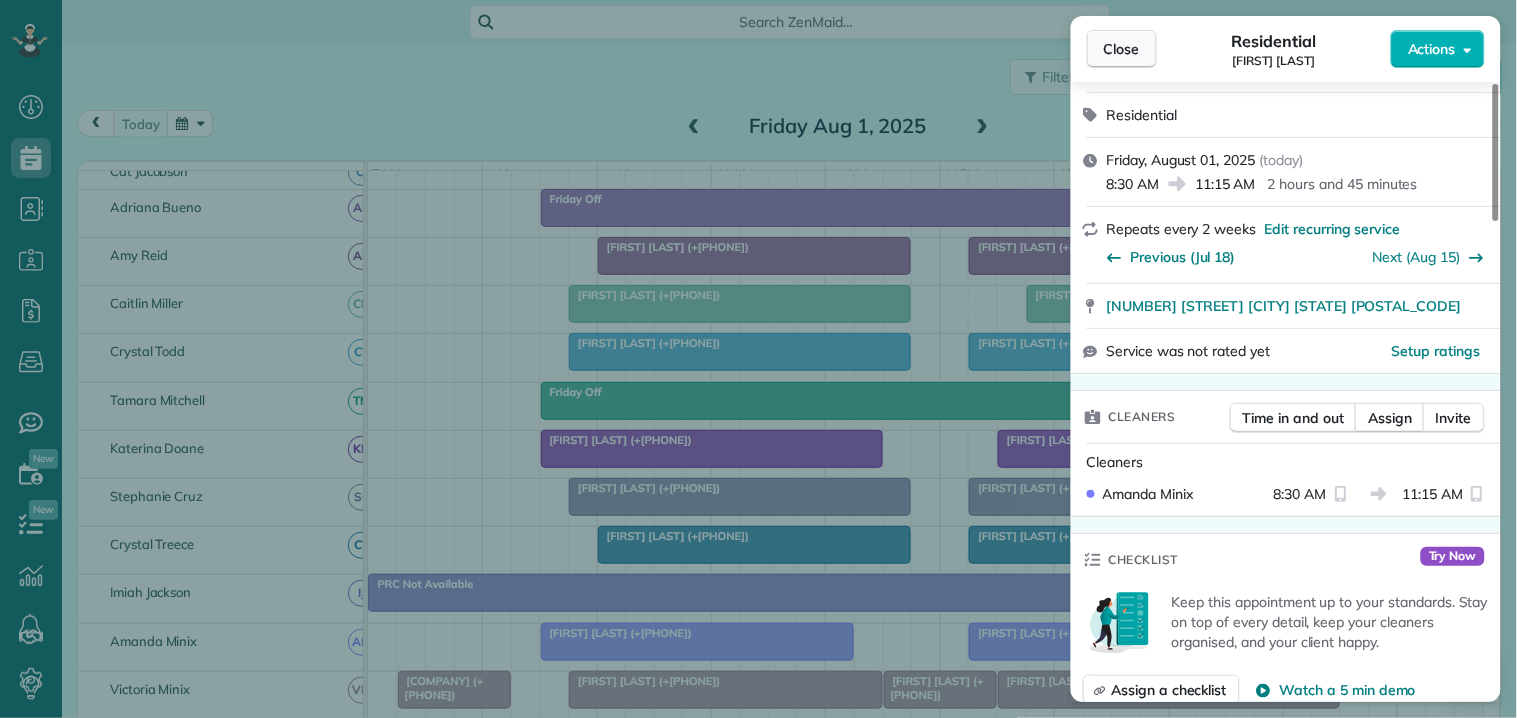 click on "Close" at bounding box center [1122, 49] 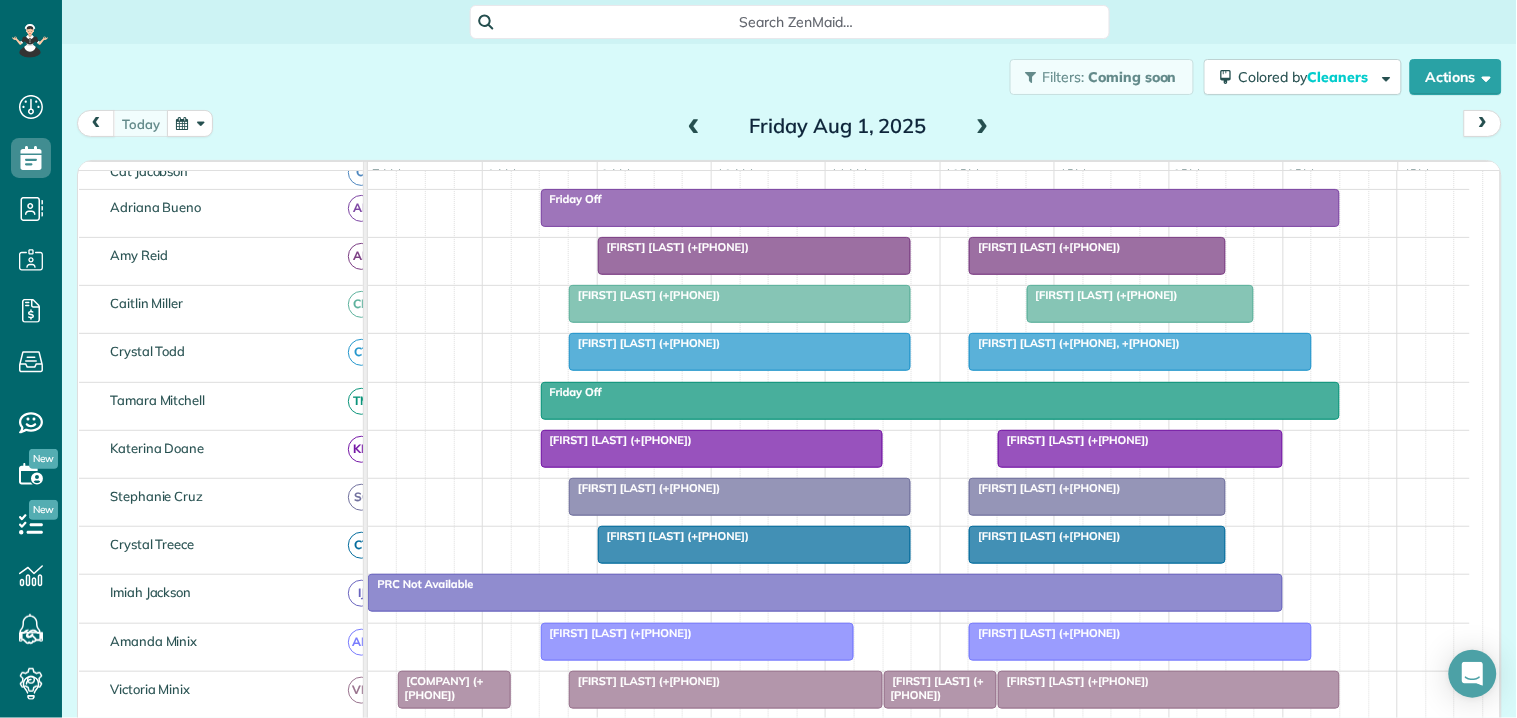 click on "Filters:   Coming soon
Colored by  Cleaners
Color by Cleaner
Color by Team
Color by Status
Color by Recurrence
Color by Paid/Unpaid
Filters  Default
Schedule Changes
Actions
Create Appointment
Create Task
Clock In/Out
Send Work Orders
Print Route Sheets
Today's Emails/Texts
Export data.." at bounding box center (789, 77) 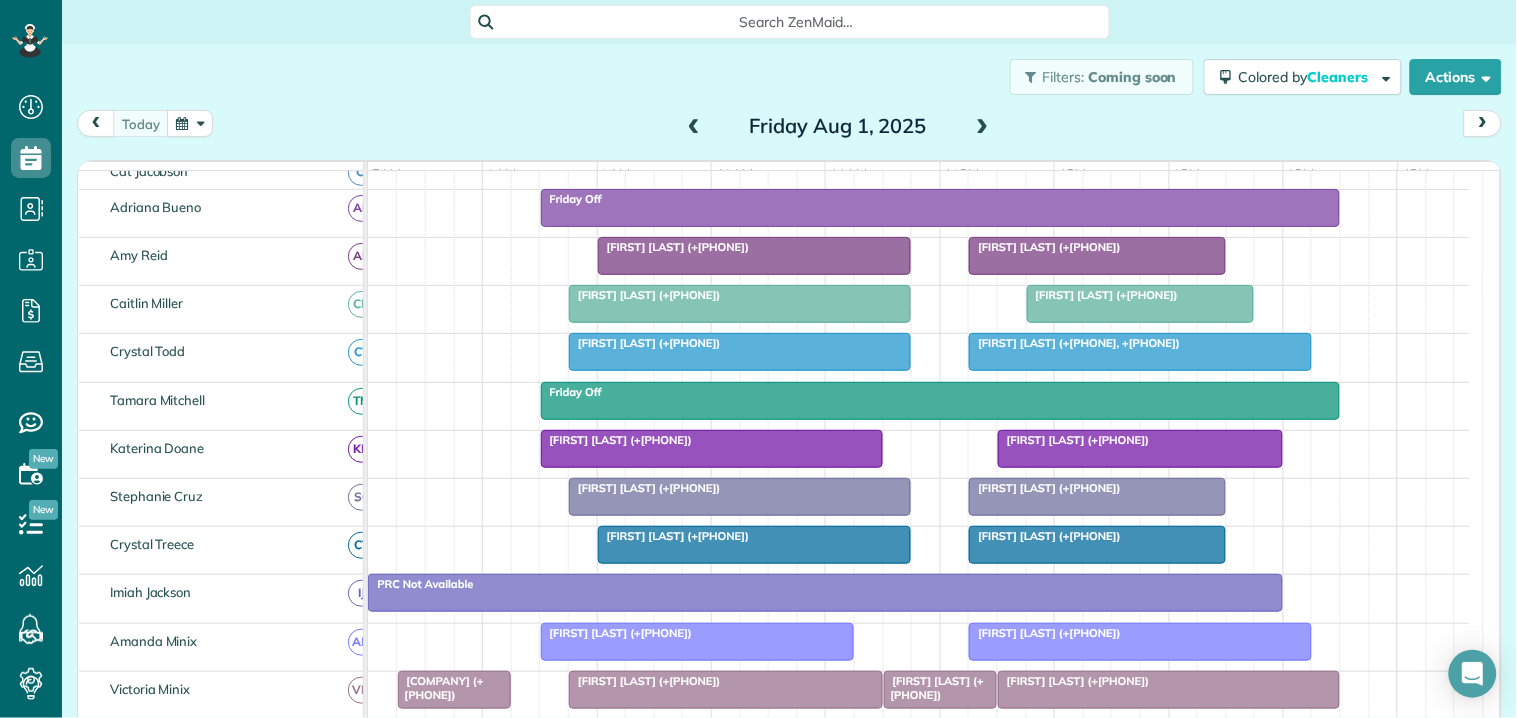 scroll, scrollTop: 485, scrollLeft: 0, axis: vertical 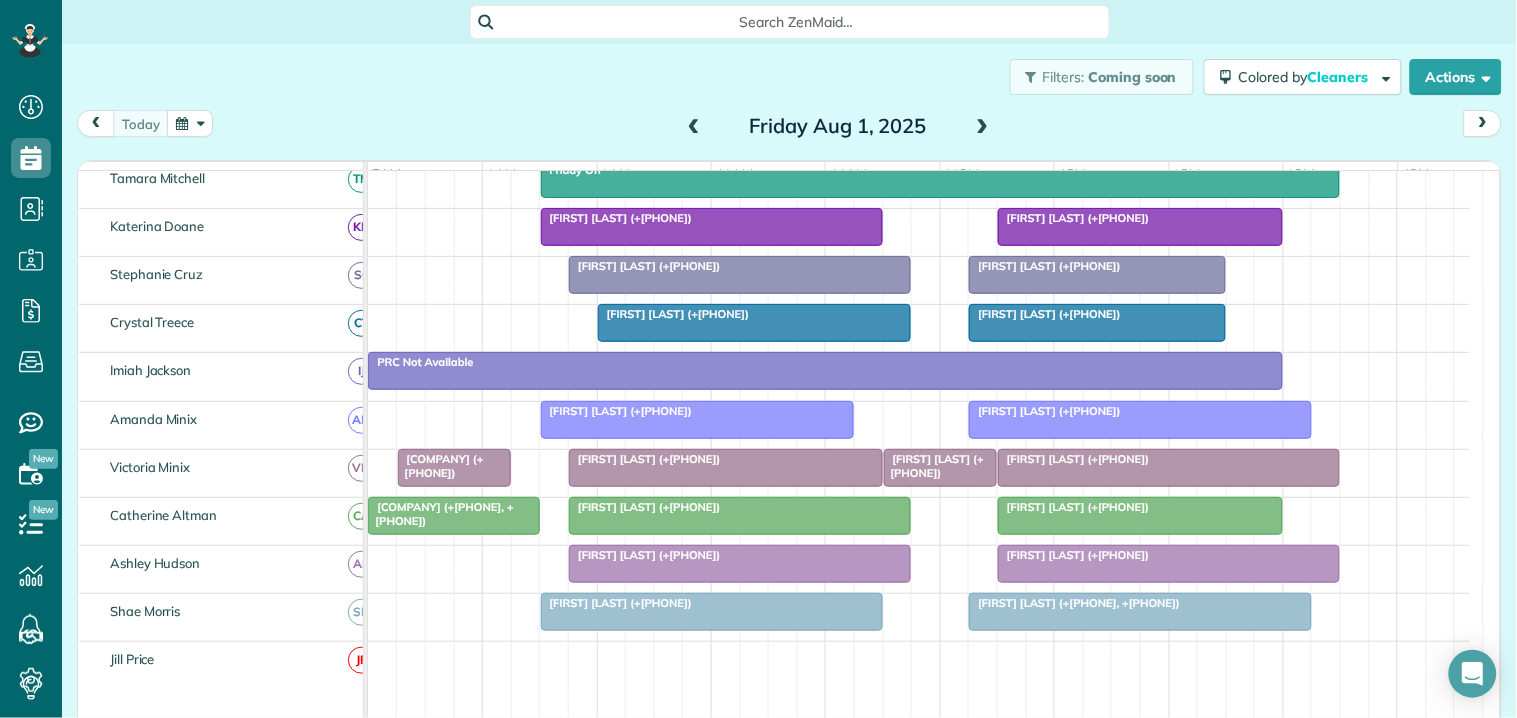 click at bounding box center (1169, 564) 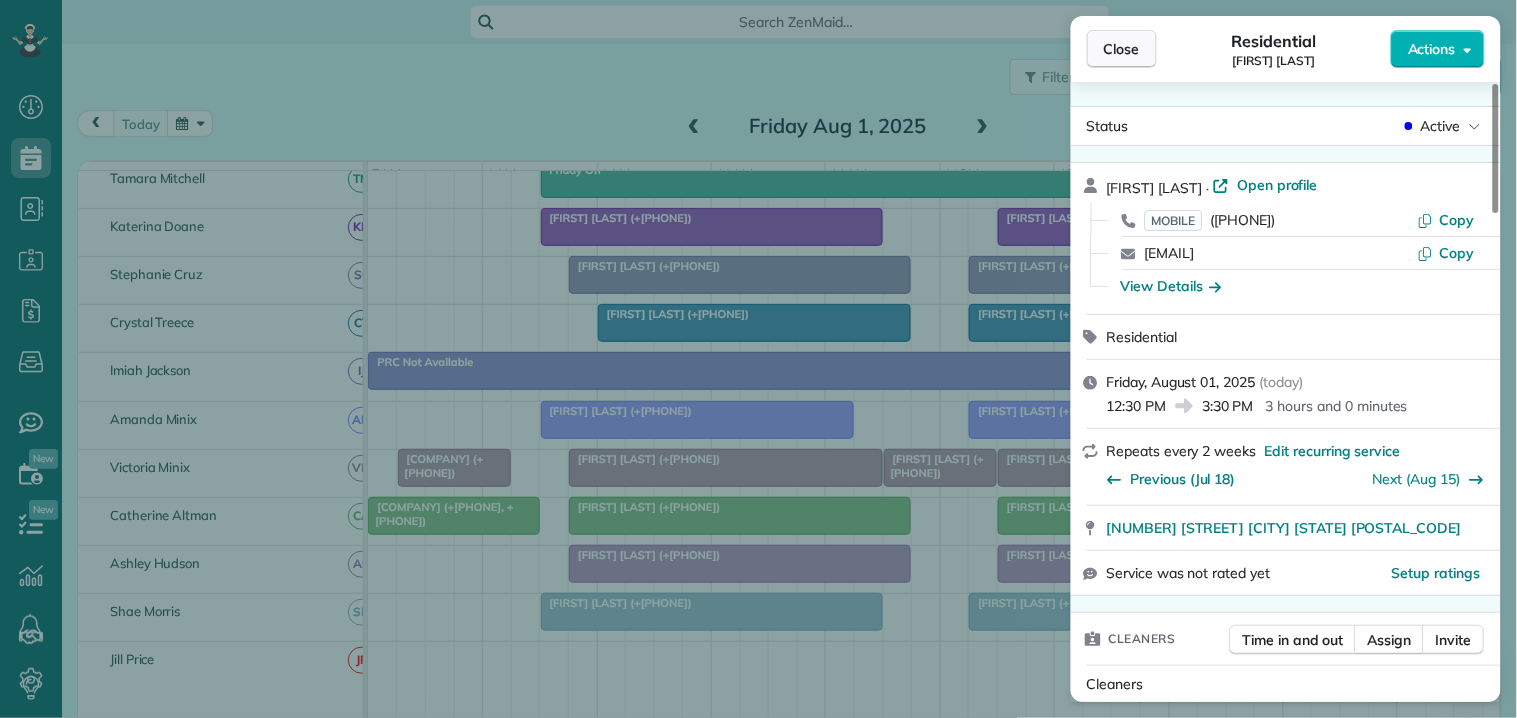 click on "Close" at bounding box center [1122, 49] 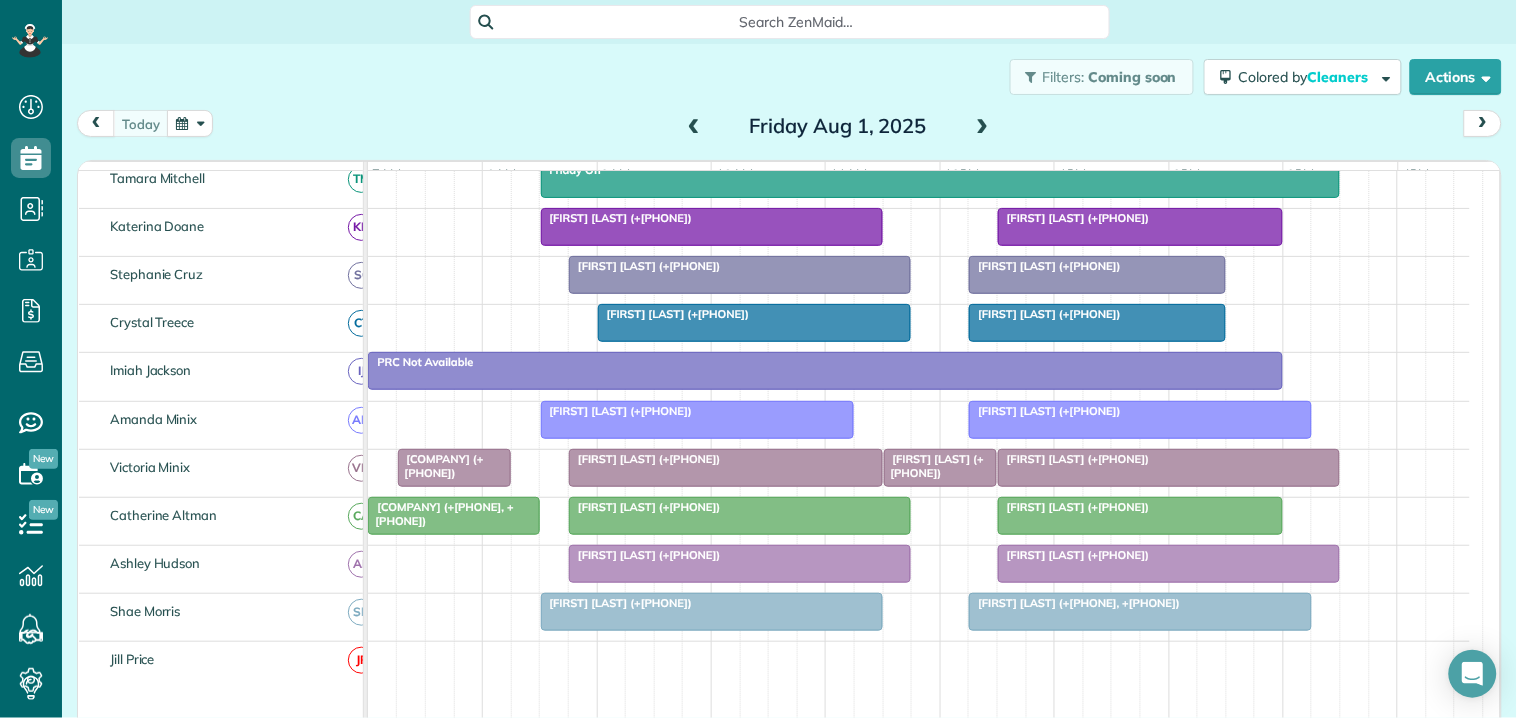 click at bounding box center [190, 123] 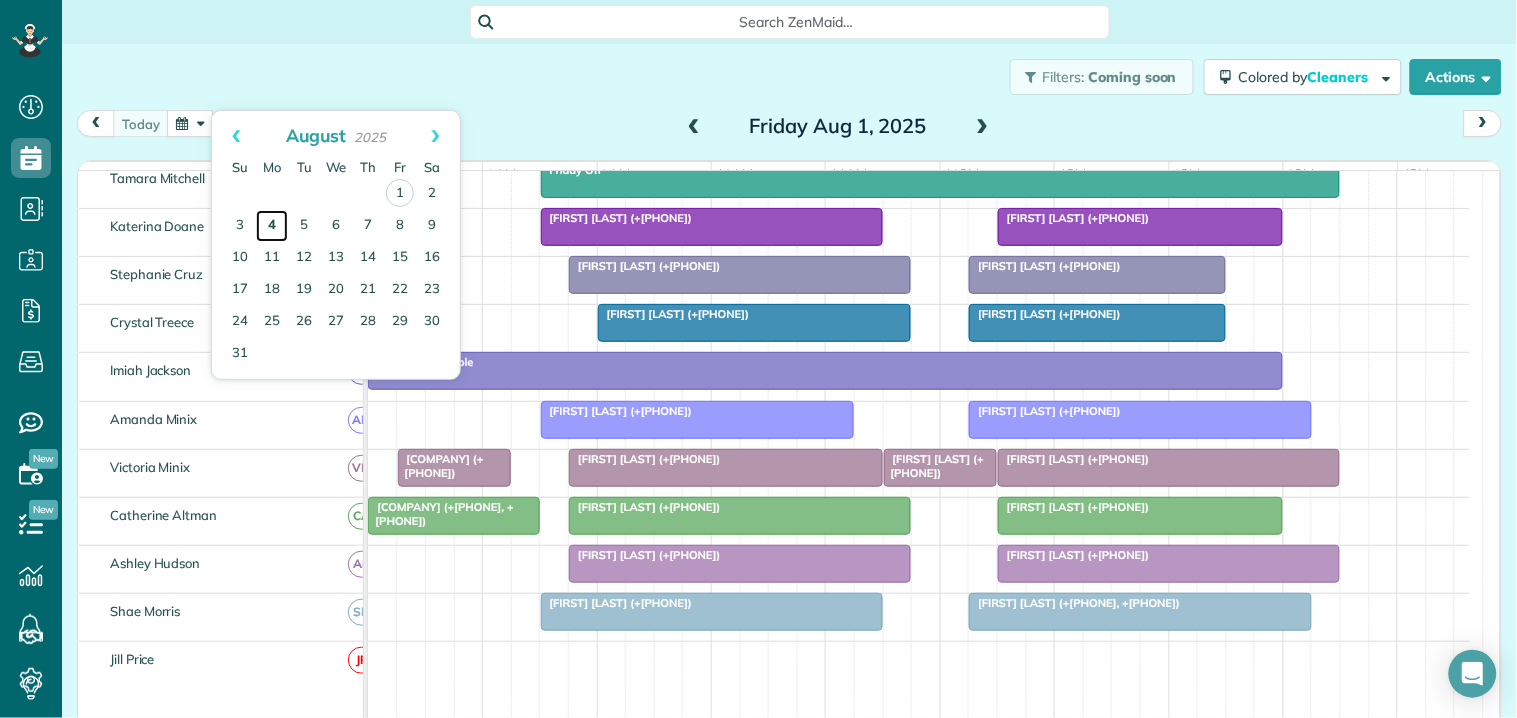 click on "4" at bounding box center (272, 226) 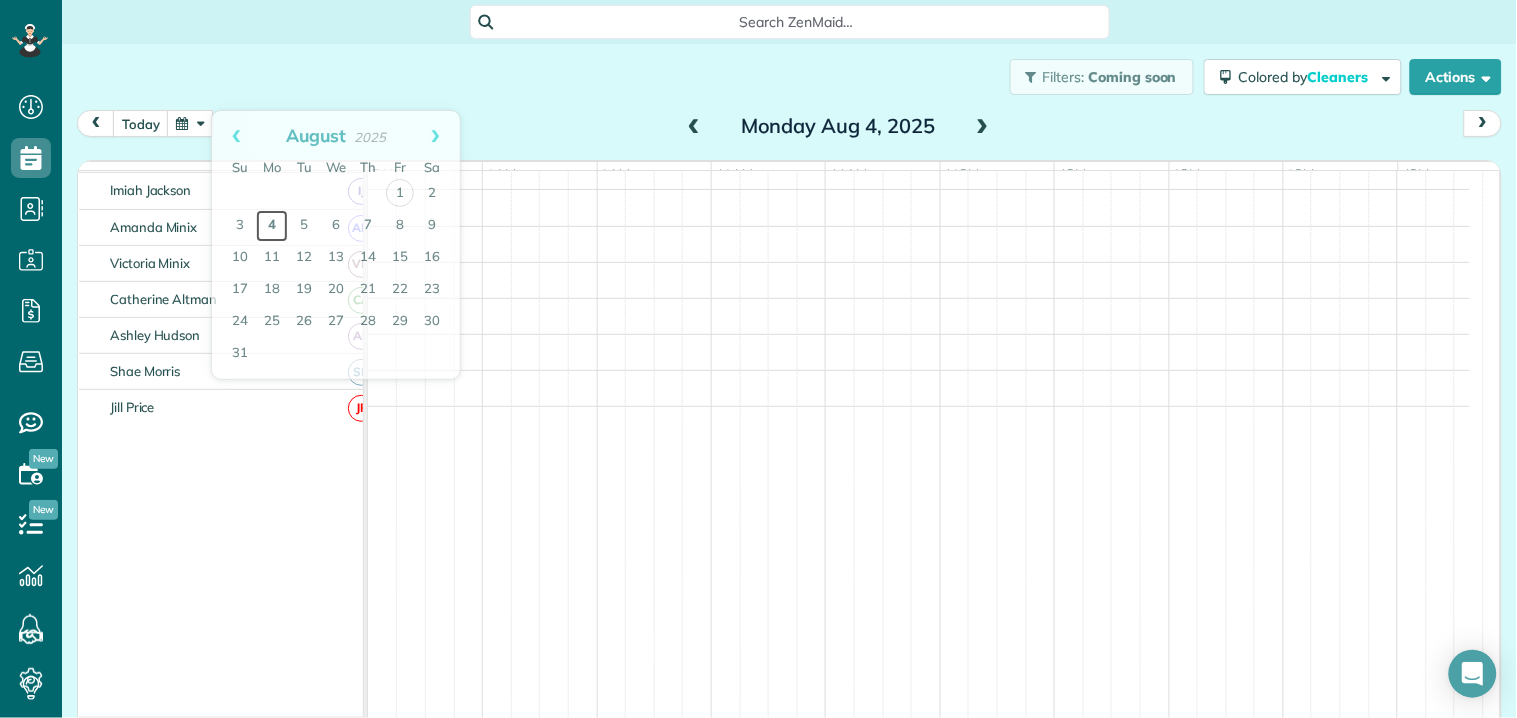scroll, scrollTop: 293, scrollLeft: 0, axis: vertical 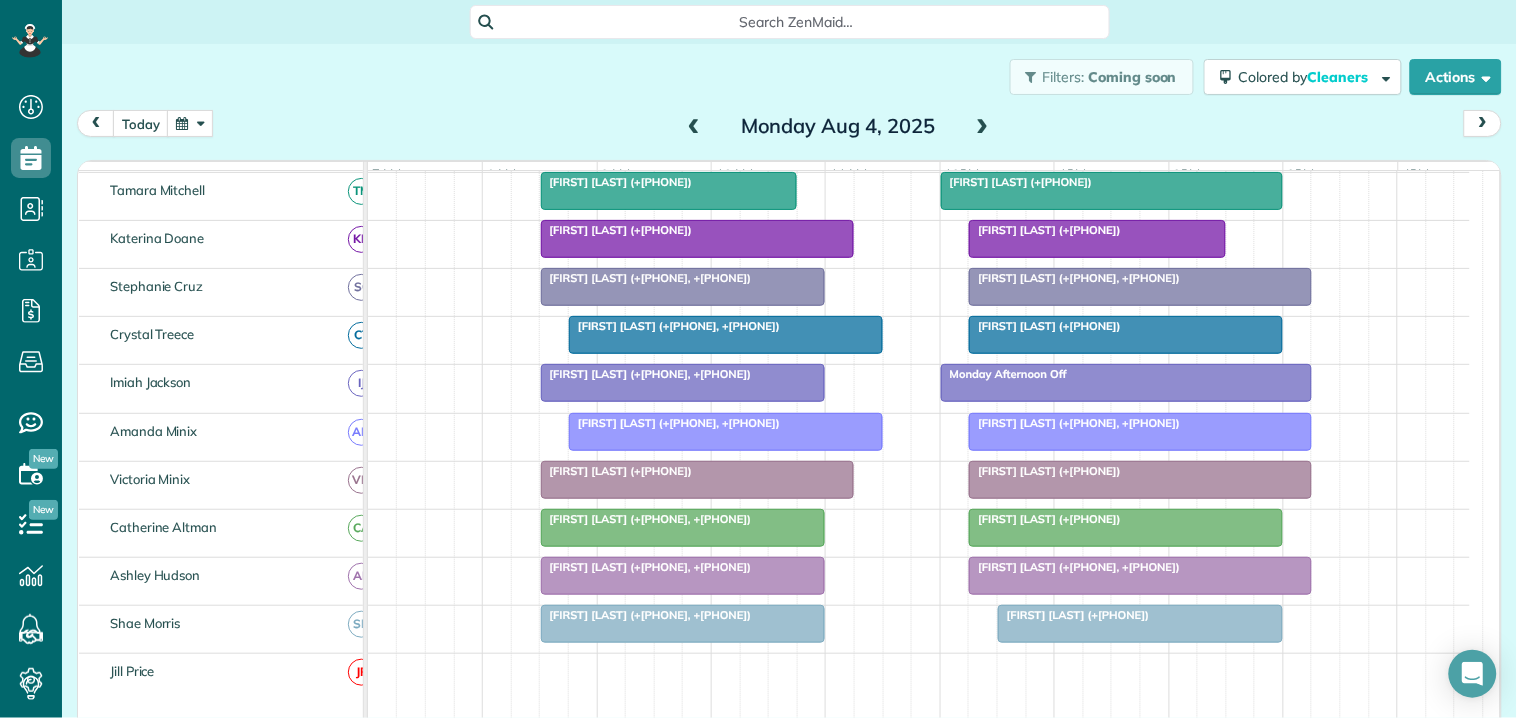click at bounding box center [726, 335] 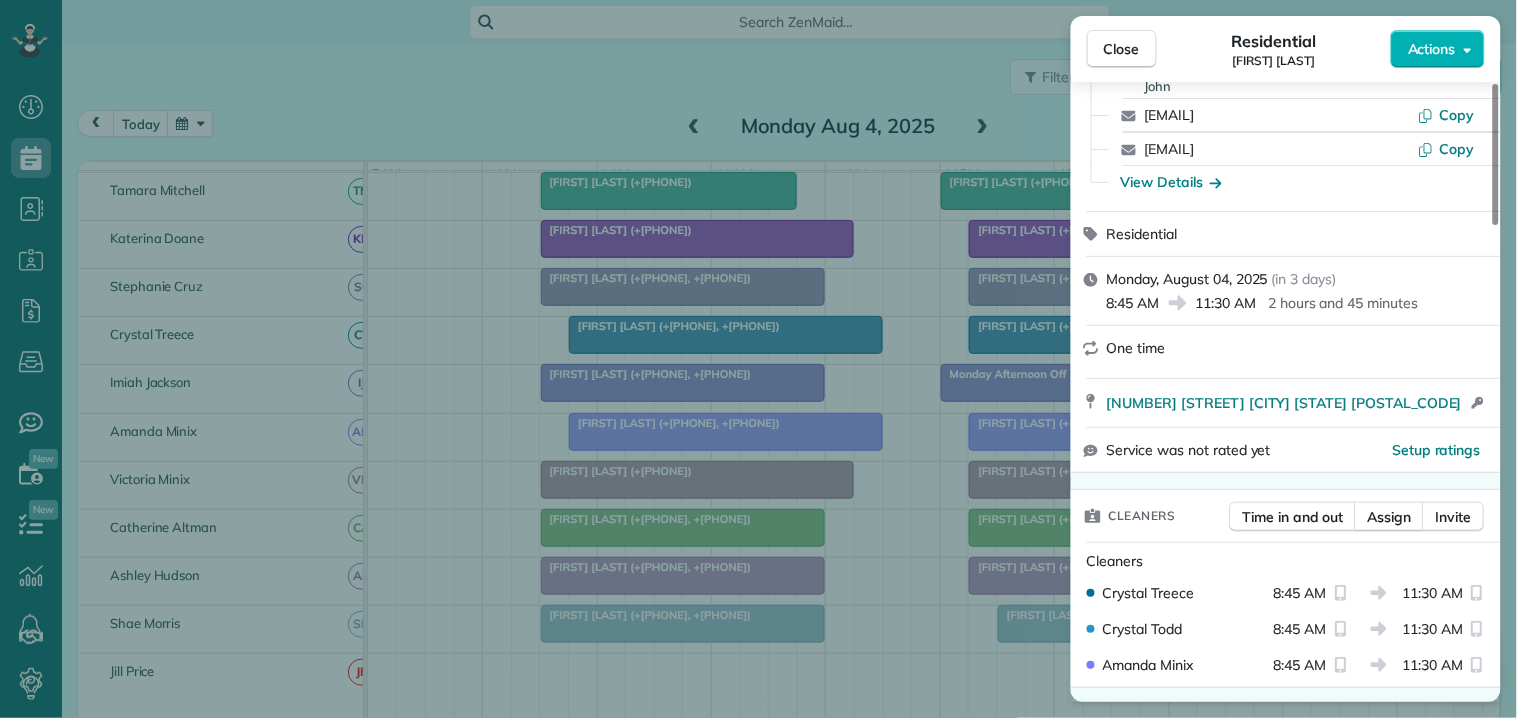 scroll, scrollTop: 222, scrollLeft: 0, axis: vertical 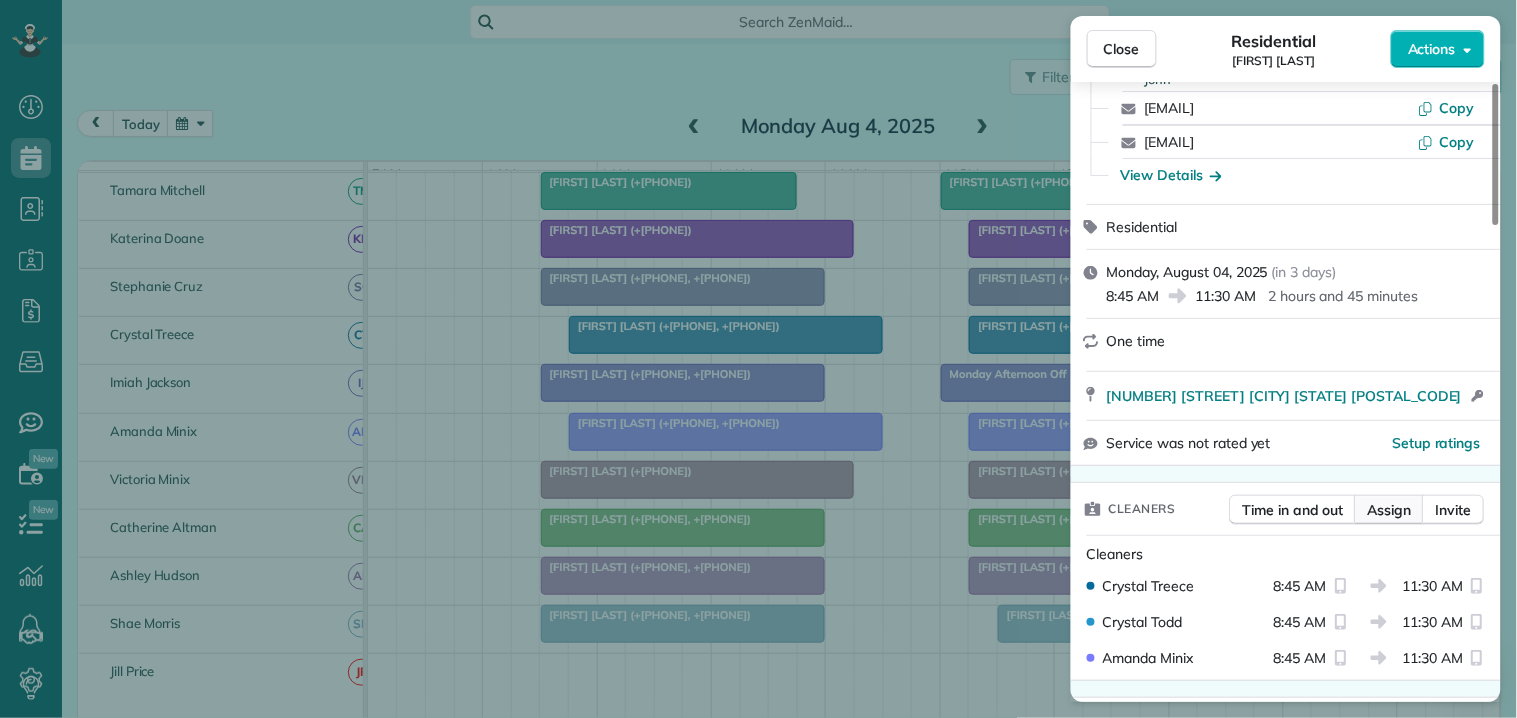 click on "Assign" at bounding box center [1390, 510] 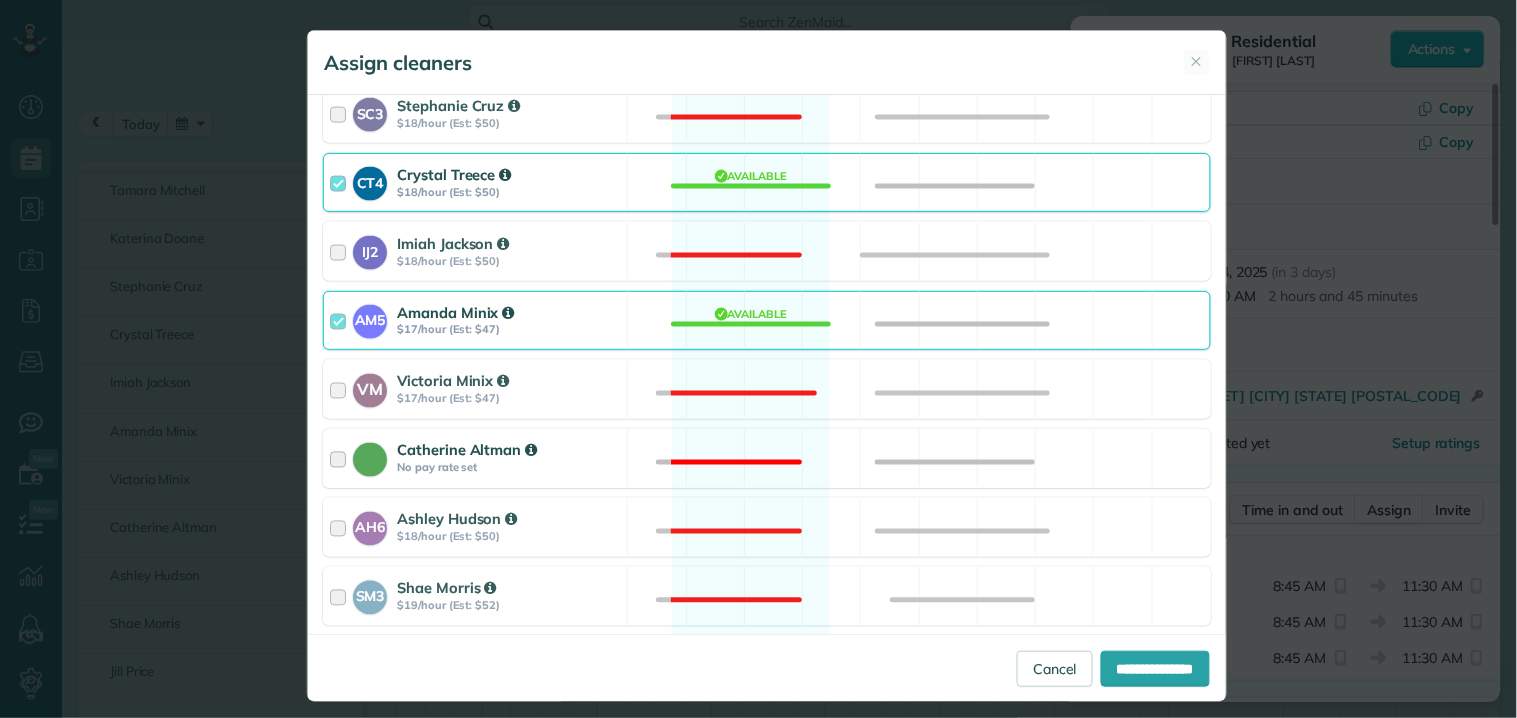 scroll, scrollTop: 636, scrollLeft: 0, axis: vertical 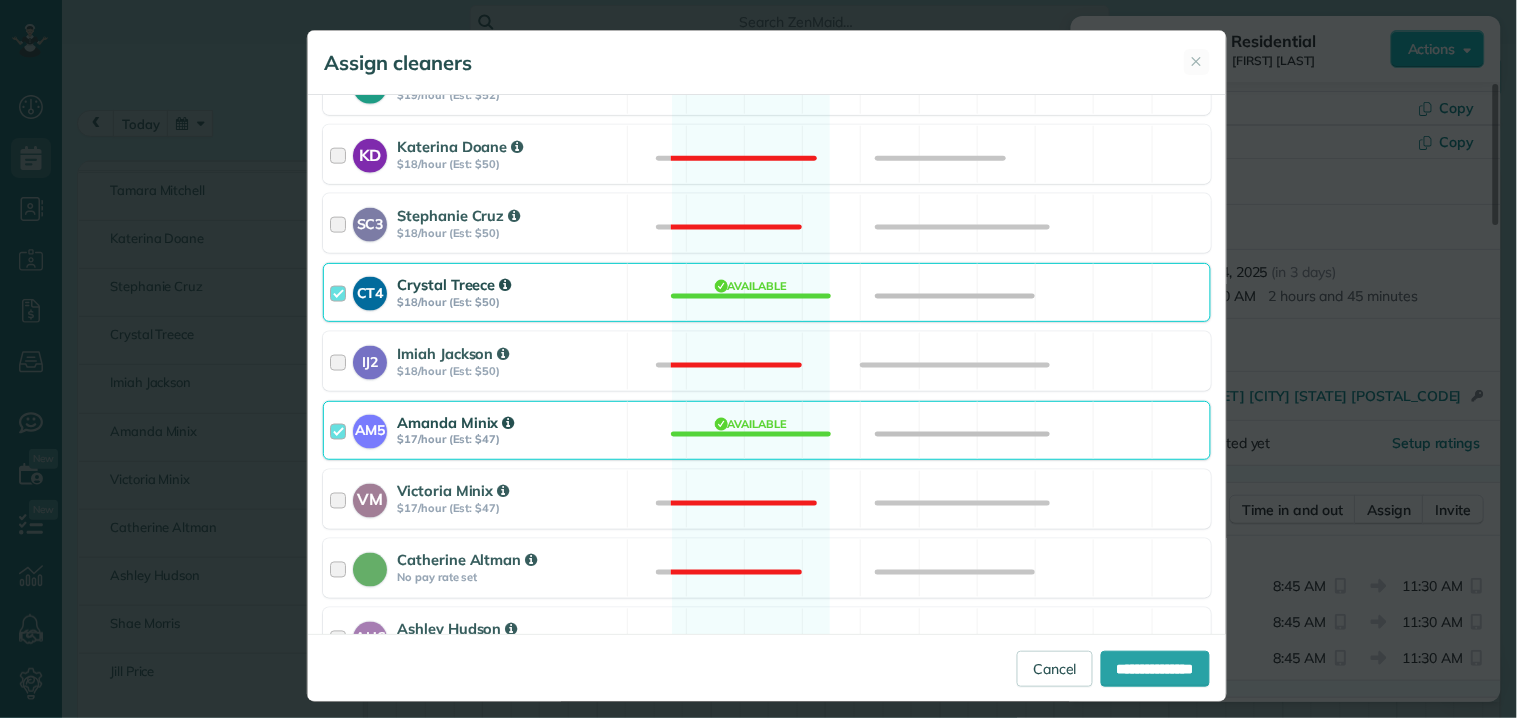 click on "CT4
Crystal Treece
$18/hour (Est: $50)
Available" at bounding box center (767, 292) 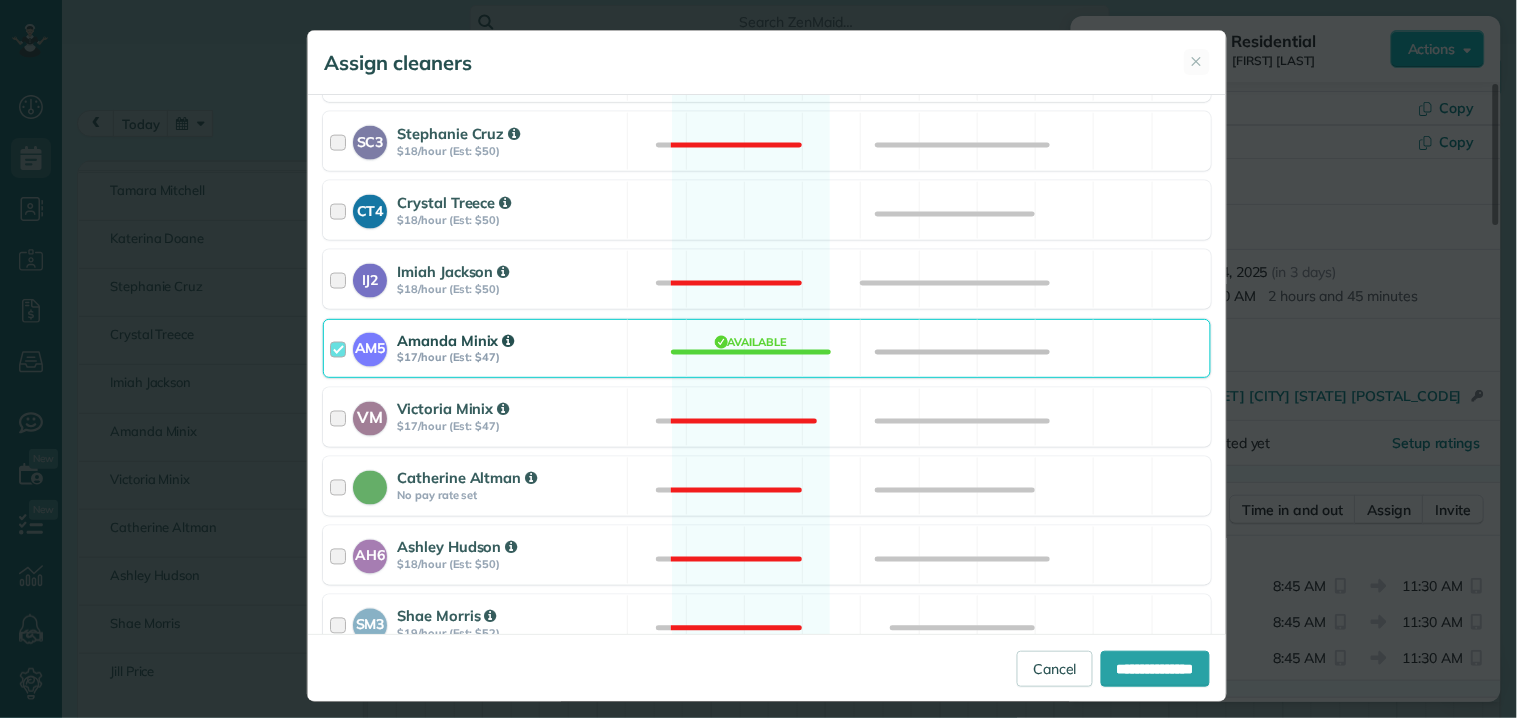 scroll, scrollTop: 747, scrollLeft: 0, axis: vertical 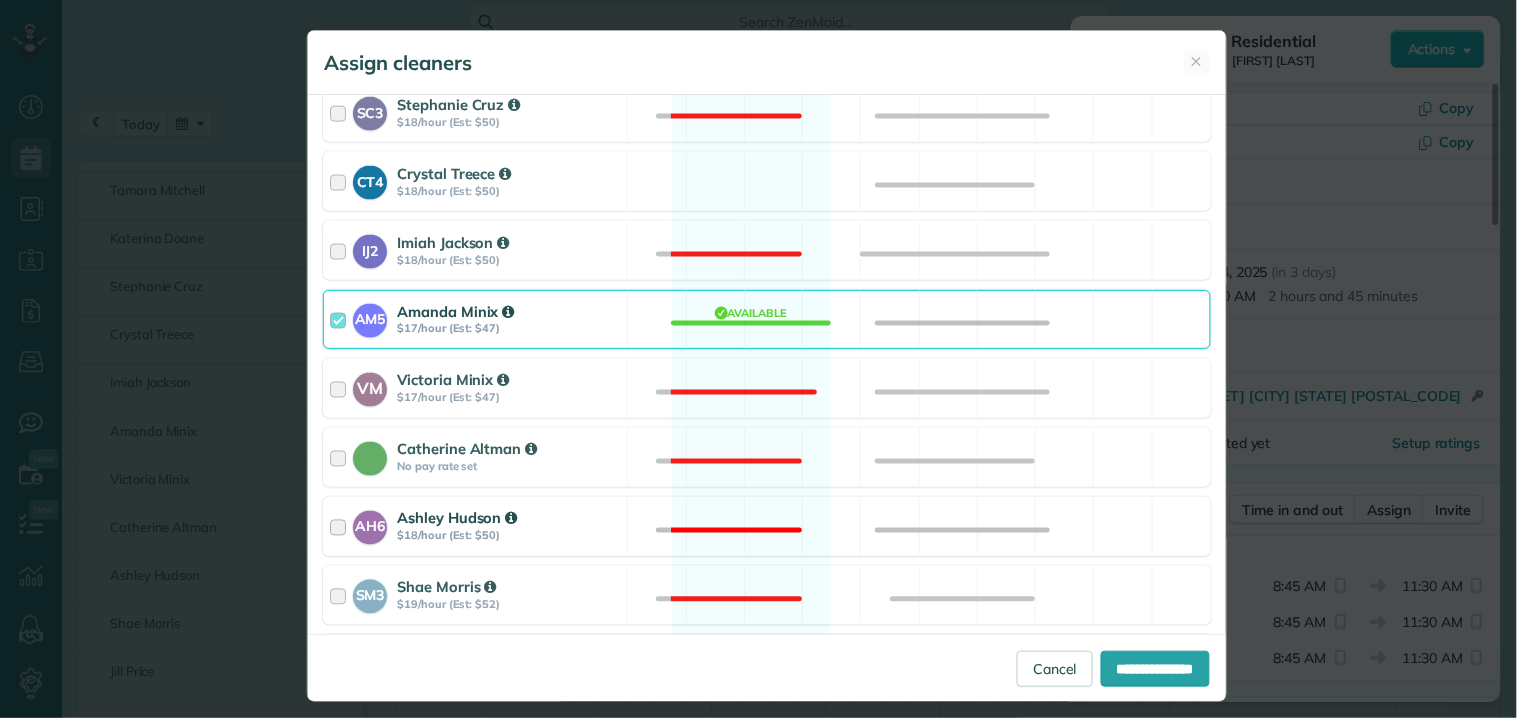 click on "AH6
Ashley Hudson
$18/hour (Est: $50)
Not available" at bounding box center (767, 526) 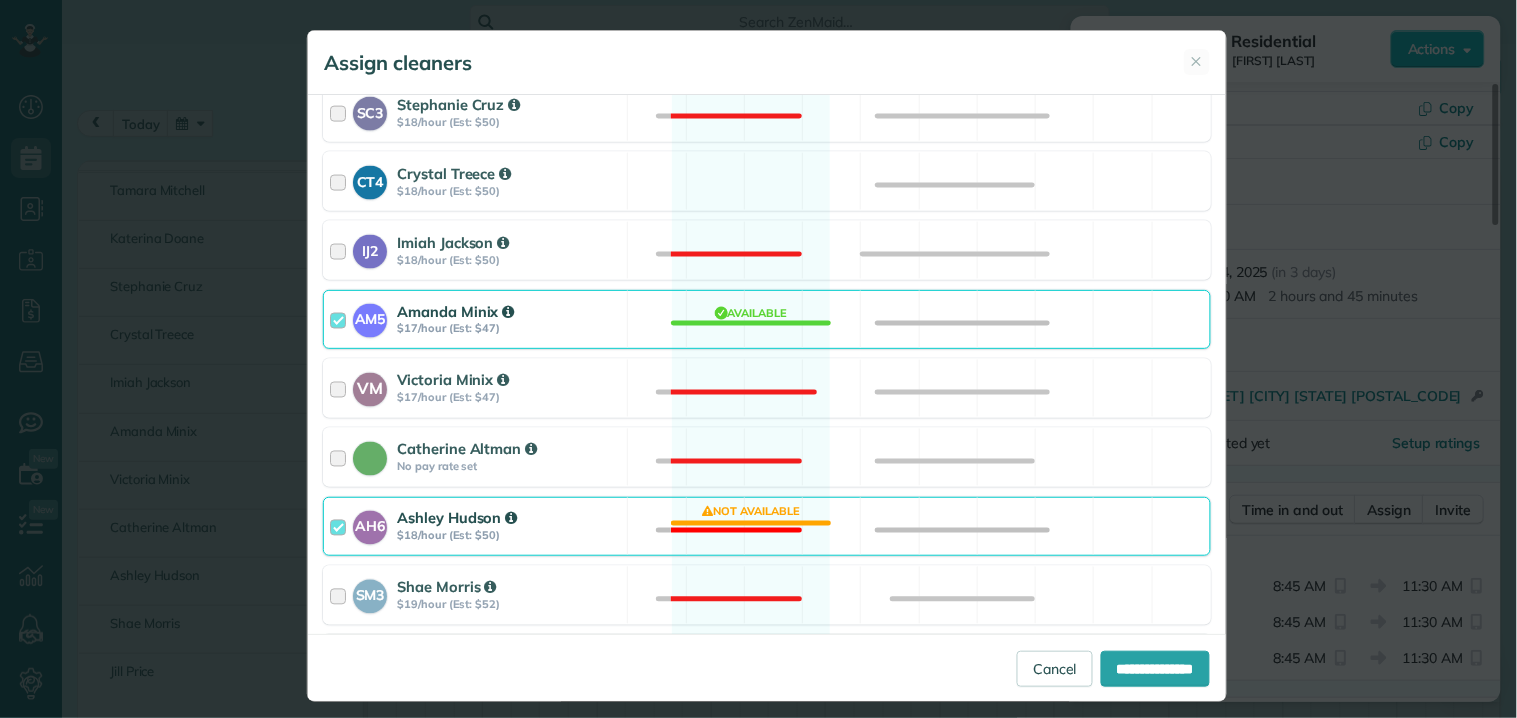 click on "**********" at bounding box center [767, 667] 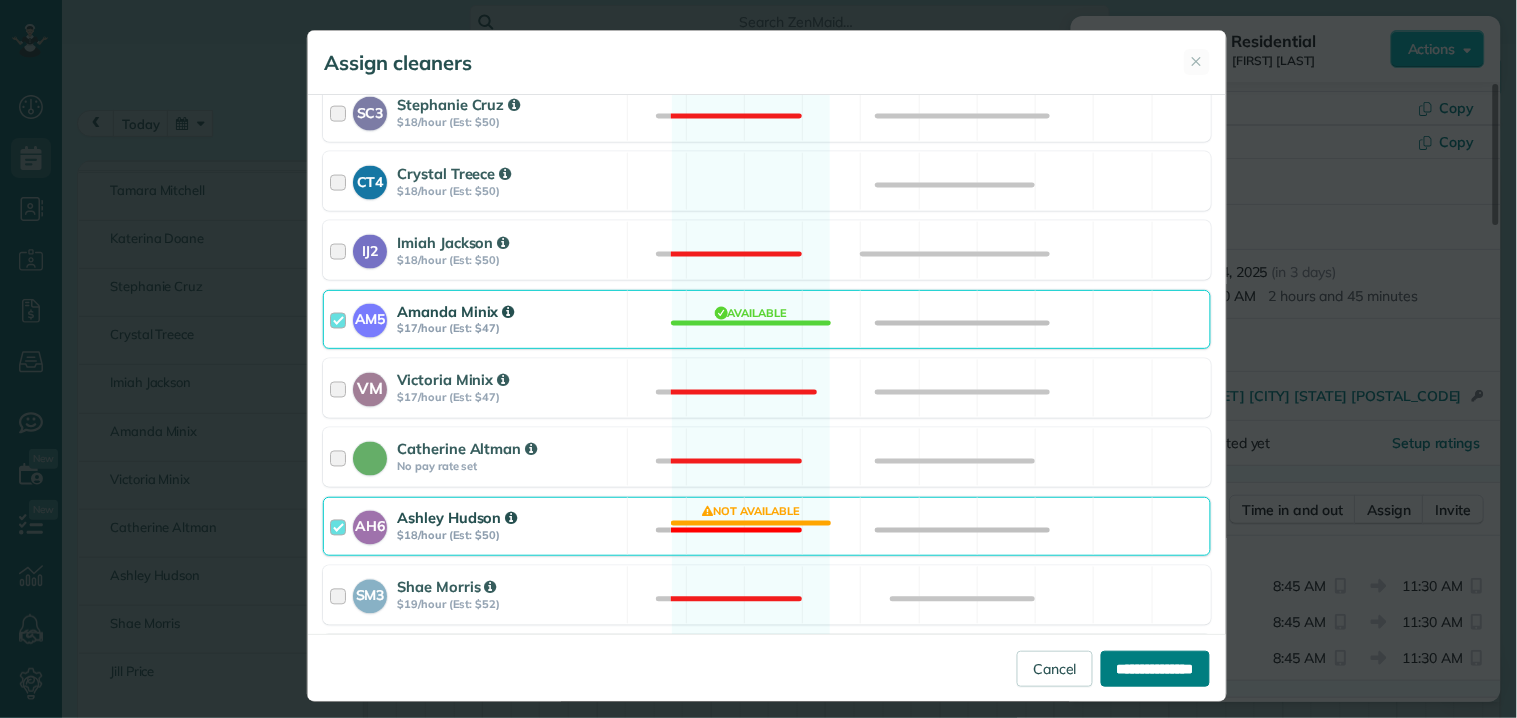 click on "**********" at bounding box center [1155, 669] 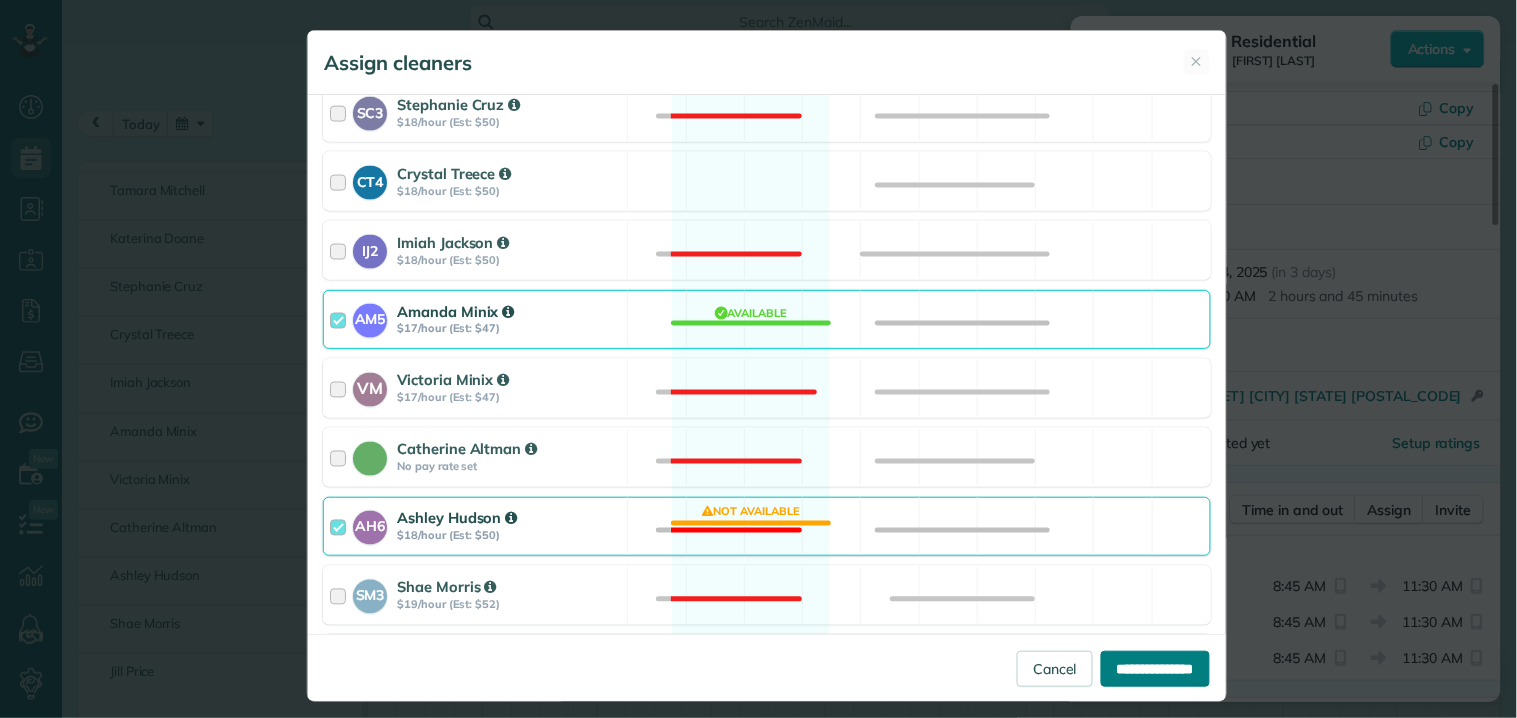 type on "**********" 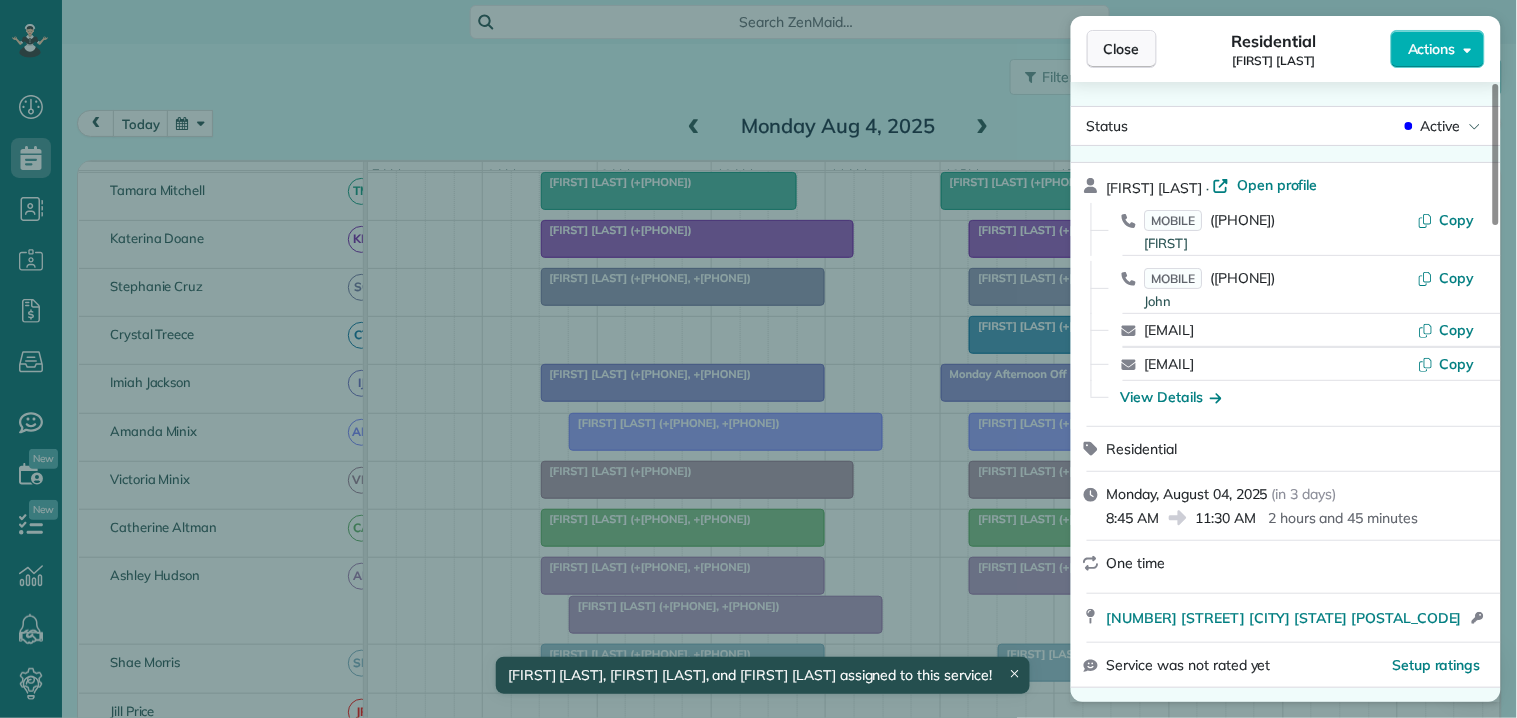 click on "Close" at bounding box center [1122, 49] 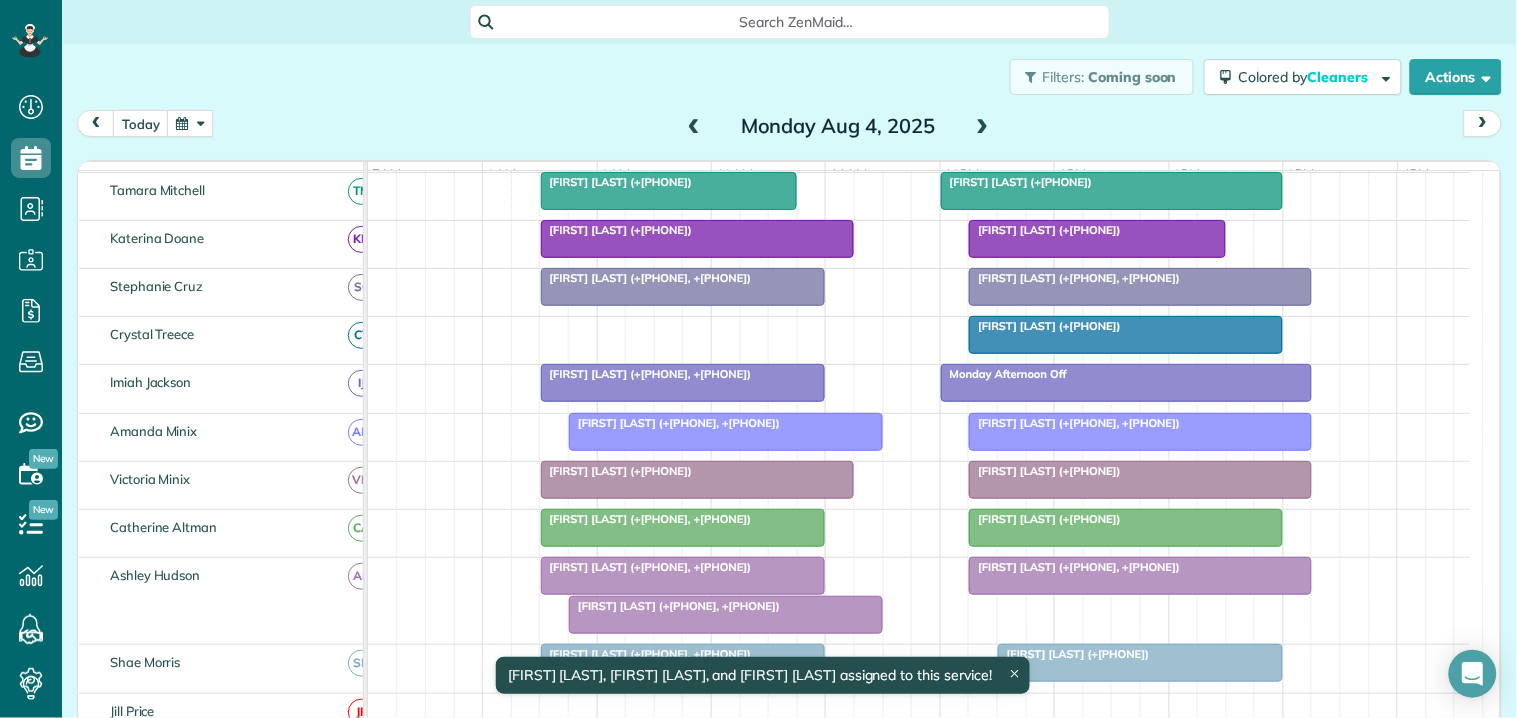 scroll, scrollTop: 510, scrollLeft: 0, axis: vertical 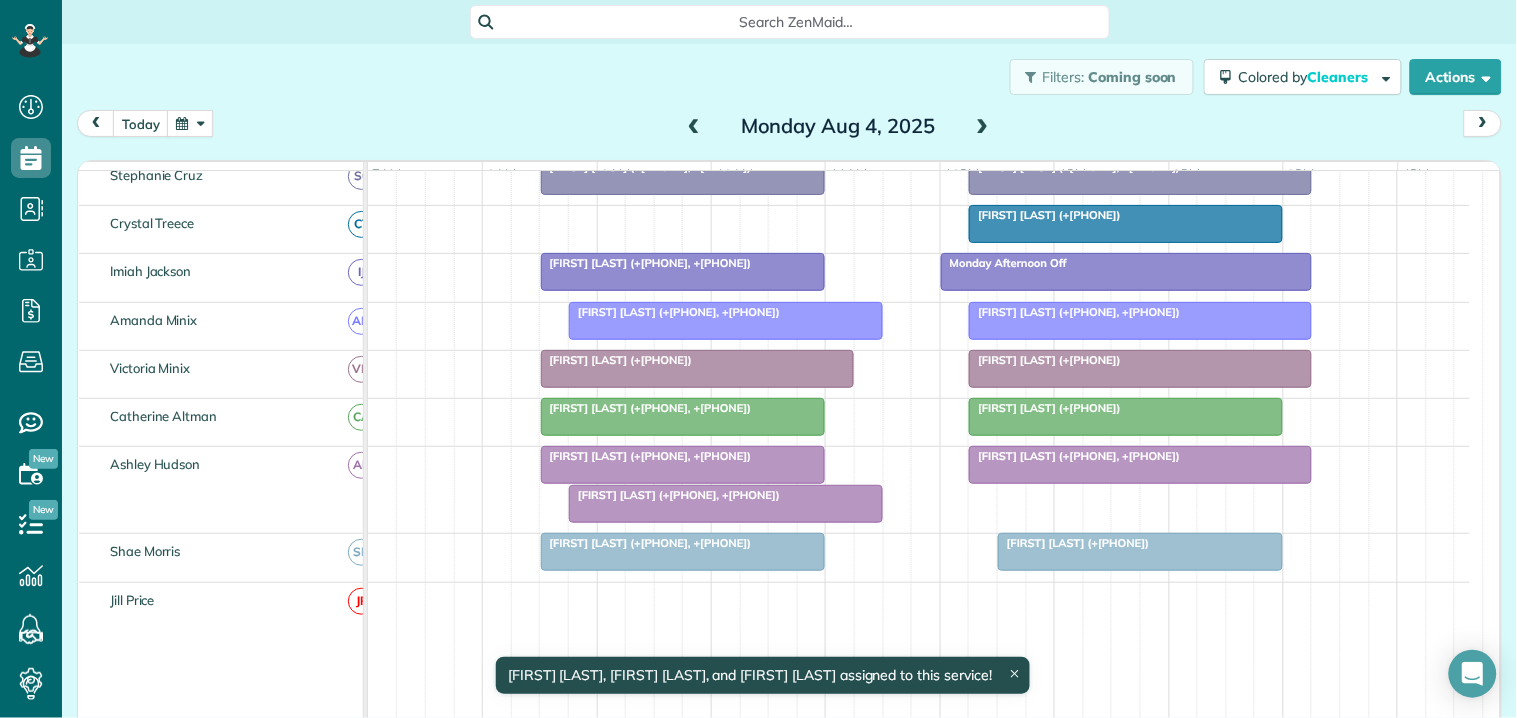 click at bounding box center (726, 504) 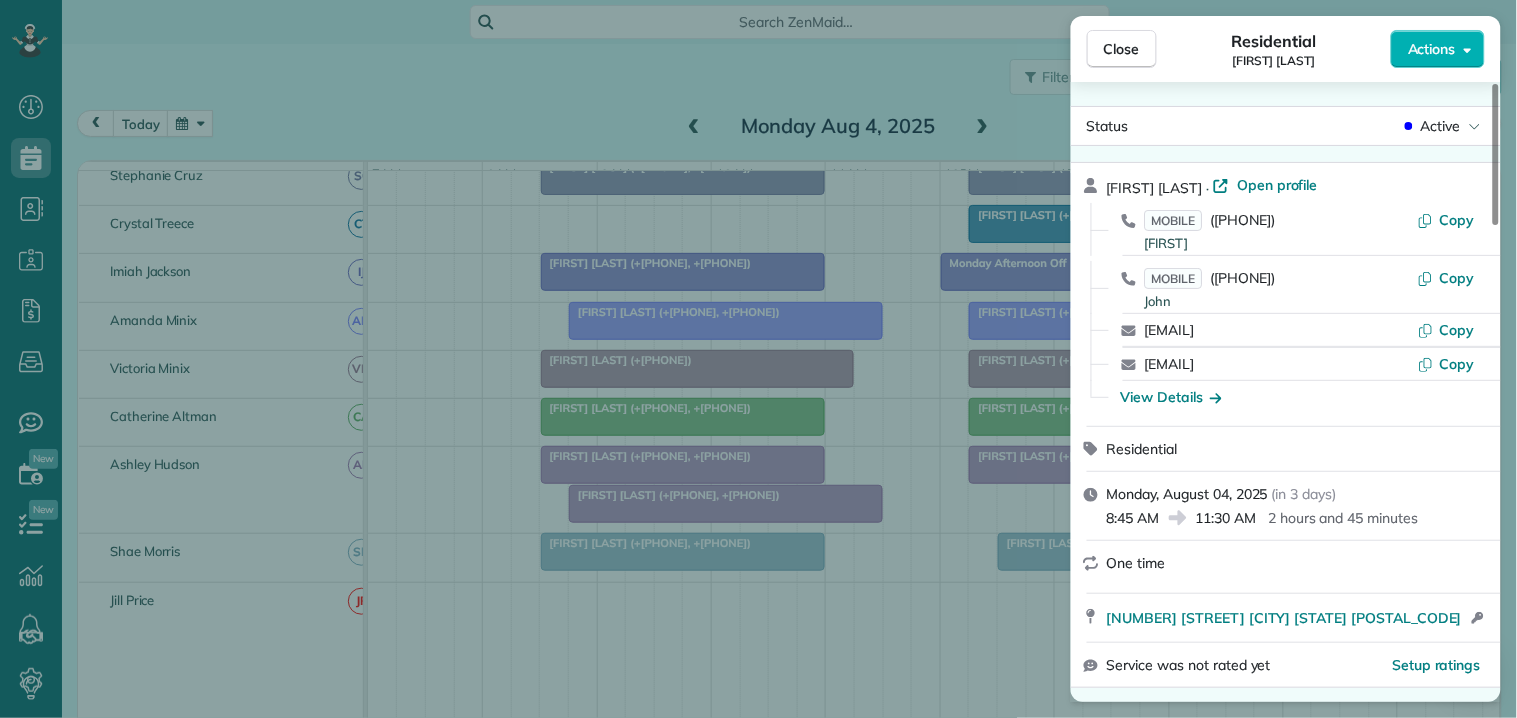 scroll, scrollTop: 333, scrollLeft: 0, axis: vertical 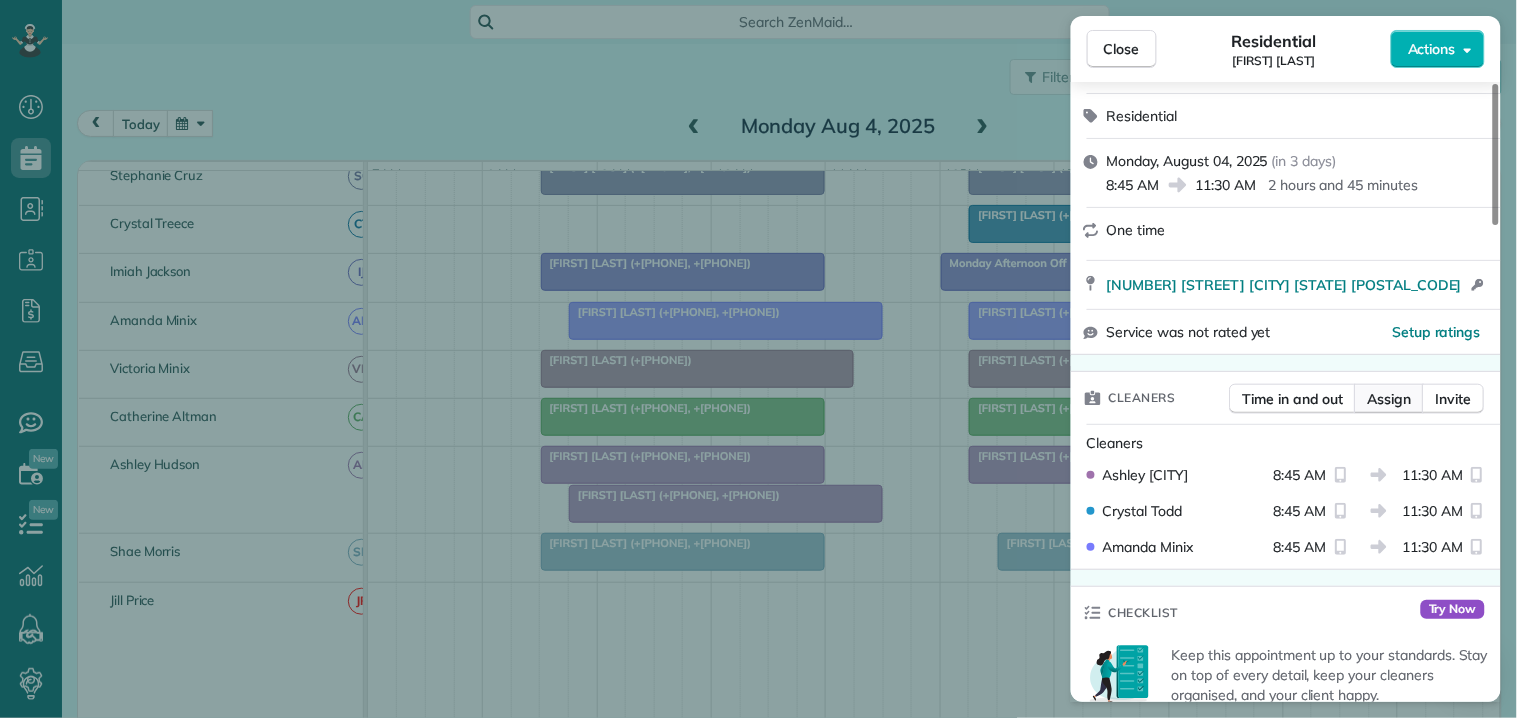 click on "Assign" at bounding box center [1390, 399] 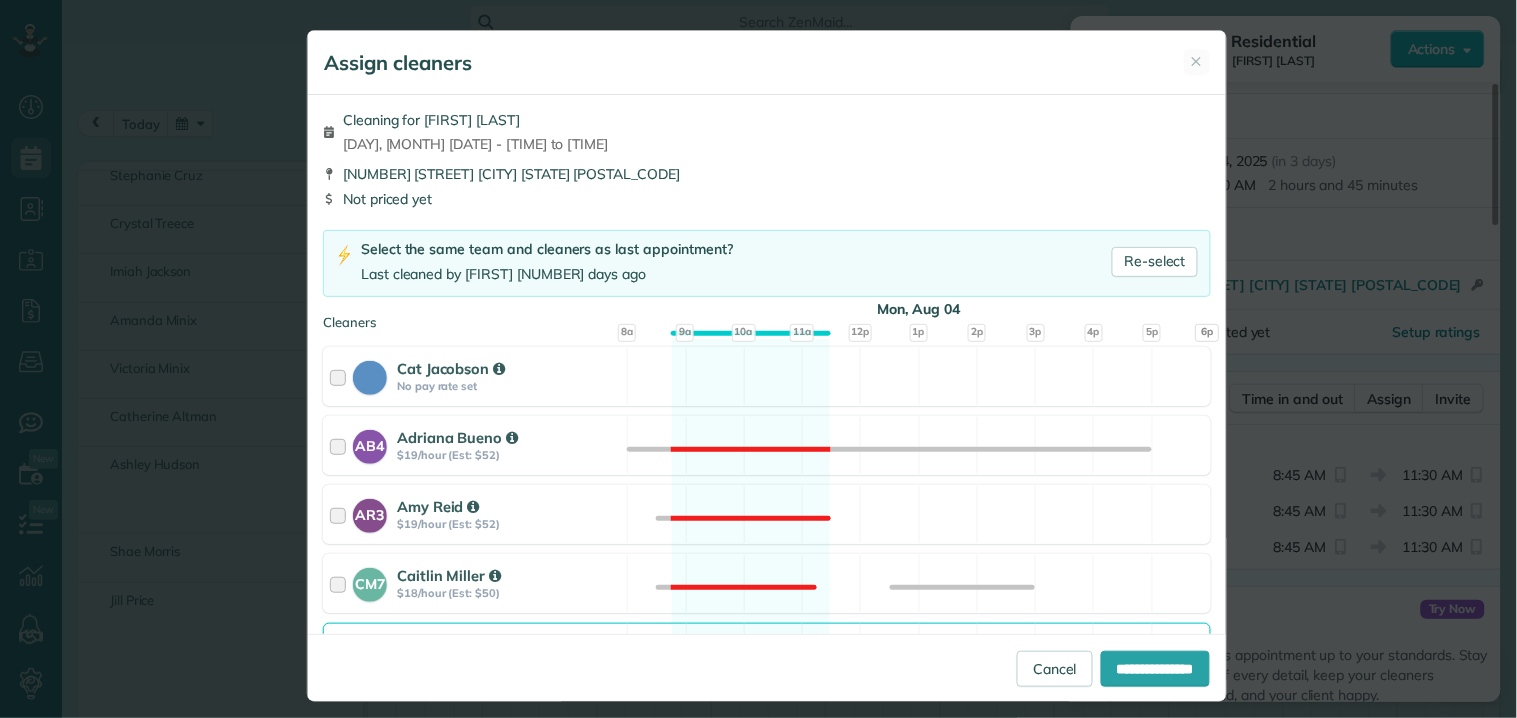 scroll, scrollTop: 555, scrollLeft: 0, axis: vertical 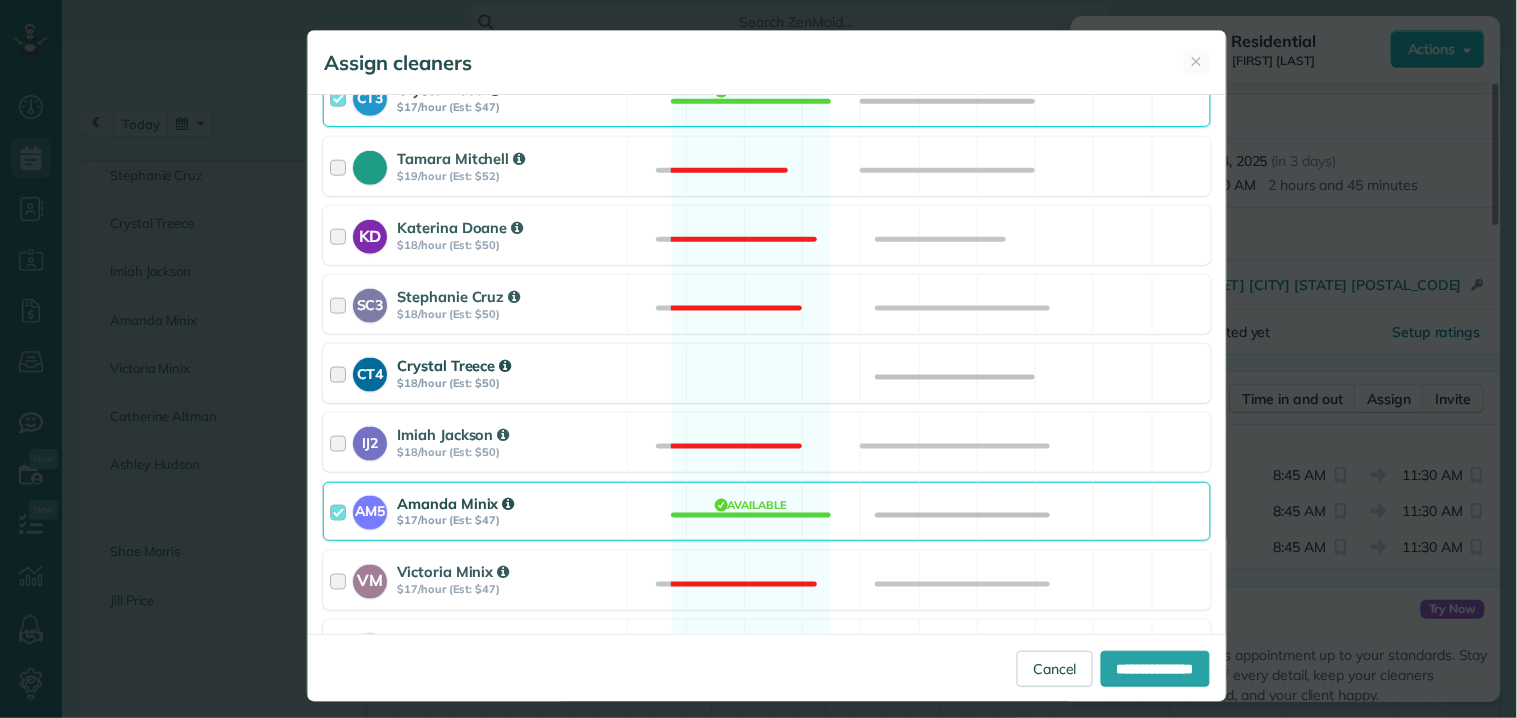 click on "CT4
Crystal Treece
$18/hour (Est: $50)
Available" at bounding box center (767, 373) 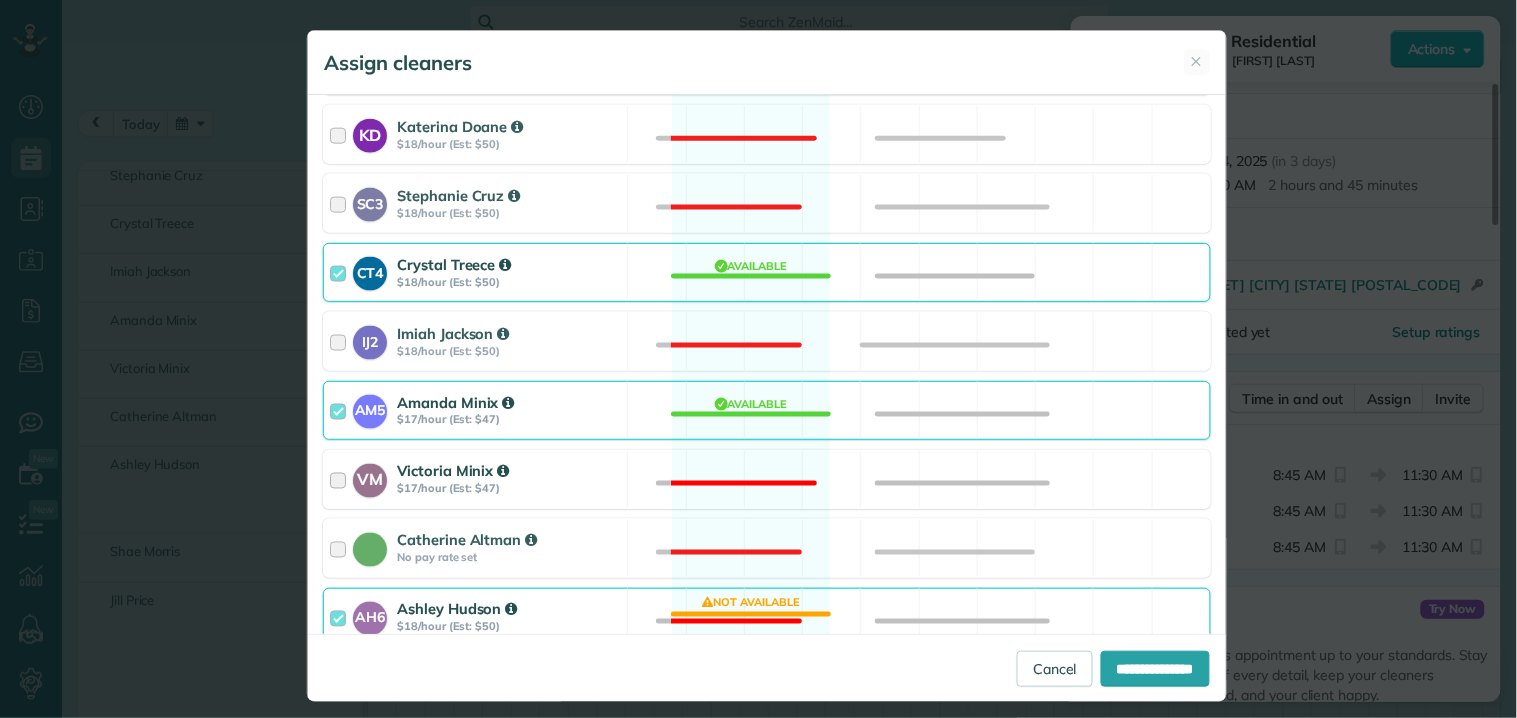 scroll, scrollTop: 858, scrollLeft: 0, axis: vertical 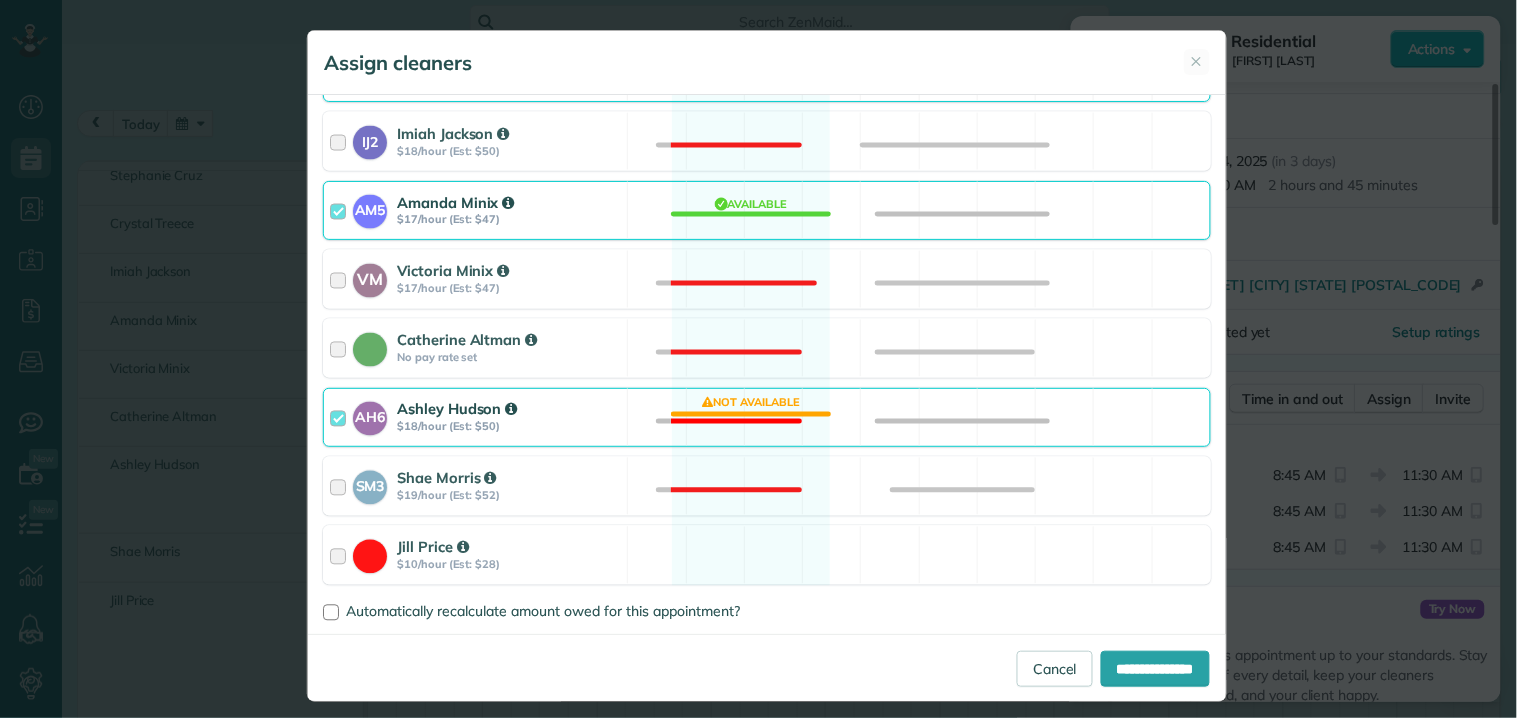 click on "AH6
Ashley Hudson
$18/hour (Est: $50)
Not available" at bounding box center [767, 417] 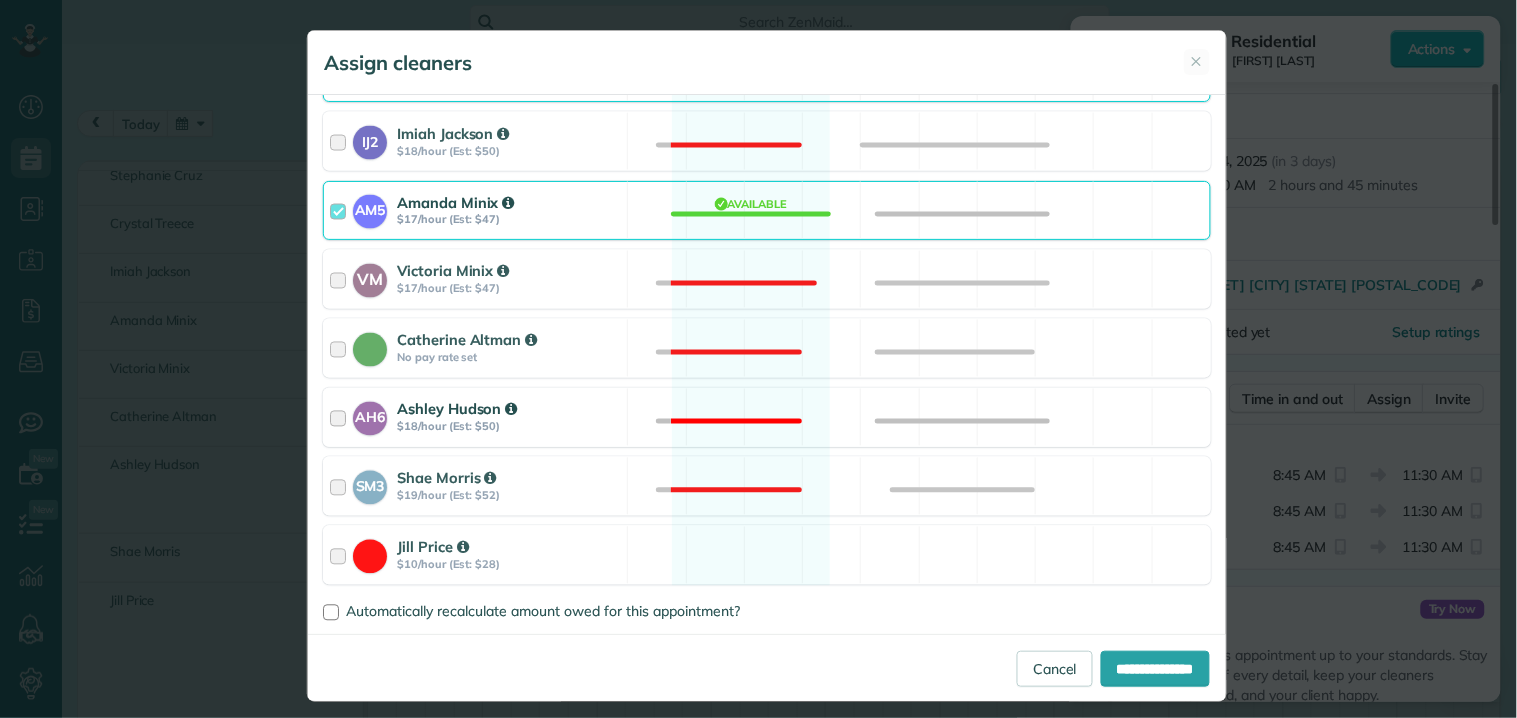 click on "AH6
Ashley Hudson
$18/hour (Est: $50)
Not available" at bounding box center (767, 417) 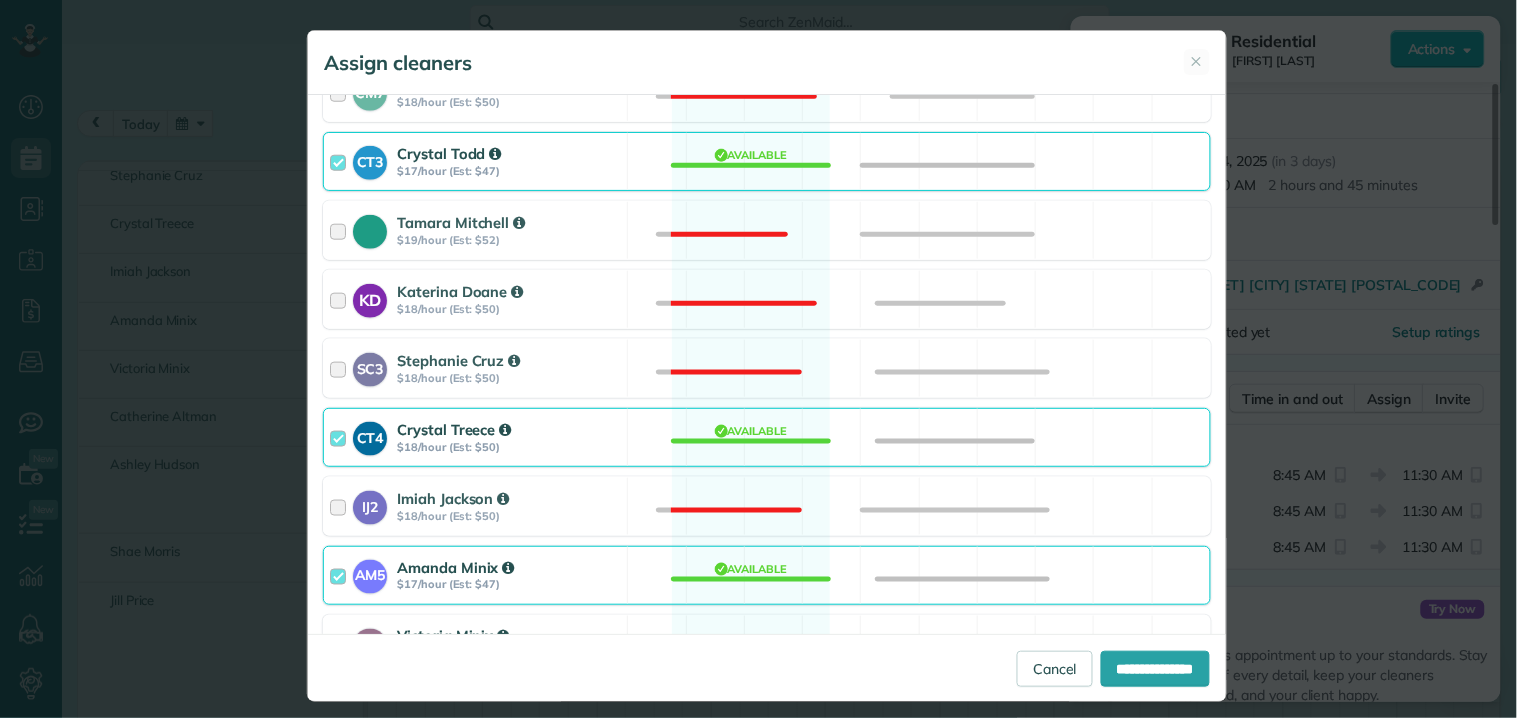 scroll, scrollTop: 414, scrollLeft: 0, axis: vertical 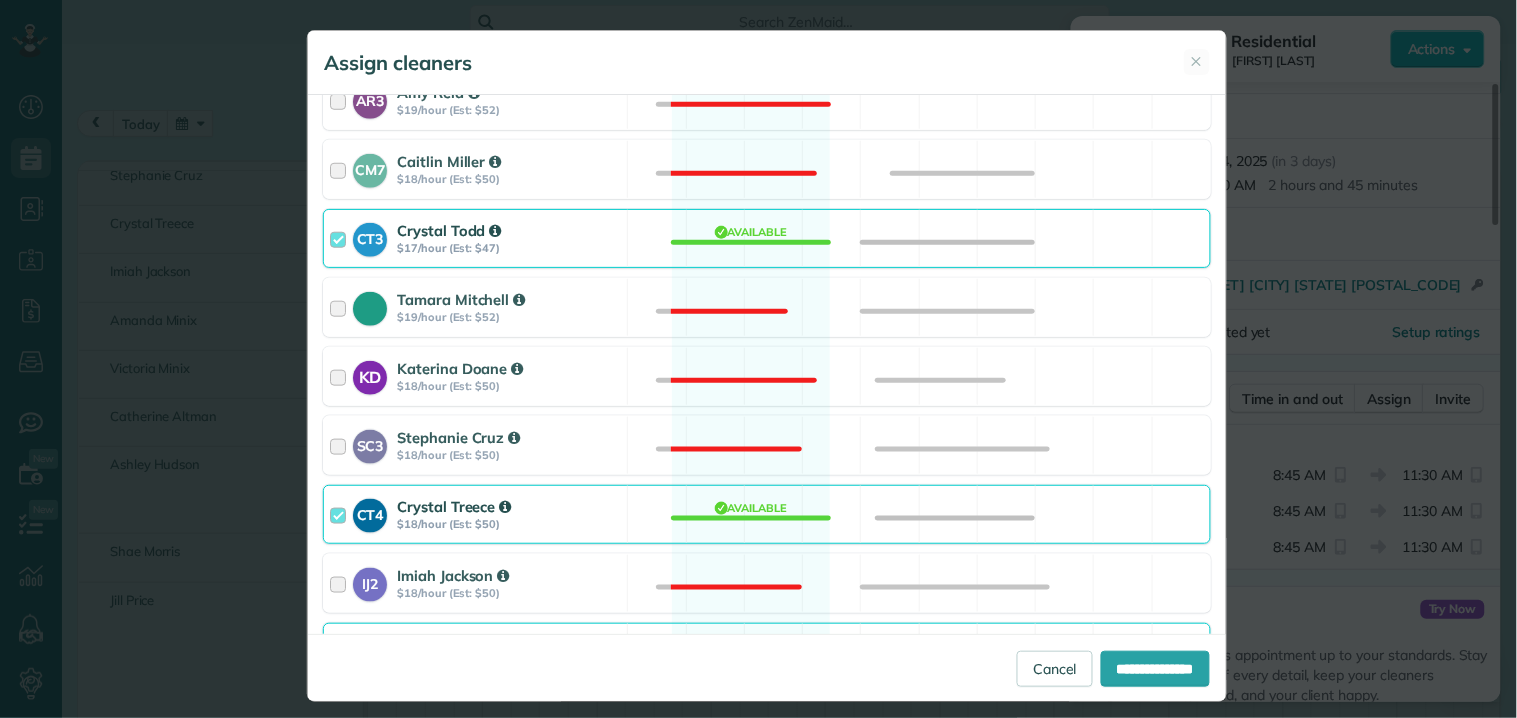 click on "CT4
Crystal Treece
$18/hour (Est: $50)
Available" at bounding box center (767, 514) 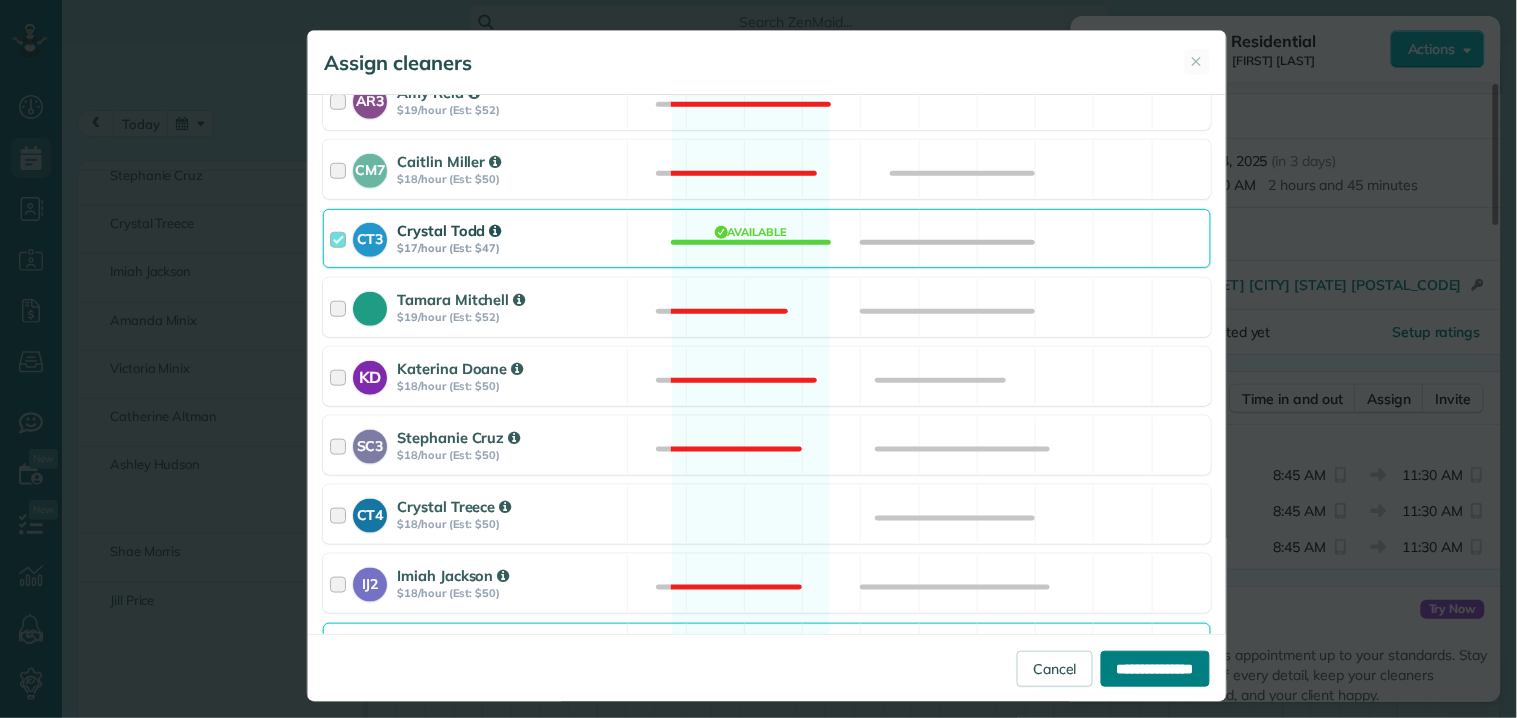 click on "**********" at bounding box center [1155, 669] 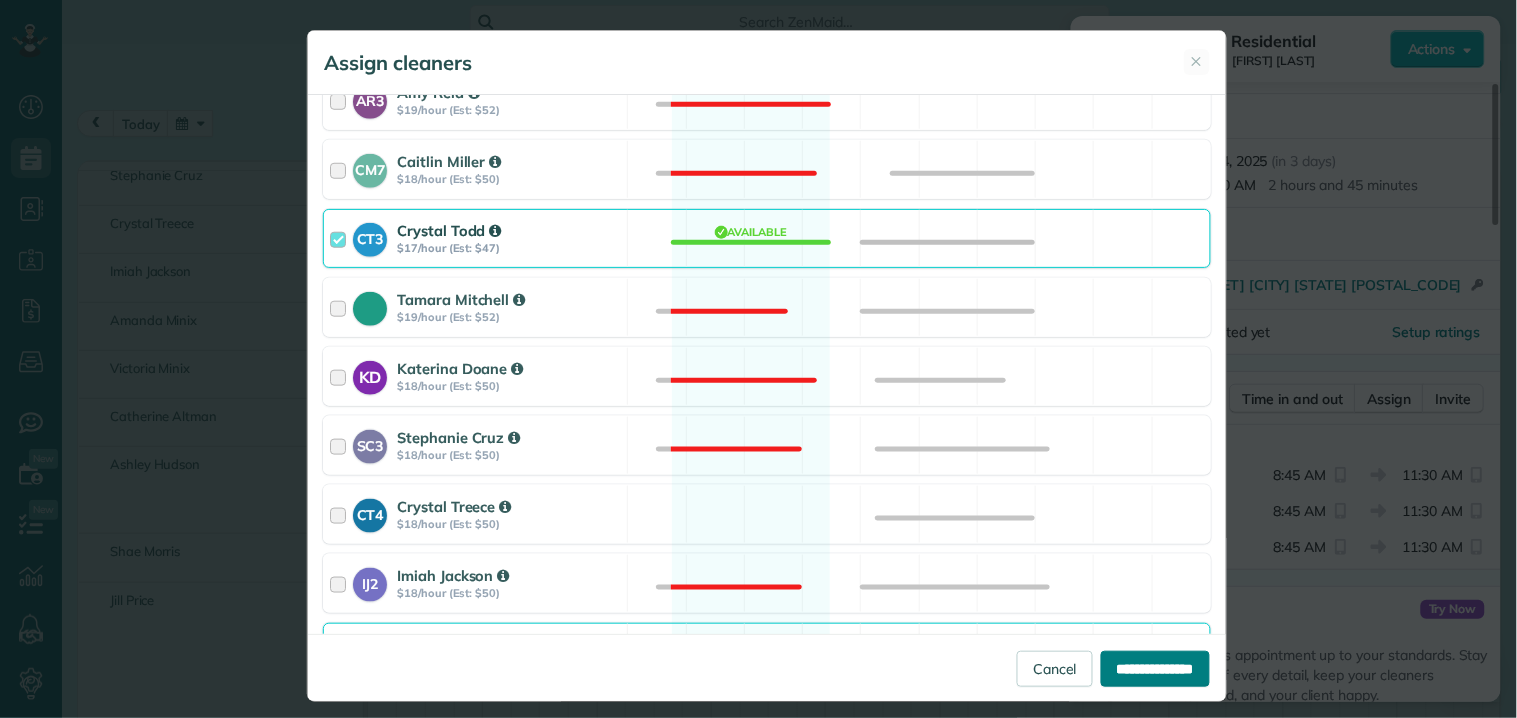 type on "**********" 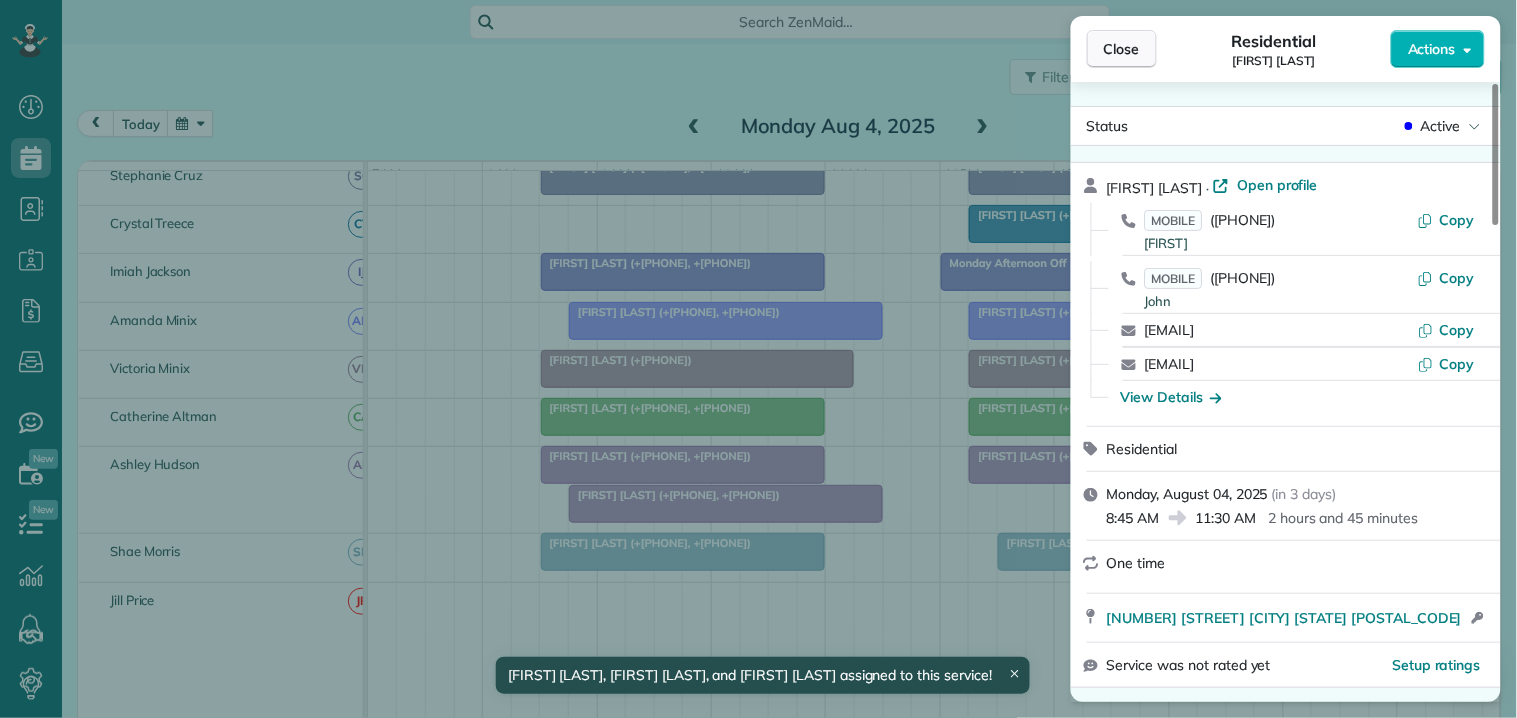 click on "Close" at bounding box center [1122, 49] 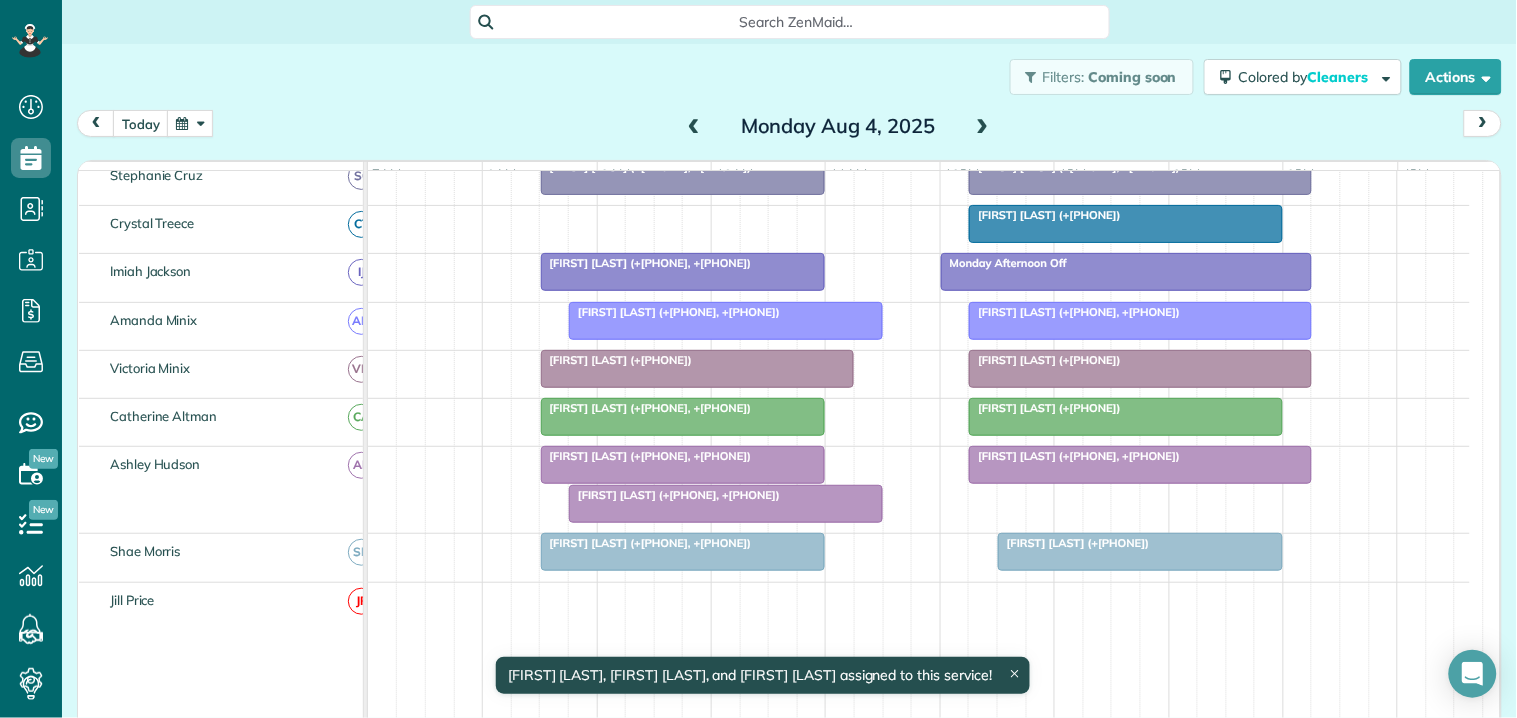 click on "Ed Roberts (+19196563850, +14703823629)" at bounding box center (646, 456) 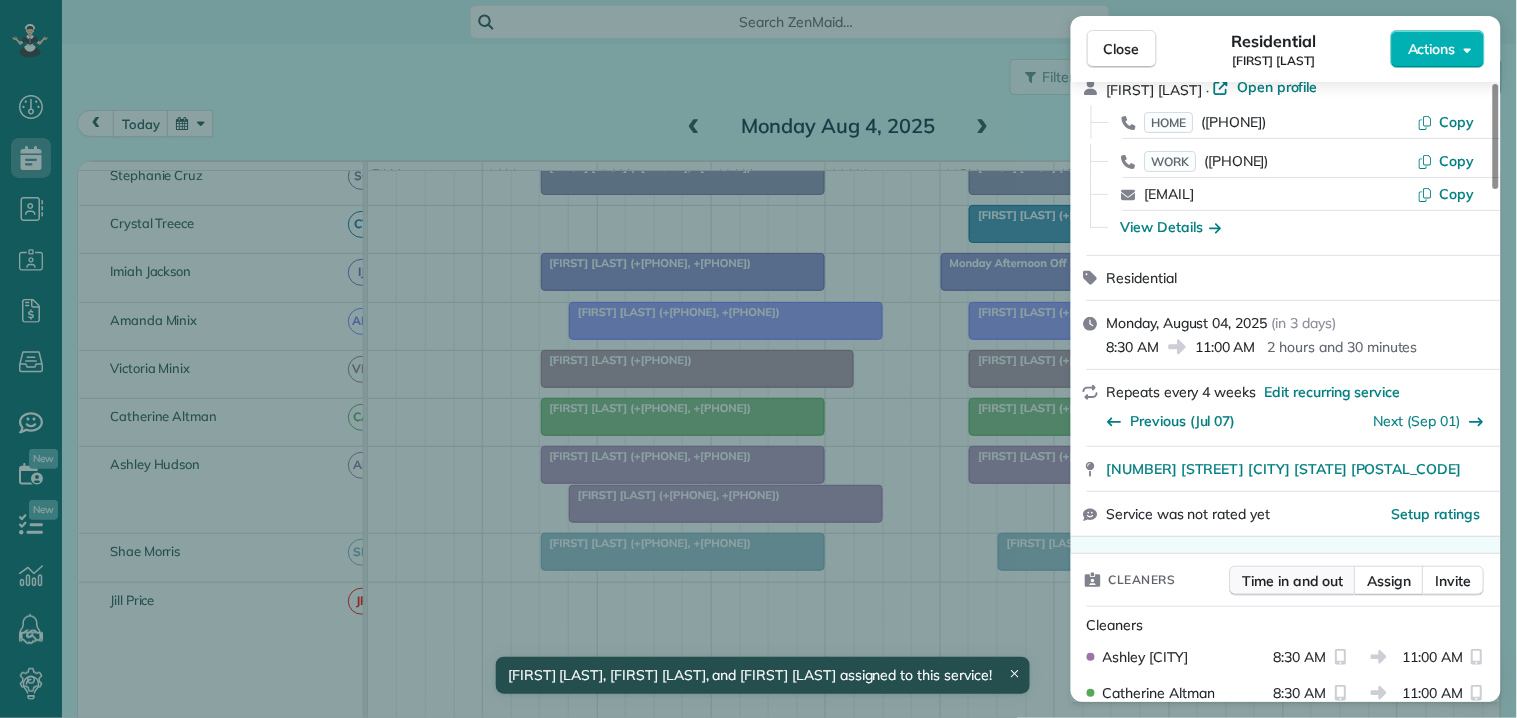 scroll, scrollTop: 222, scrollLeft: 0, axis: vertical 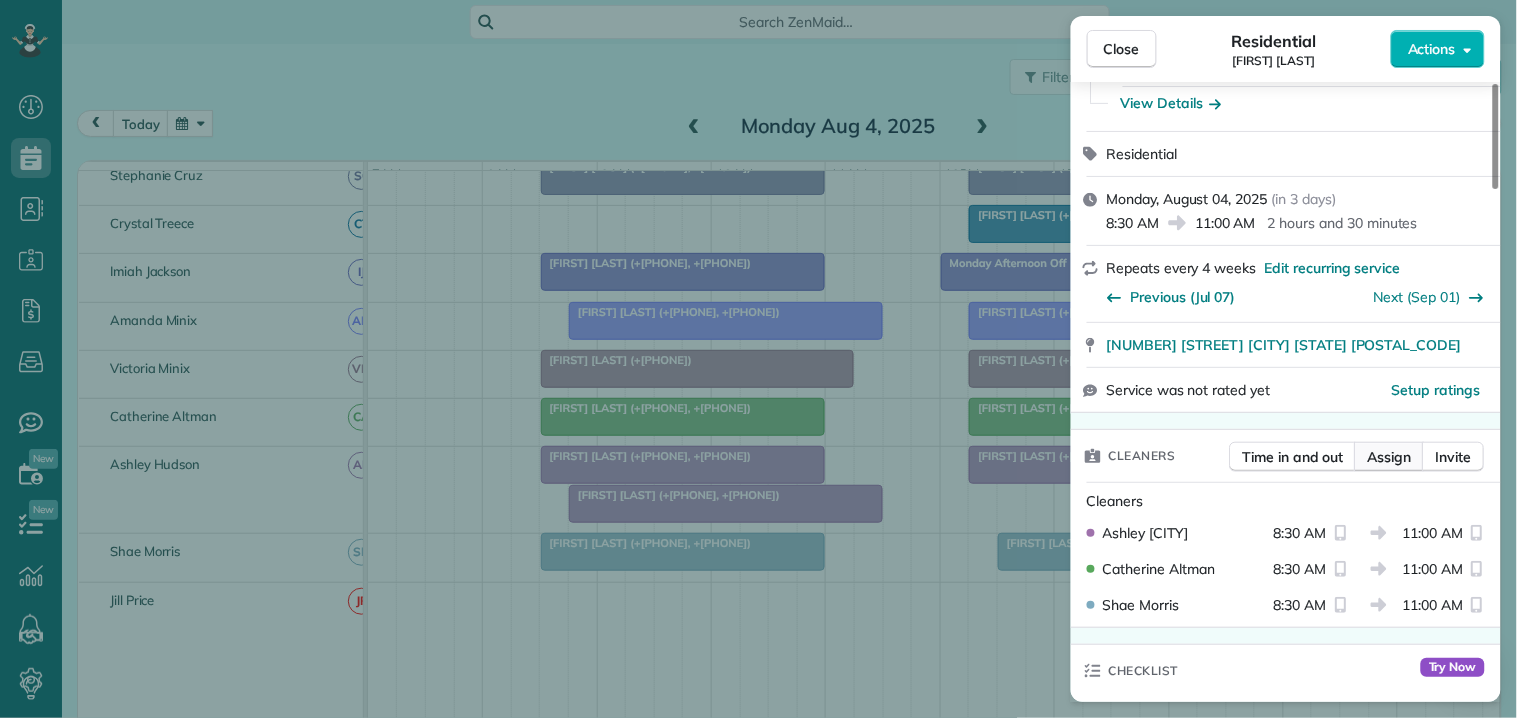 click on "Assign" at bounding box center (1390, 457) 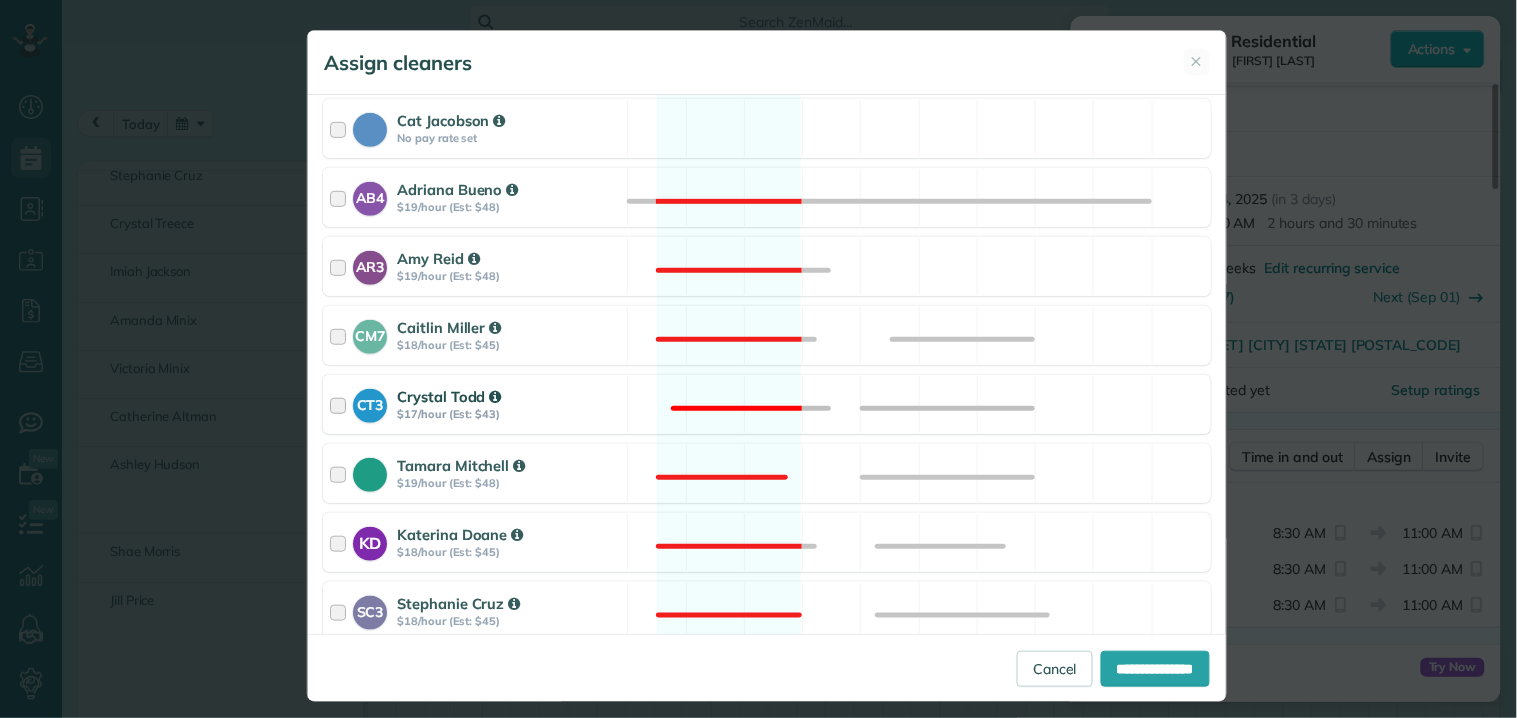 scroll, scrollTop: 555, scrollLeft: 0, axis: vertical 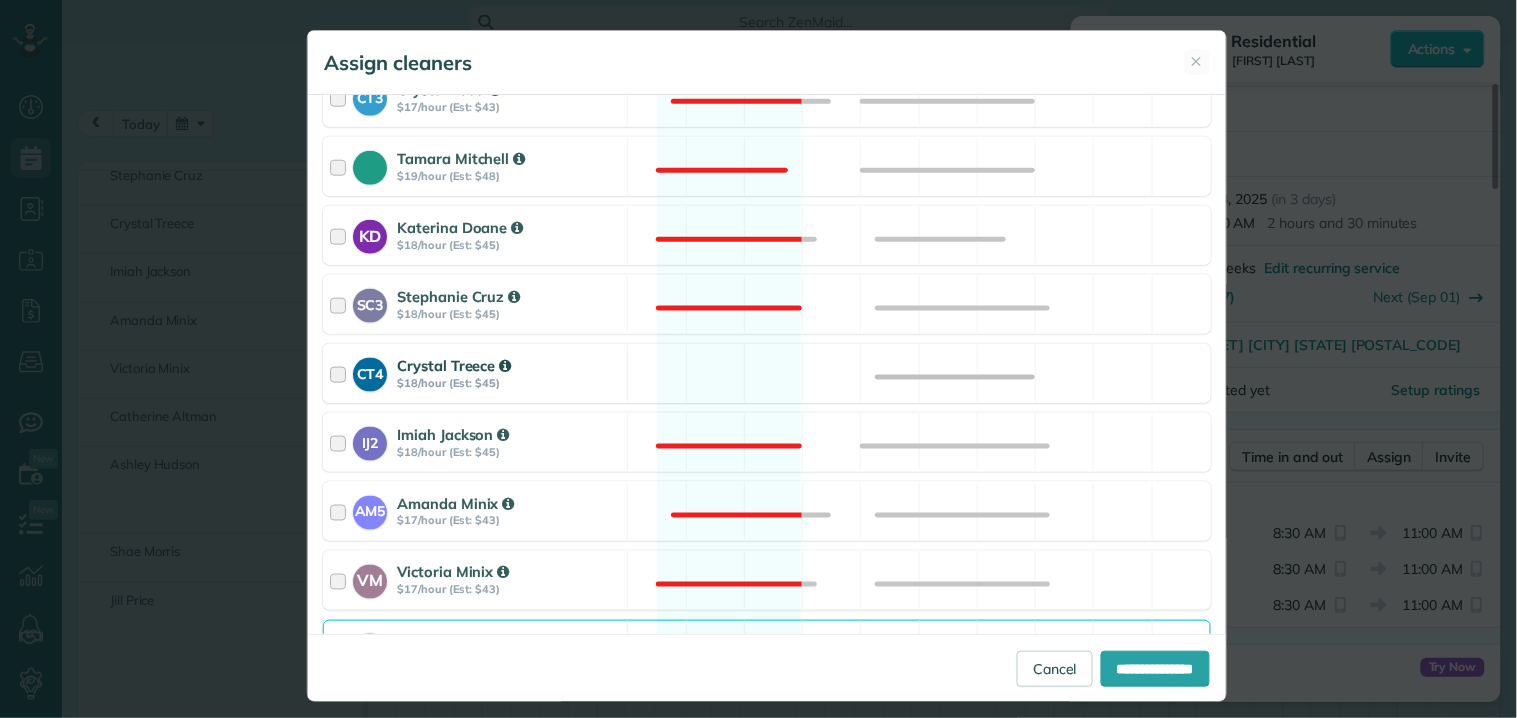 click on "CT4
Crystal Treece
$18/hour (Est: $45)
Available" at bounding box center [767, 373] 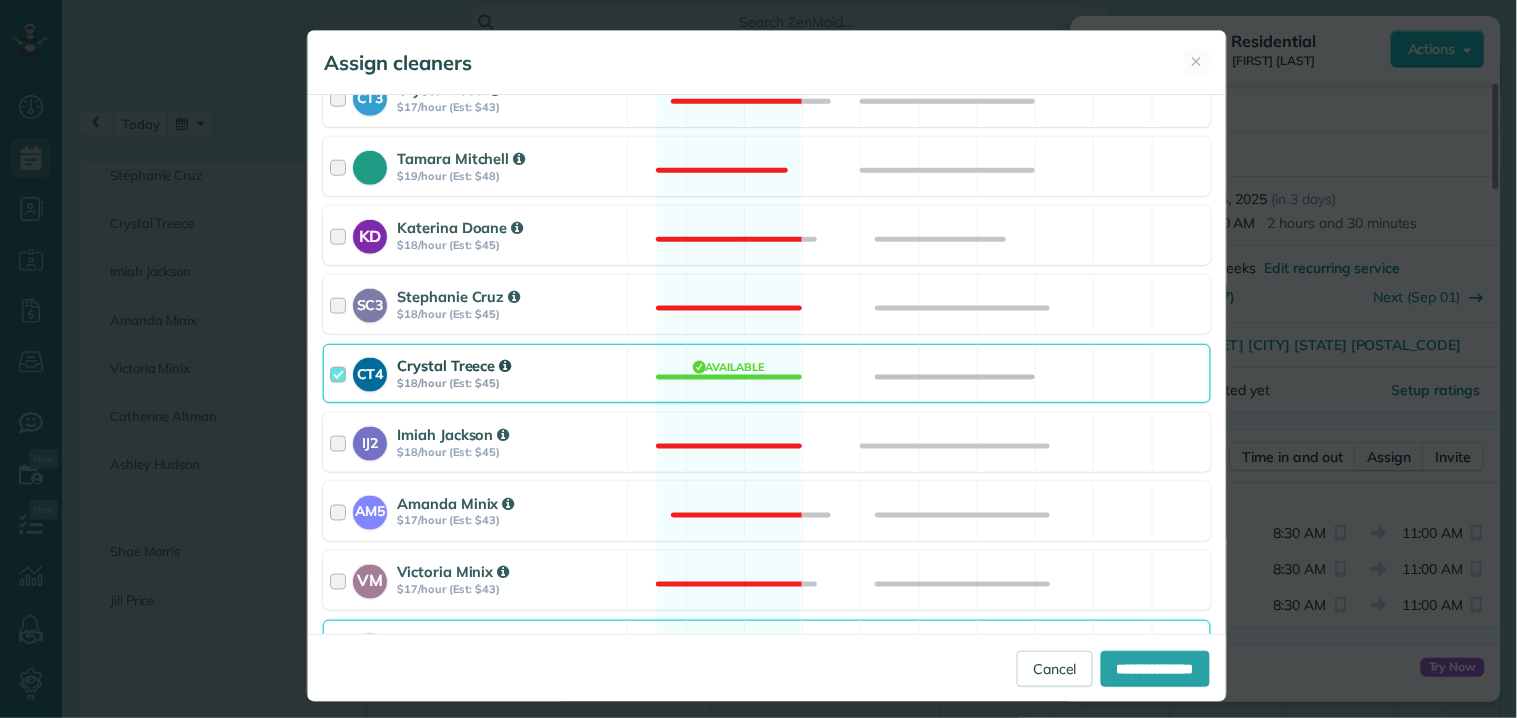 scroll, scrollTop: 883, scrollLeft: 0, axis: vertical 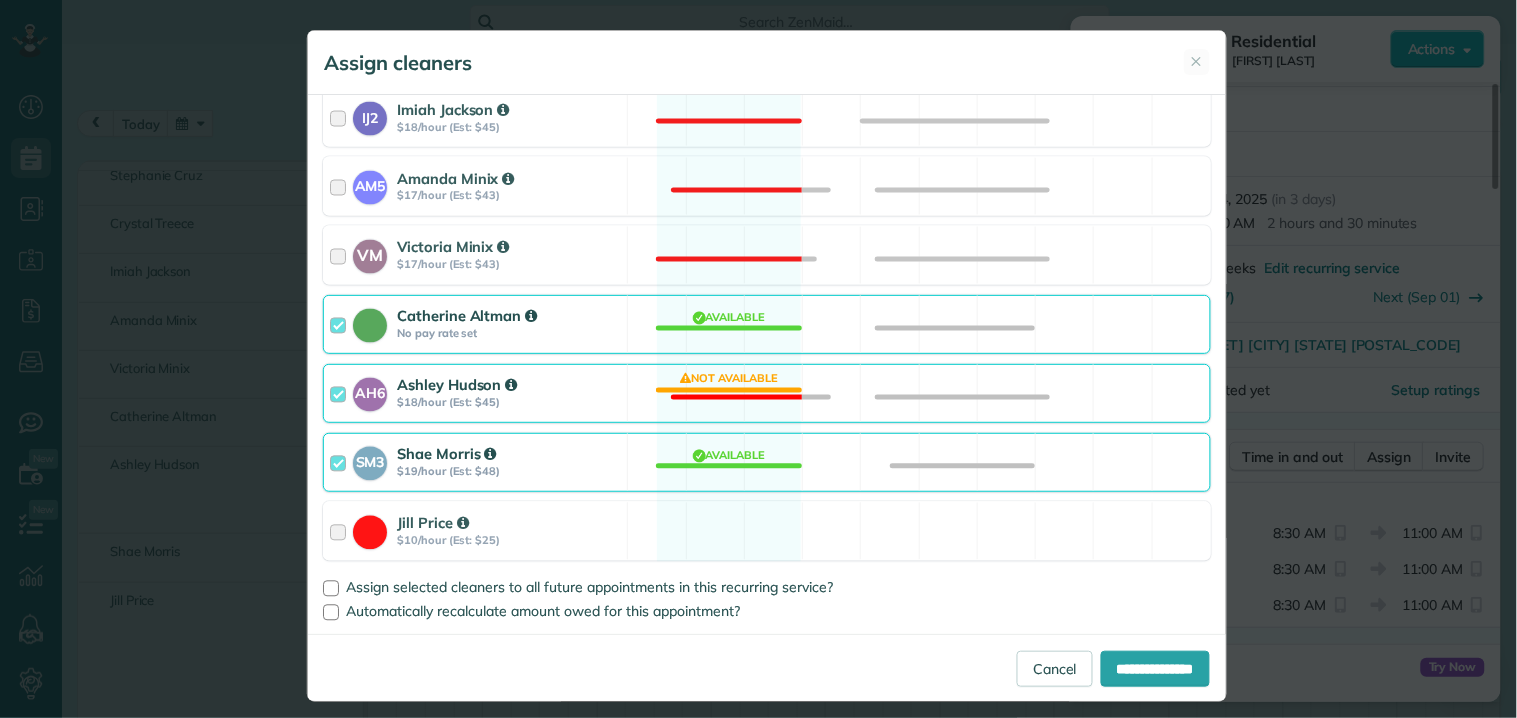 click on "AH6
Ashley Hudson
$18/hour (Est: $45)
Not available" at bounding box center [767, 393] 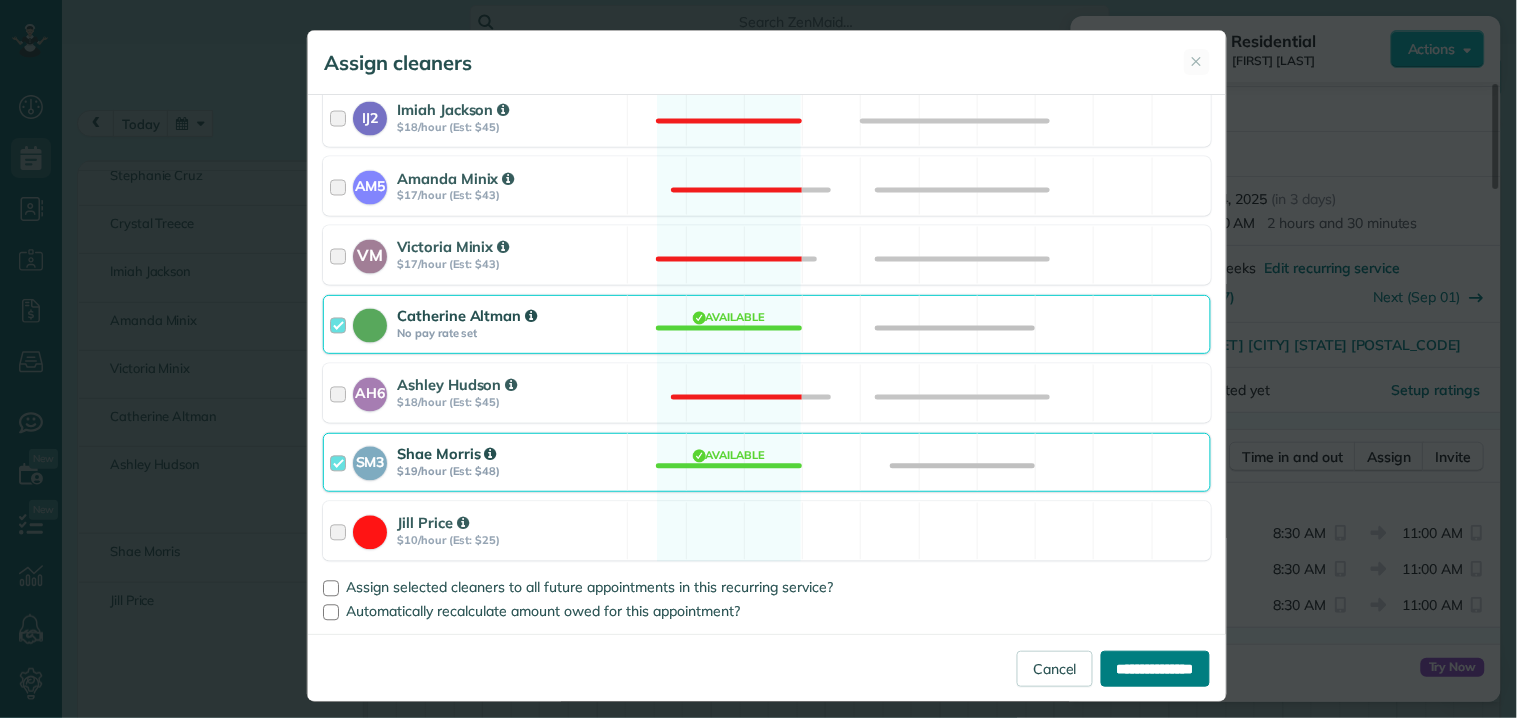 click on "**********" at bounding box center [1155, 669] 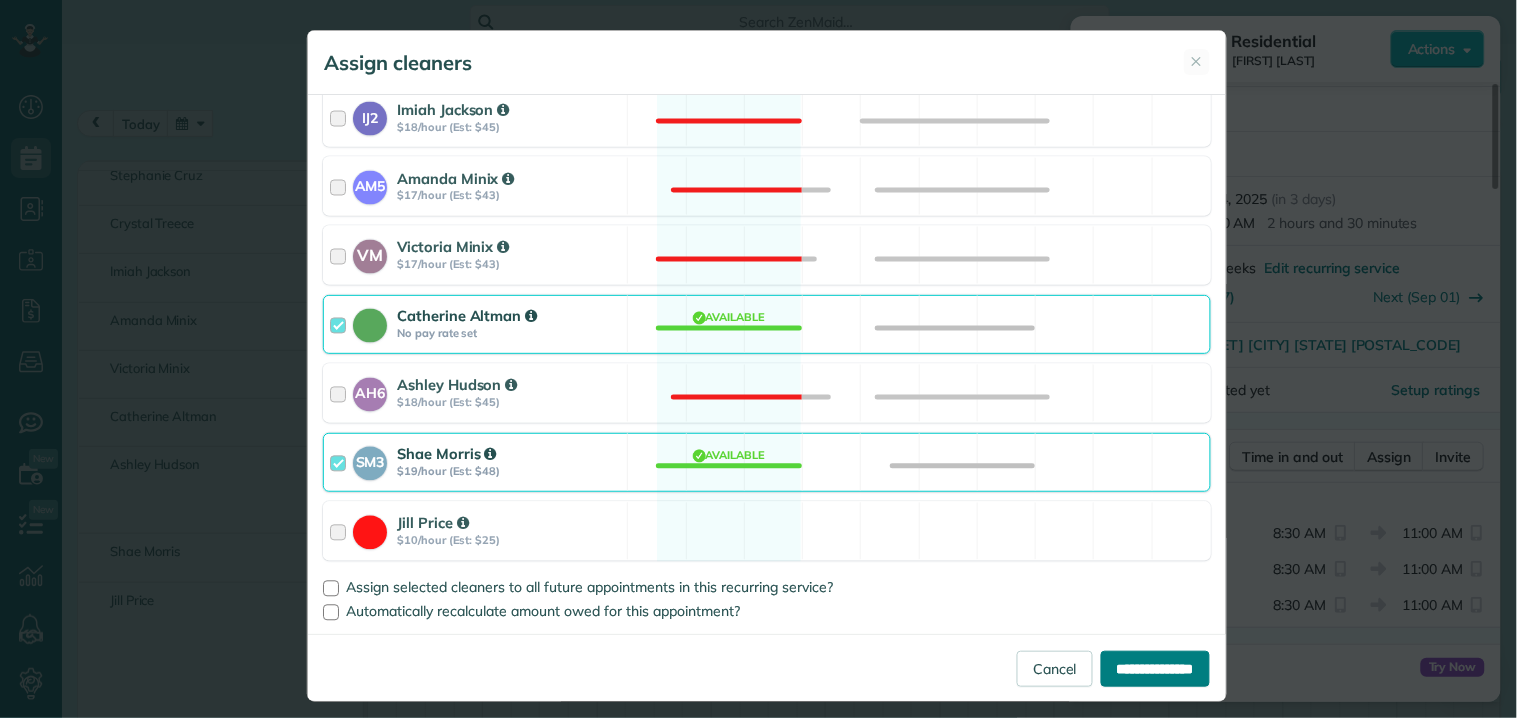 type on "**********" 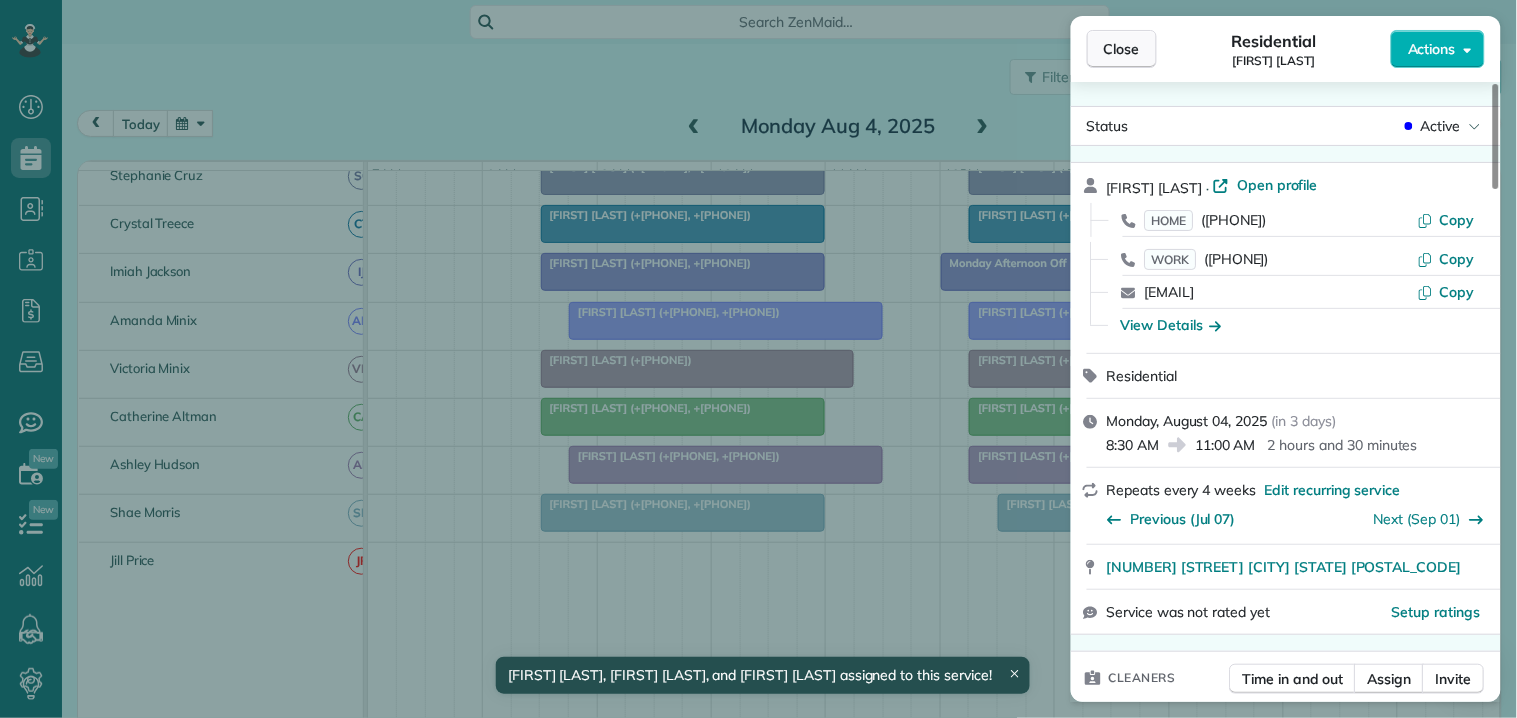 click on "Close" at bounding box center [1122, 49] 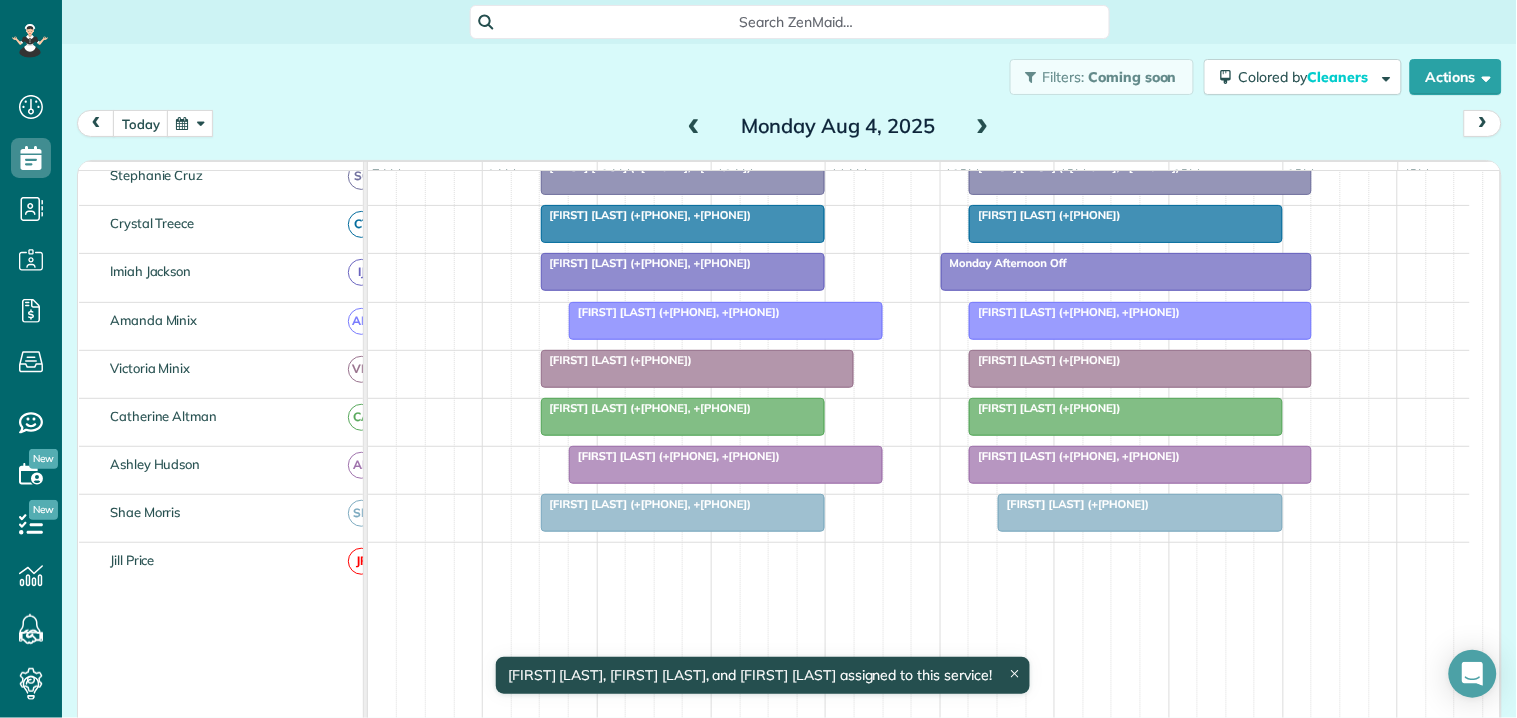 scroll, scrollTop: 436, scrollLeft: 0, axis: vertical 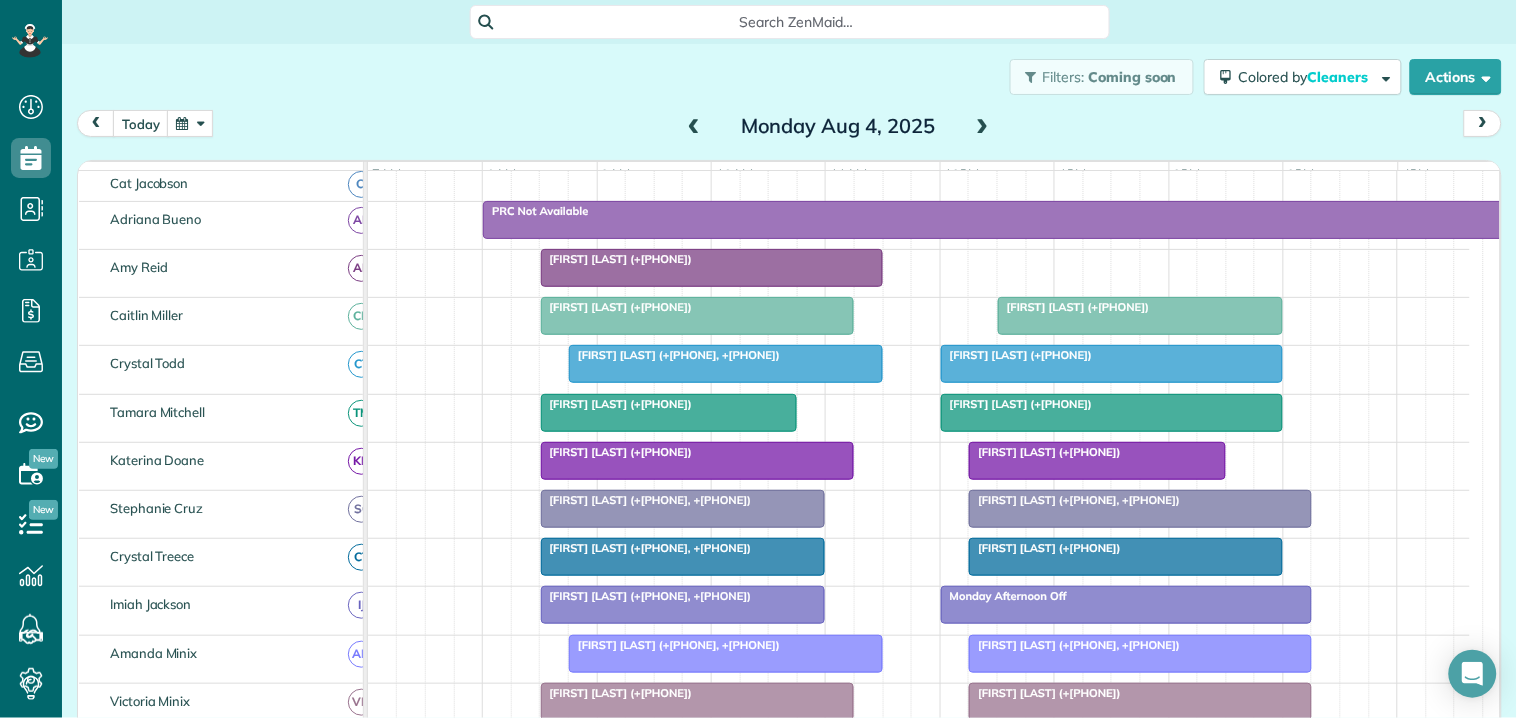 click at bounding box center [983, 127] 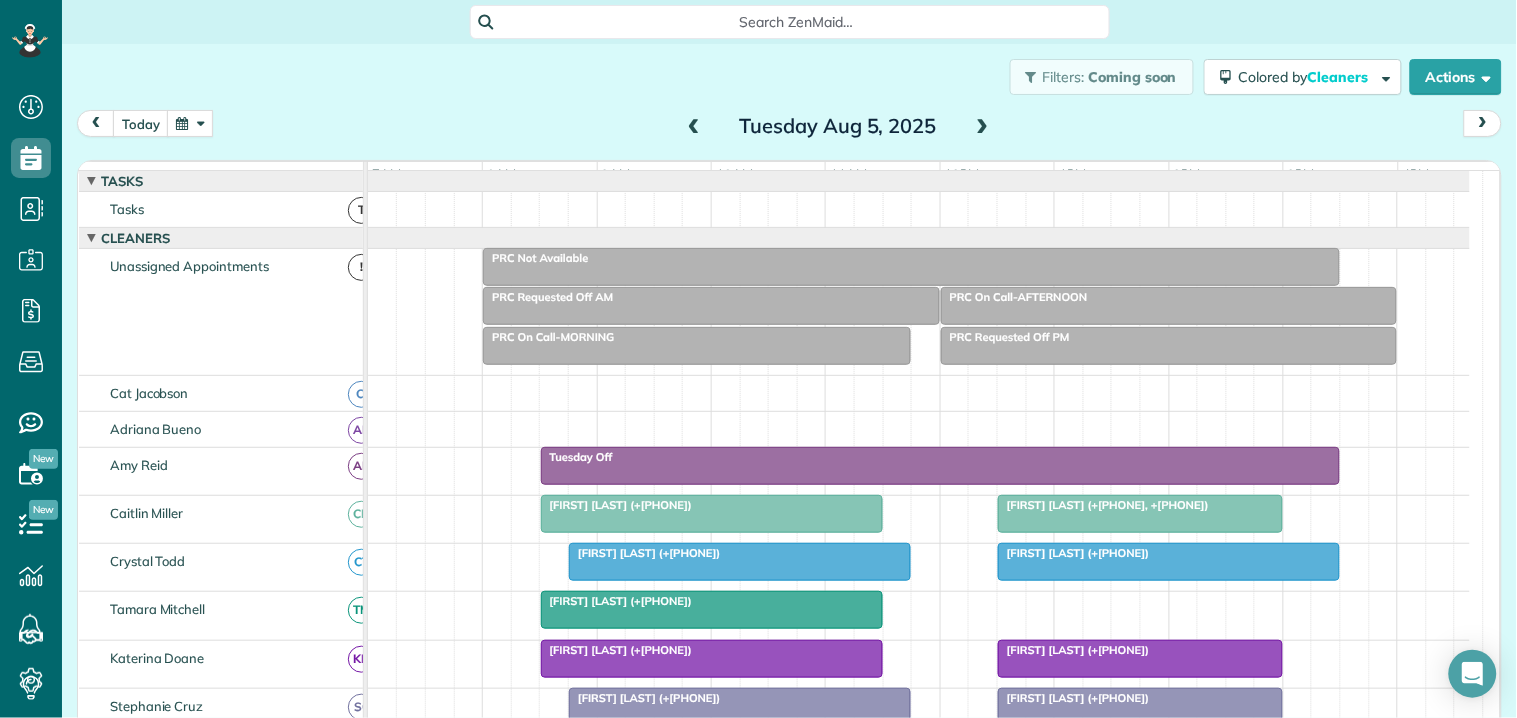 click on "Filters:   Coming soon
Colored by  Cleaners
Color by Cleaner
Color by Team
Color by Status
Color by Recurrence
Color by Paid/Unpaid
Filters  Default
Schedule Changes
Actions
Create Appointment
Create Task
Clock In/Out
Send Work Orders
Print Route Sheets
Today's Emails/Texts
Export data.." at bounding box center [789, 77] 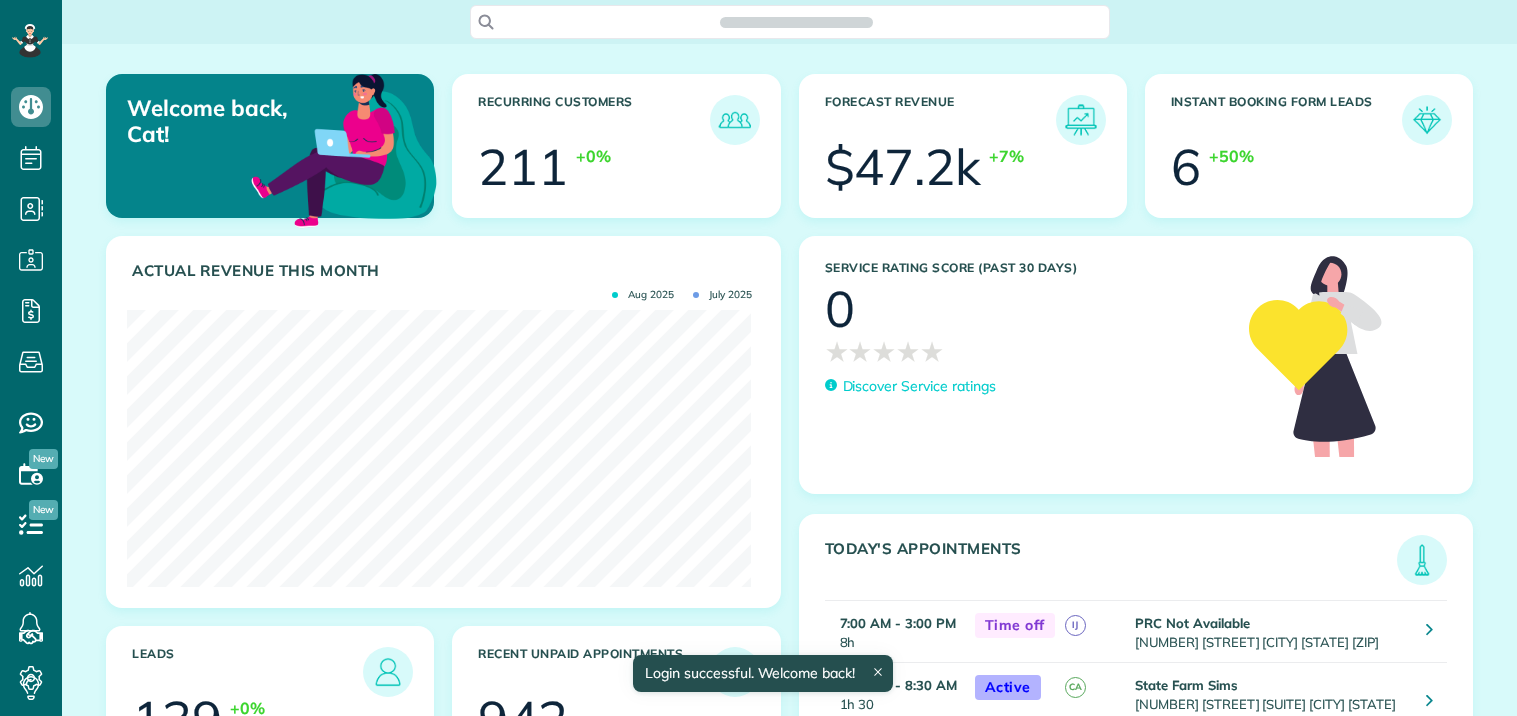 scroll, scrollTop: 0, scrollLeft: 0, axis: both 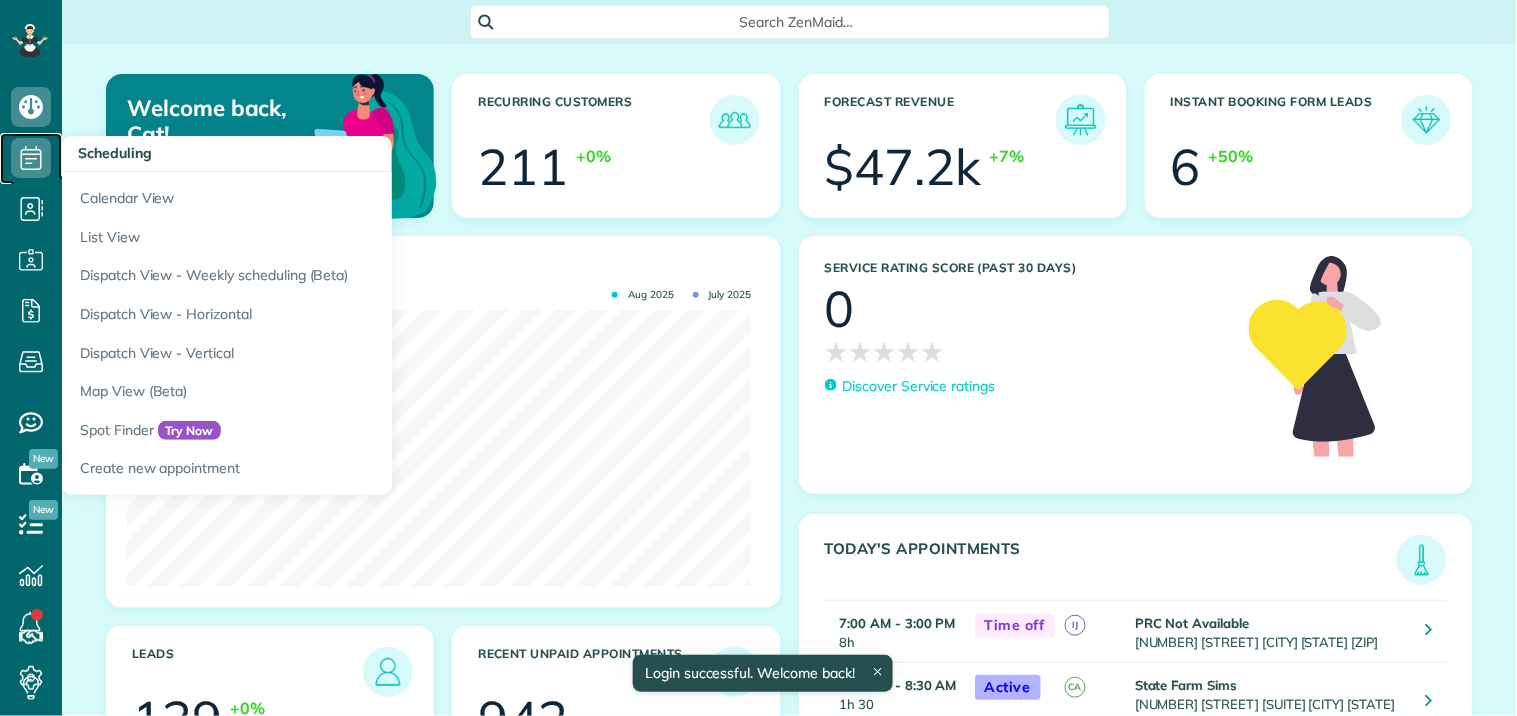 click 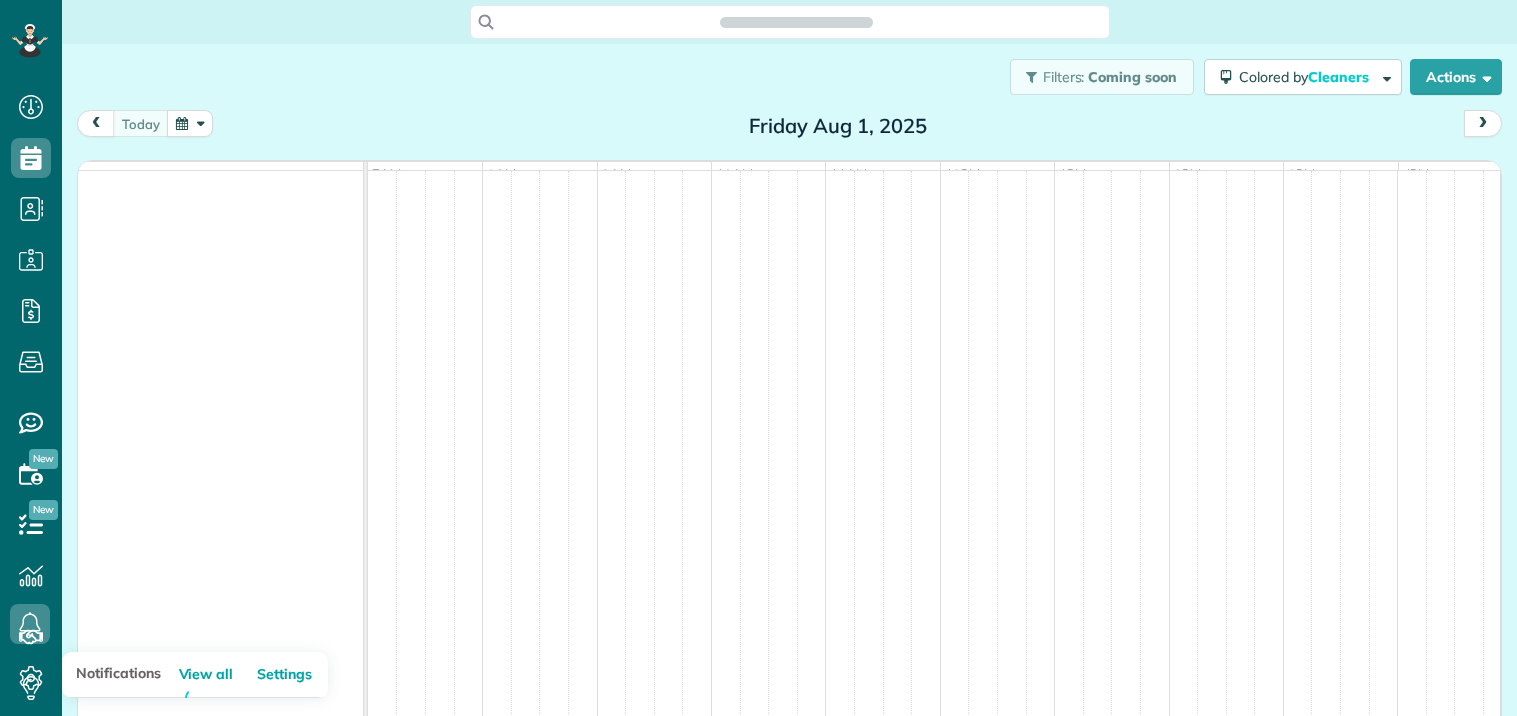 scroll, scrollTop: 0, scrollLeft: 0, axis: both 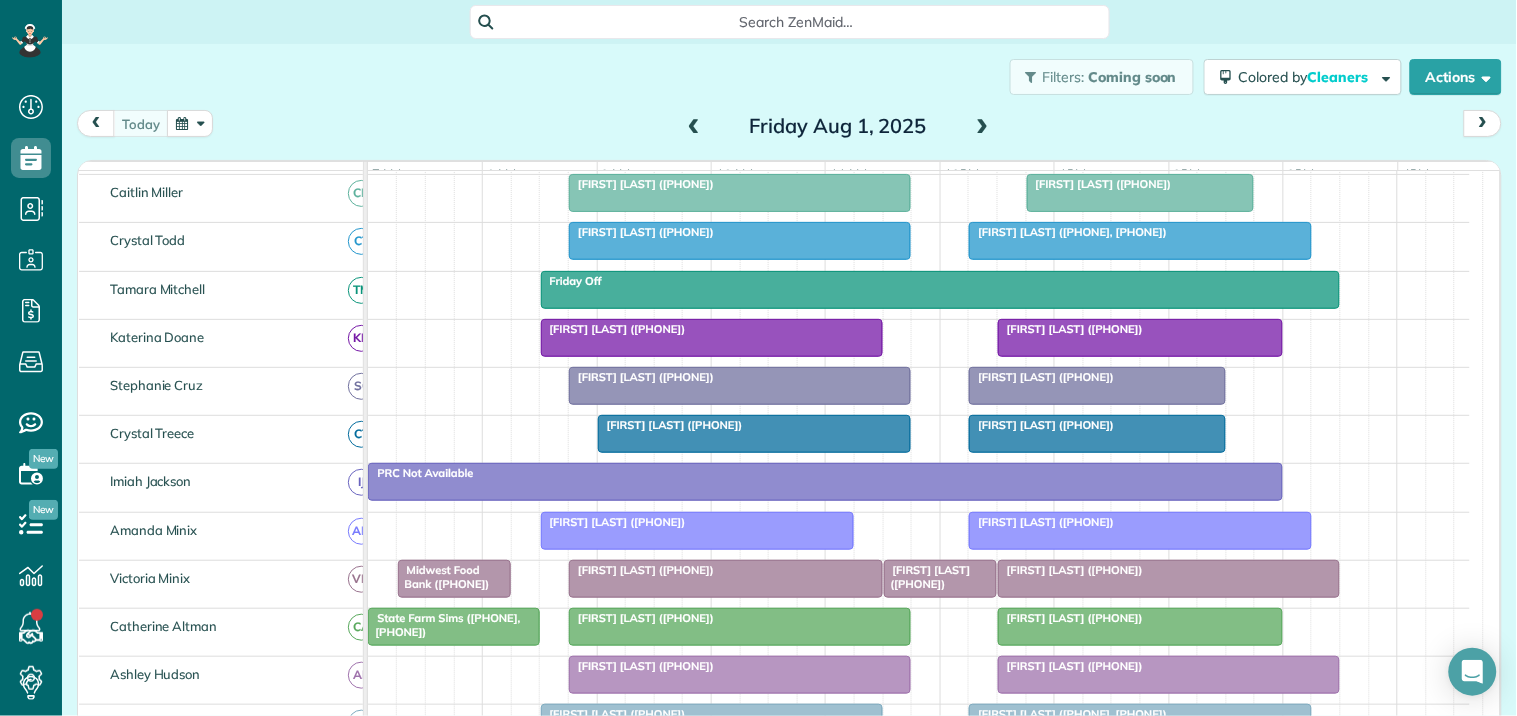 click at bounding box center (1140, 241) 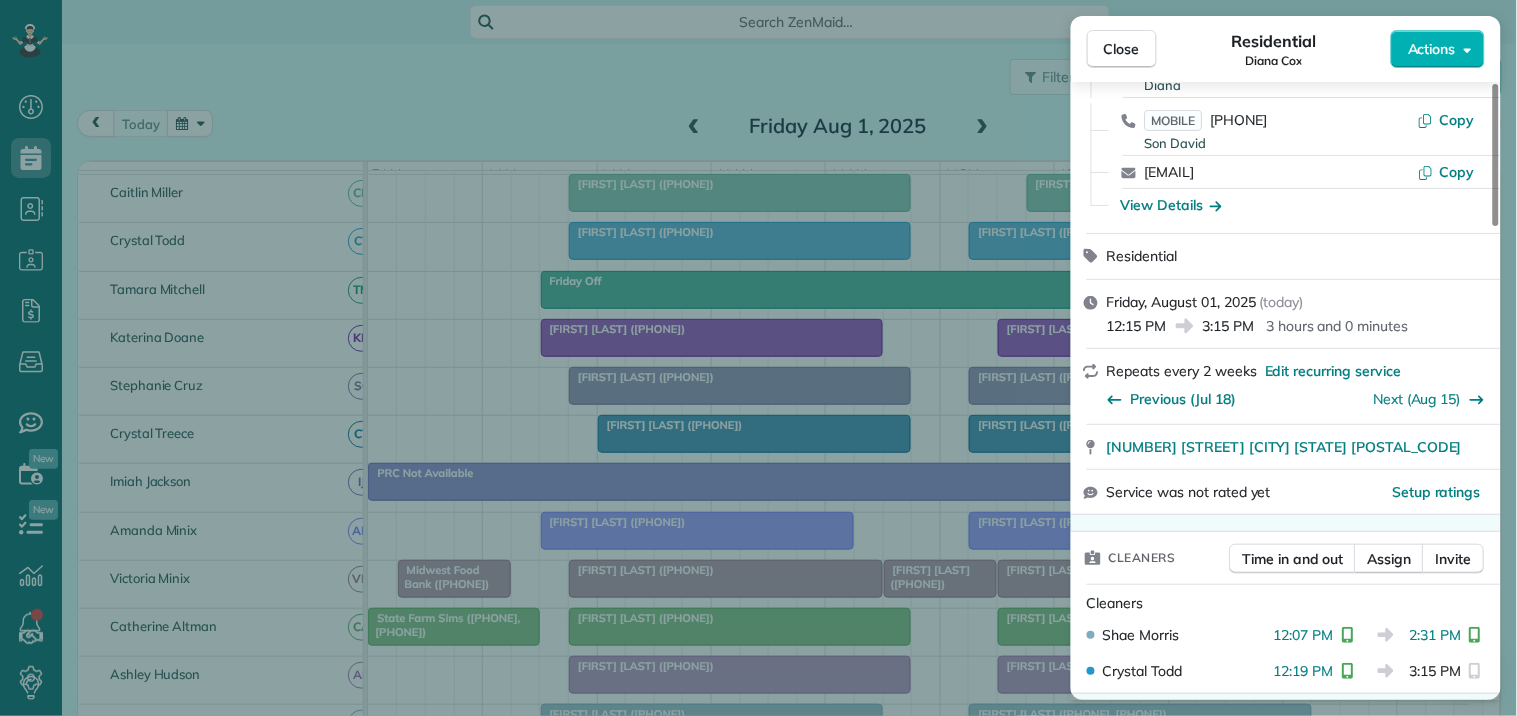 scroll, scrollTop: 333, scrollLeft: 0, axis: vertical 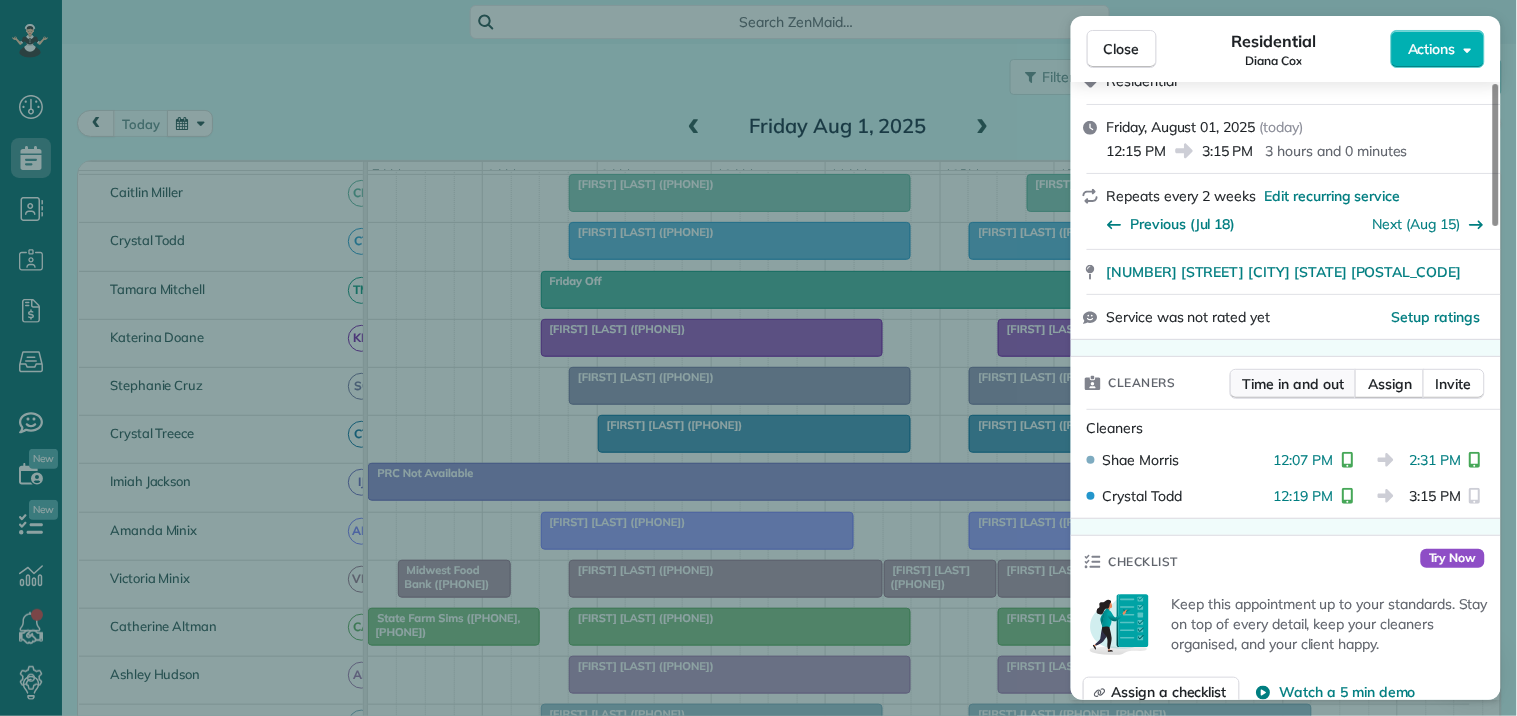 click on "Time in and out" at bounding box center (1293, 384) 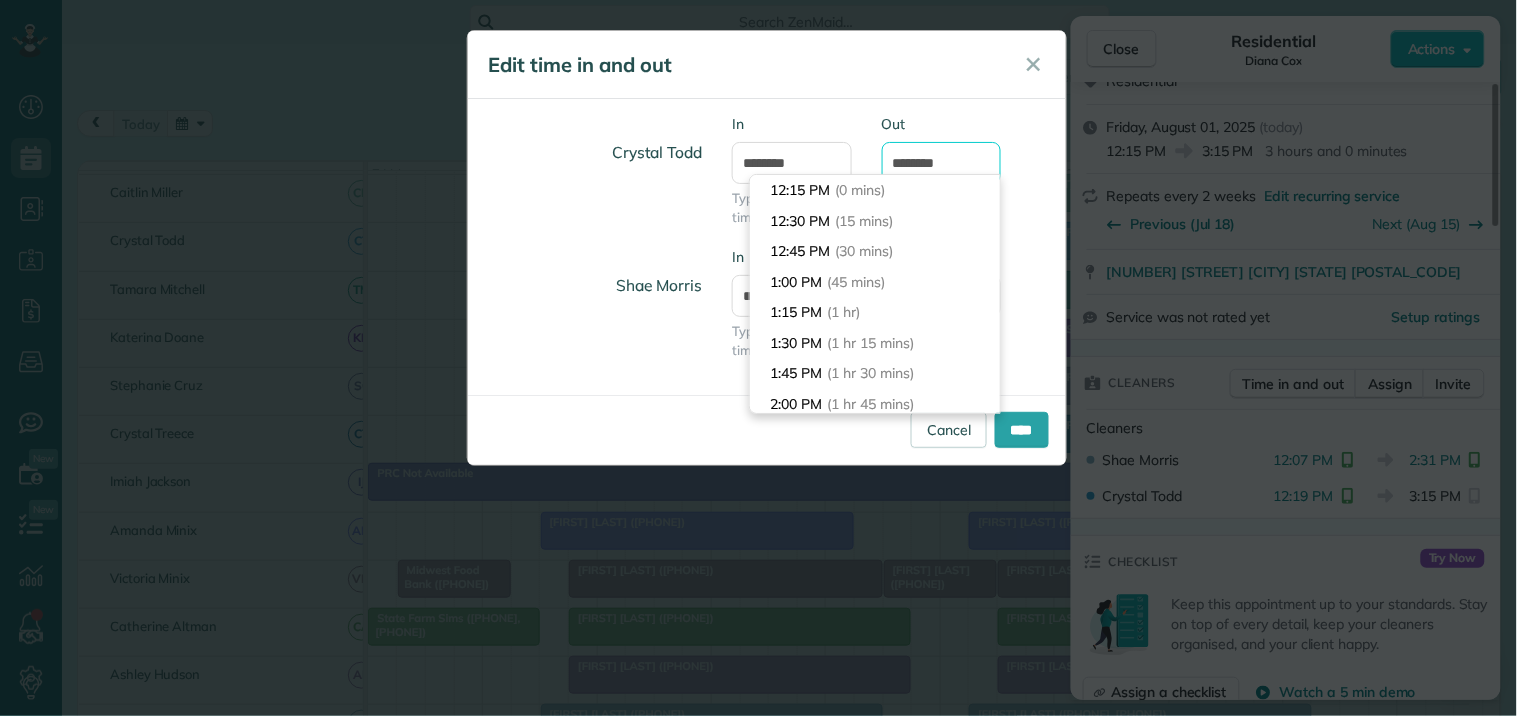 click on "*******" at bounding box center (942, 163) 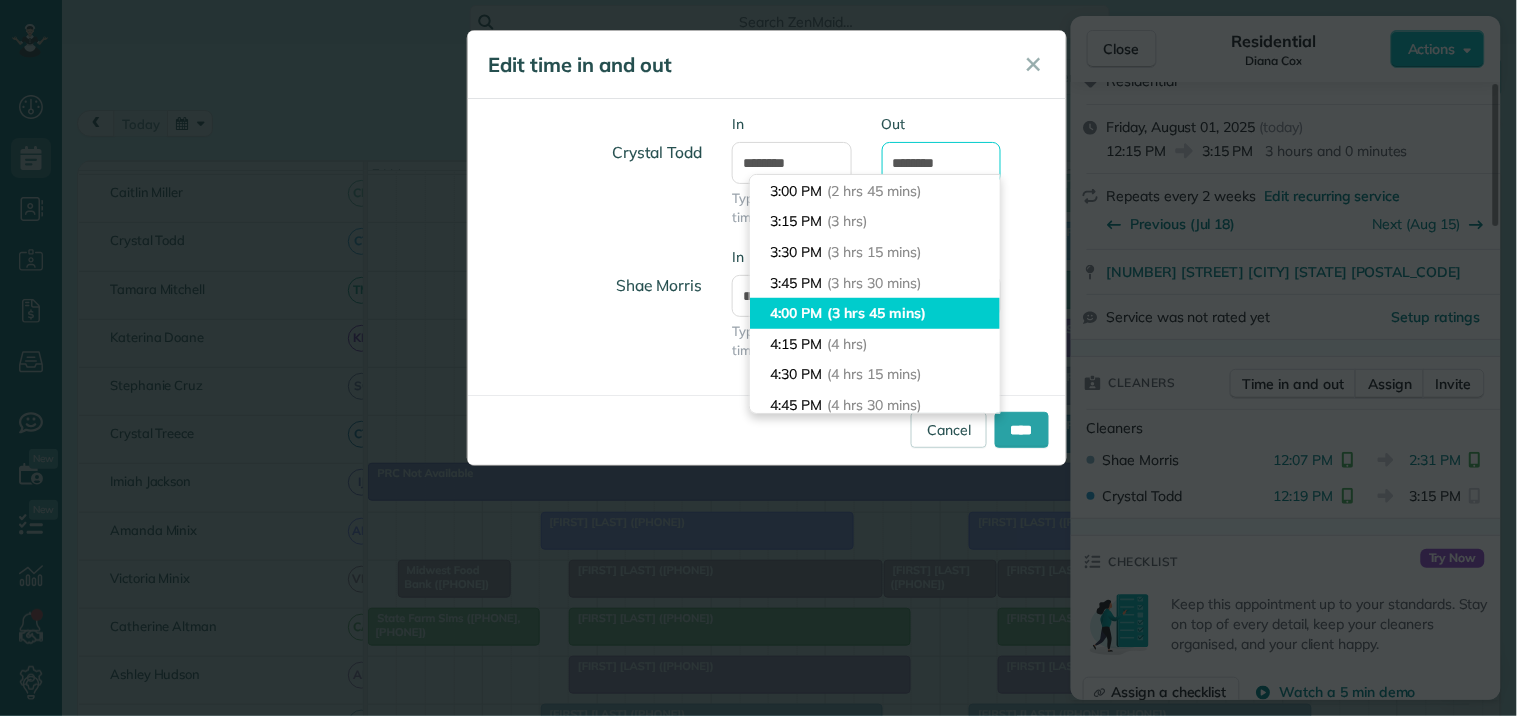 scroll, scrollTop: 224, scrollLeft: 0, axis: vertical 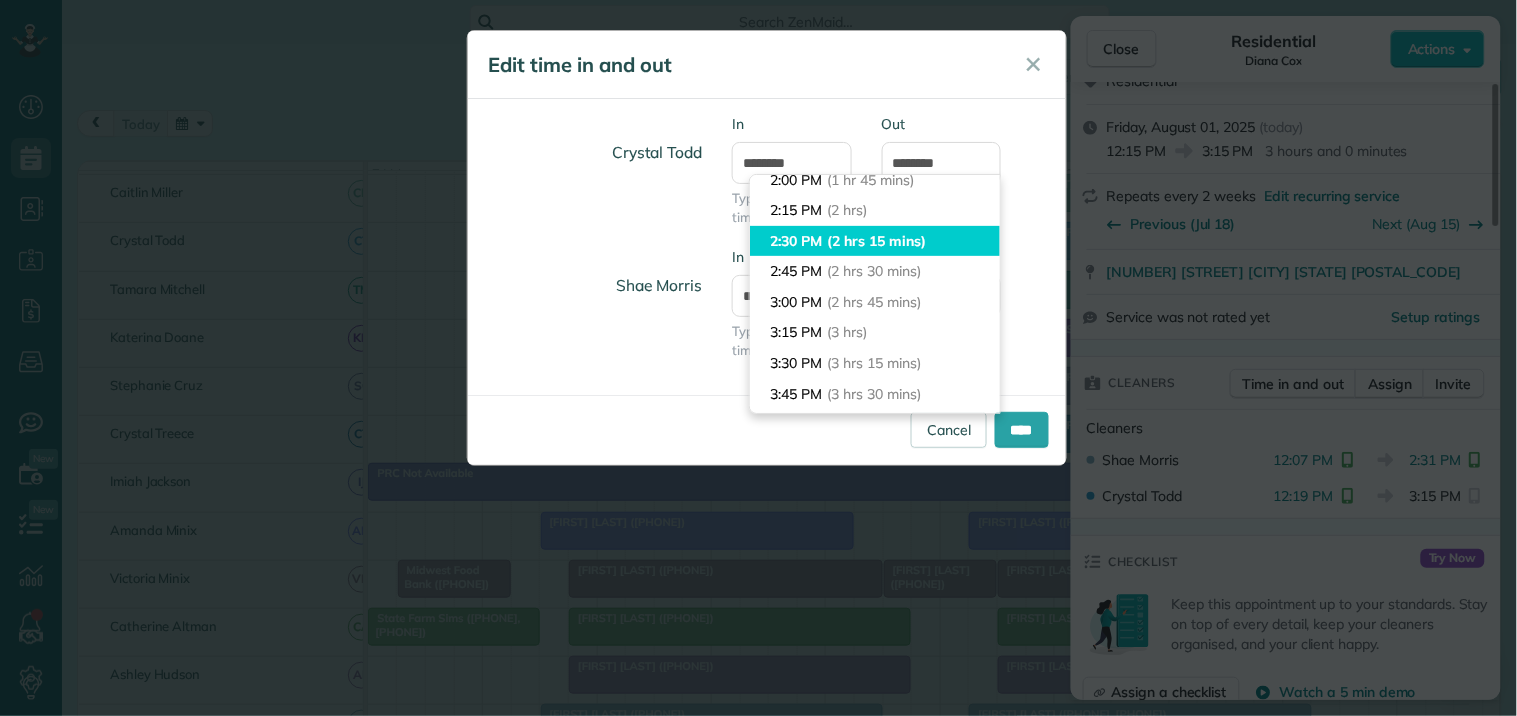 type on "*******" 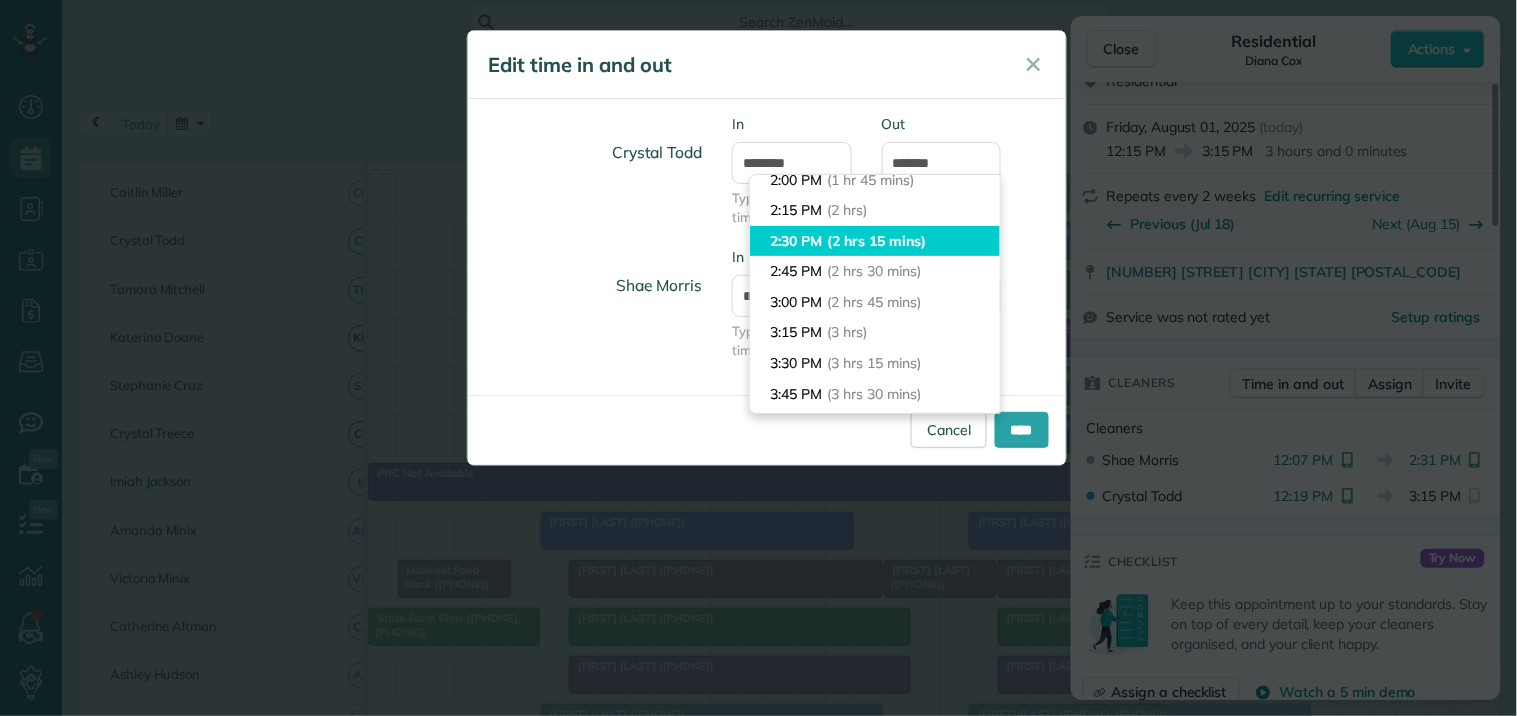click on "Dashboard
Scheduling
Calendar View
List View
Dispatch View - Weekly scheduling (Beta)" at bounding box center [758, 358] 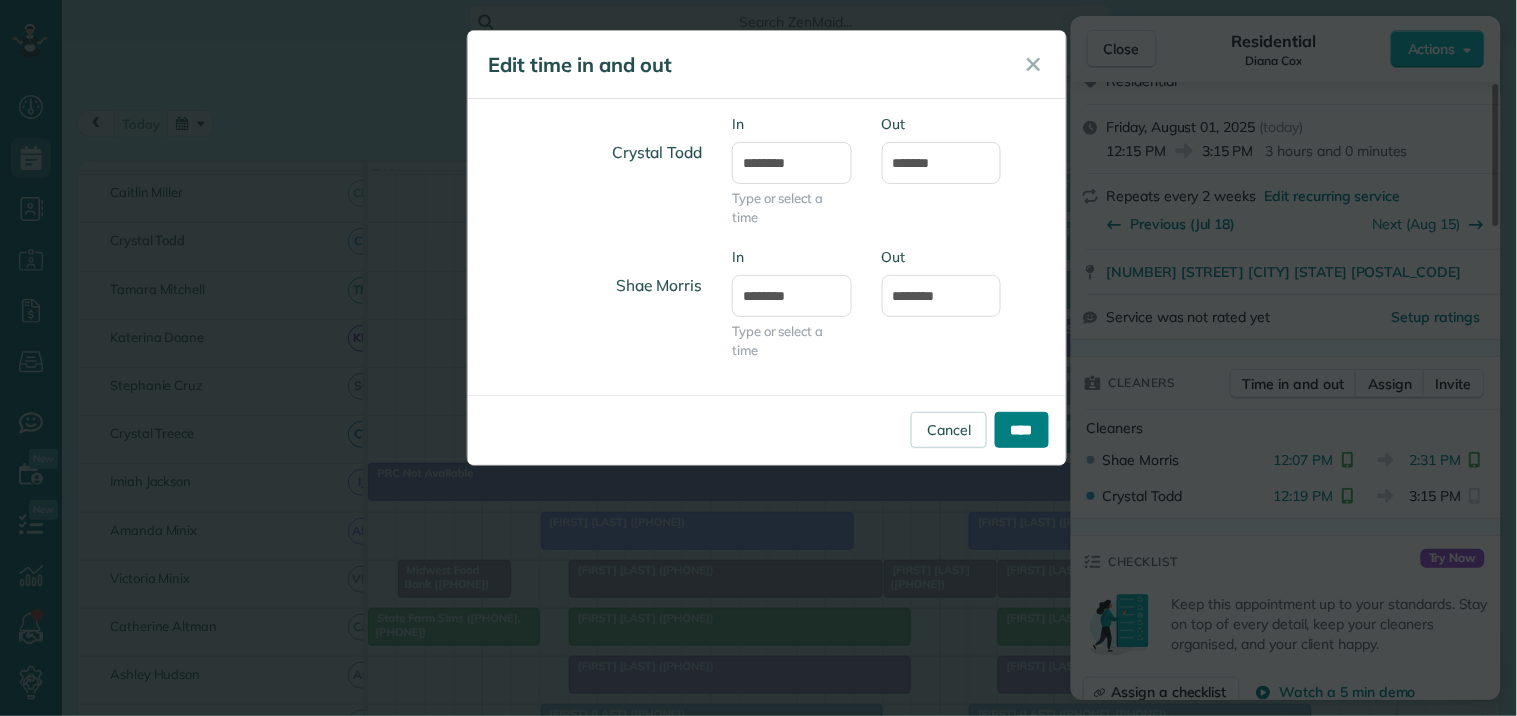 click on "****" at bounding box center [1022, 430] 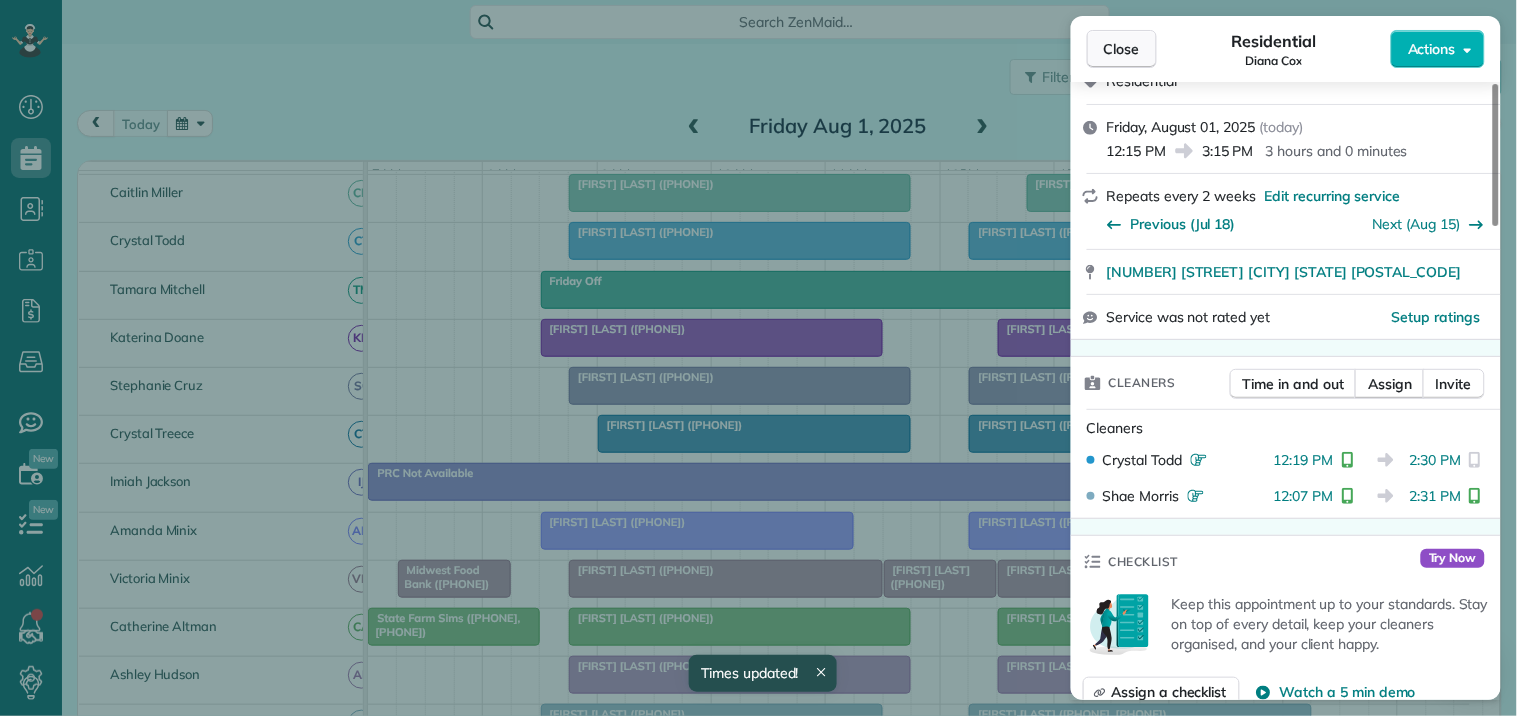 click on "Close" at bounding box center [1122, 49] 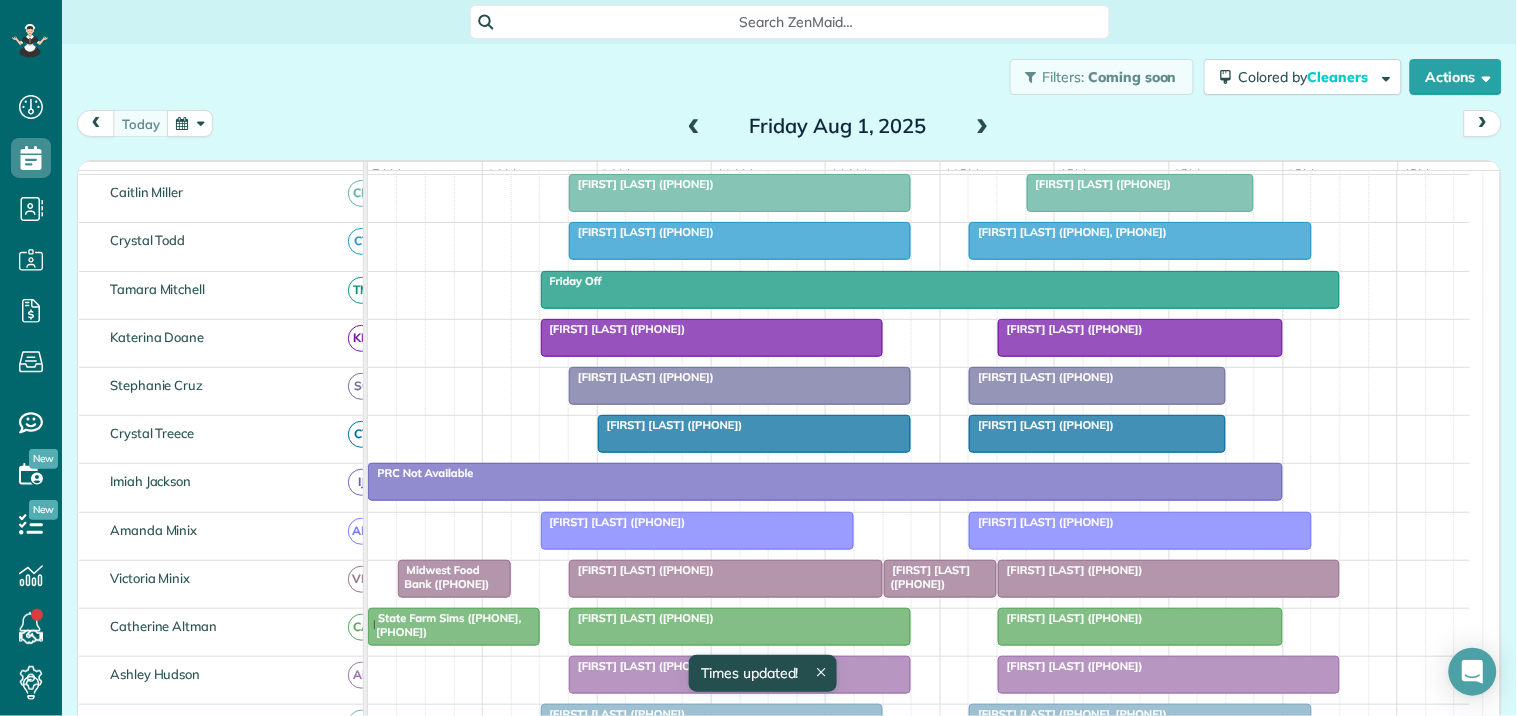 scroll, scrollTop: 111, scrollLeft: 0, axis: vertical 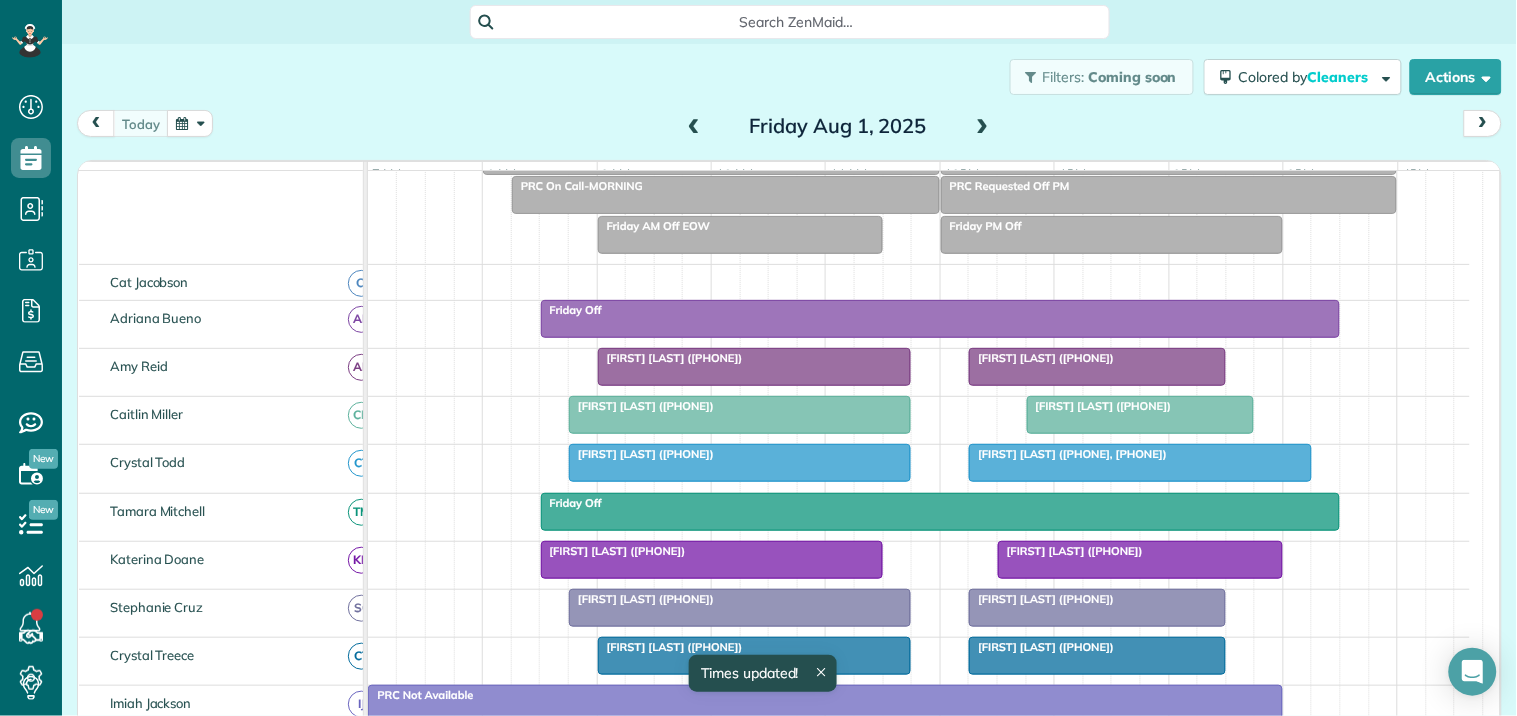 click at bounding box center [755, 367] 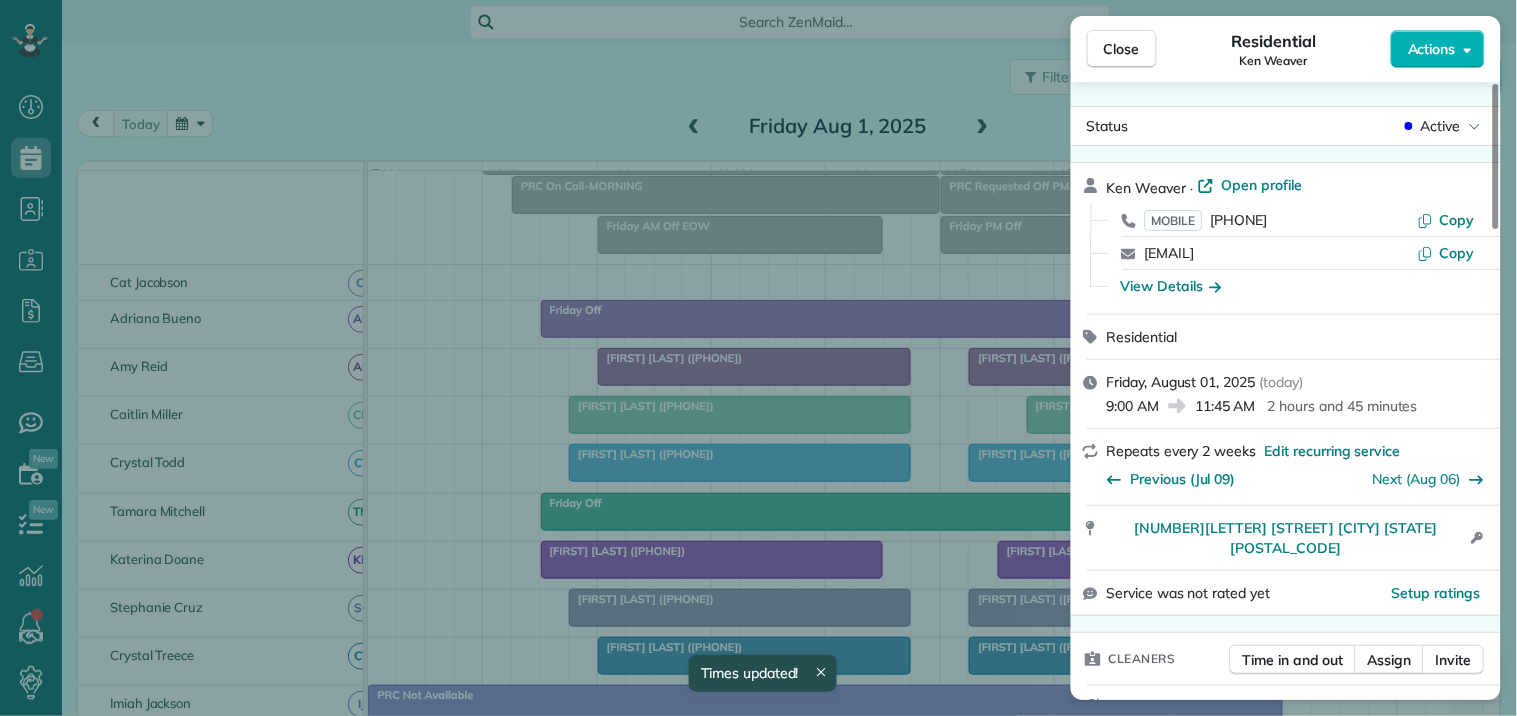 scroll, scrollTop: 333, scrollLeft: 0, axis: vertical 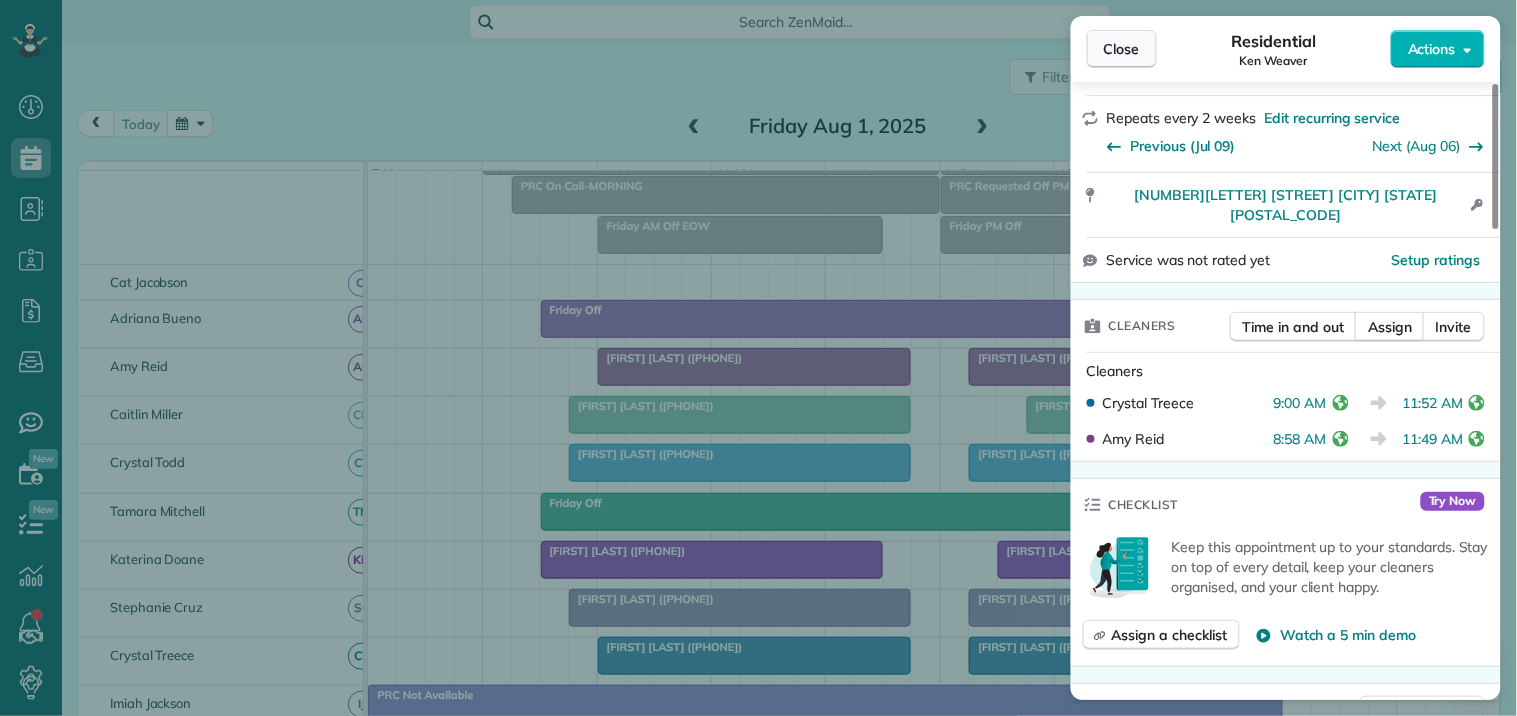 click on "Close" at bounding box center [1122, 49] 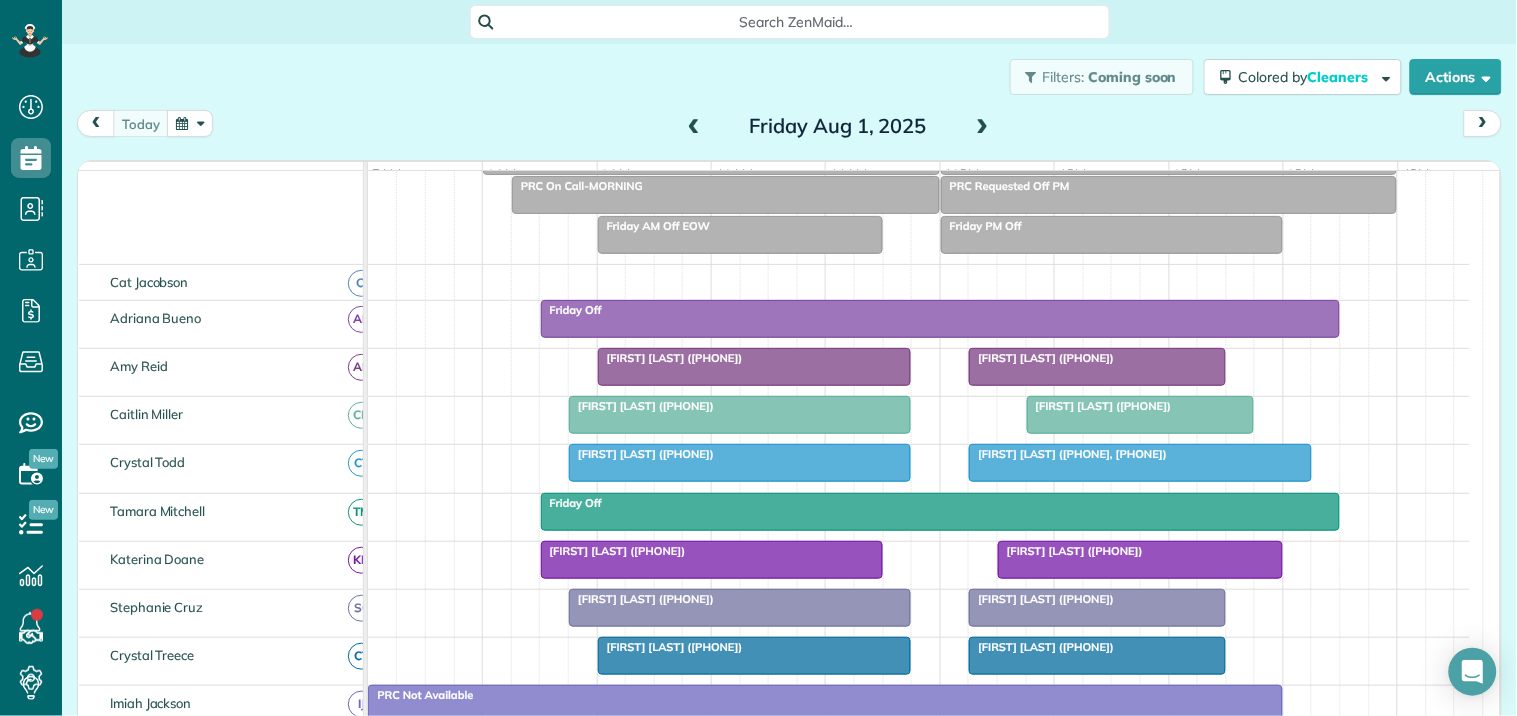 click at bounding box center [1097, 367] 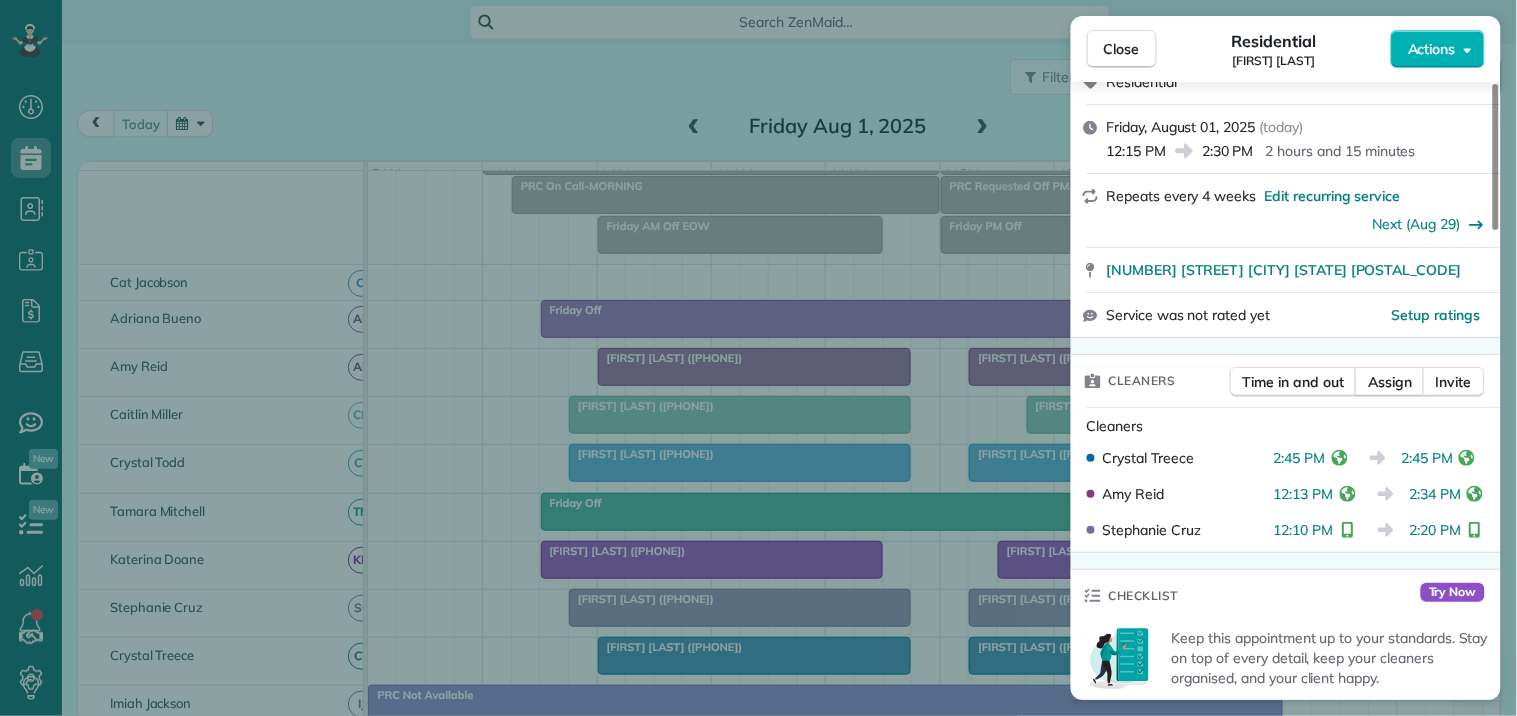 scroll, scrollTop: 333, scrollLeft: 0, axis: vertical 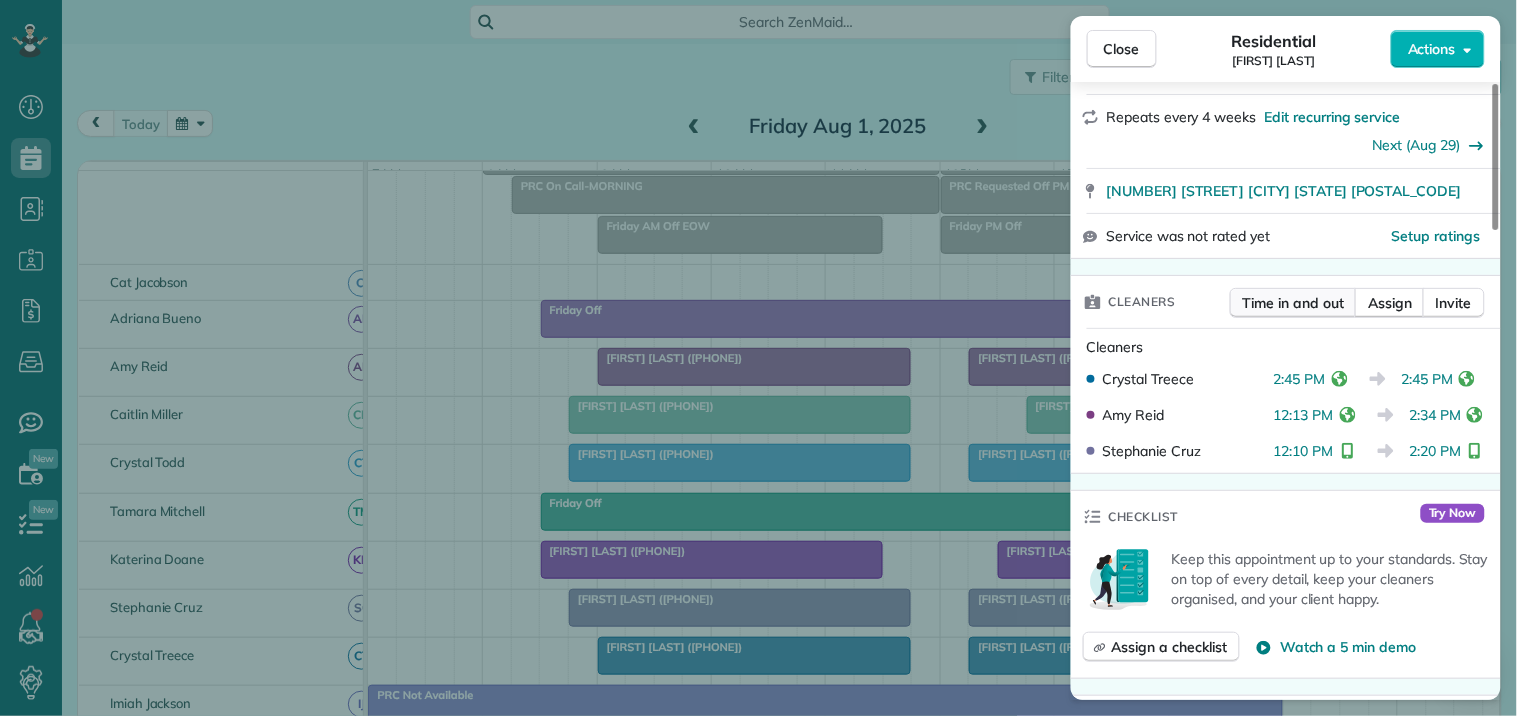 click on "Time in and out" at bounding box center (1293, 303) 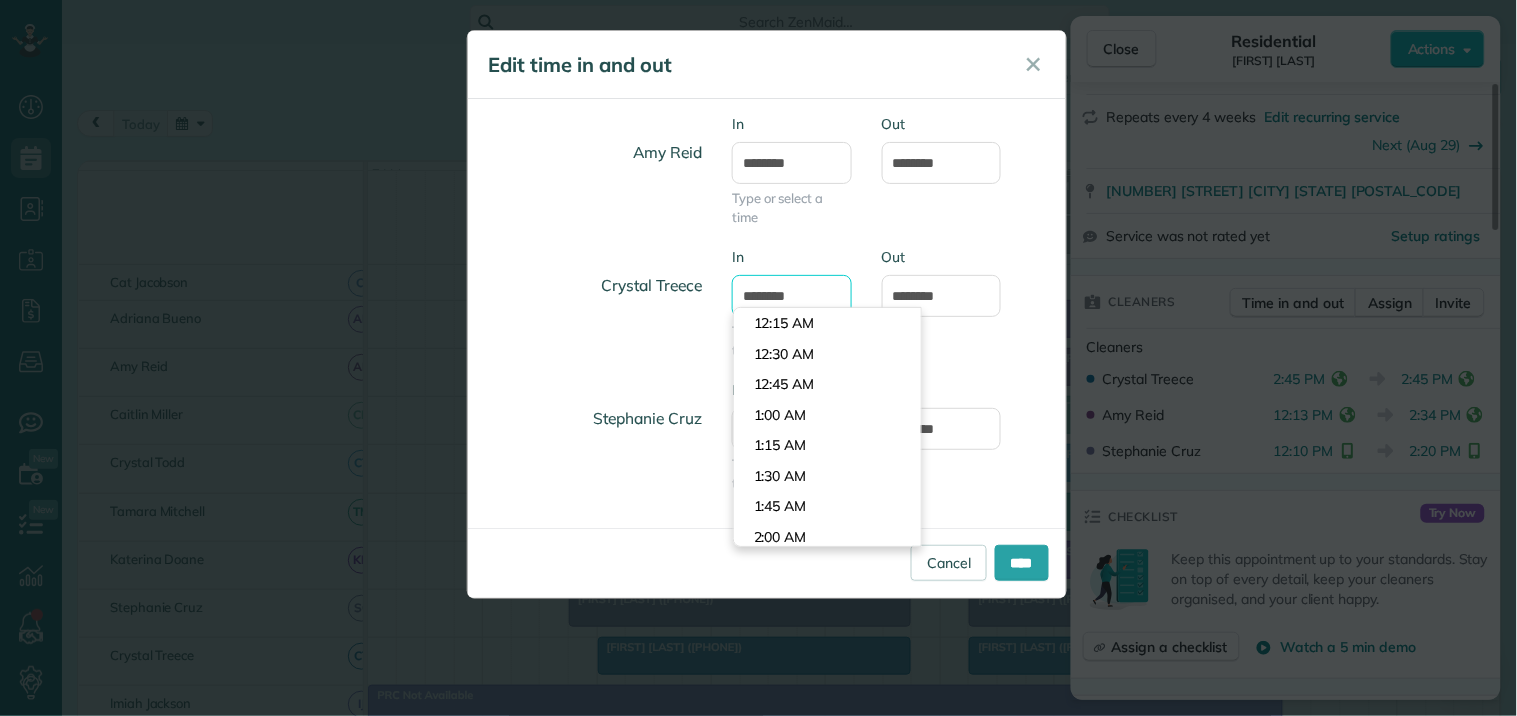 click on "*******" at bounding box center (792, 296) 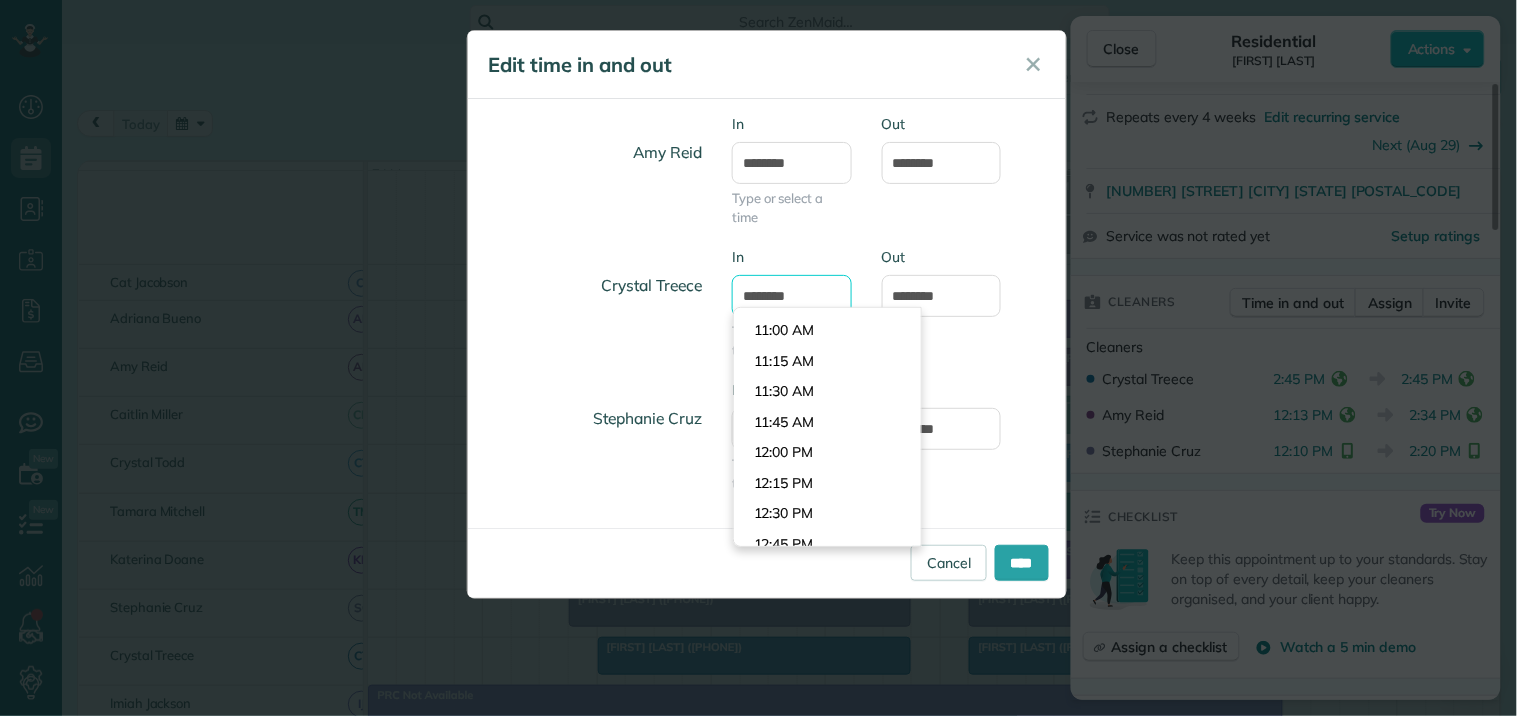 scroll, scrollTop: 1295, scrollLeft: 0, axis: vertical 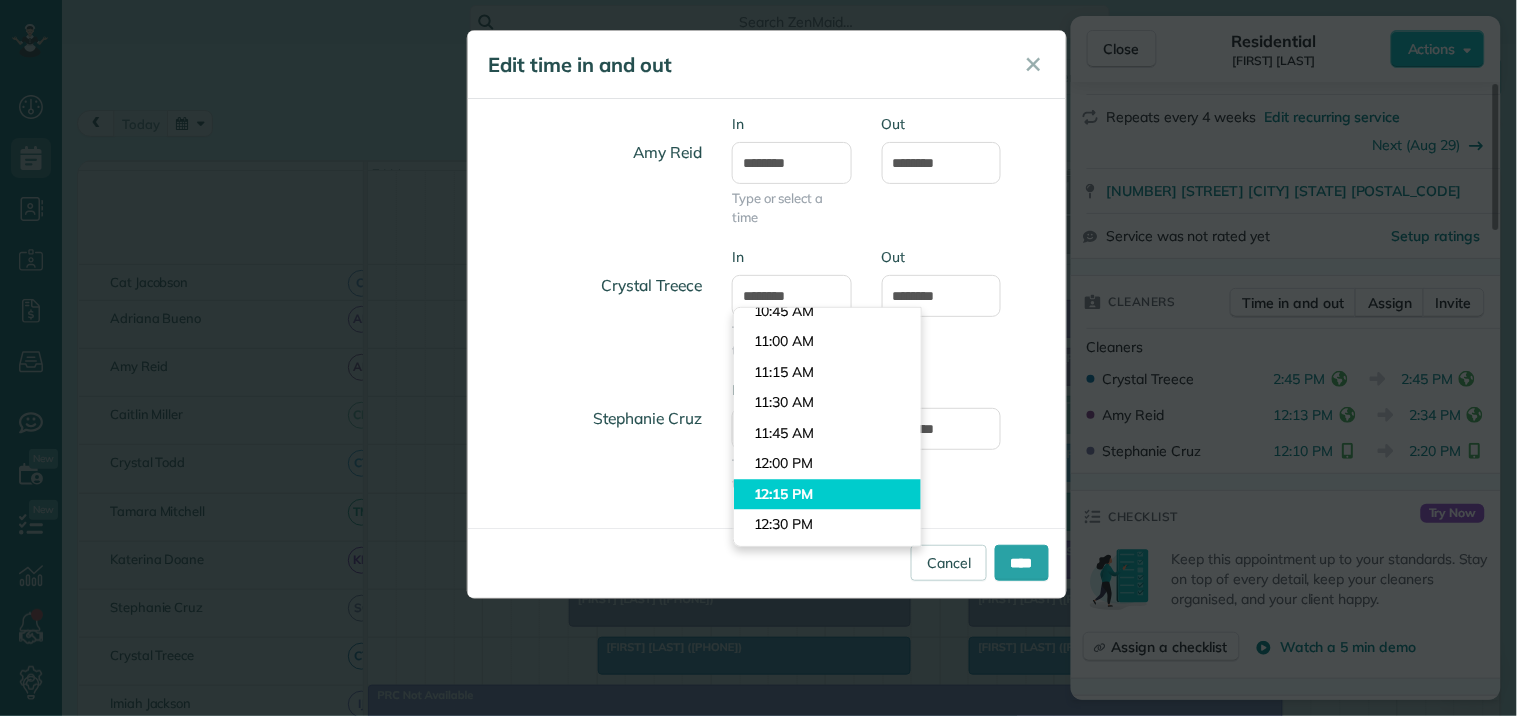 type on "********" 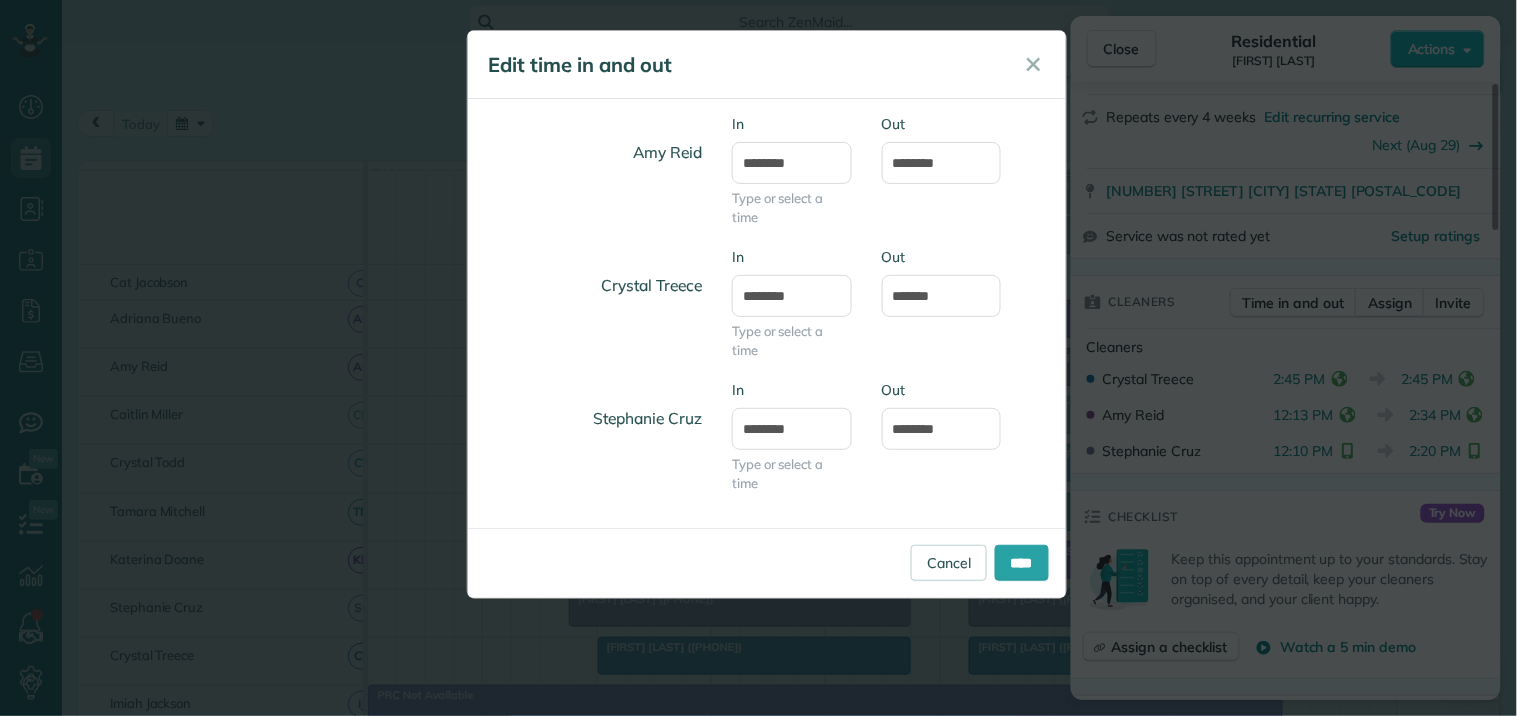 click on "Dashboard
Scheduling
Calendar View
List View
Dispatch View - Weekly scheduling (Beta)" at bounding box center (758, 358) 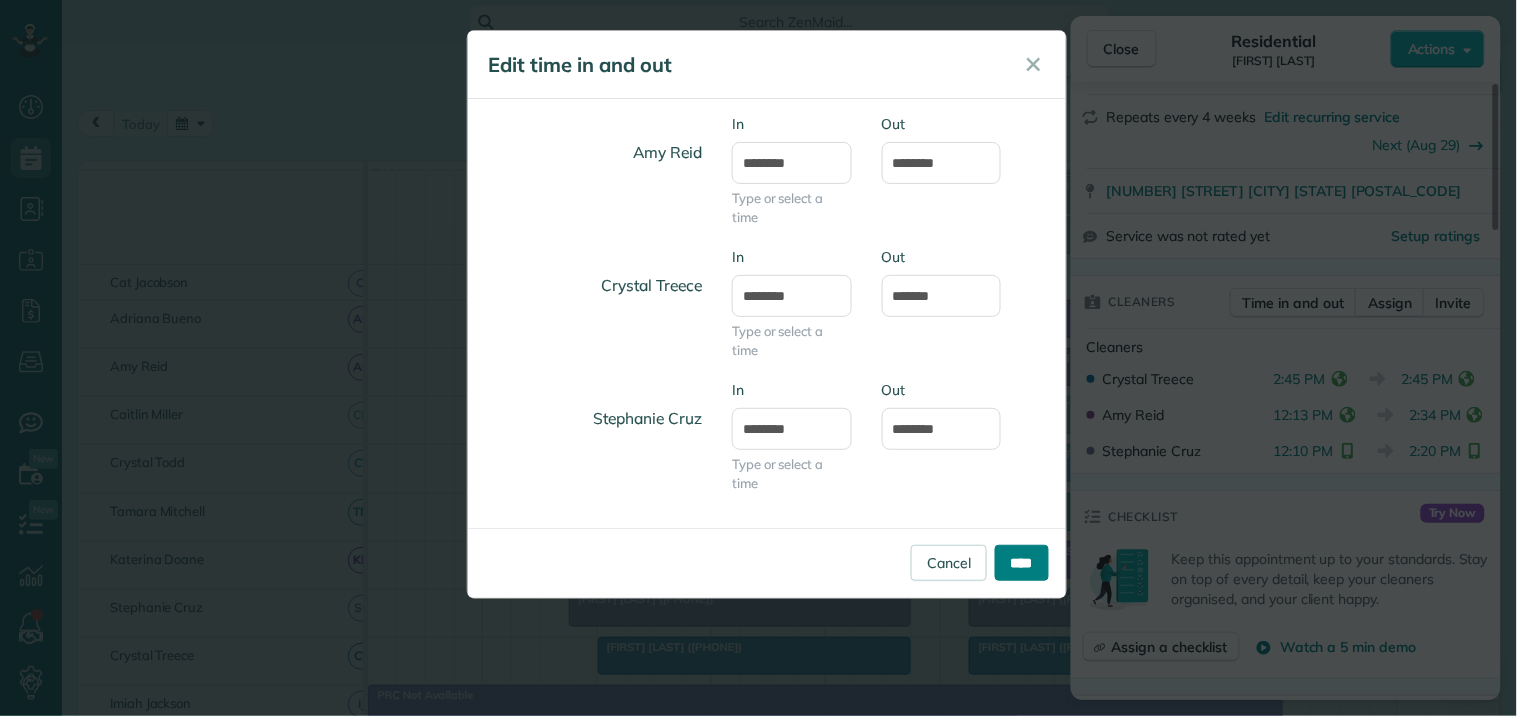 click on "****" at bounding box center [1022, 563] 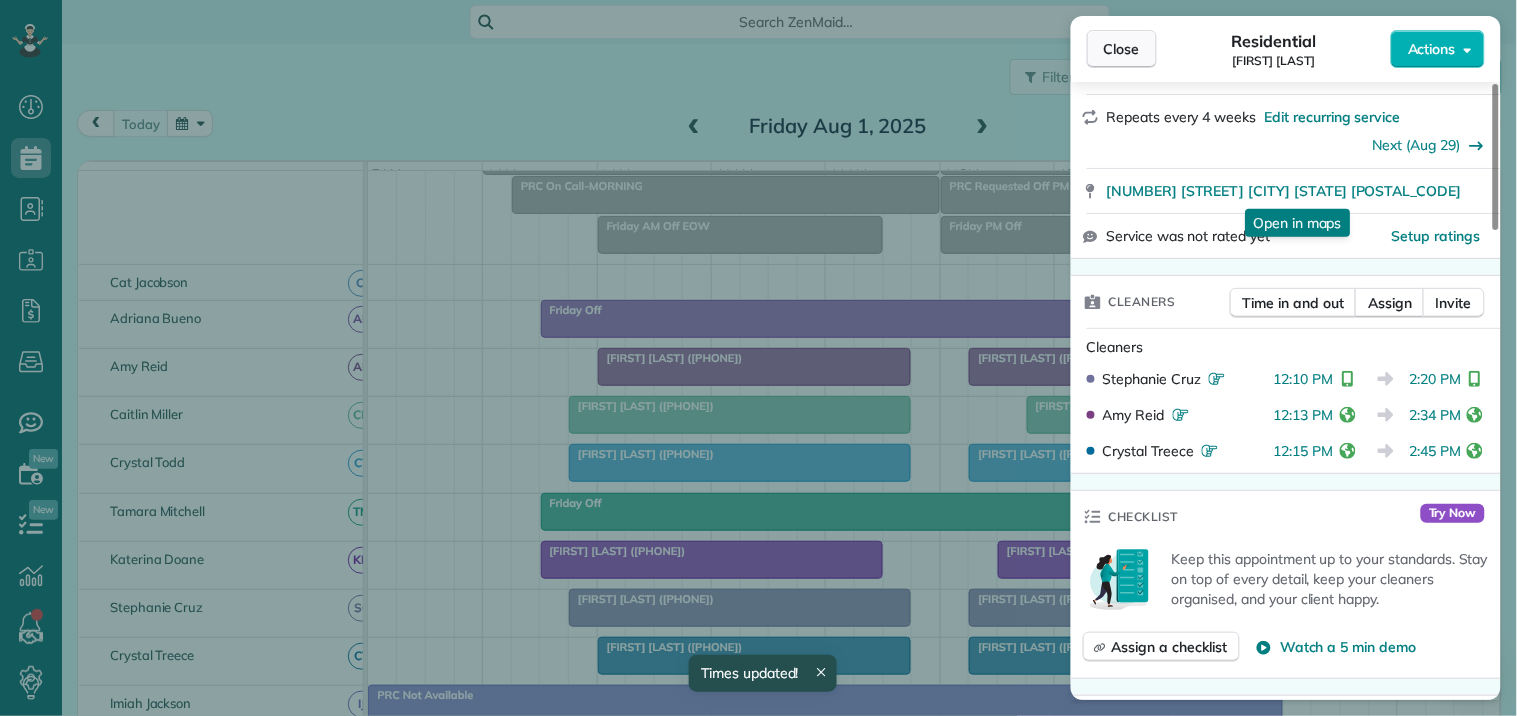 click on "Close" at bounding box center (1122, 49) 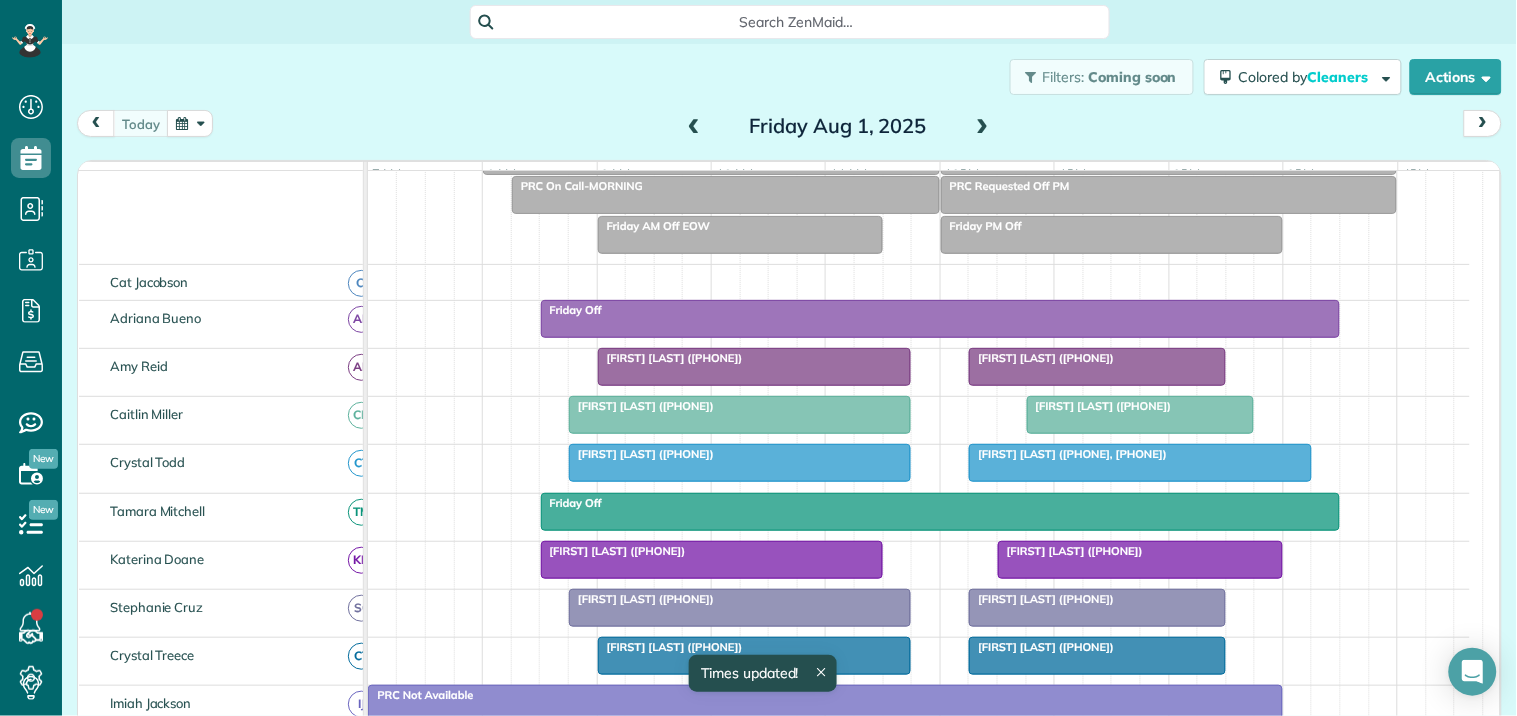 click at bounding box center (740, 415) 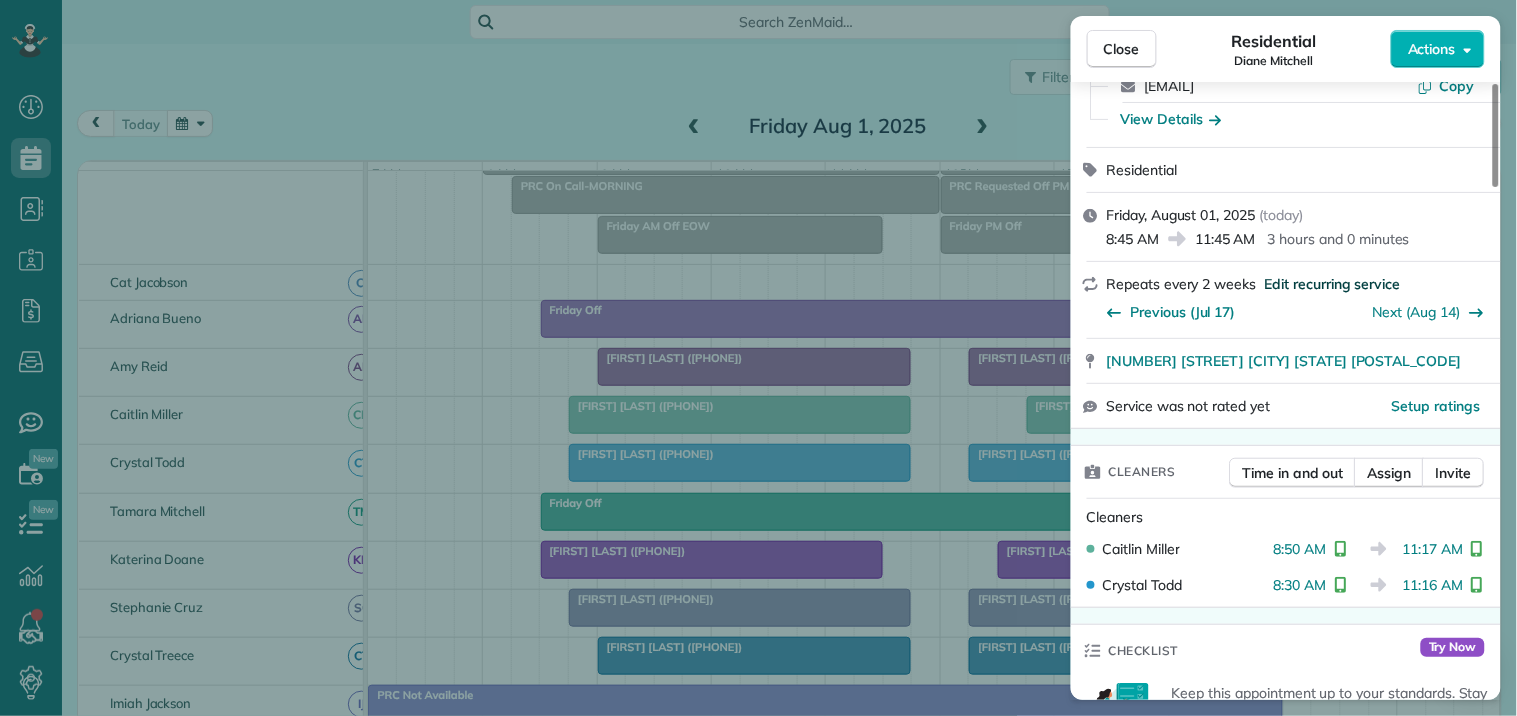 scroll, scrollTop: 222, scrollLeft: 0, axis: vertical 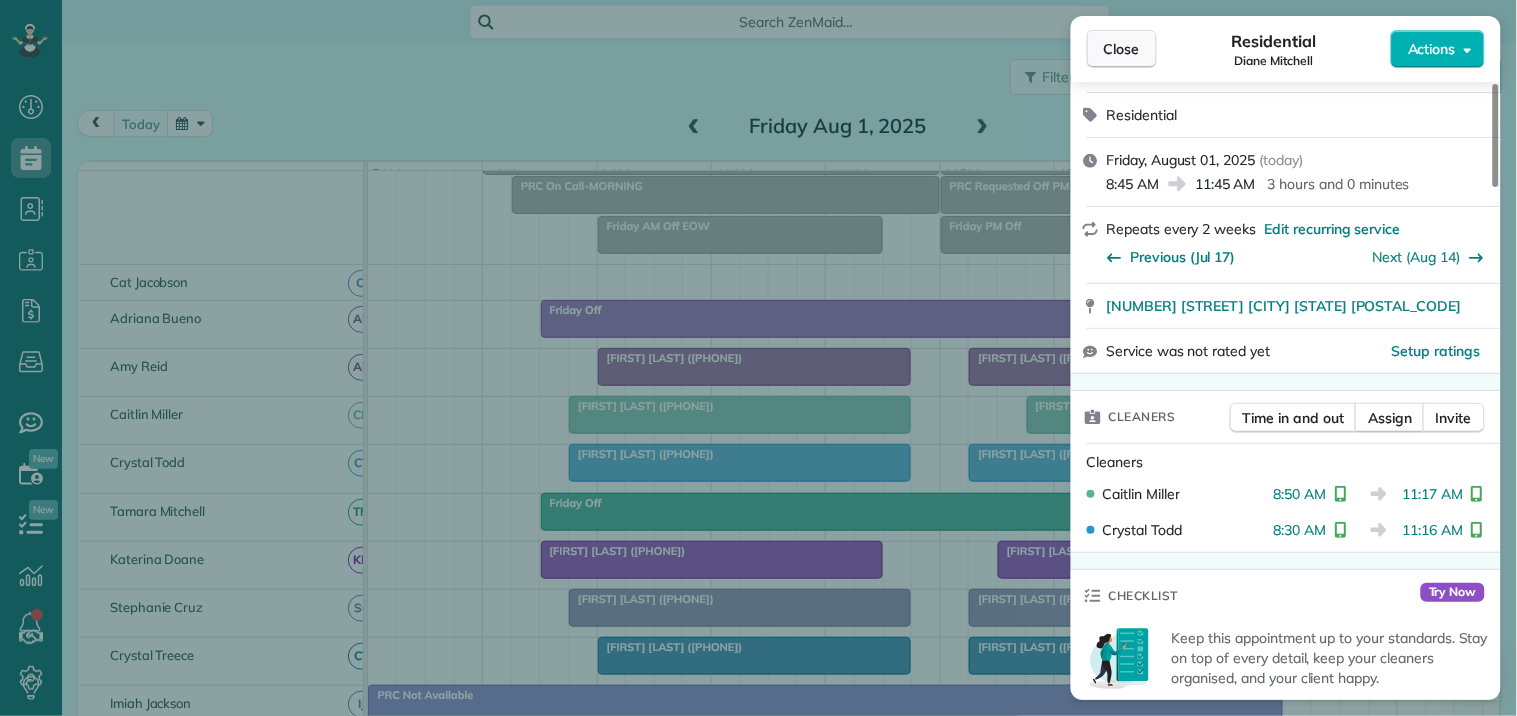 click on "Close" at bounding box center [1122, 49] 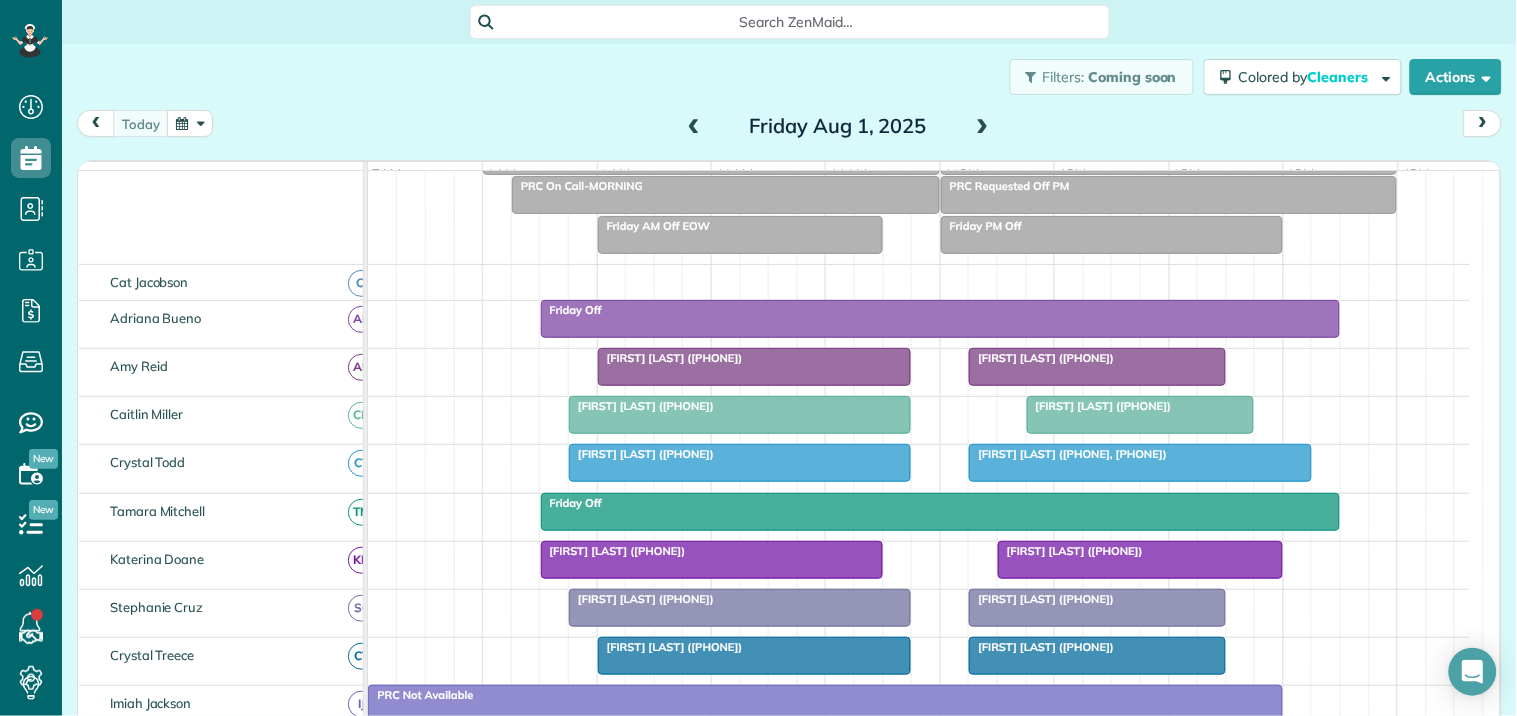 click at bounding box center (1141, 415) 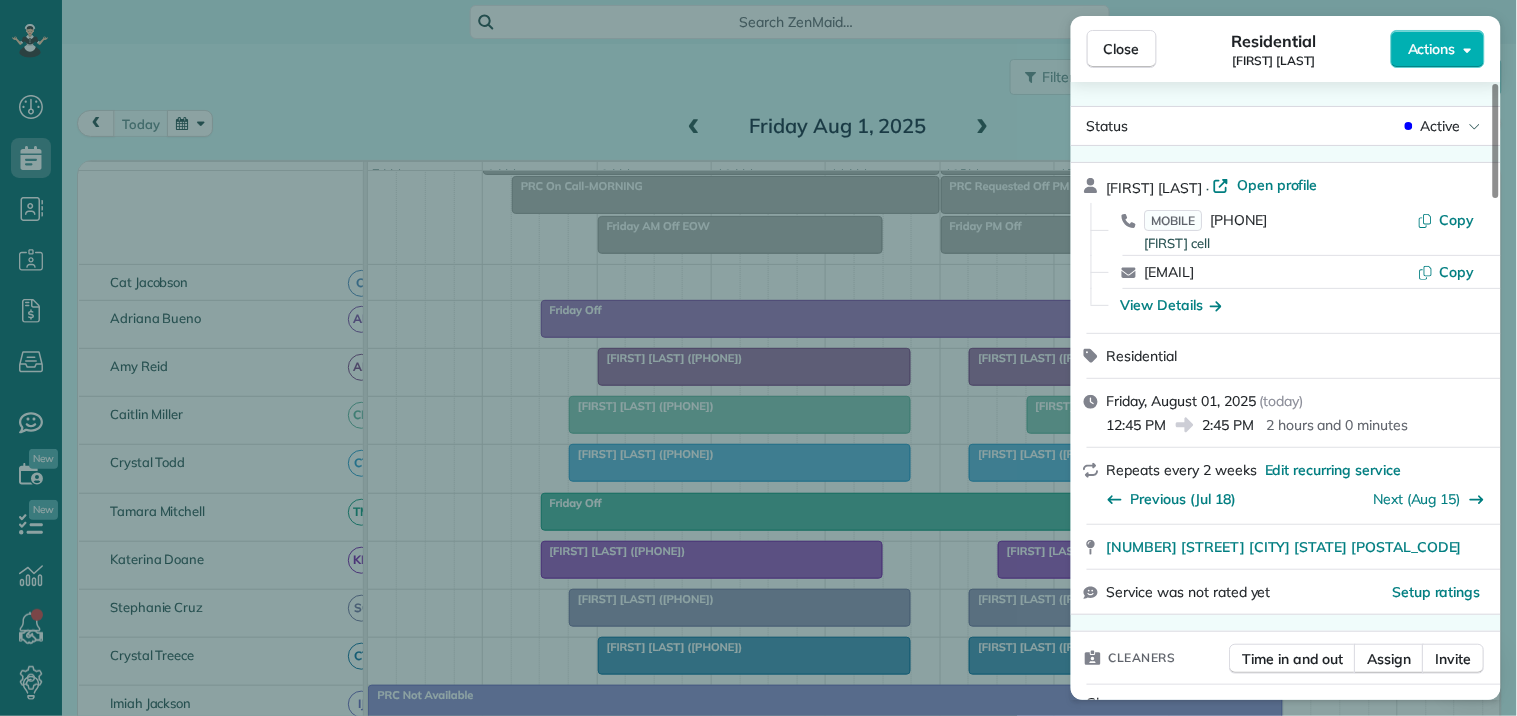 scroll, scrollTop: 222, scrollLeft: 0, axis: vertical 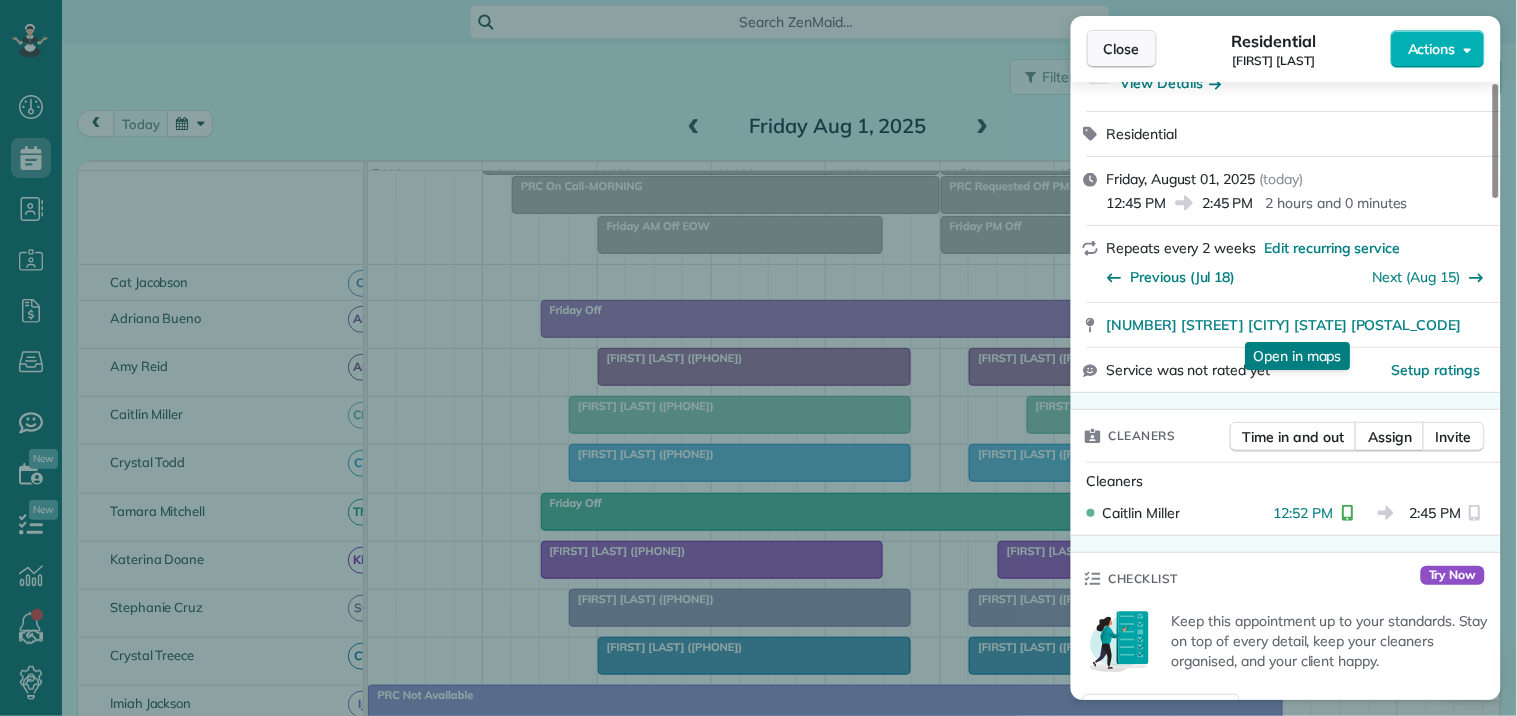 click on "Close" at bounding box center (1122, 49) 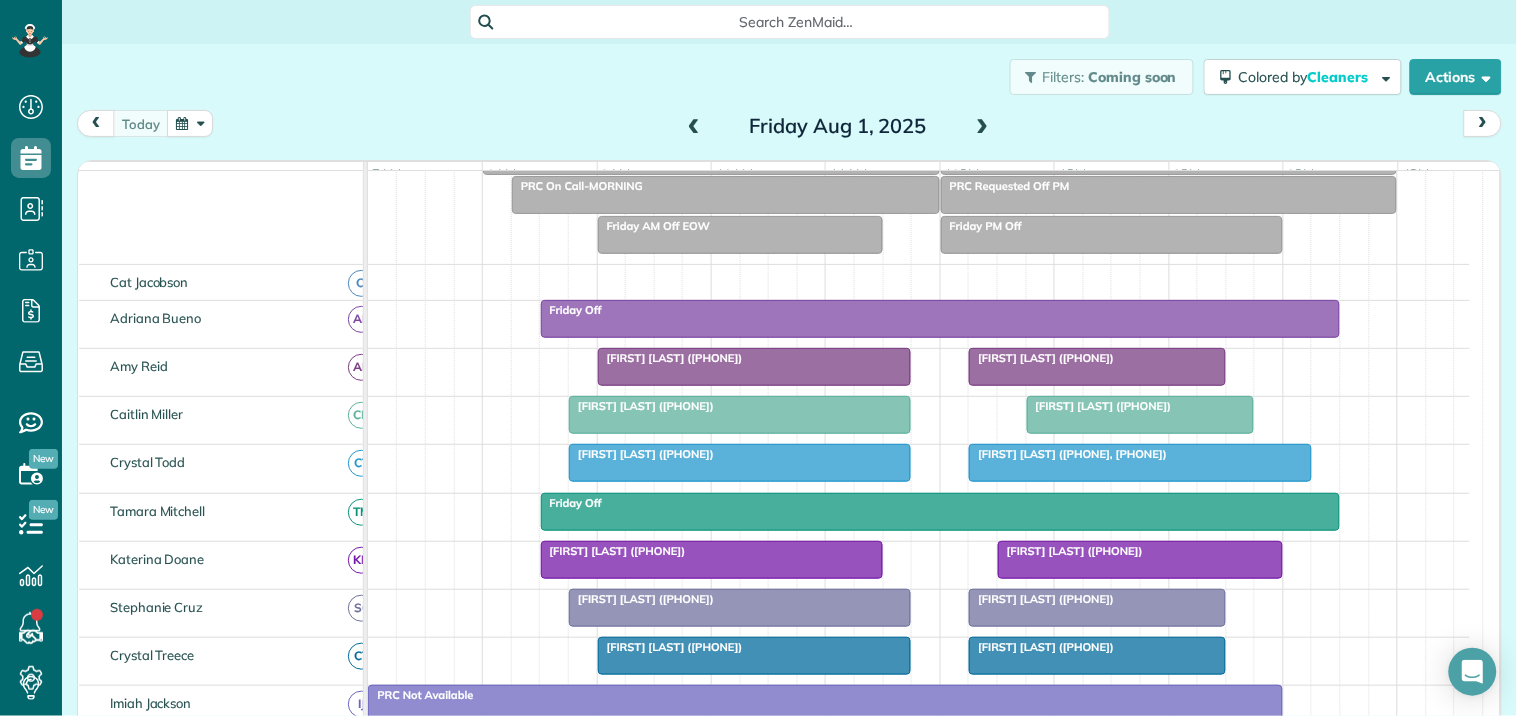 scroll, scrollTop: 176, scrollLeft: 0, axis: vertical 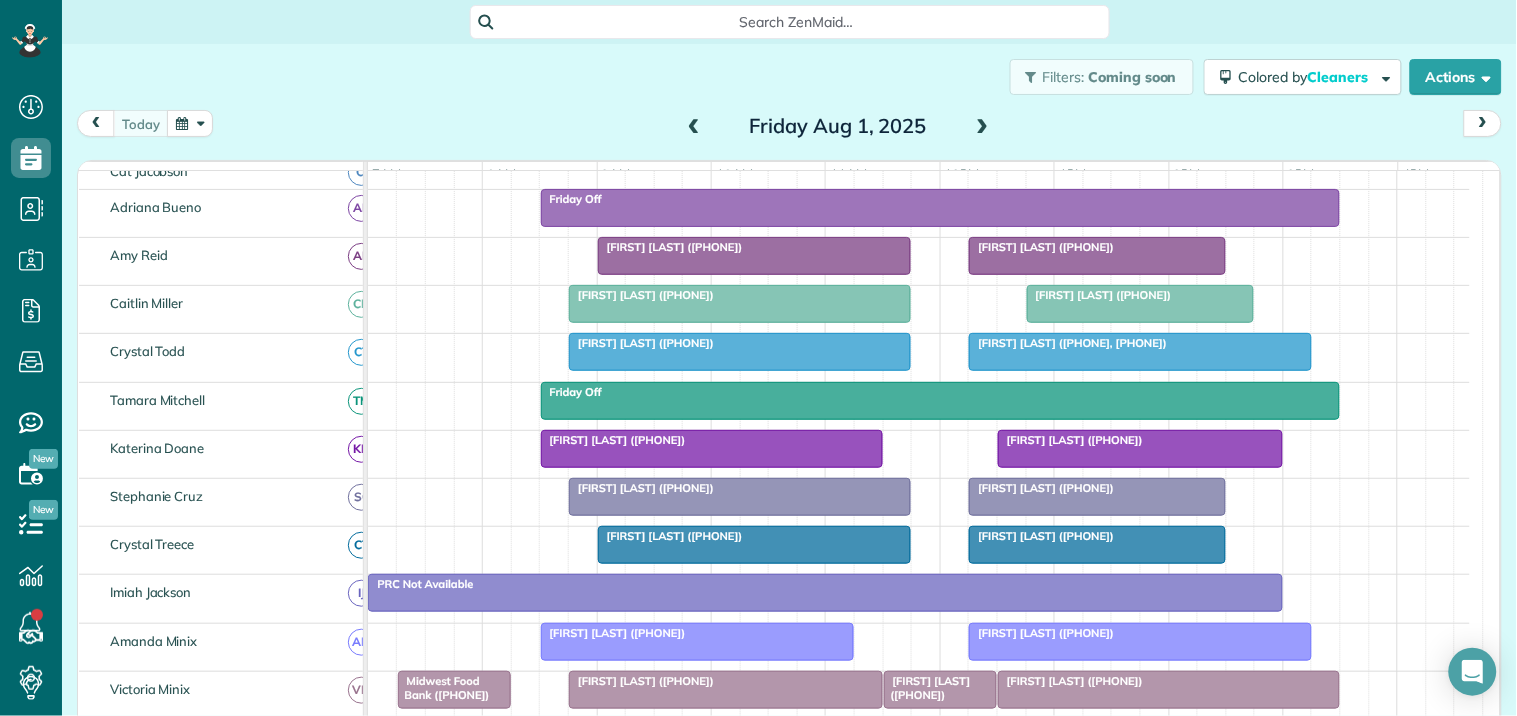 click on "Diane Mitchell (+17703656593)" at bounding box center (740, 343) 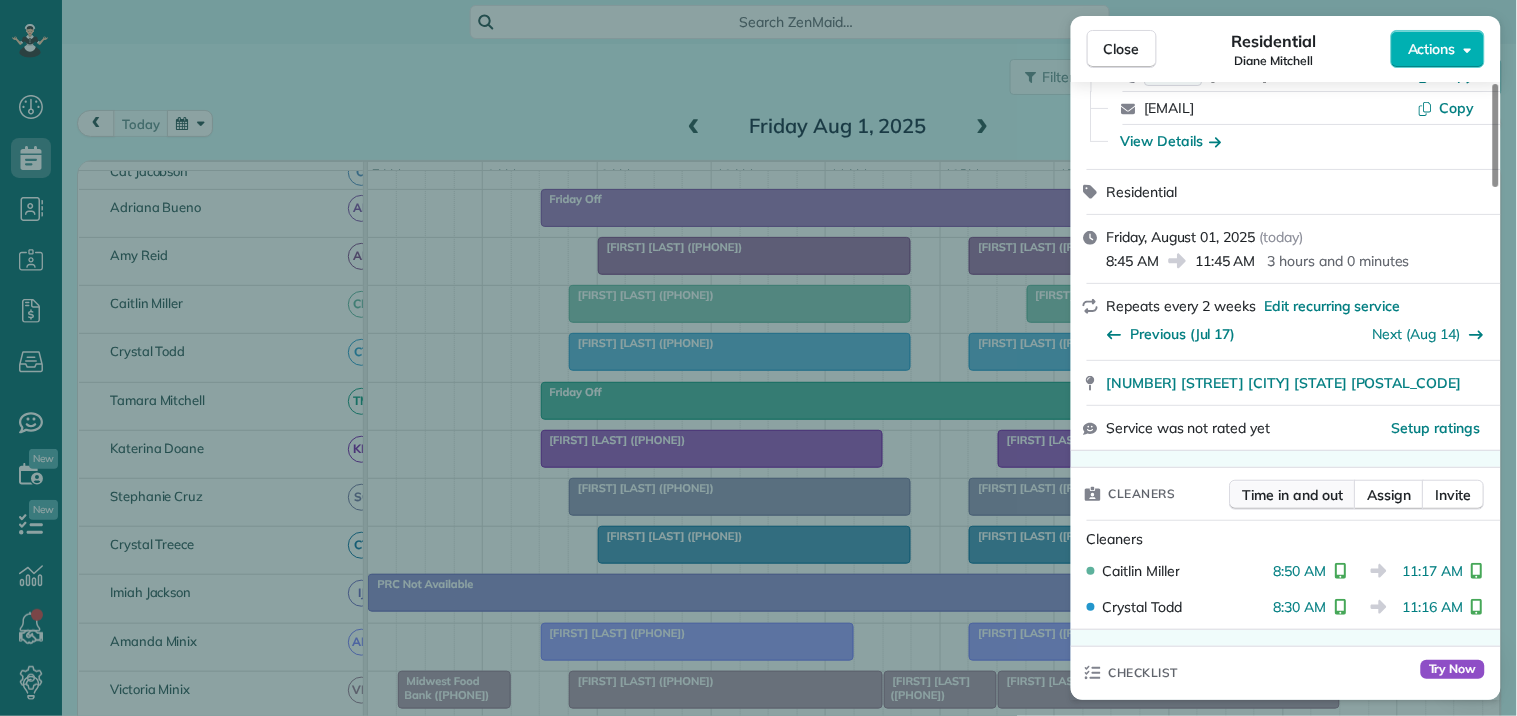 scroll, scrollTop: 222, scrollLeft: 0, axis: vertical 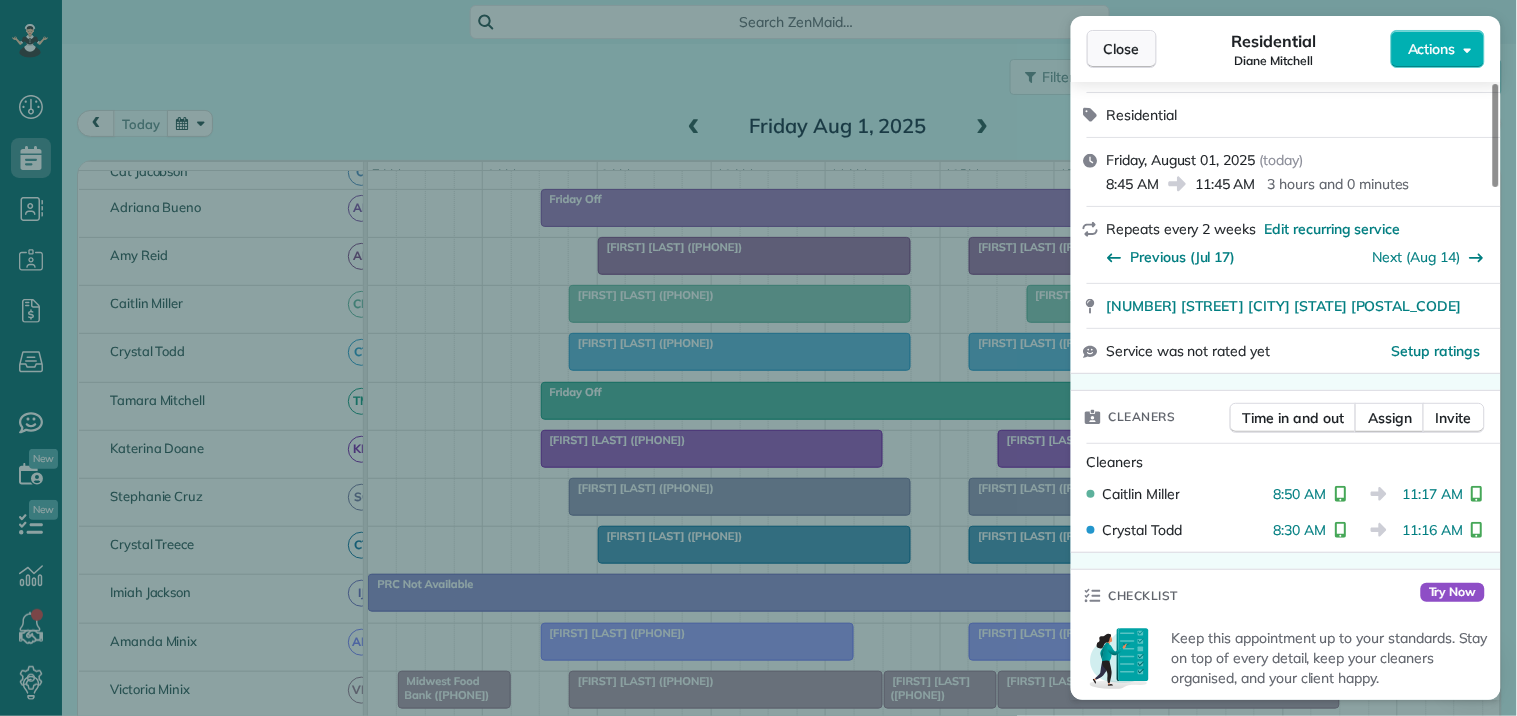 click on "Close" at bounding box center [1122, 49] 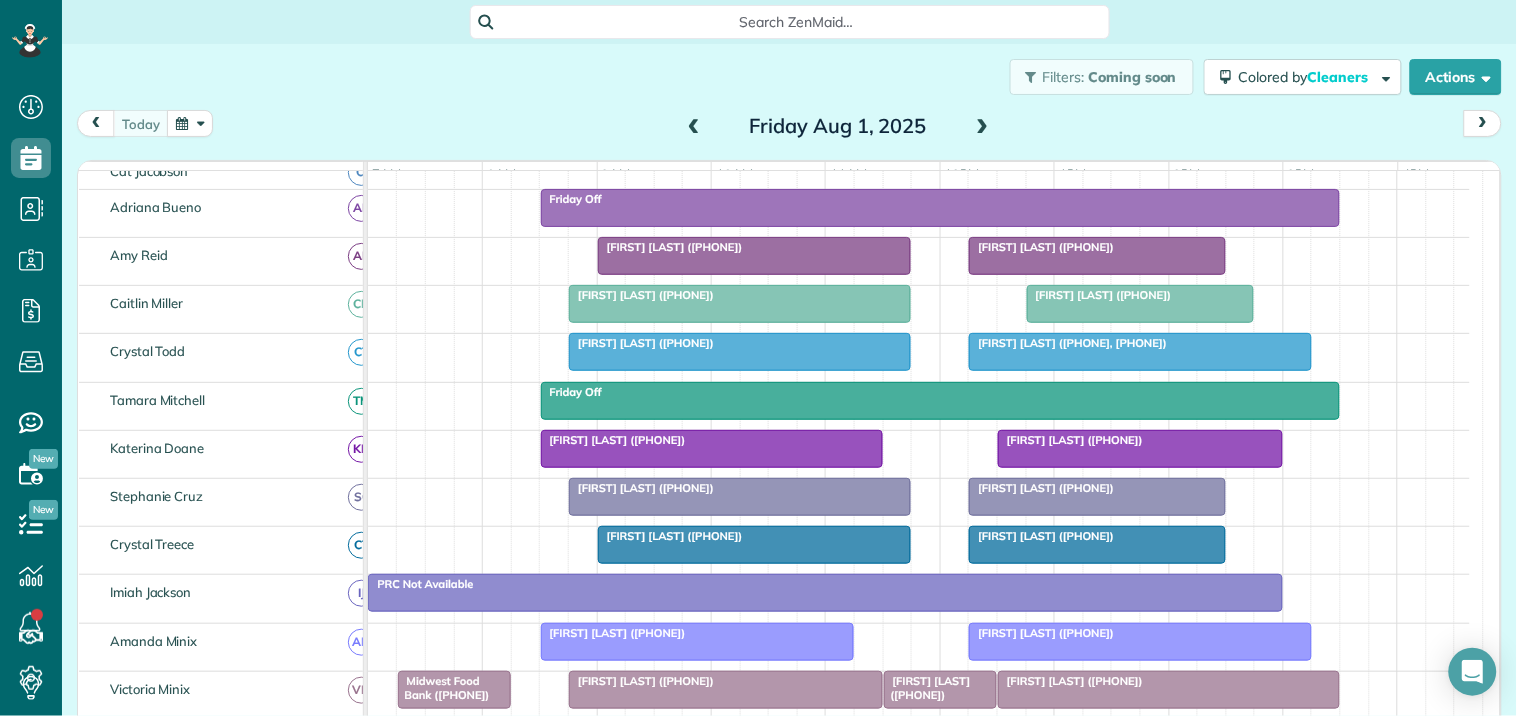 click on "Diana Cox (+14089107125, +16783310262)" at bounding box center (1140, 343) 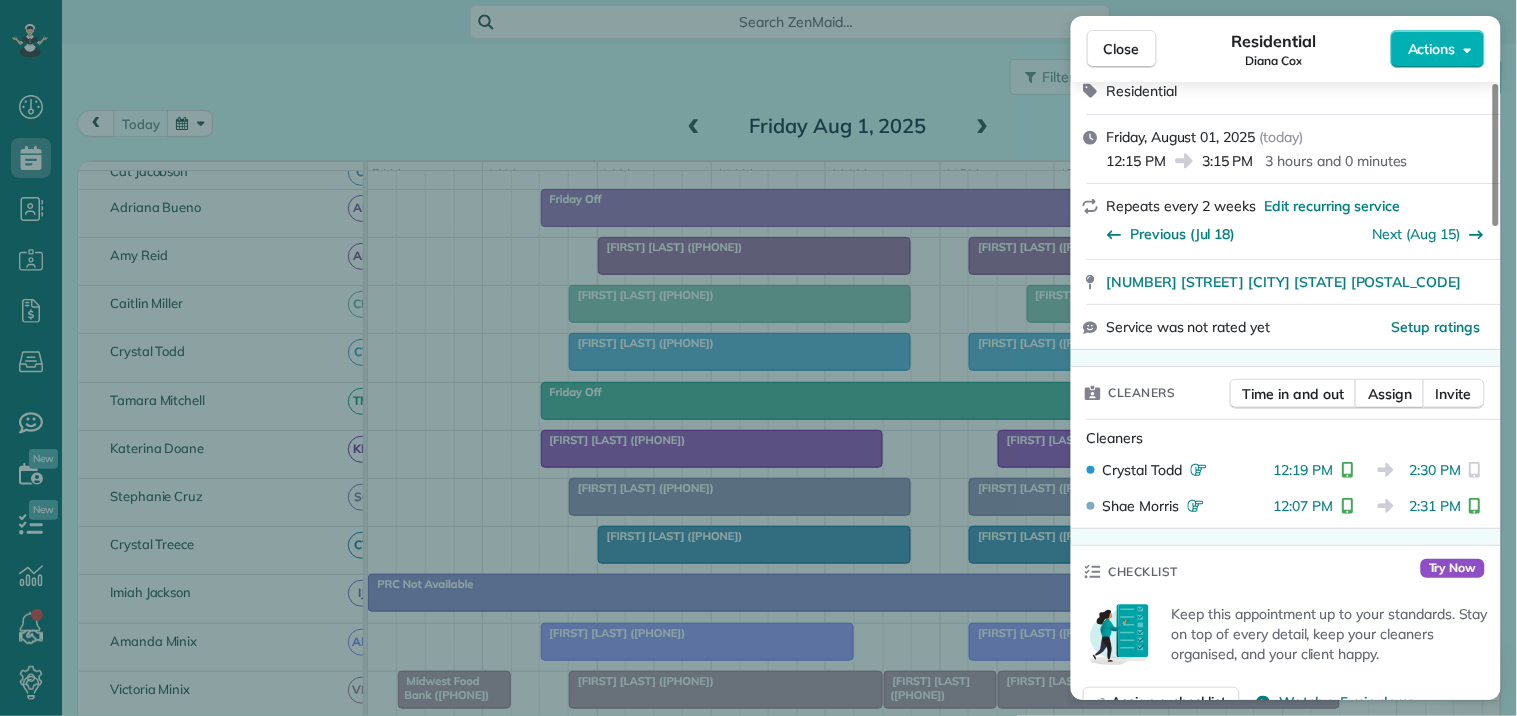 scroll, scrollTop: 333, scrollLeft: 0, axis: vertical 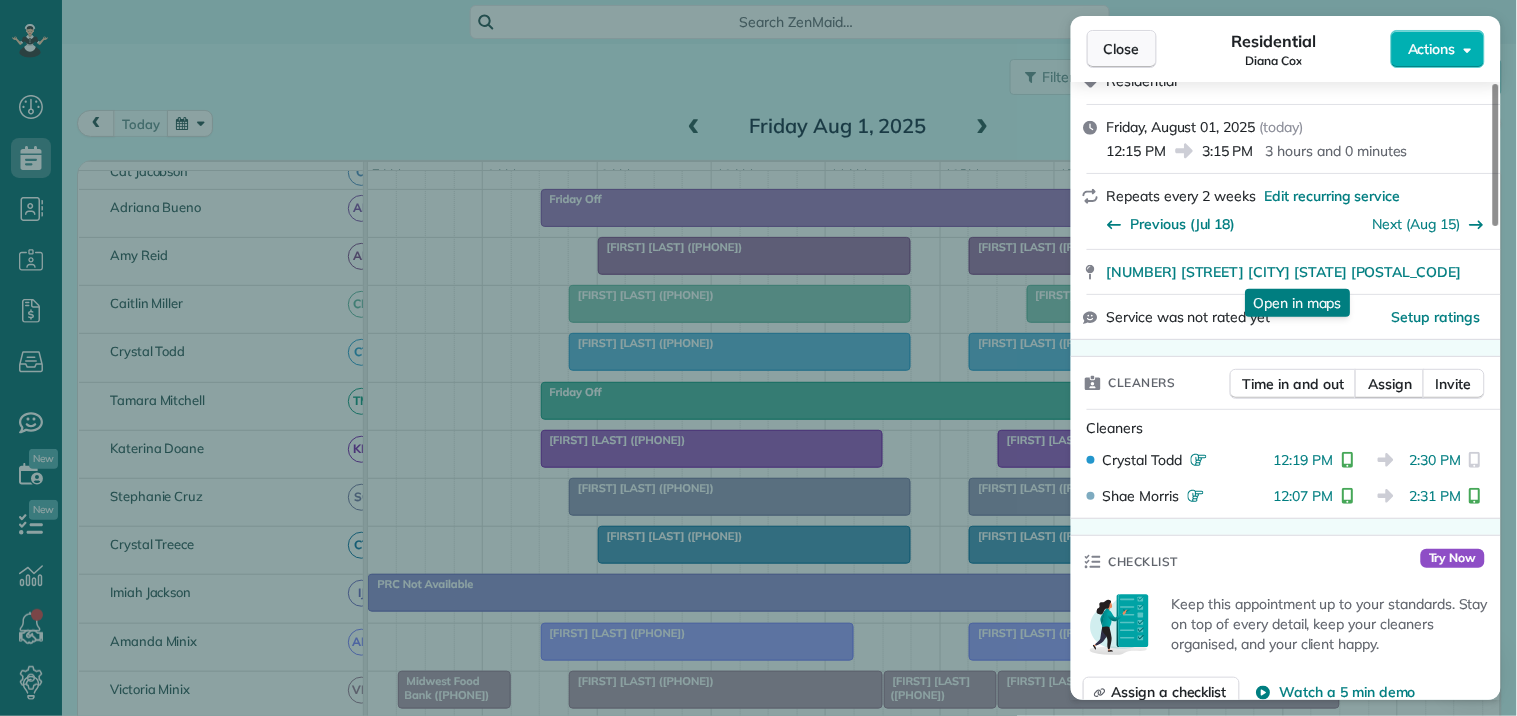 click on "Close" at bounding box center (1122, 49) 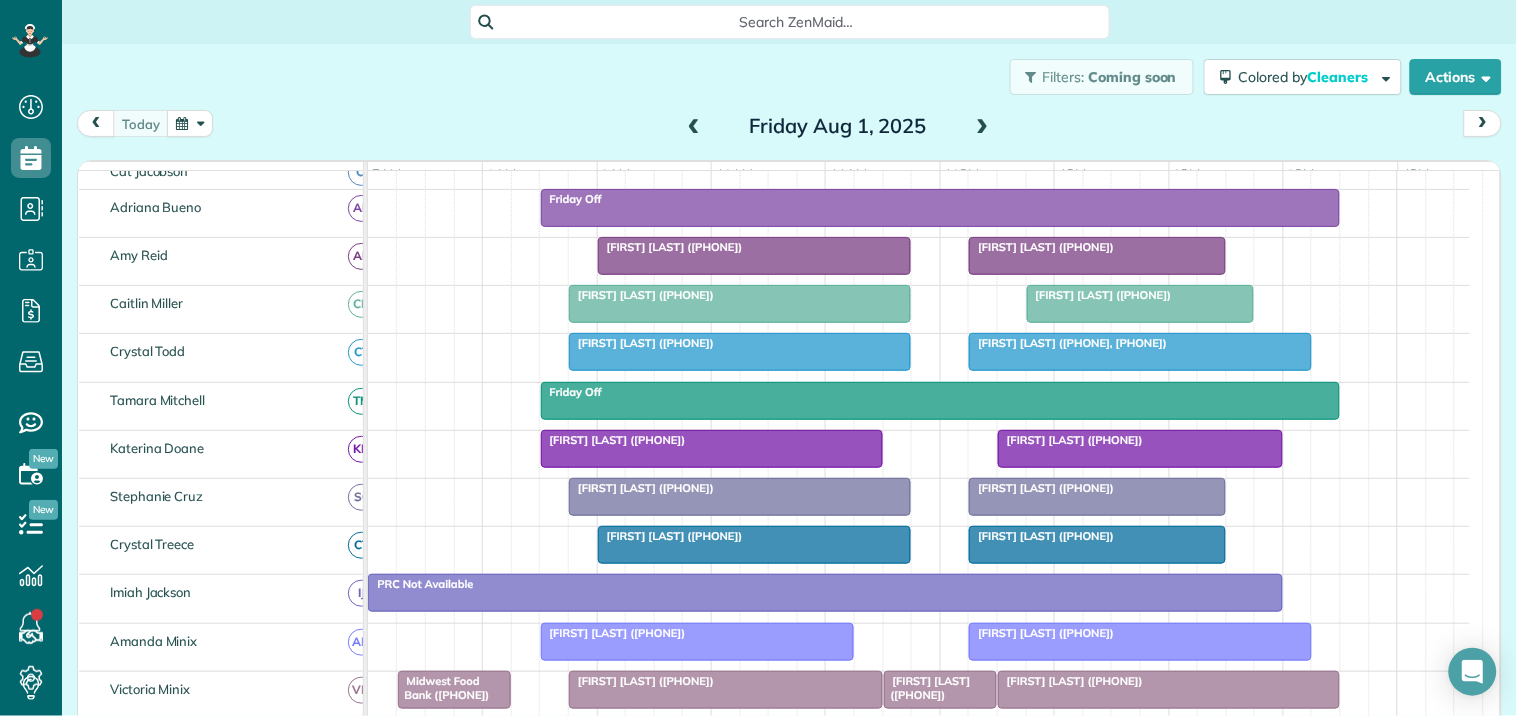 click on "Donna Fierbaugh (+19045400501)" at bounding box center (712, 440) 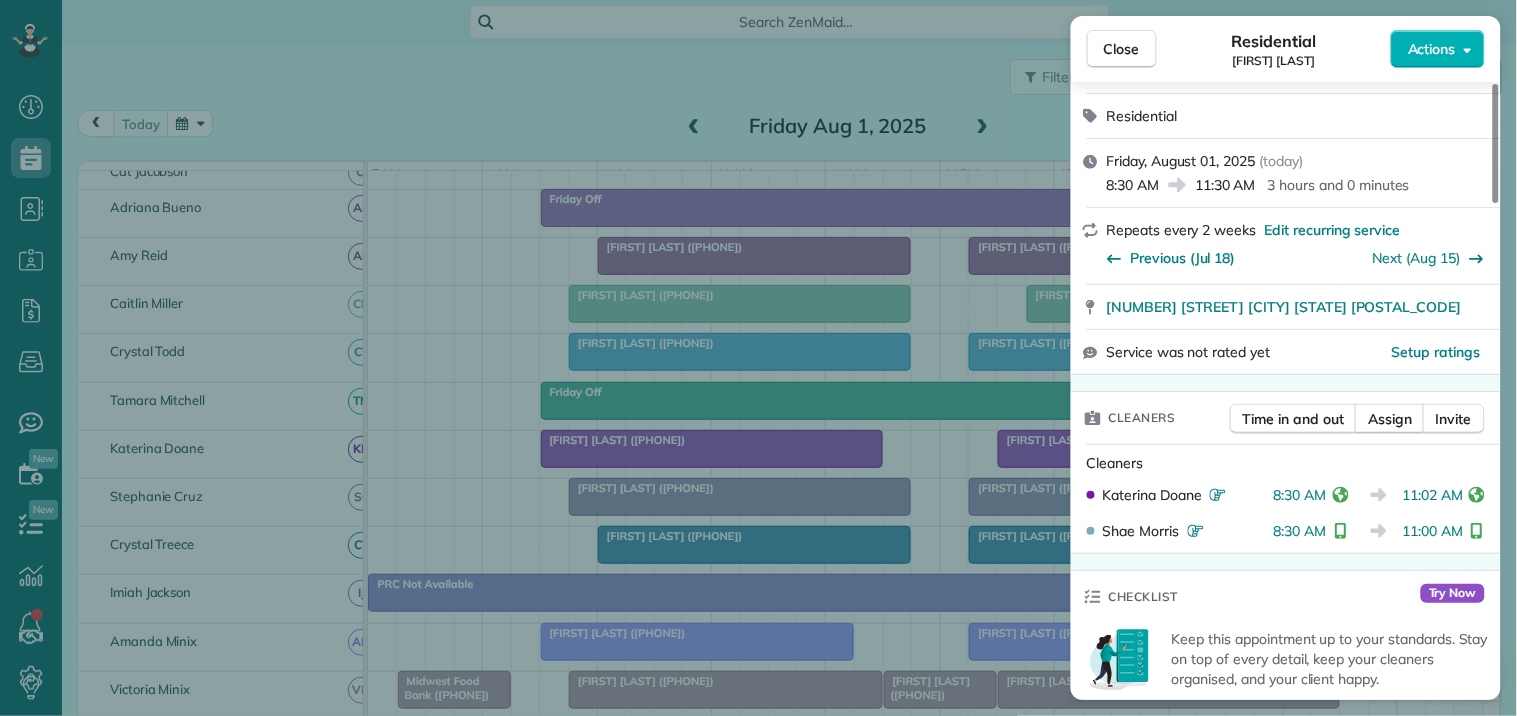 scroll, scrollTop: 222, scrollLeft: 0, axis: vertical 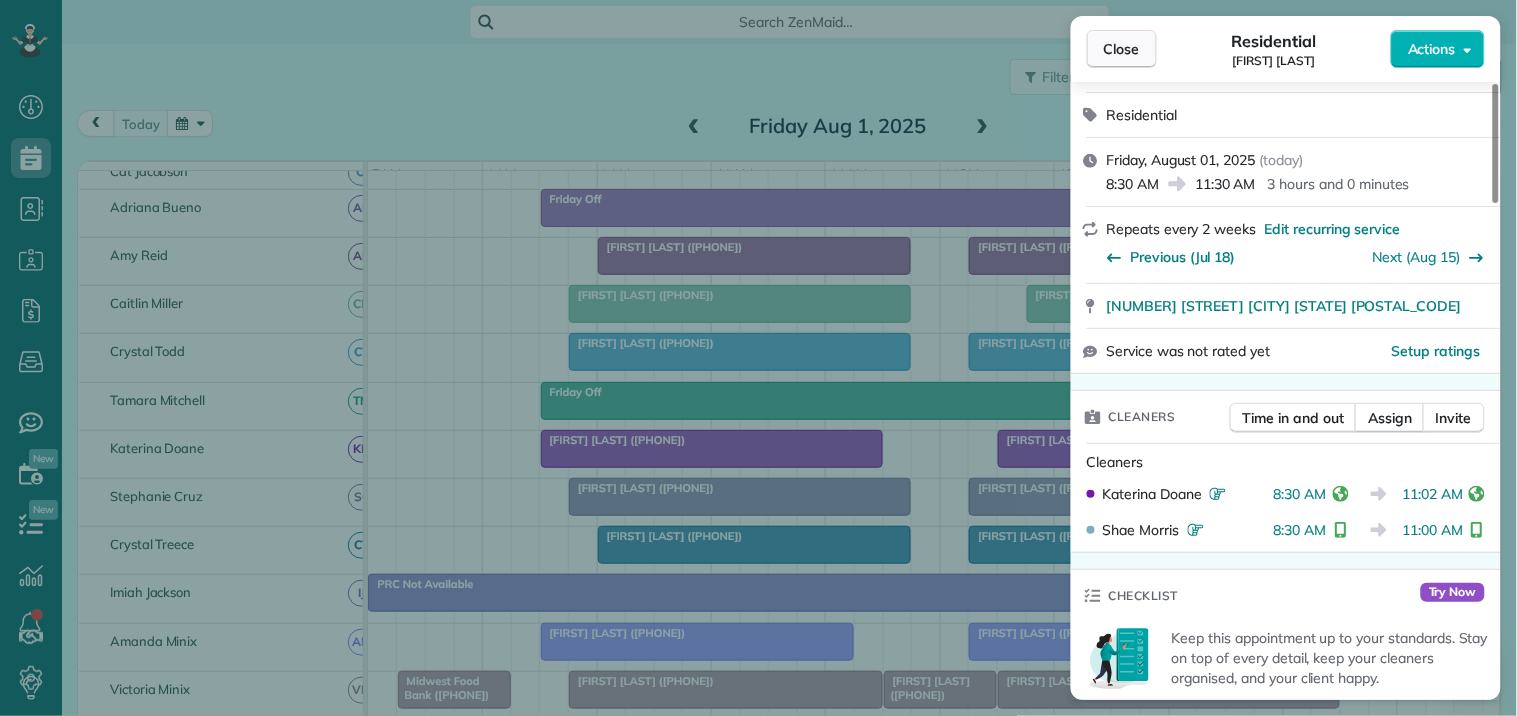 click on "Close" at bounding box center [1122, 49] 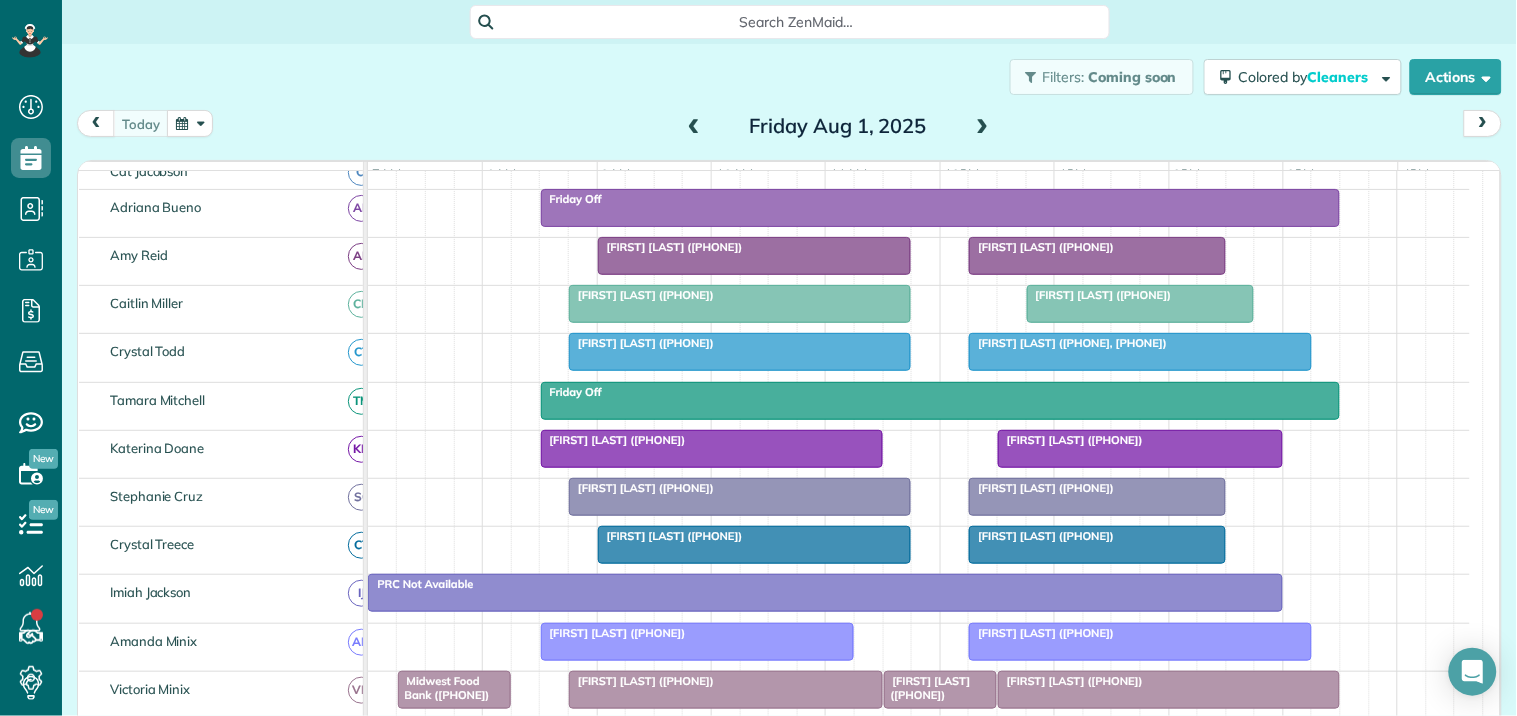 click on "Patti Olszowka (+14706354291)" at bounding box center [1070, 440] 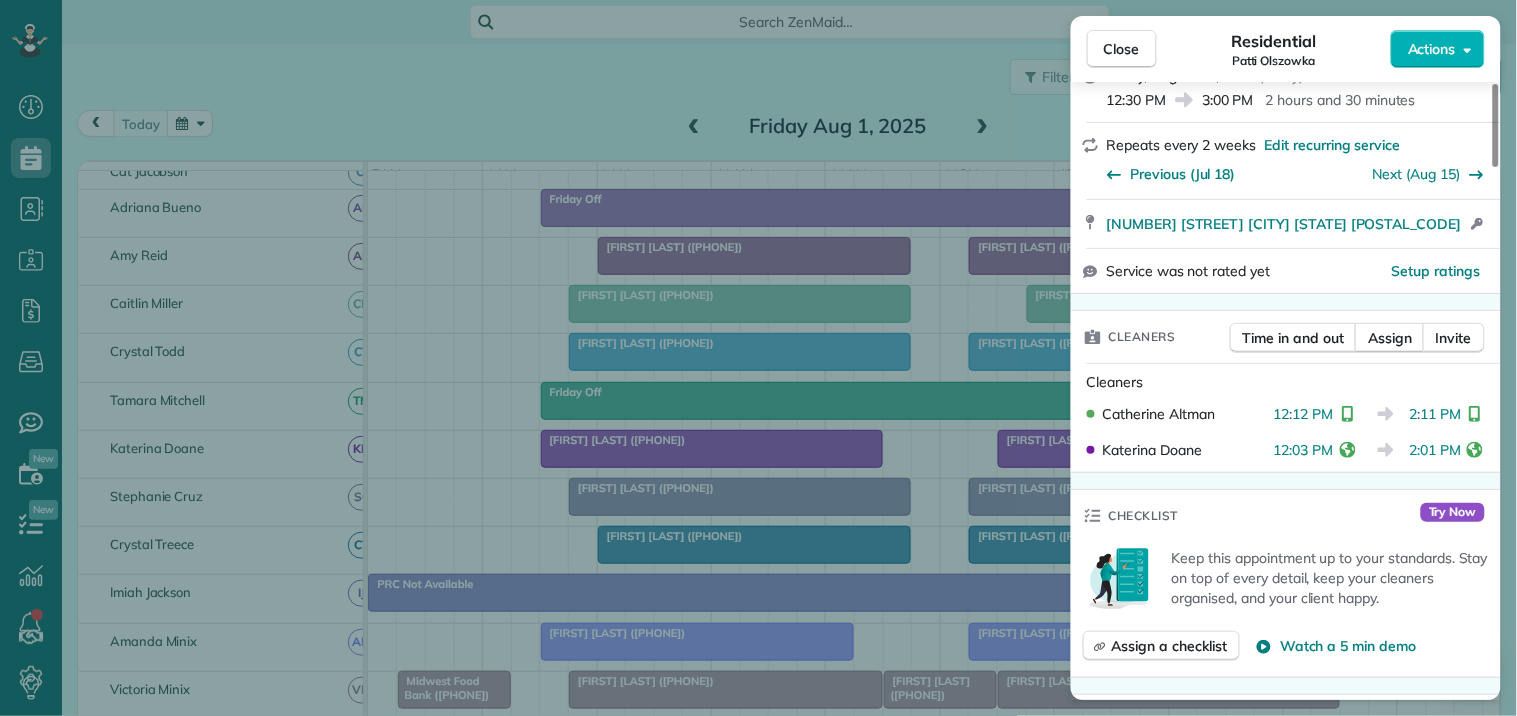 scroll, scrollTop: 333, scrollLeft: 0, axis: vertical 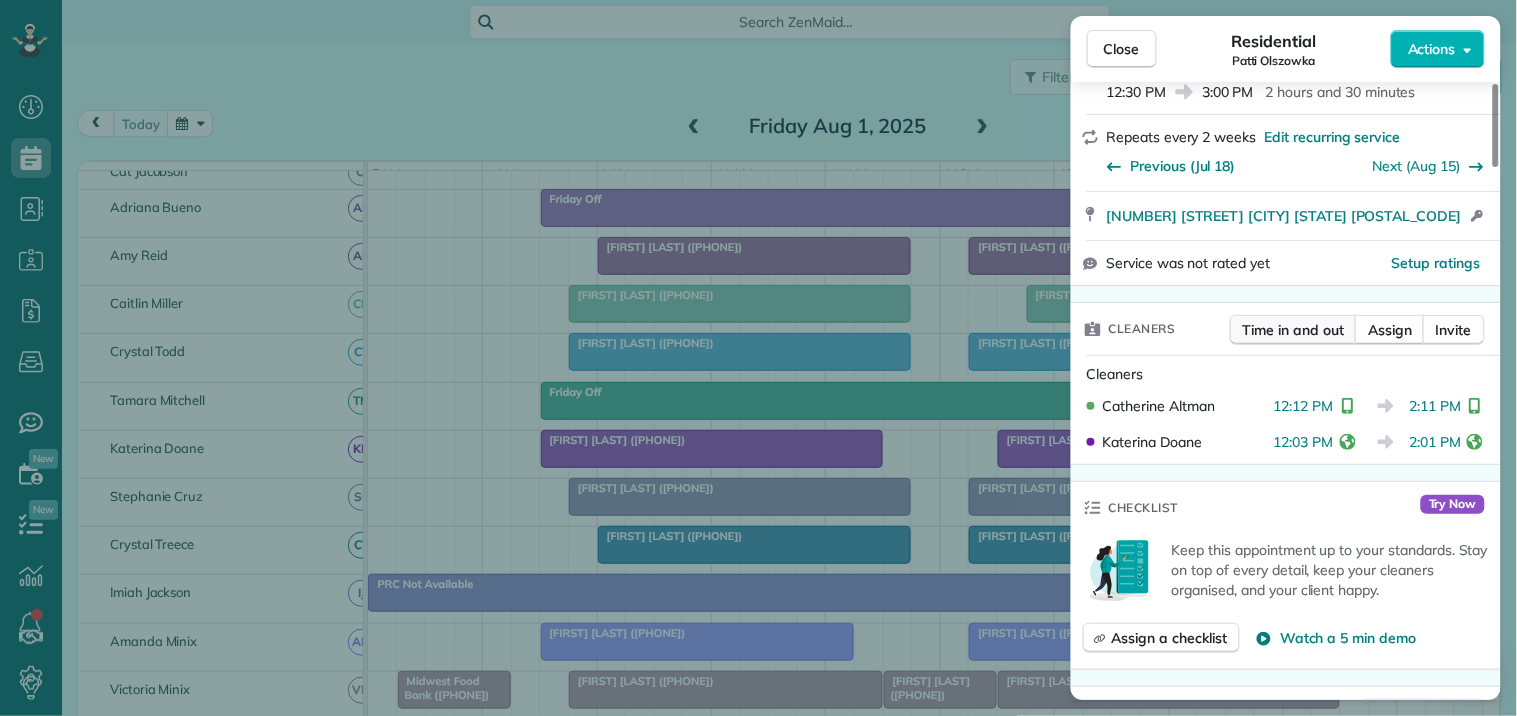 click on "Time in and out" at bounding box center (1293, 330) 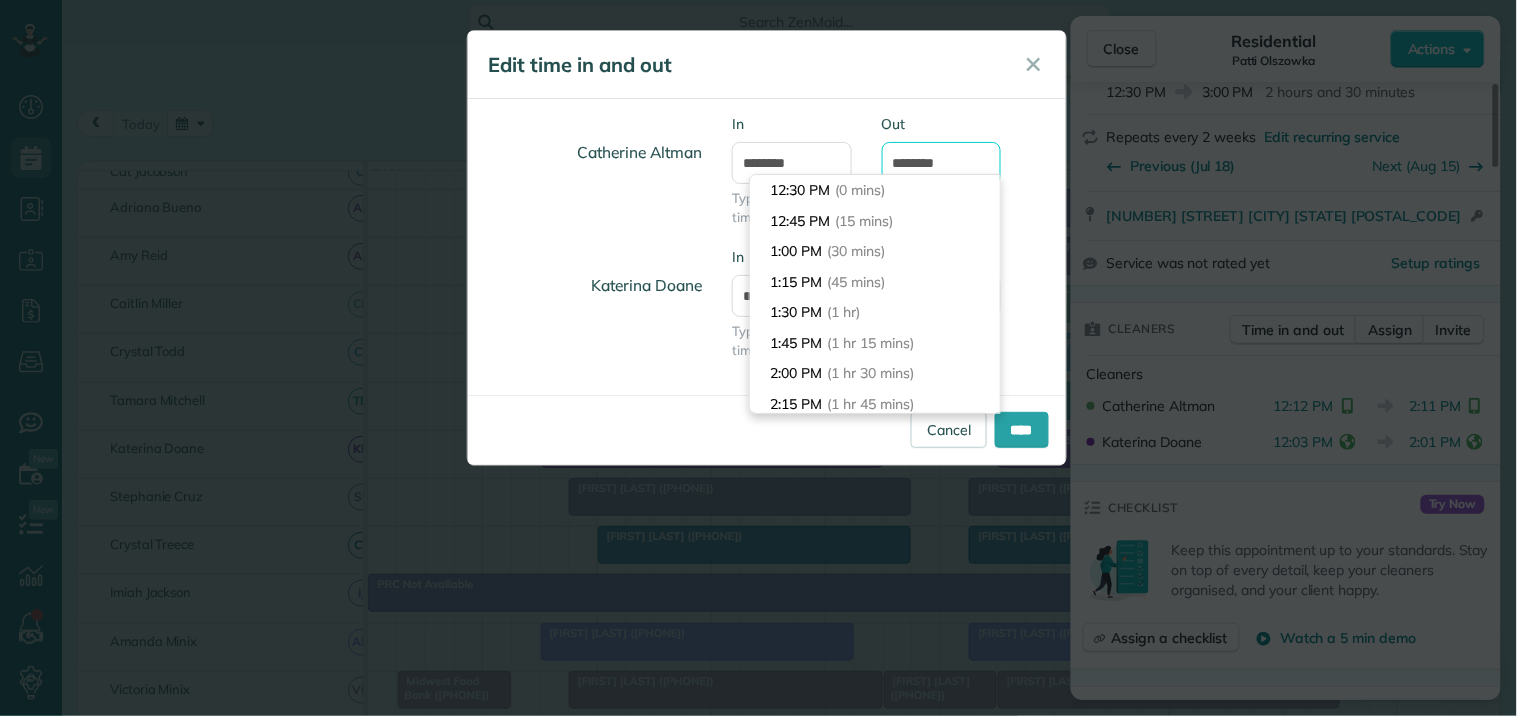click on "*******" at bounding box center (942, 163) 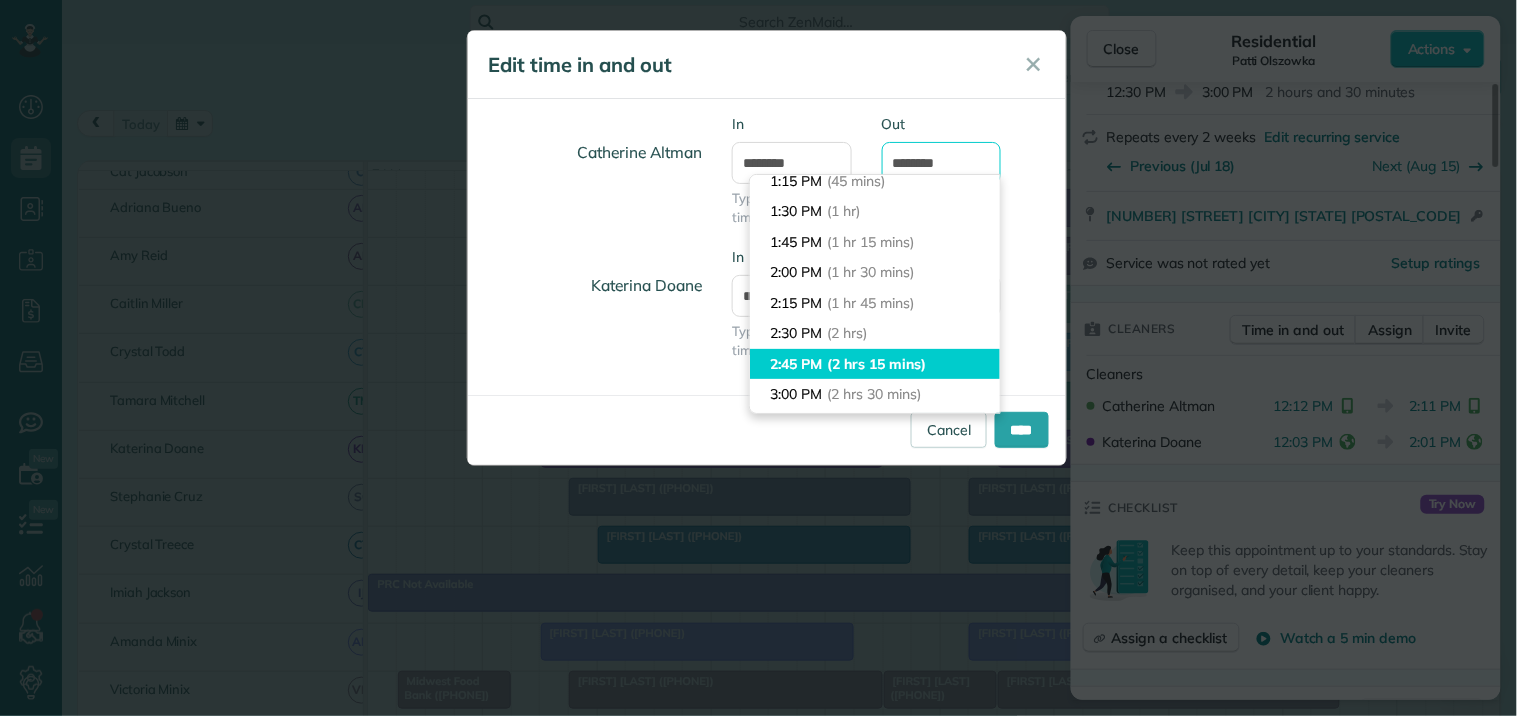 scroll, scrollTop: 72, scrollLeft: 0, axis: vertical 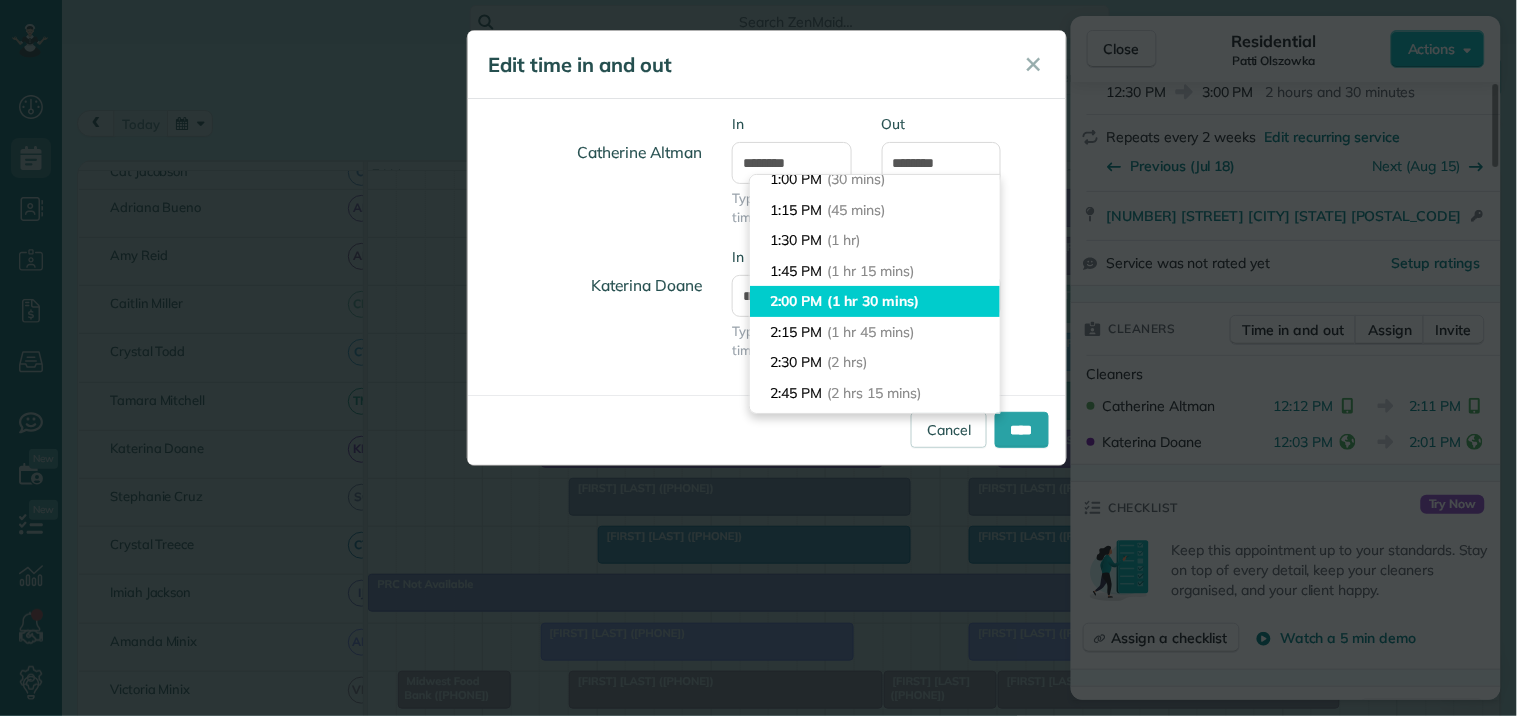 type on "*******" 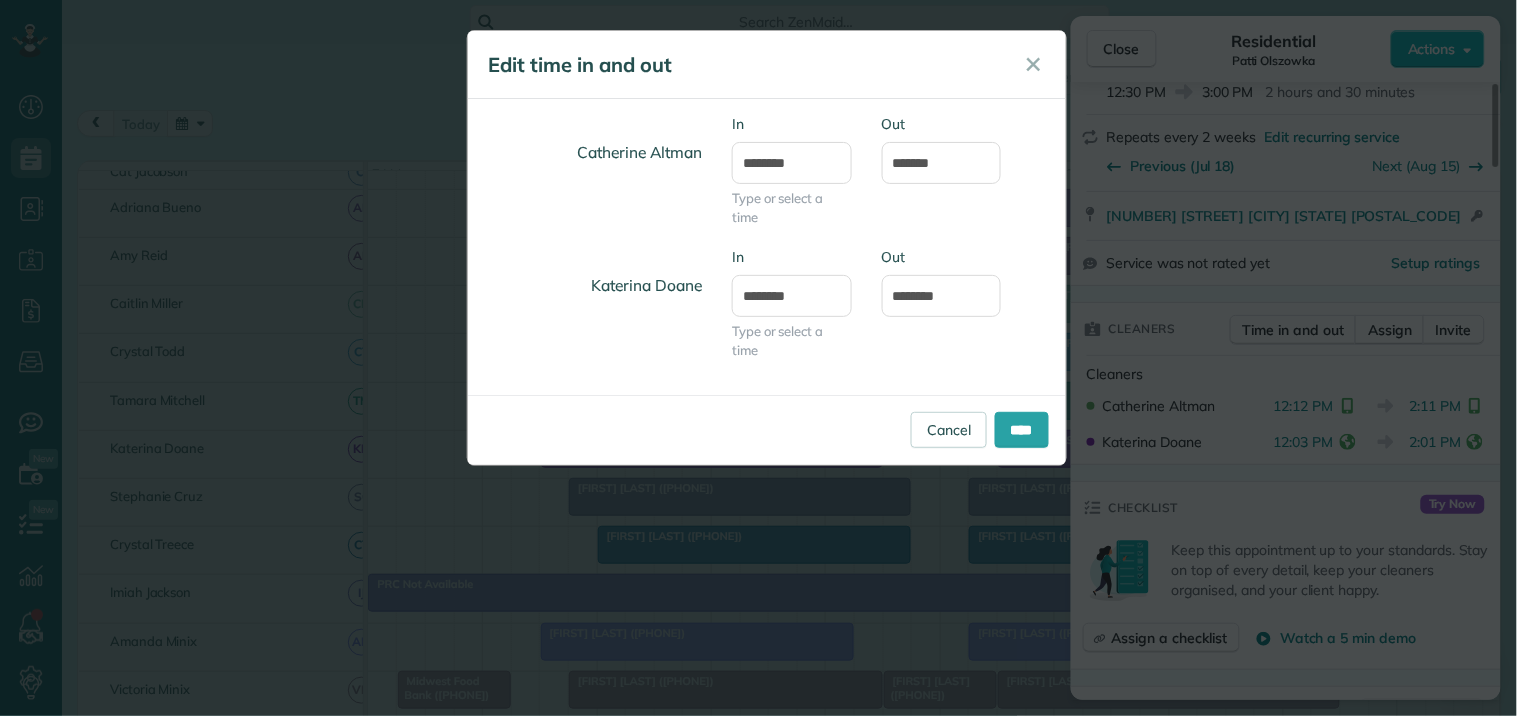 click on "Dashboard
Scheduling
Calendar View
List View
Dispatch View - Weekly scheduling (Beta)" at bounding box center [758, 358] 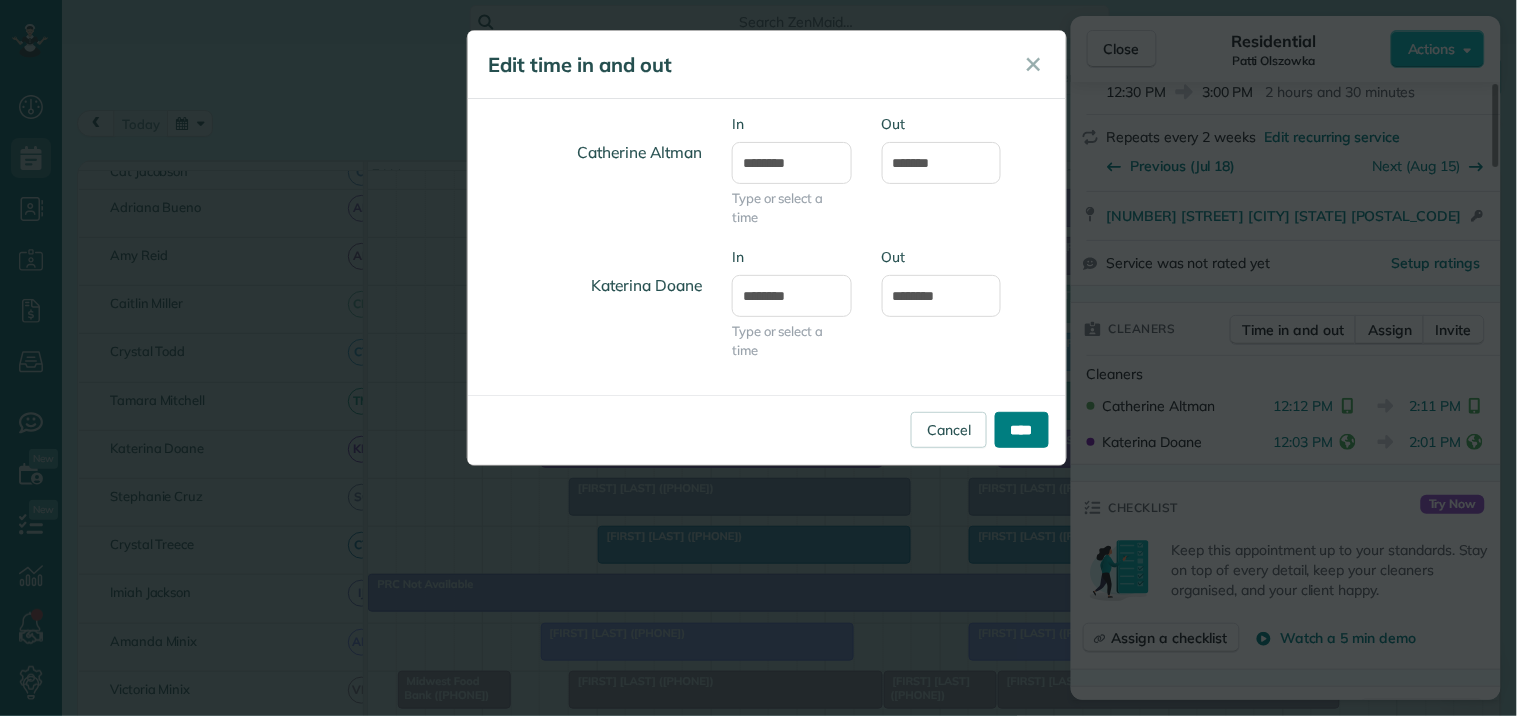 click on "****" at bounding box center [1022, 430] 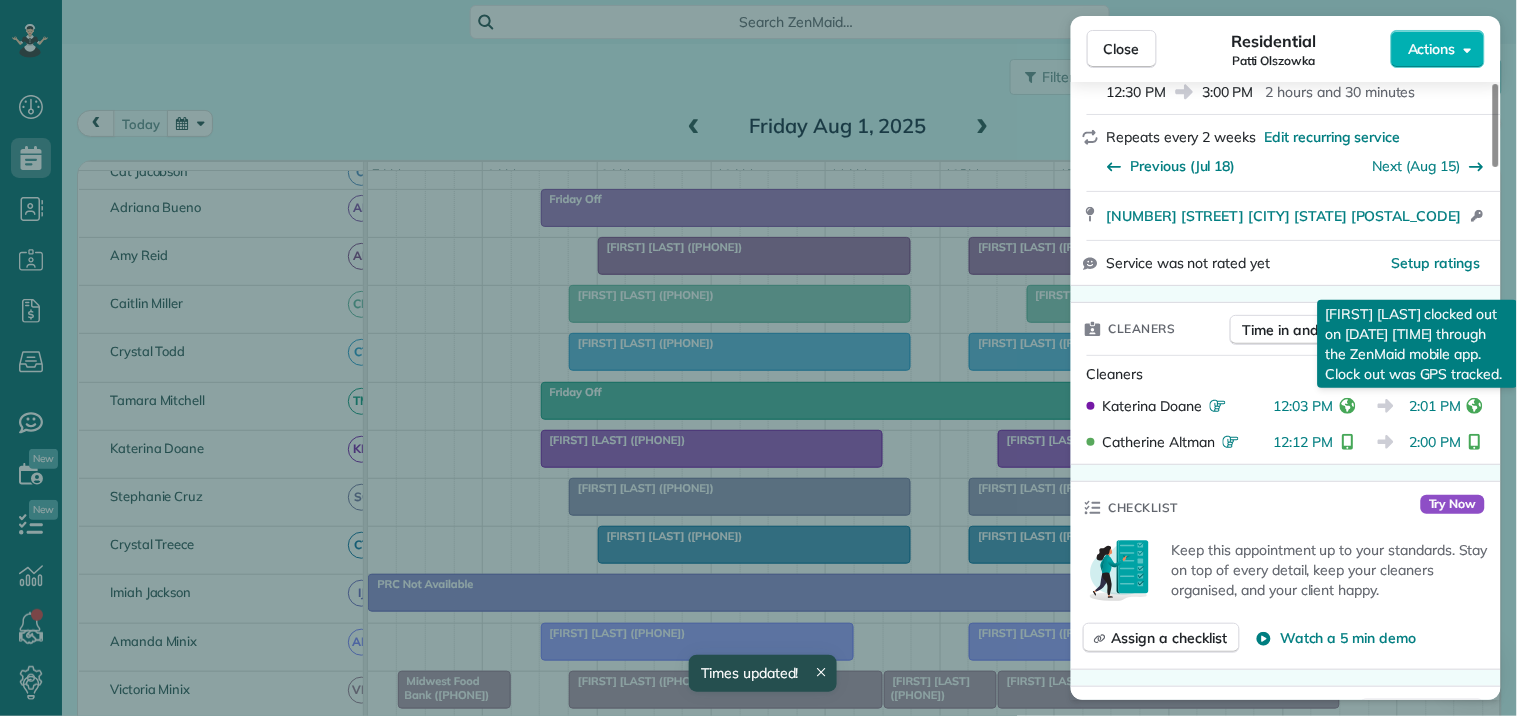 click 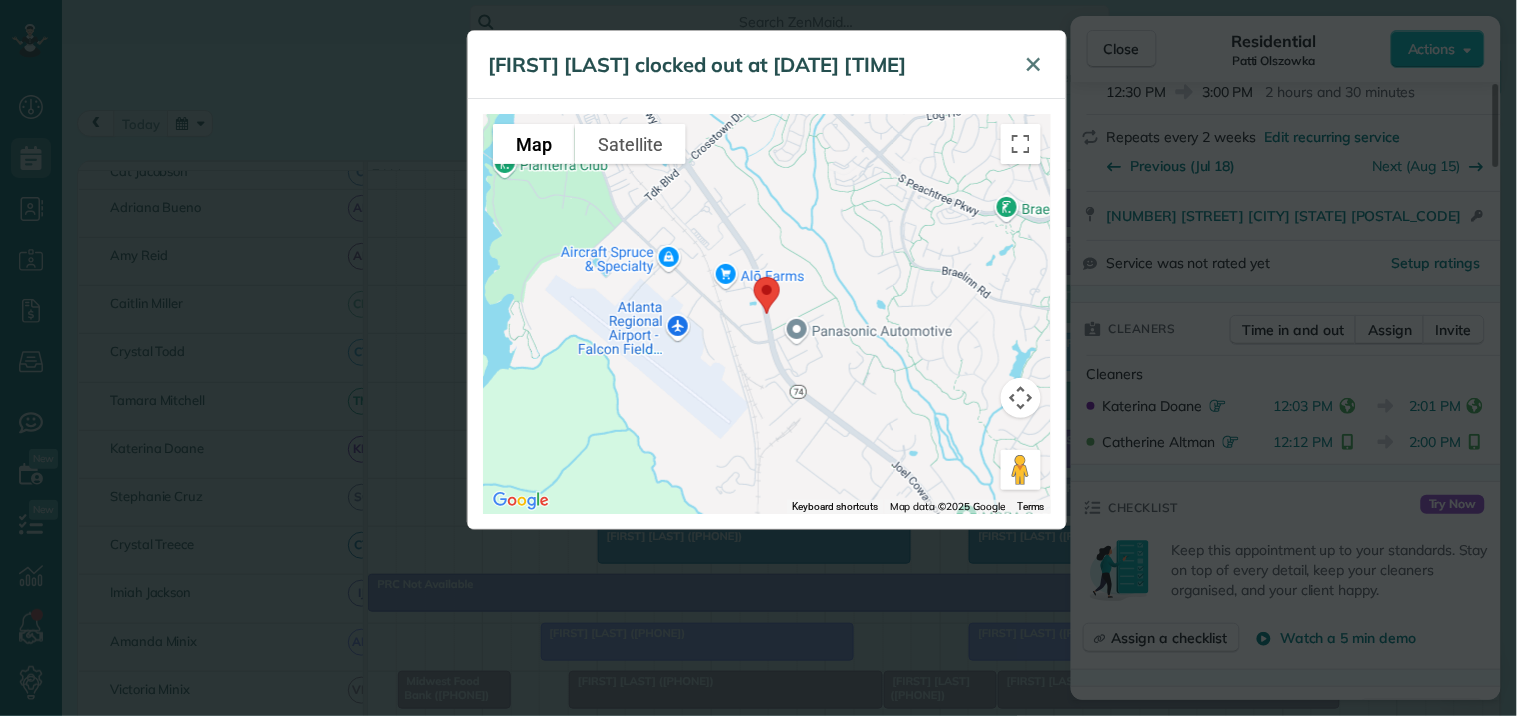 click on "✕" at bounding box center [1034, 64] 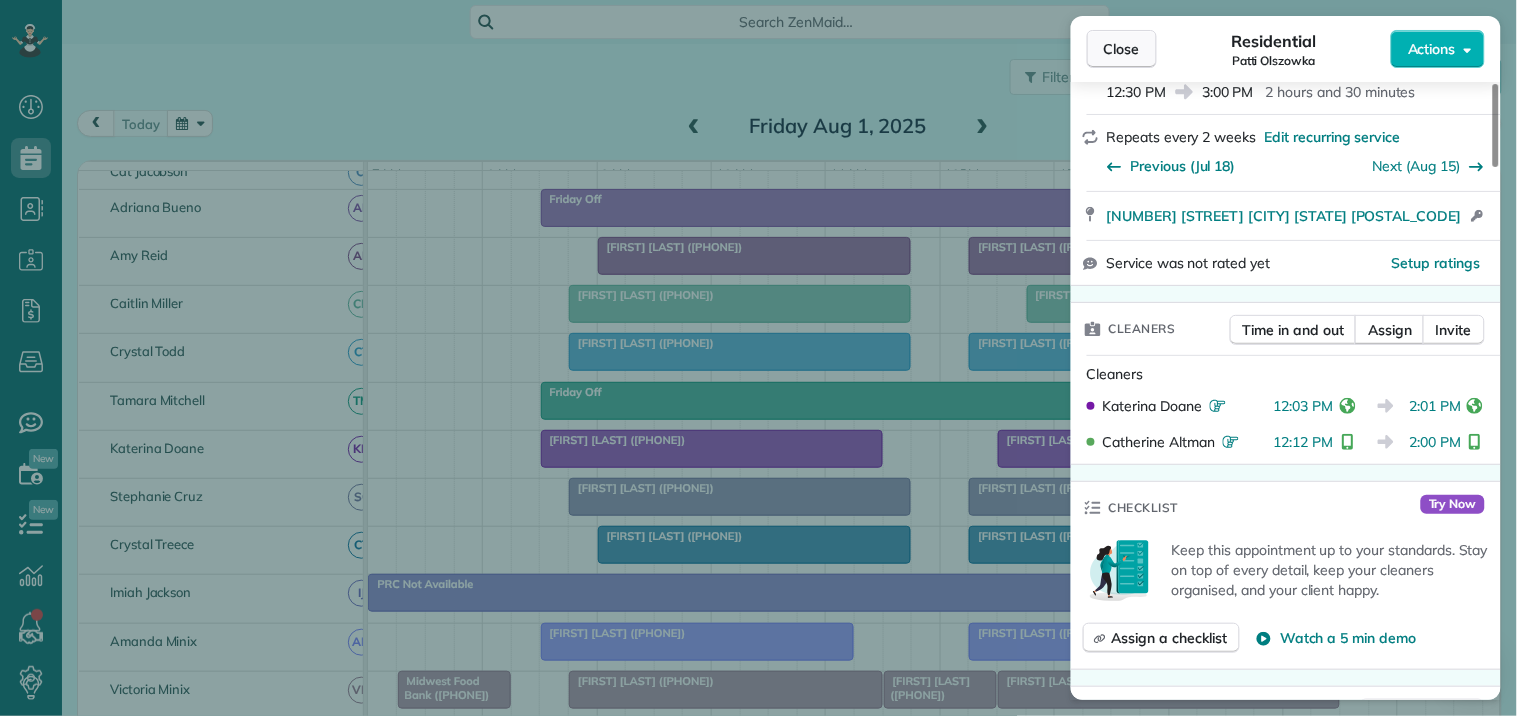 click on "Close" at bounding box center [1122, 49] 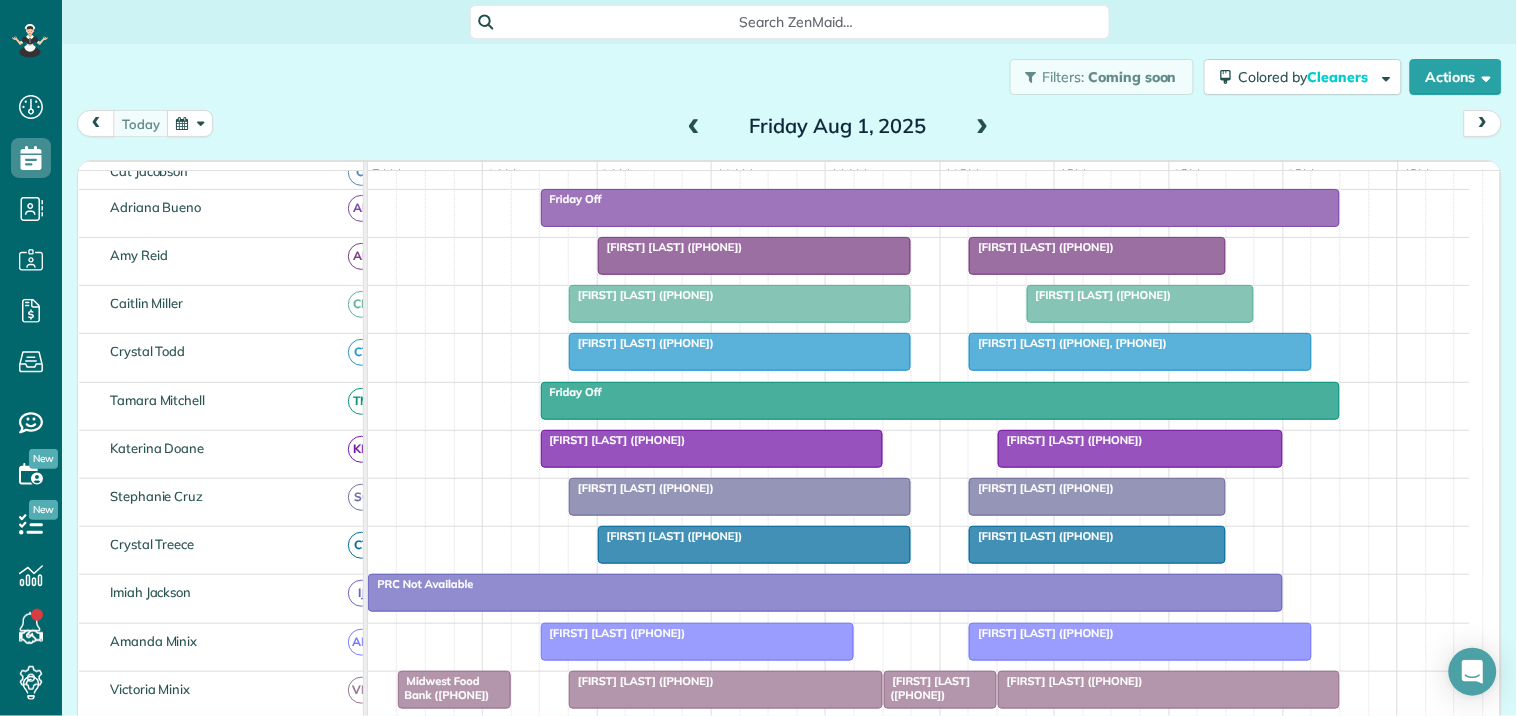 scroll, scrollTop: 444, scrollLeft: 0, axis: vertical 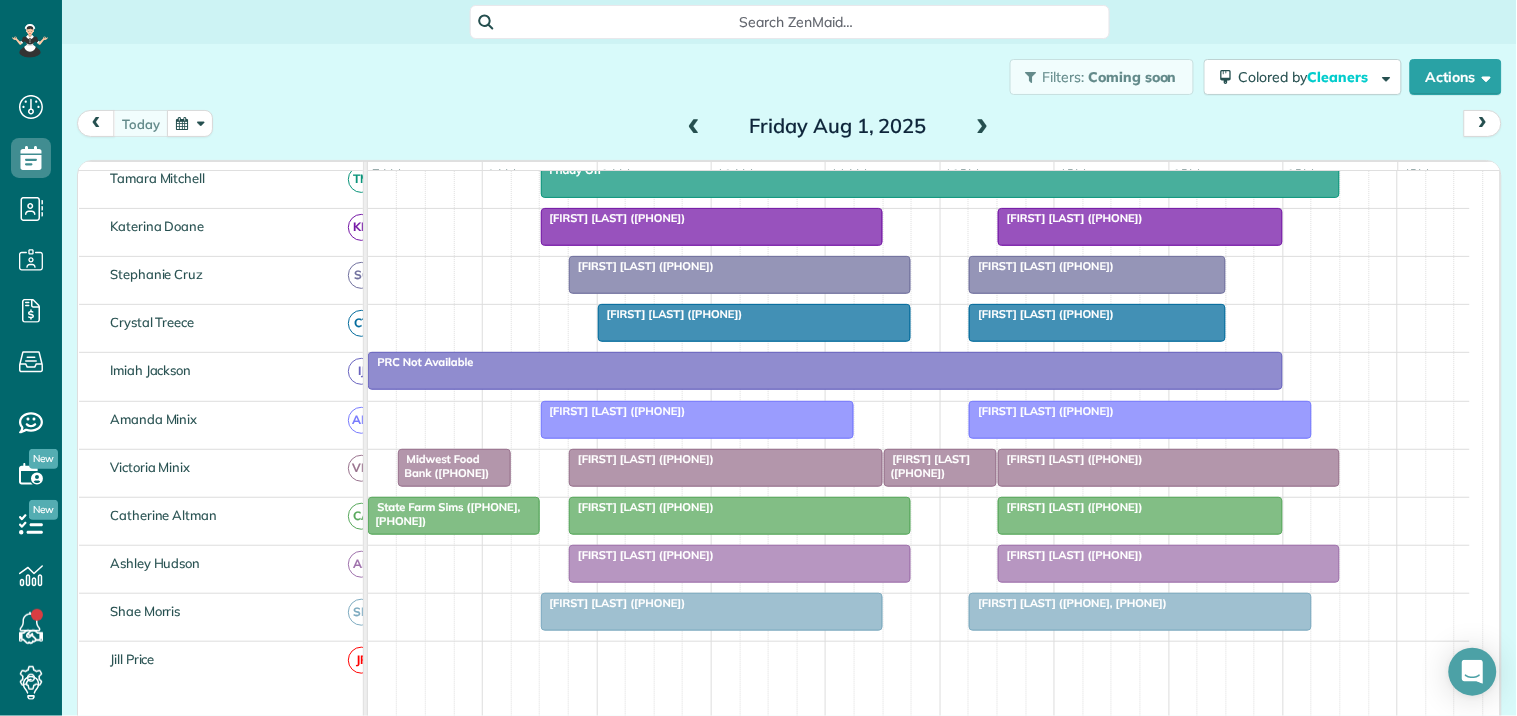 click on "Kim Hullett (+14042134464)" at bounding box center [740, 266] 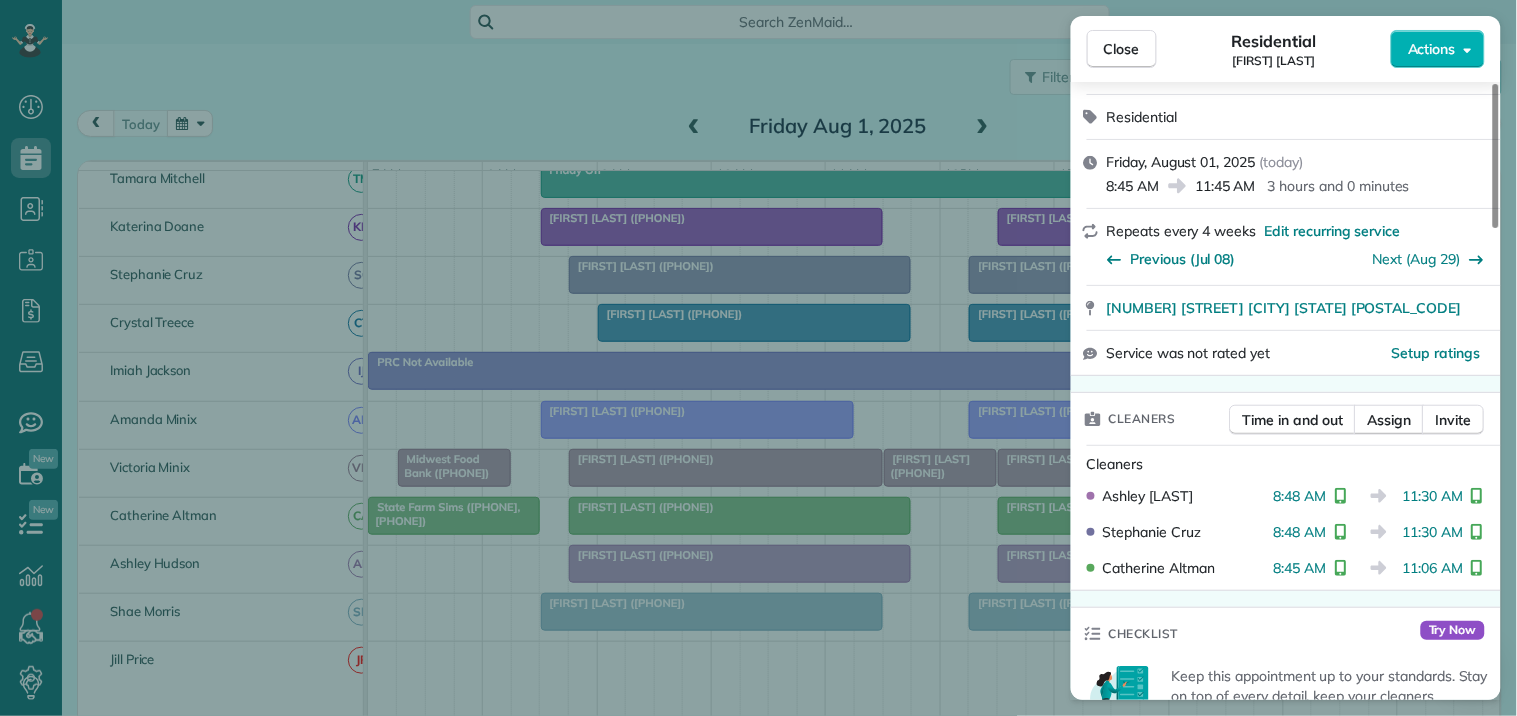 scroll, scrollTop: 222, scrollLeft: 0, axis: vertical 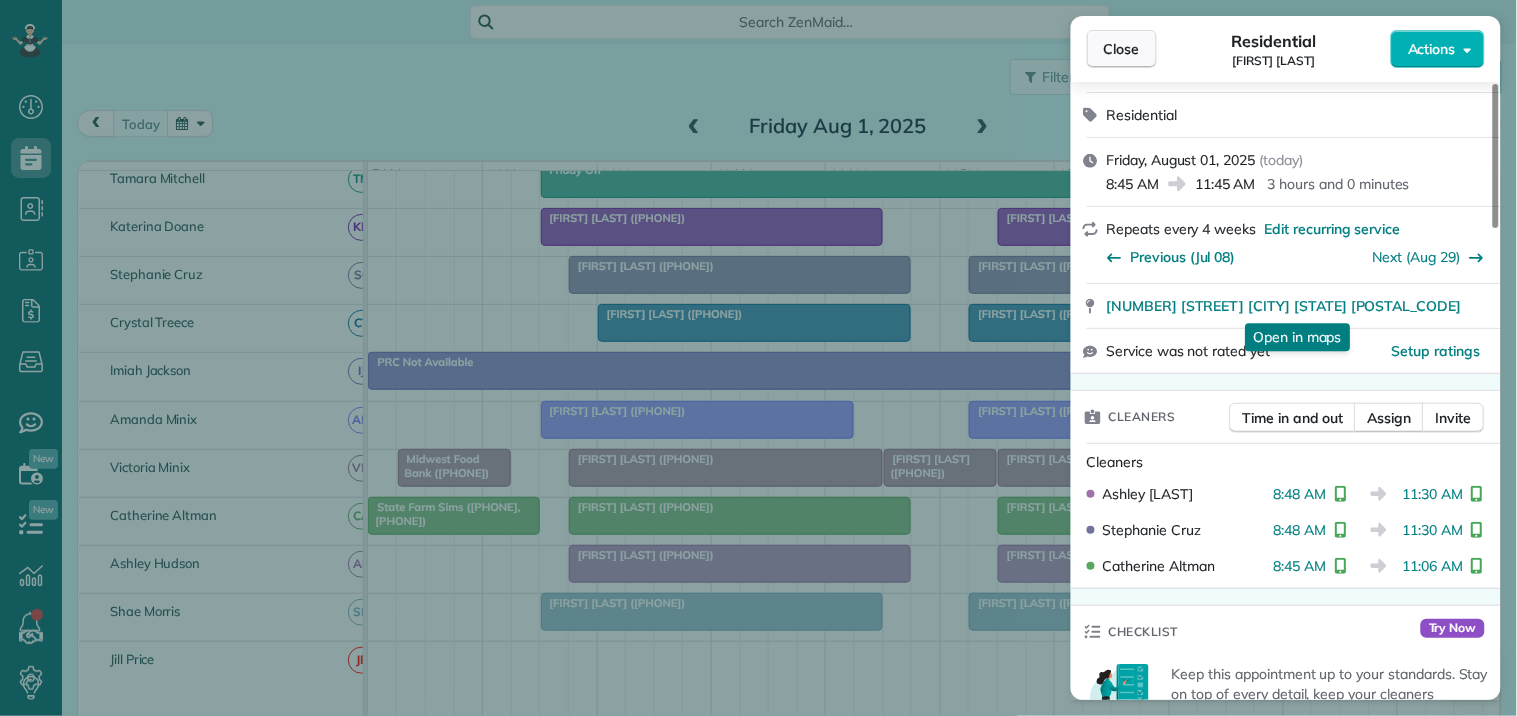 click on "Close" at bounding box center [1122, 49] 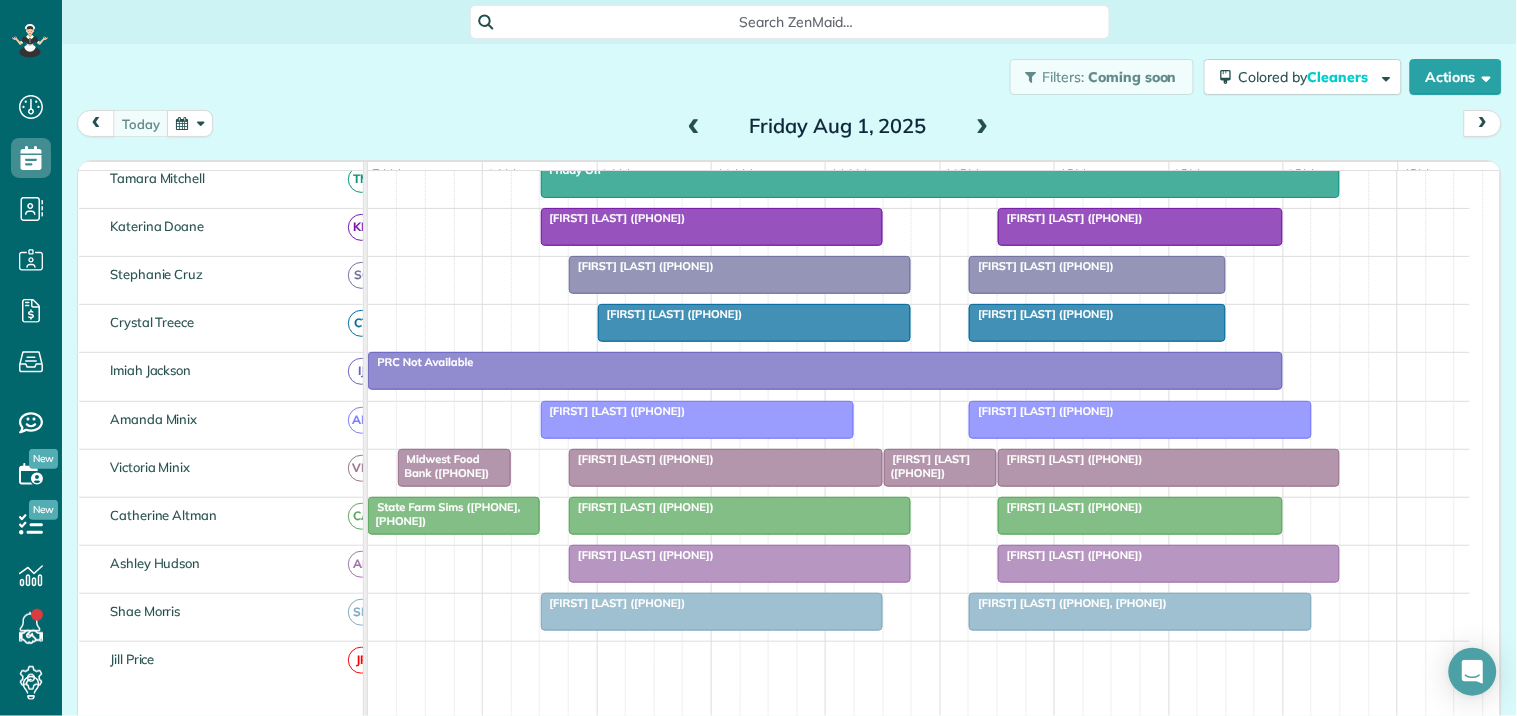 click at bounding box center [726, 468] 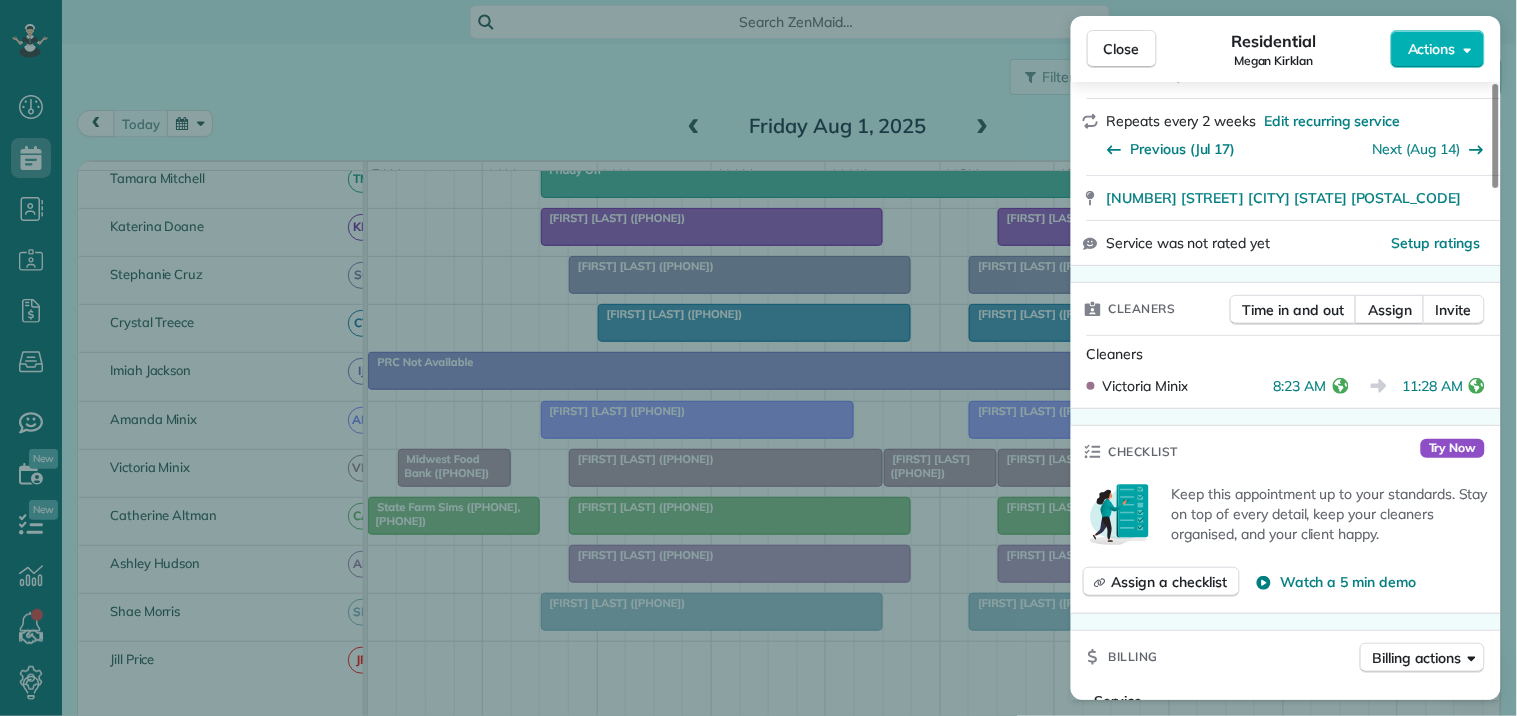 scroll, scrollTop: 333, scrollLeft: 0, axis: vertical 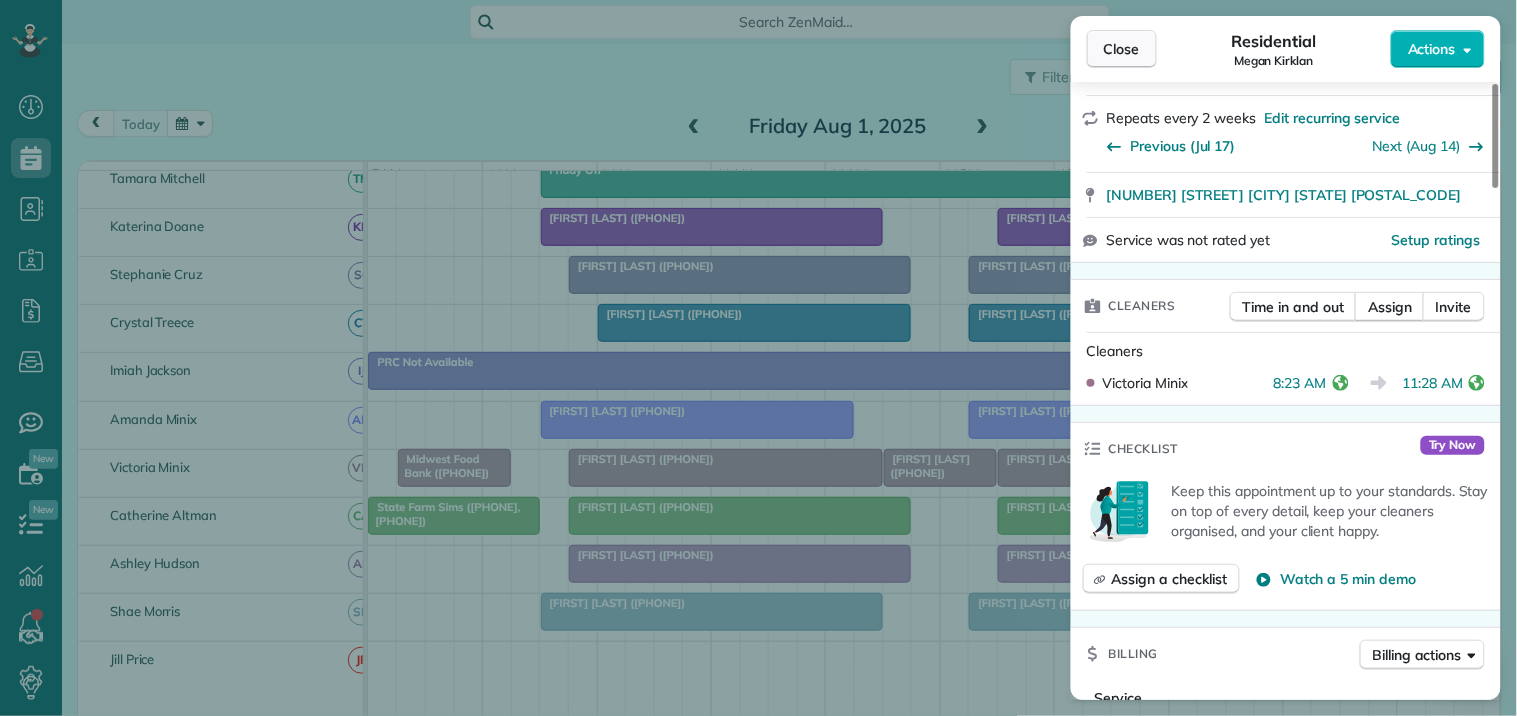 click on "Close" at bounding box center [1122, 49] 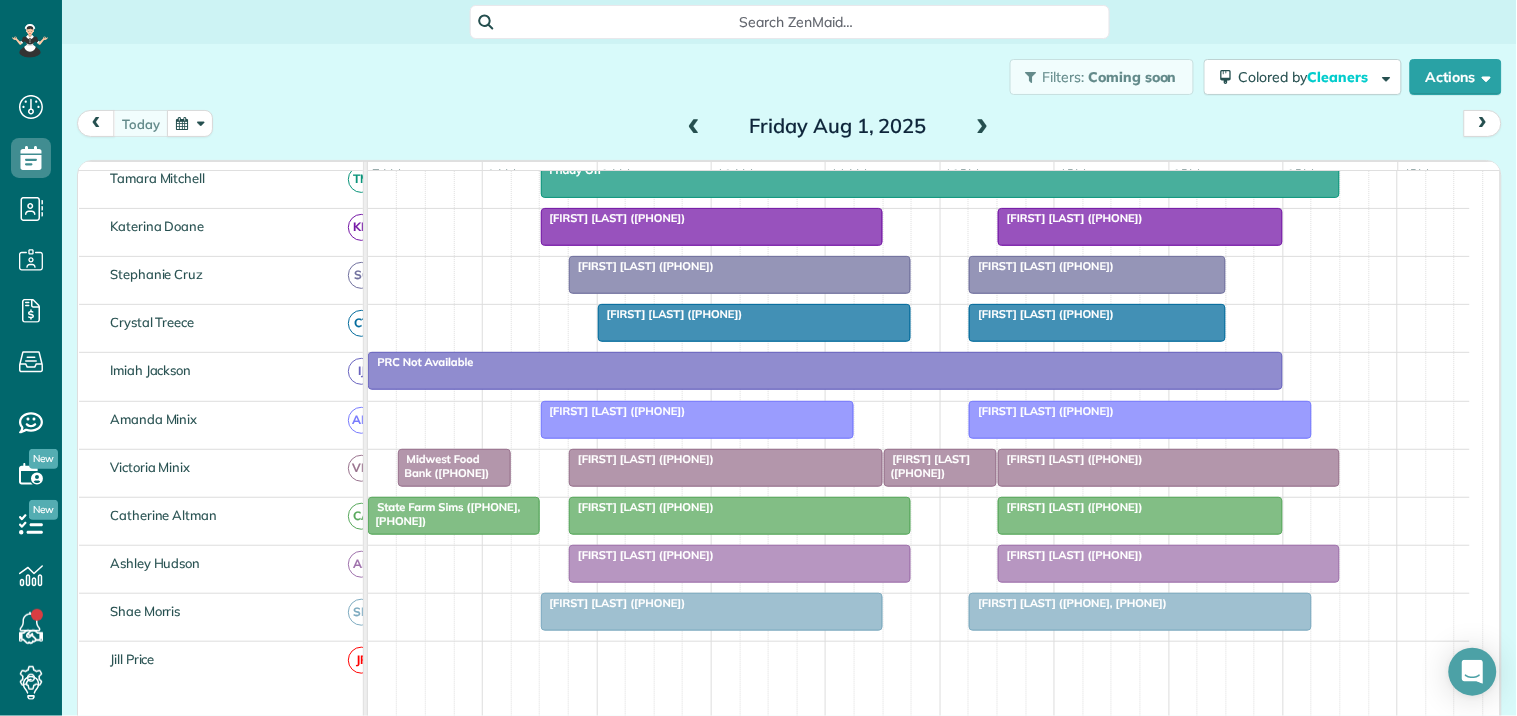 click on "Ed Jones Shakerag (+16785192848)" at bounding box center (927, 466) 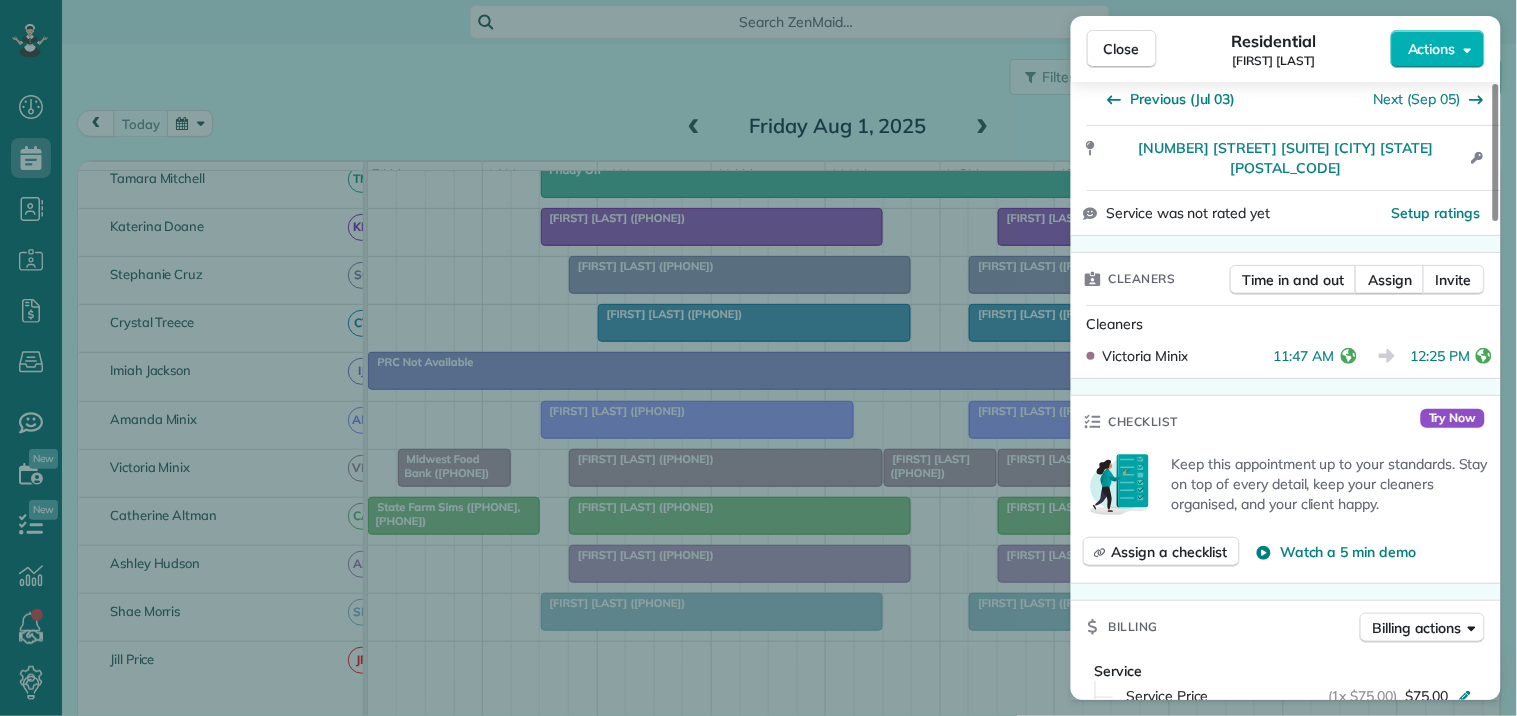 scroll, scrollTop: 444, scrollLeft: 0, axis: vertical 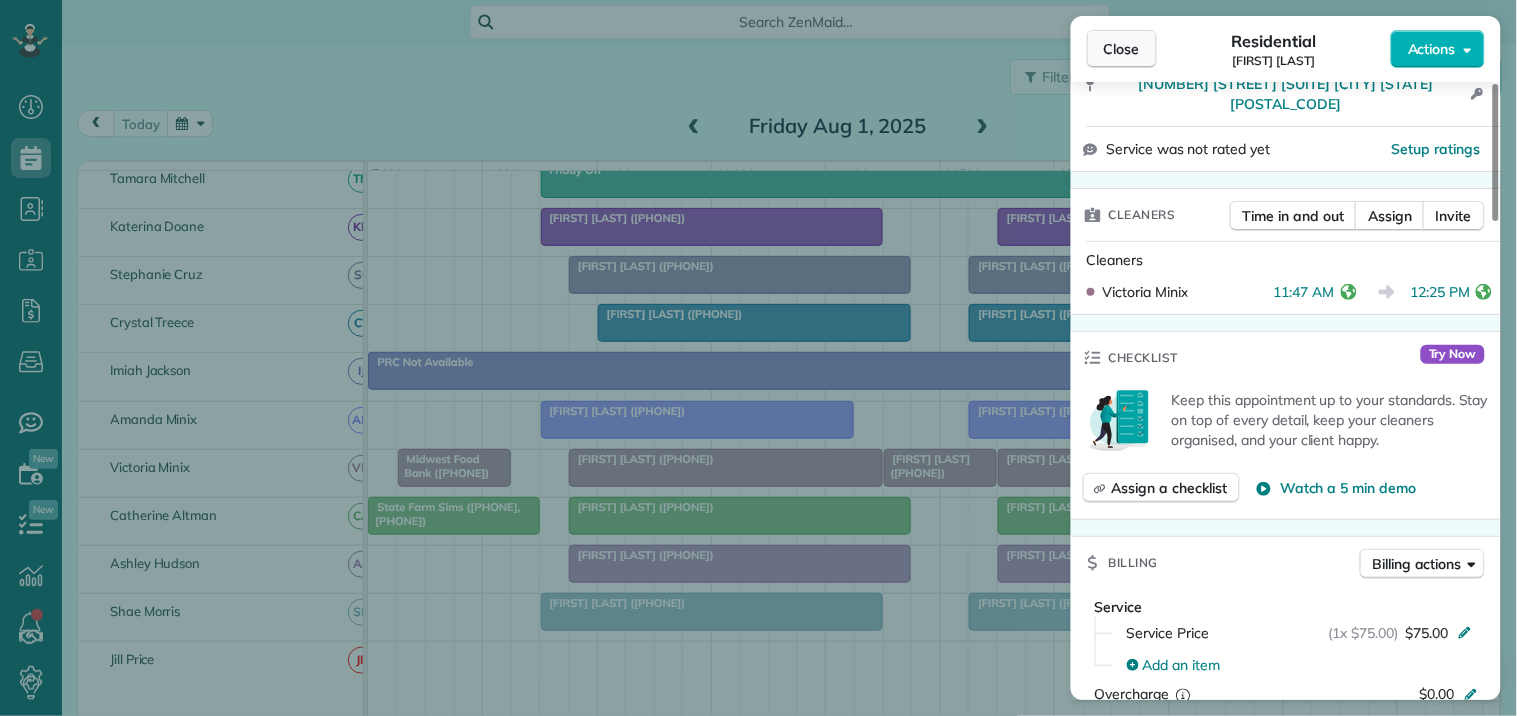 click on "Close" at bounding box center [1122, 49] 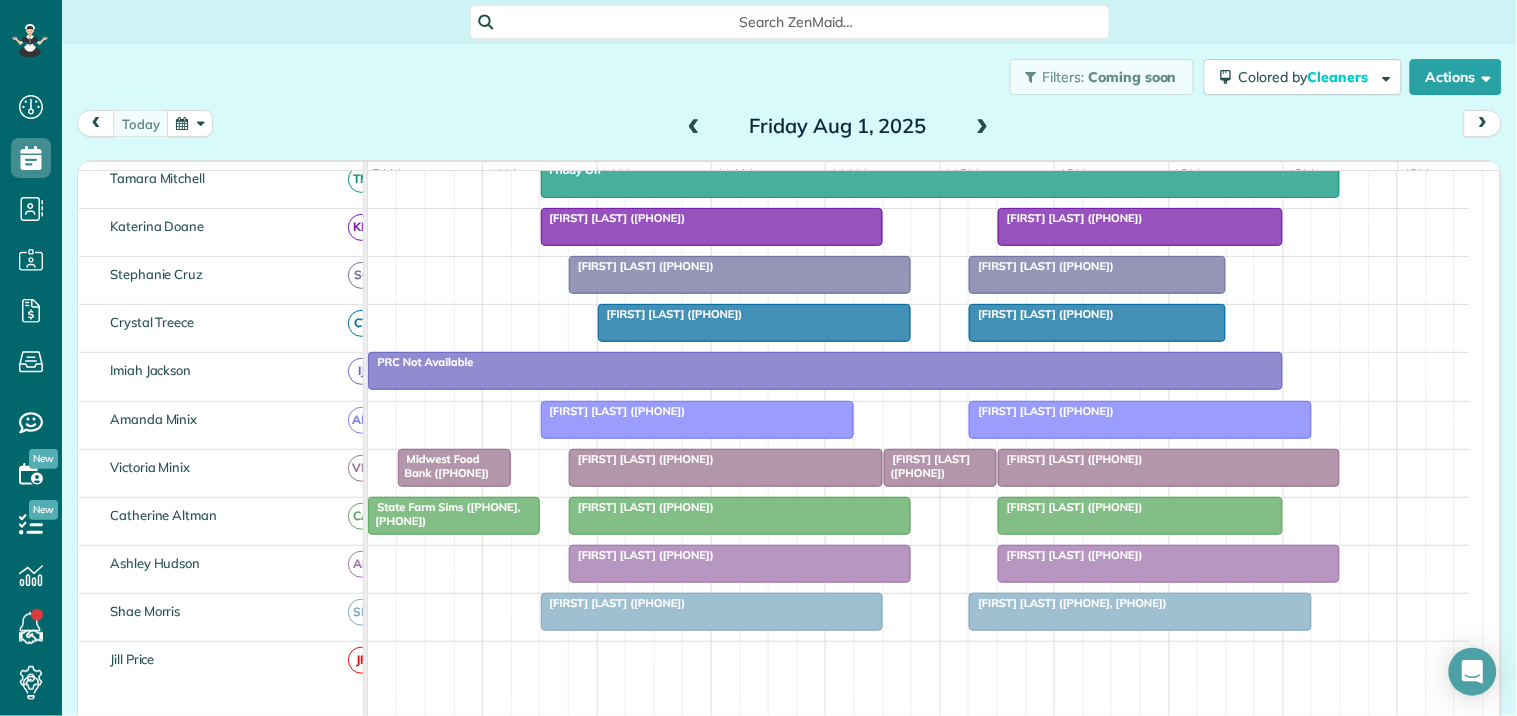 click at bounding box center (1140, 420) 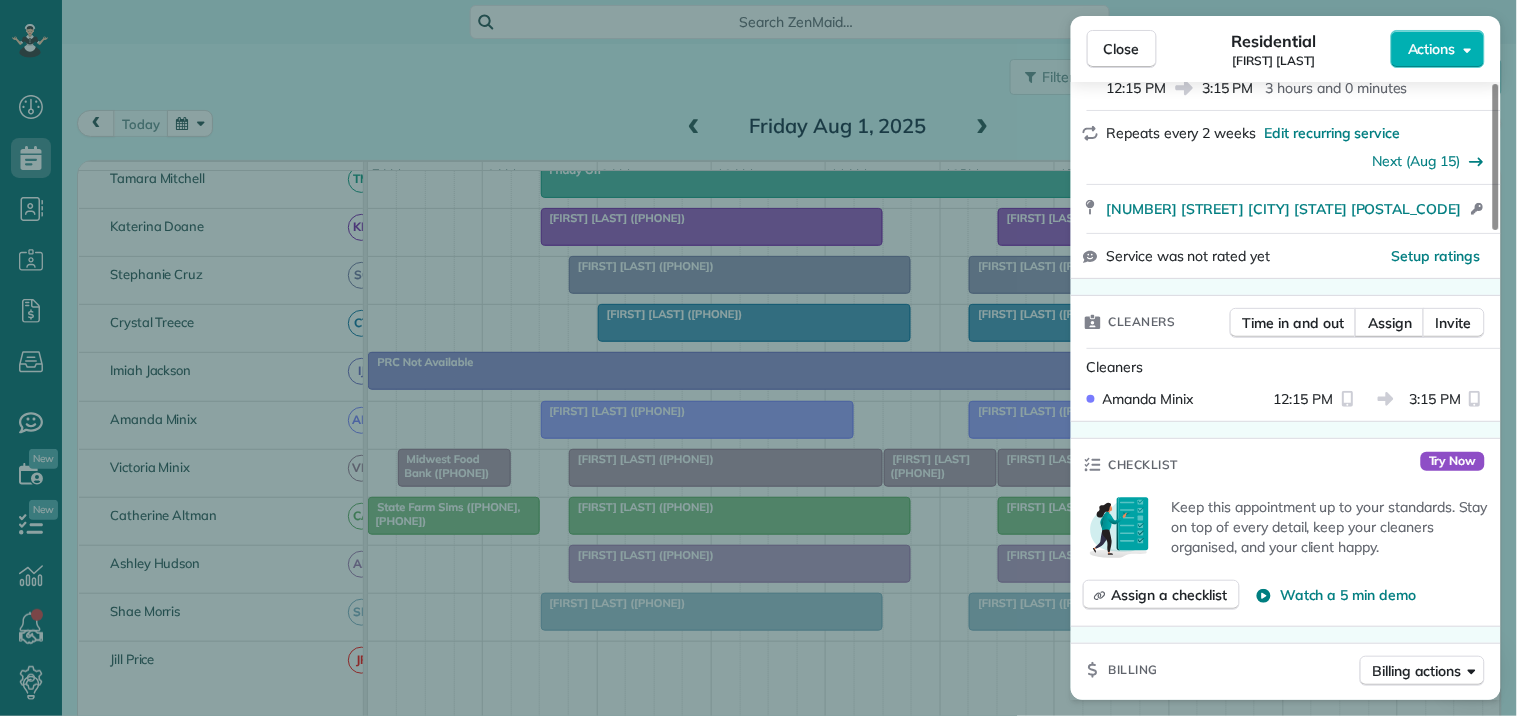 scroll, scrollTop: 333, scrollLeft: 0, axis: vertical 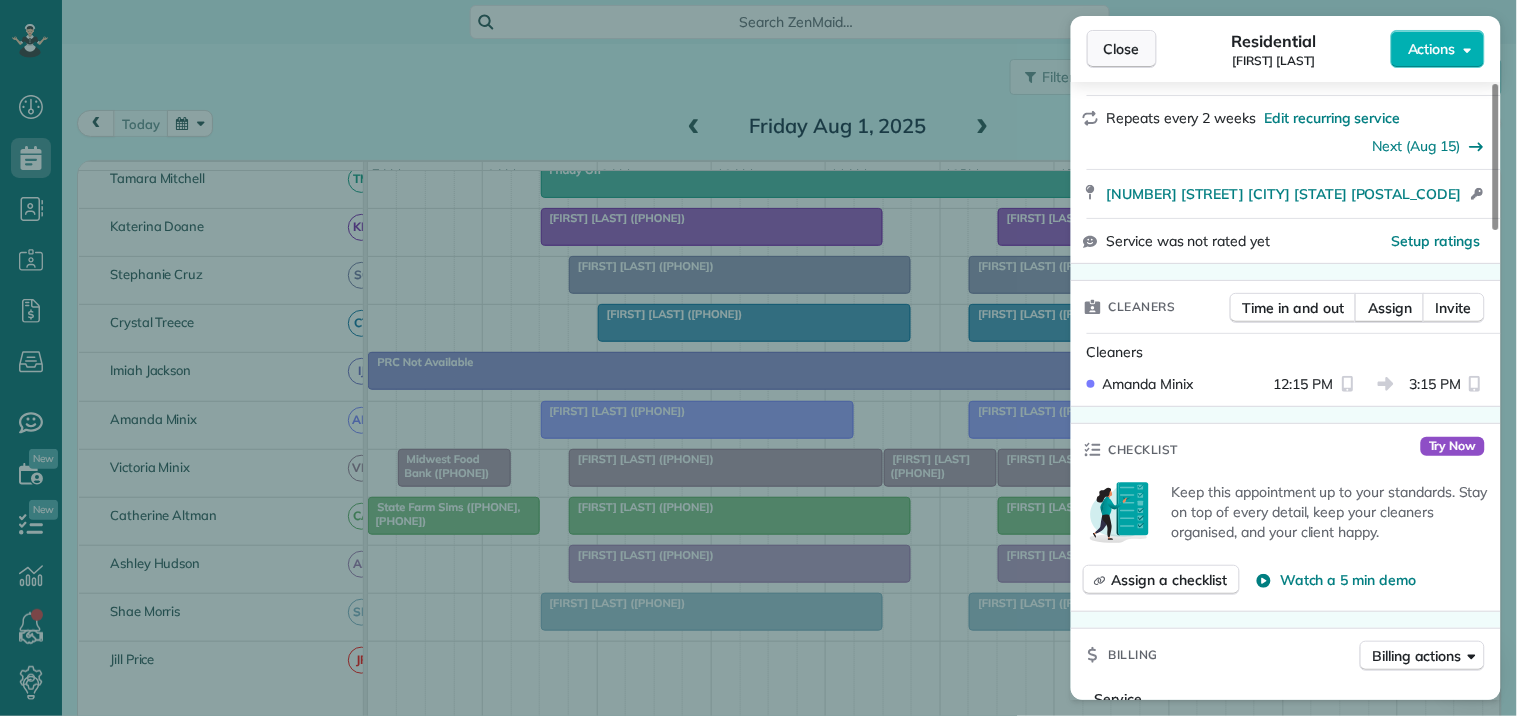 click on "Close" at bounding box center [1122, 49] 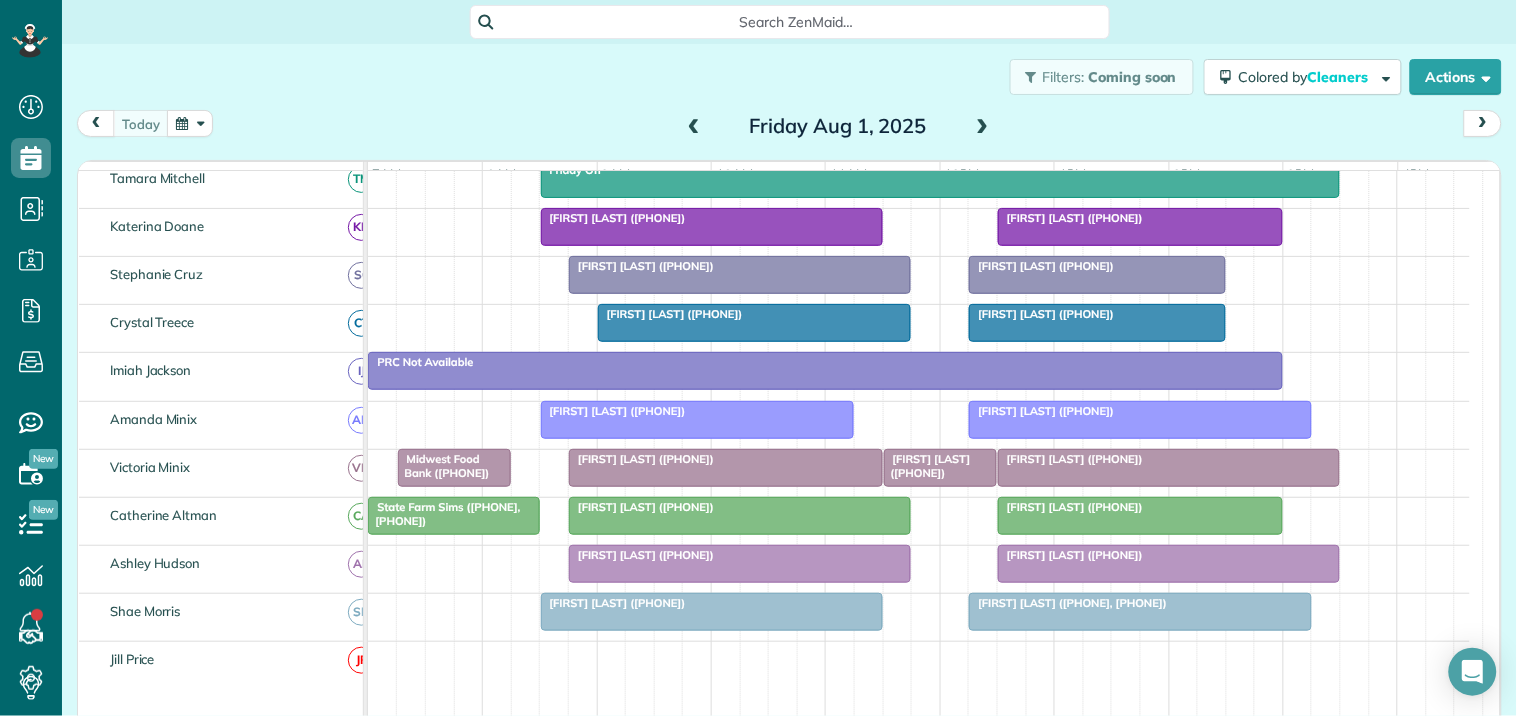 click on "Max Resnick (+18653845246)" at bounding box center (1070, 459) 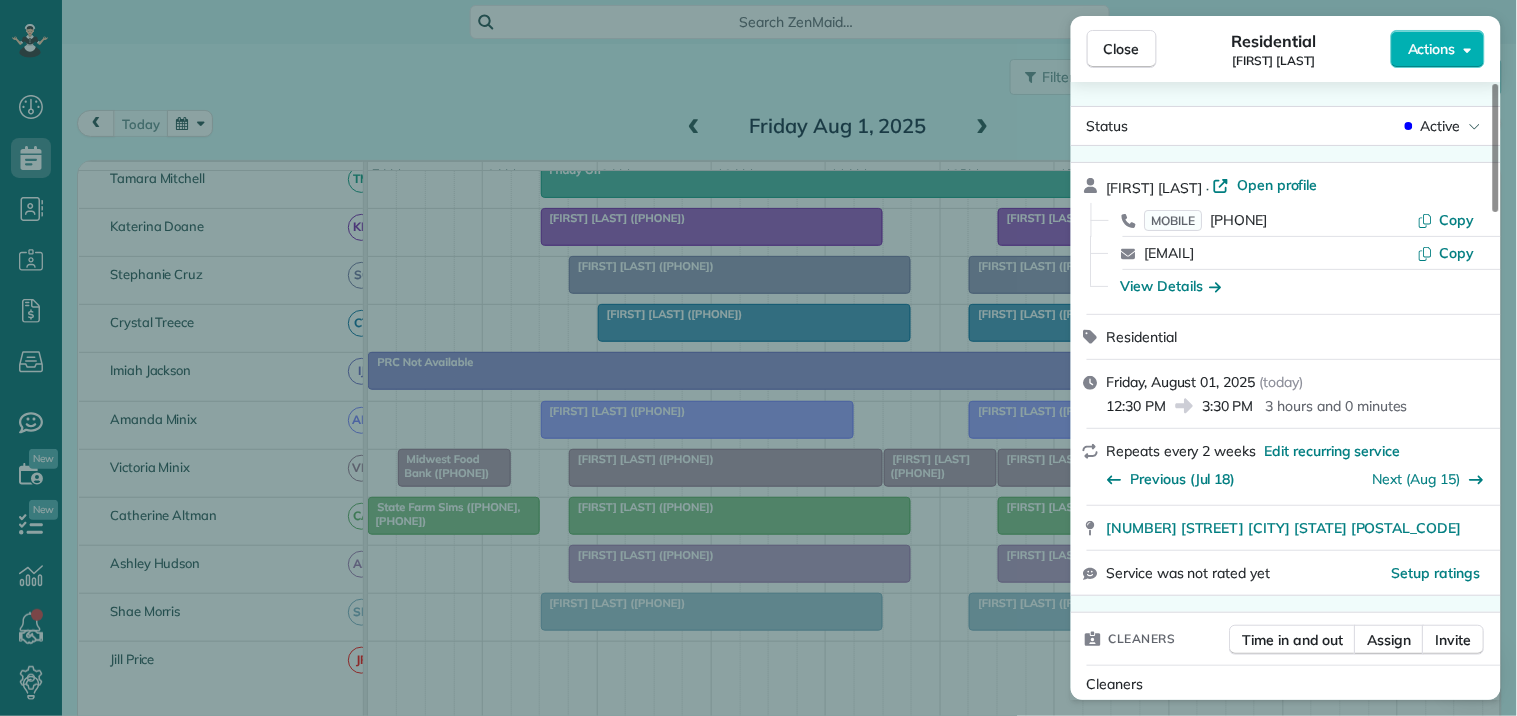 scroll, scrollTop: 222, scrollLeft: 0, axis: vertical 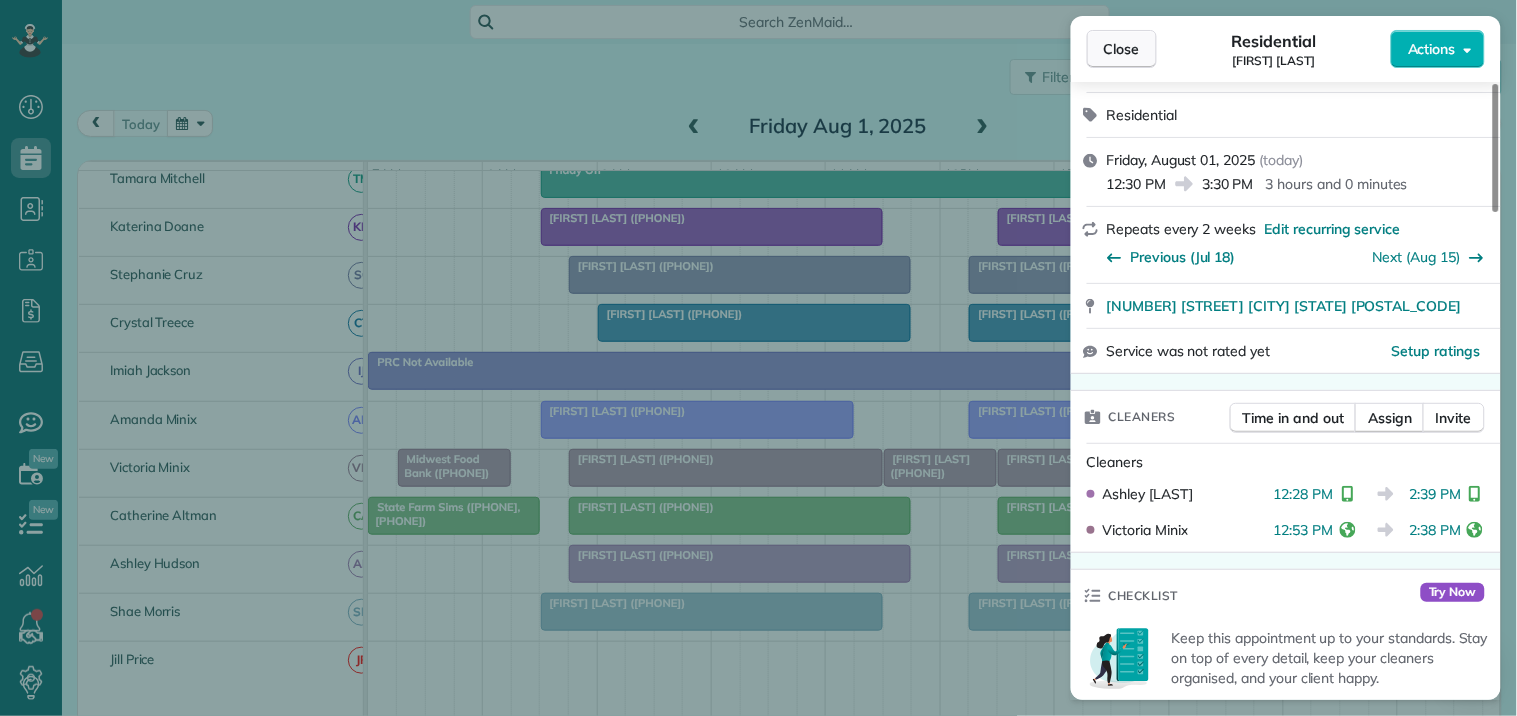 click on "Close" at bounding box center [1122, 49] 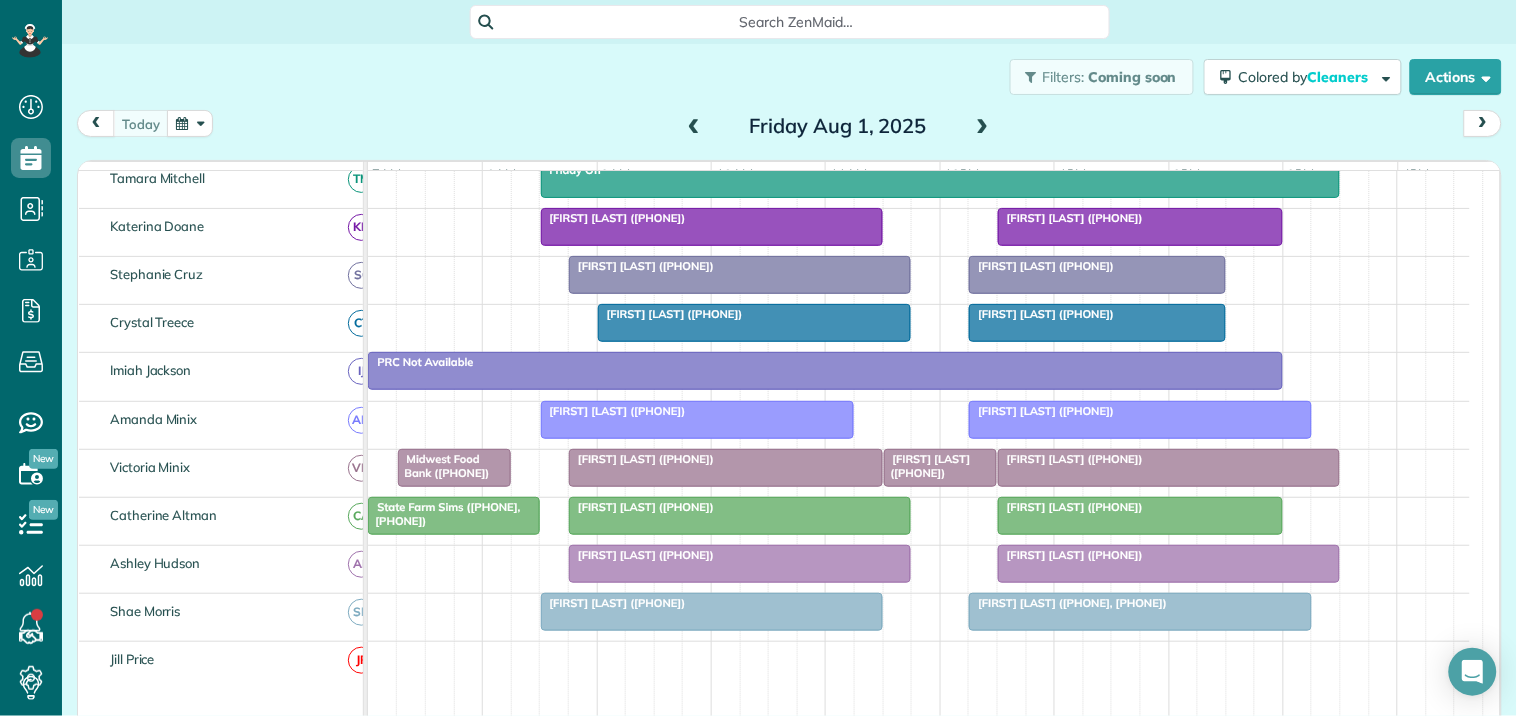 click at bounding box center (698, 420) 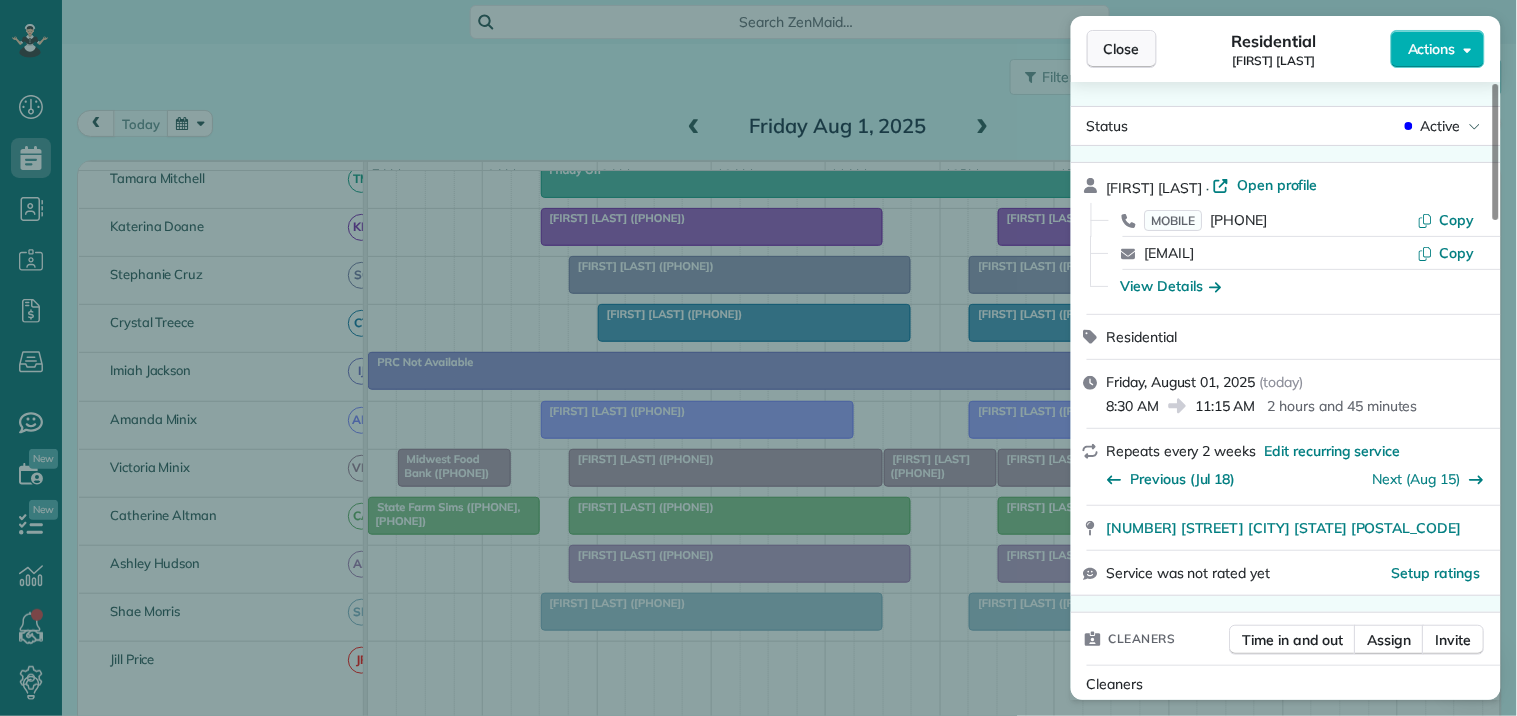 click on "Close" at bounding box center [1122, 49] 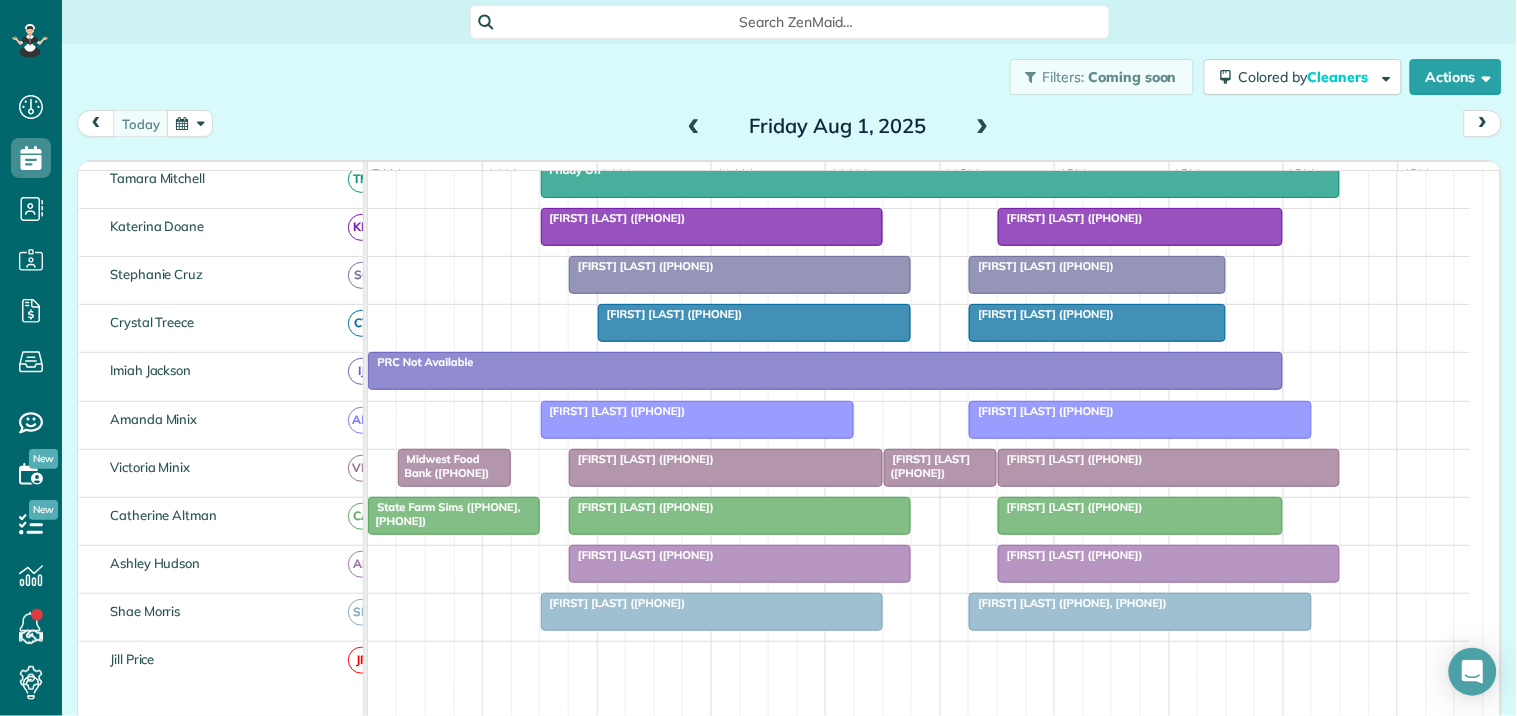 click on "Patti Olszowka (+14706354291)" at bounding box center (1070, 507) 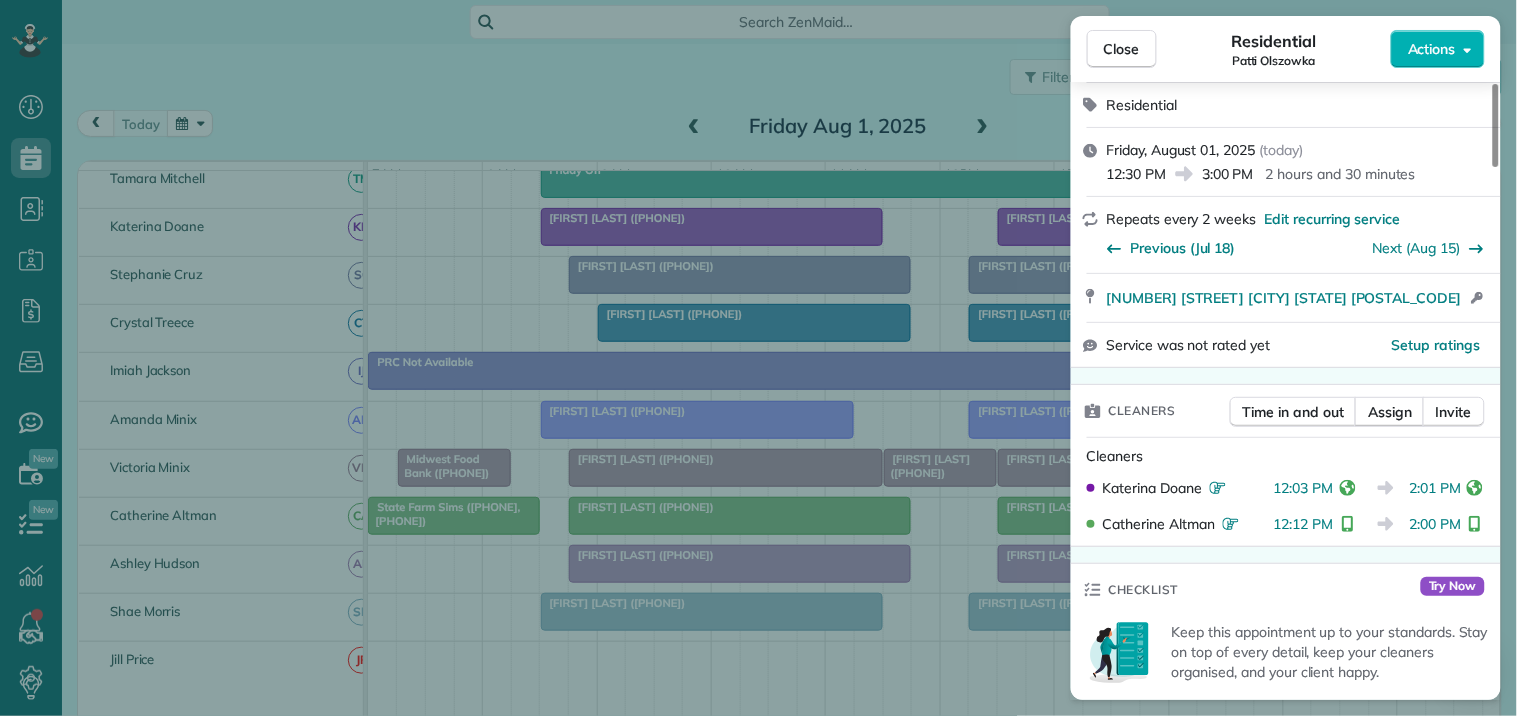 scroll, scrollTop: 333, scrollLeft: 0, axis: vertical 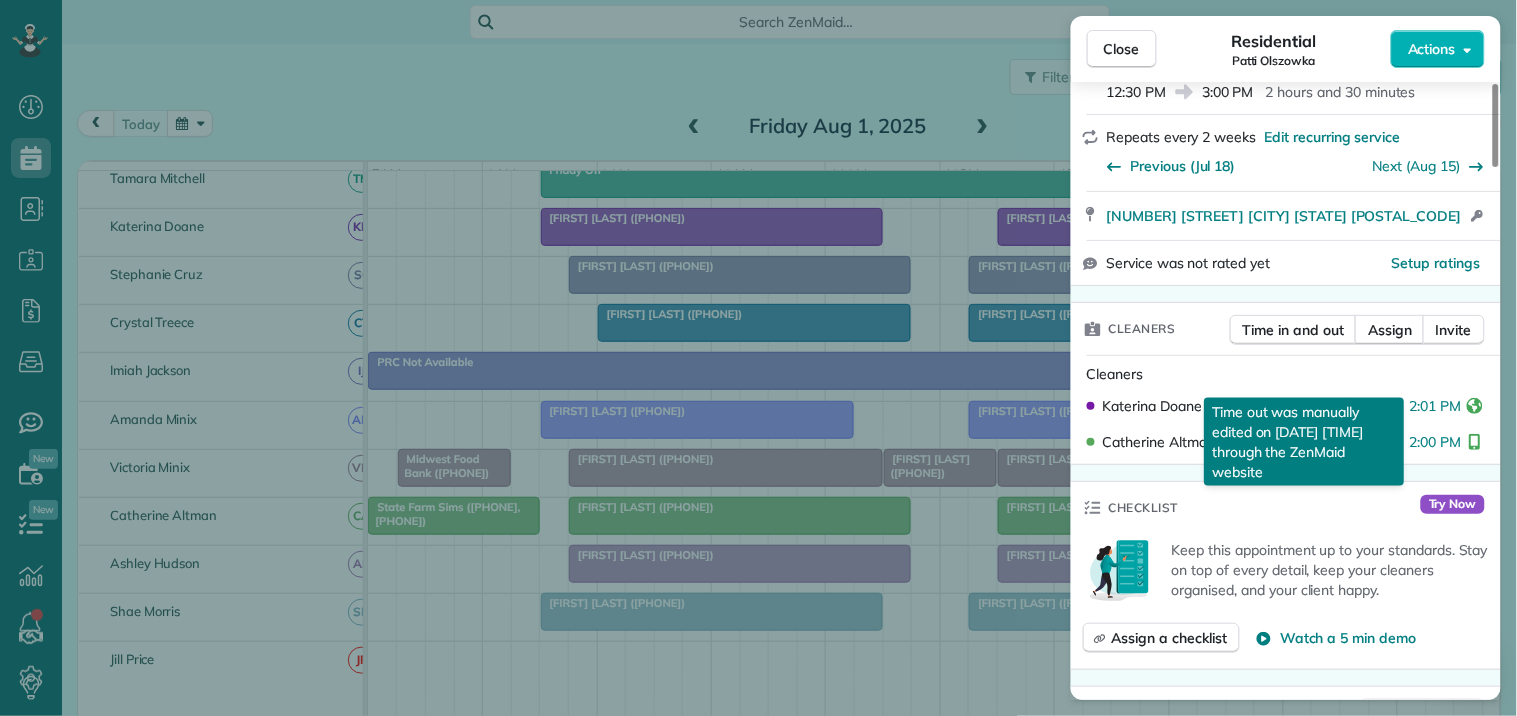 click on "2:00 PM" at bounding box center [1436, 442] 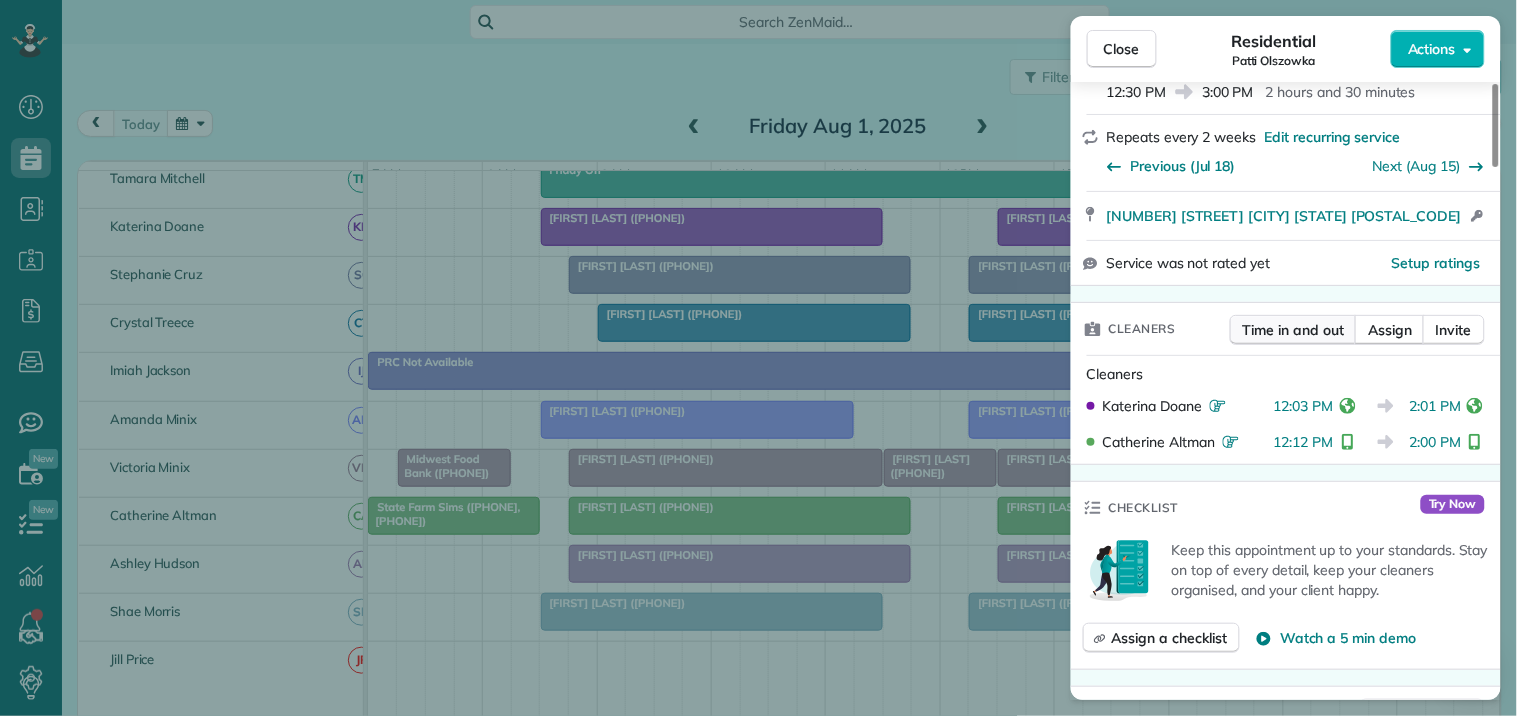 click on "Time in and out" at bounding box center (1293, 330) 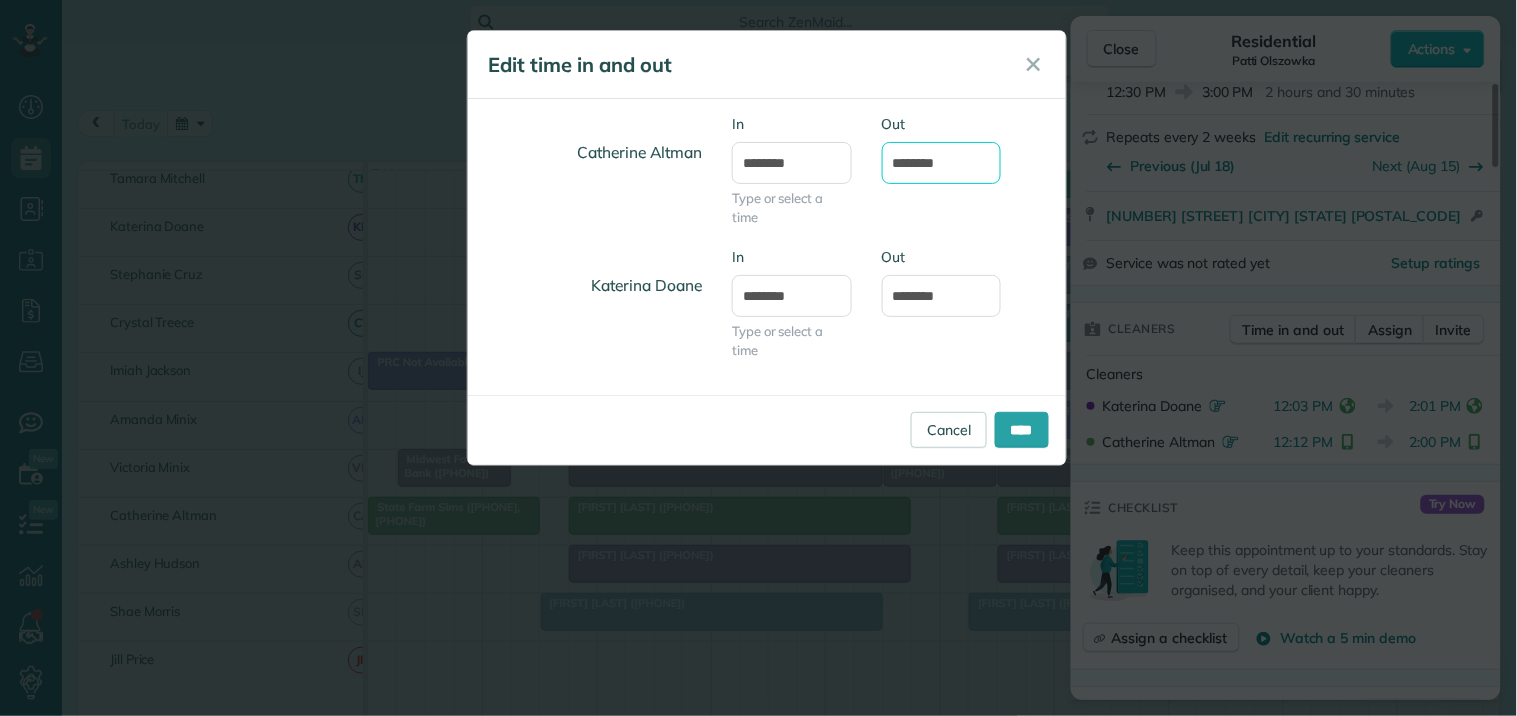 click on "*******" at bounding box center (942, 163) 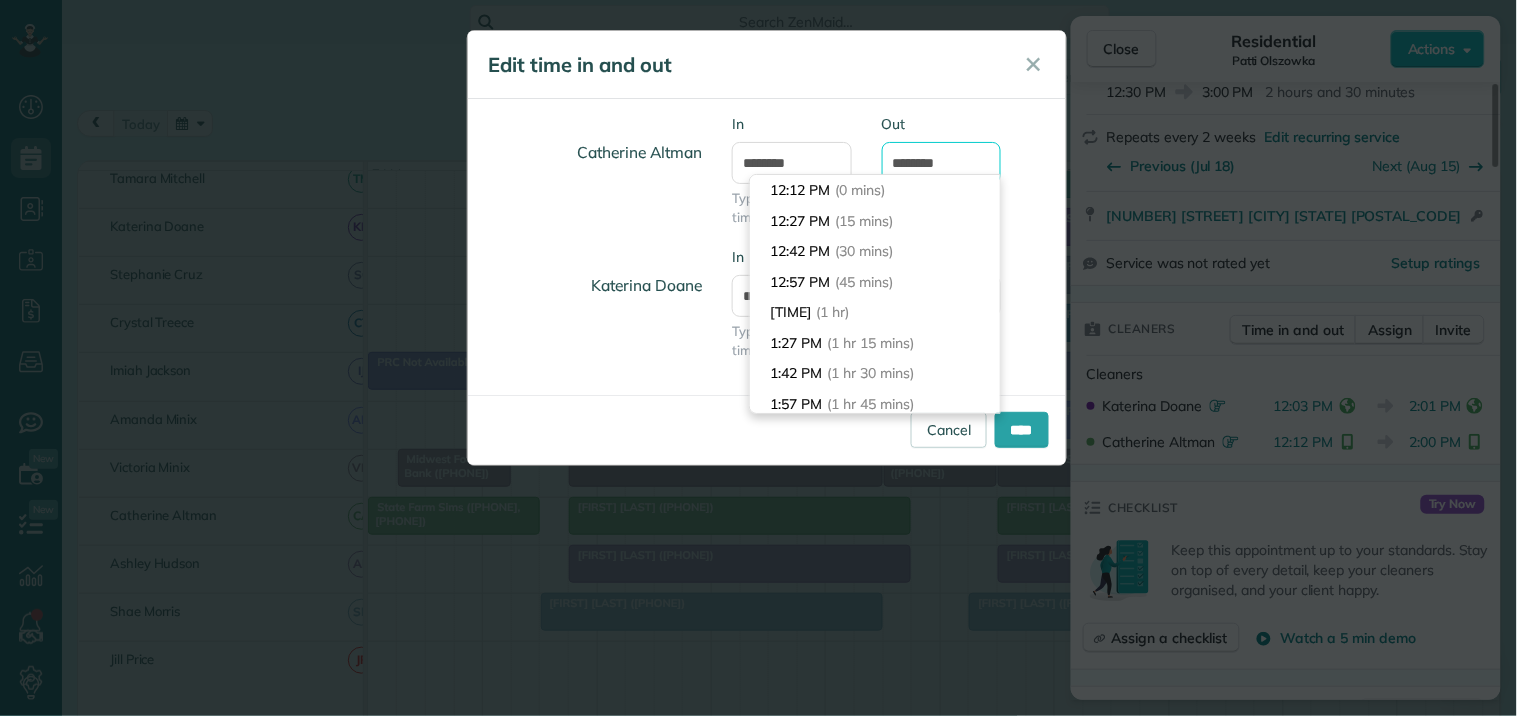 scroll, scrollTop: 213, scrollLeft: 0, axis: vertical 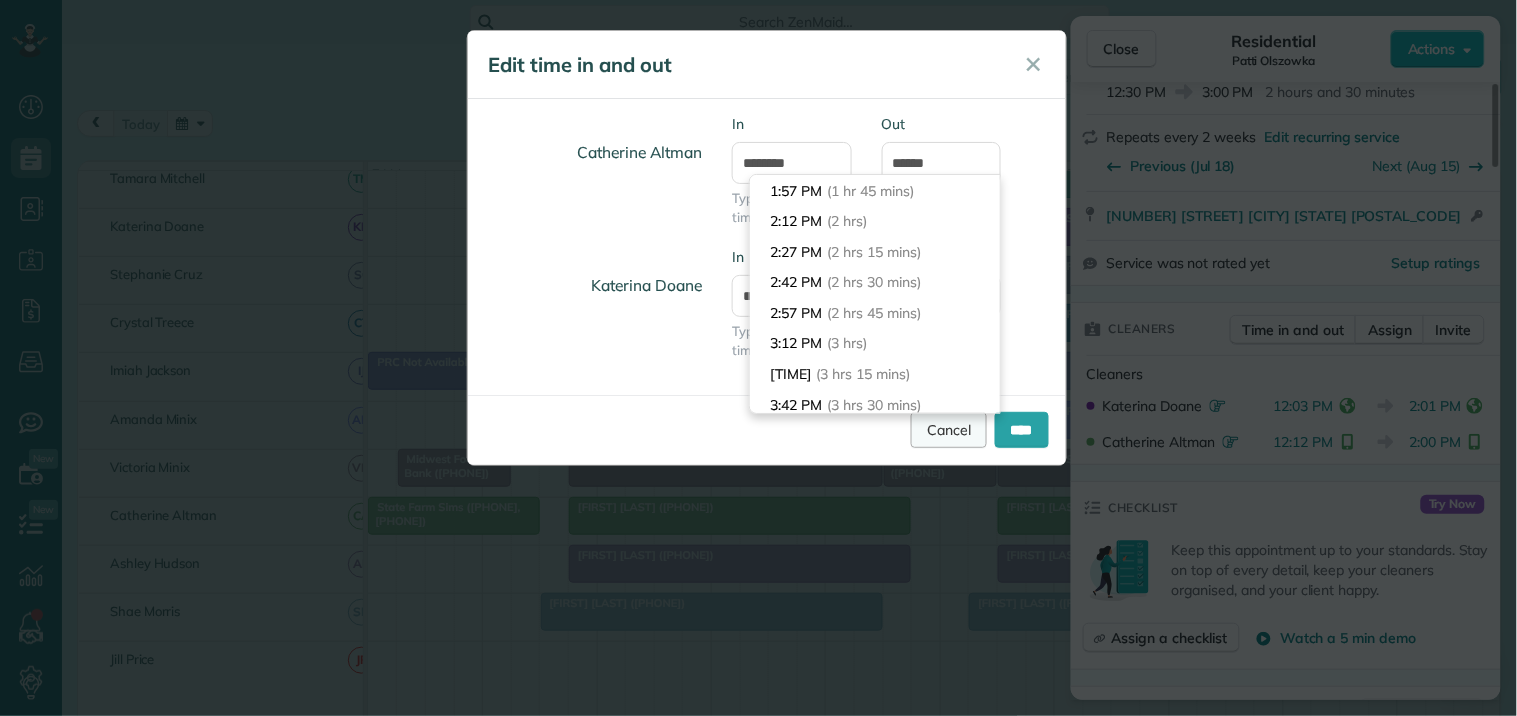 type on "*******" 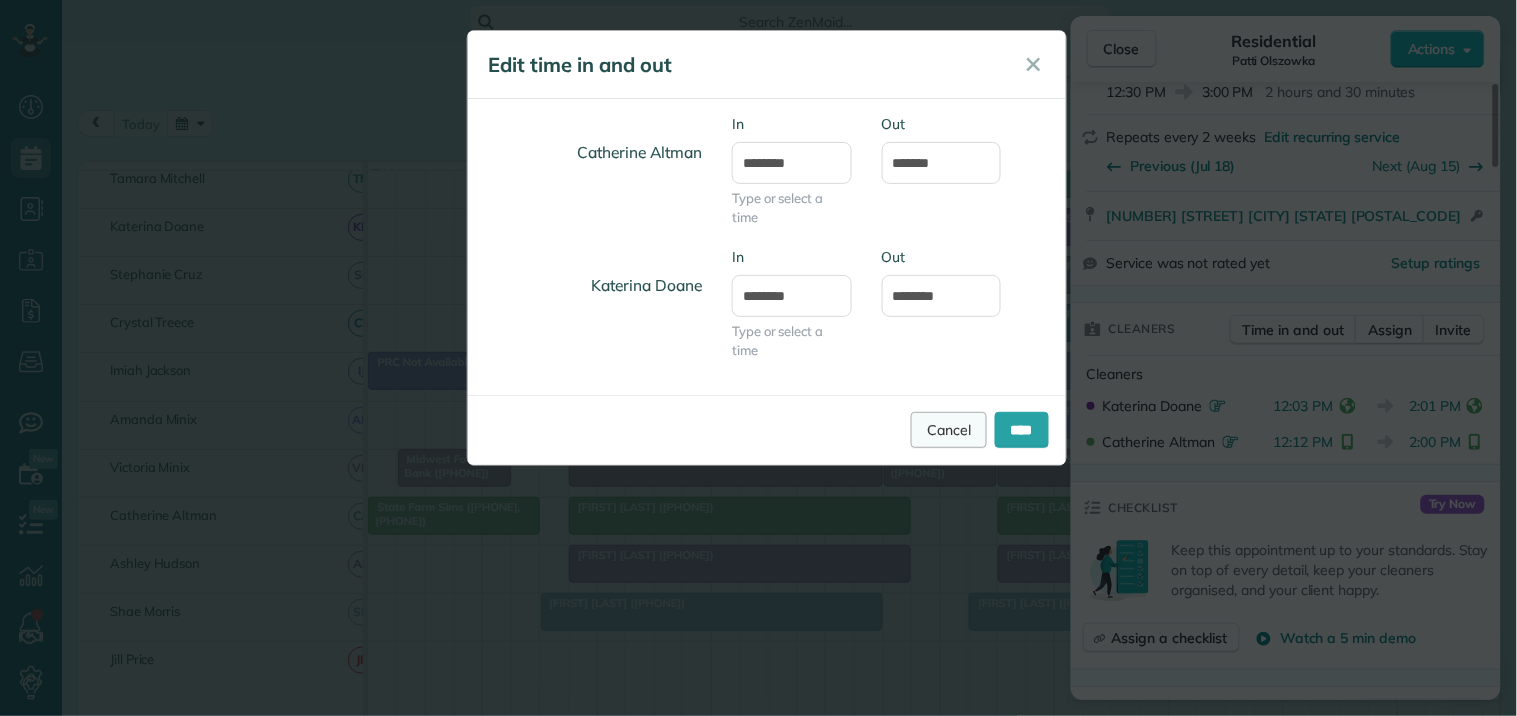 click on "Cancel" at bounding box center (949, 430) 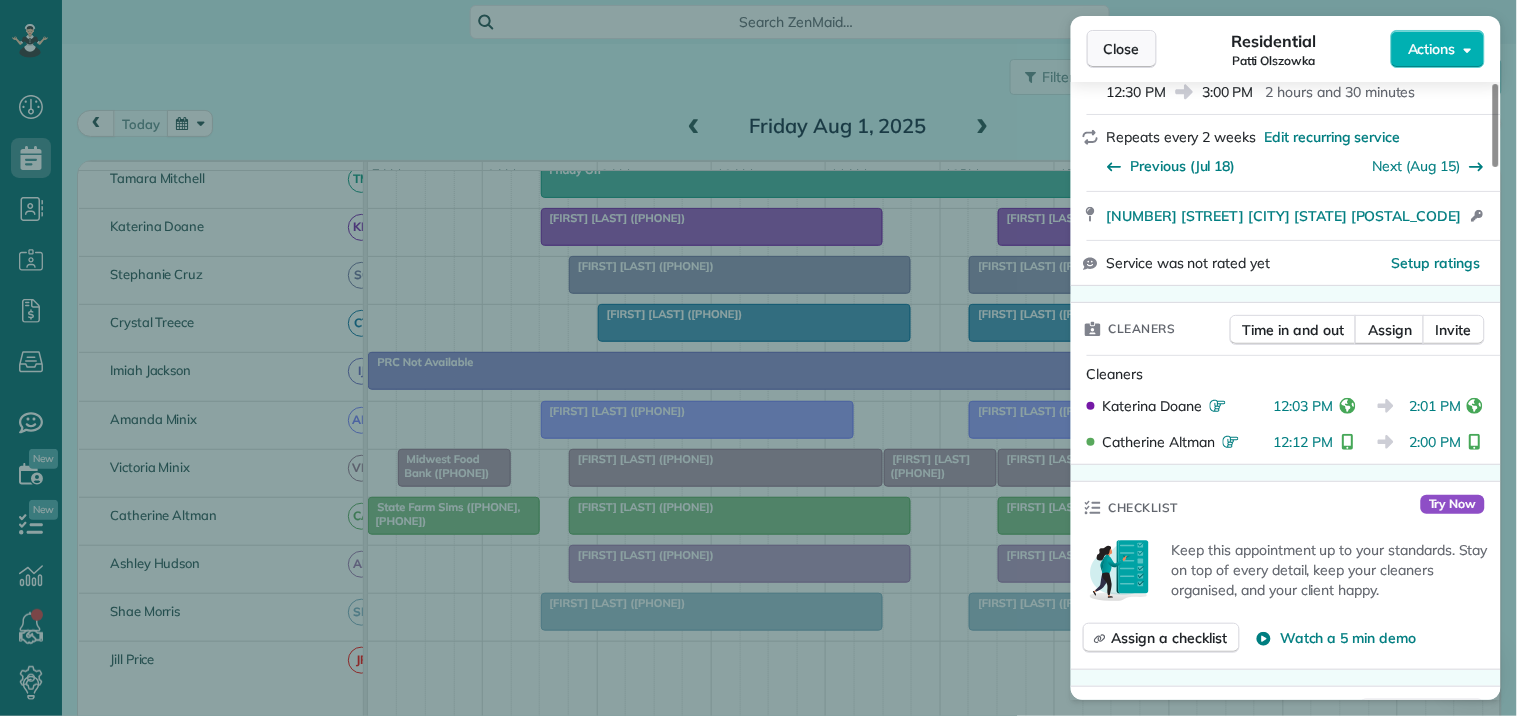 click on "Close" at bounding box center (1122, 49) 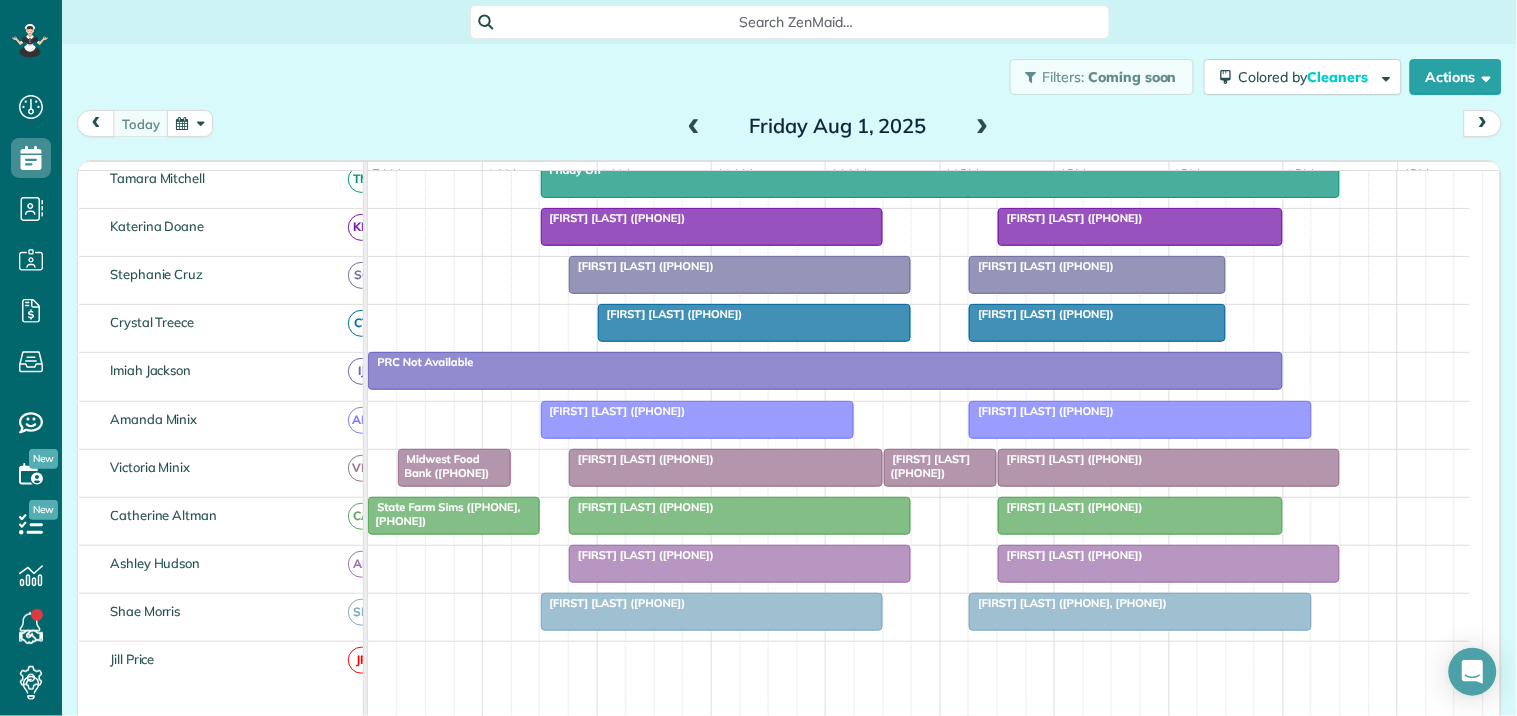 click on "Patti Olszowka (+14706354291)" at bounding box center [1070, 507] 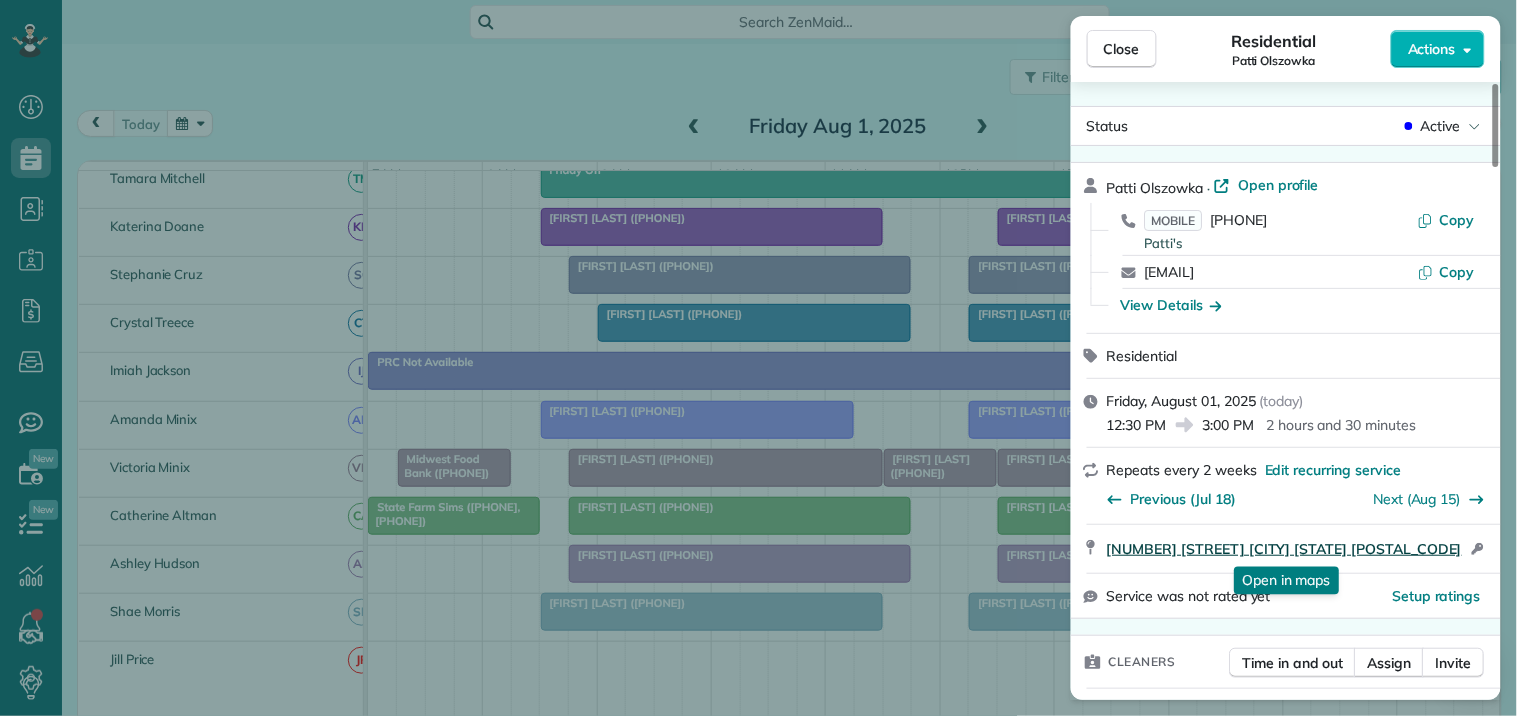 click on "250 Savannah Drive Senoia GA 30276" at bounding box center (1284, 549) 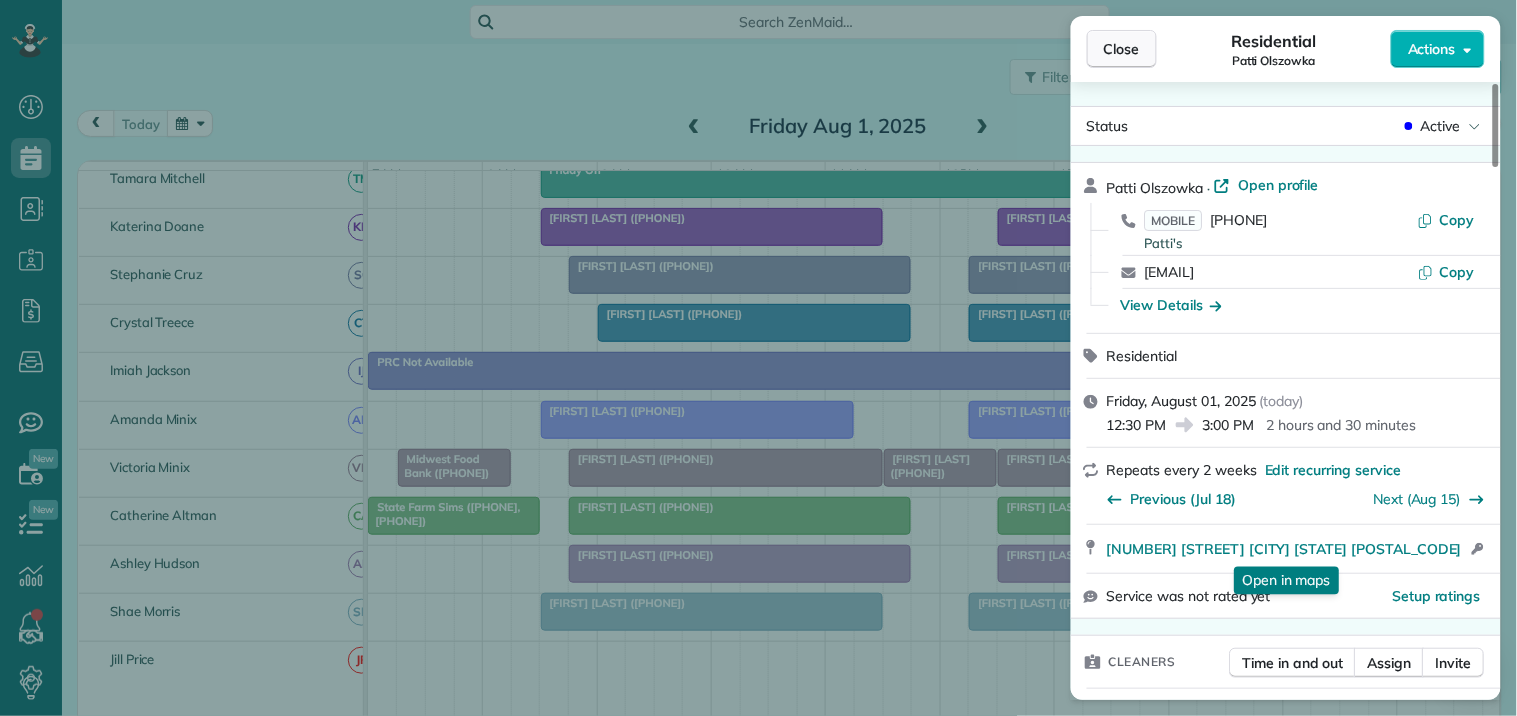 click on "Close" at bounding box center [1122, 49] 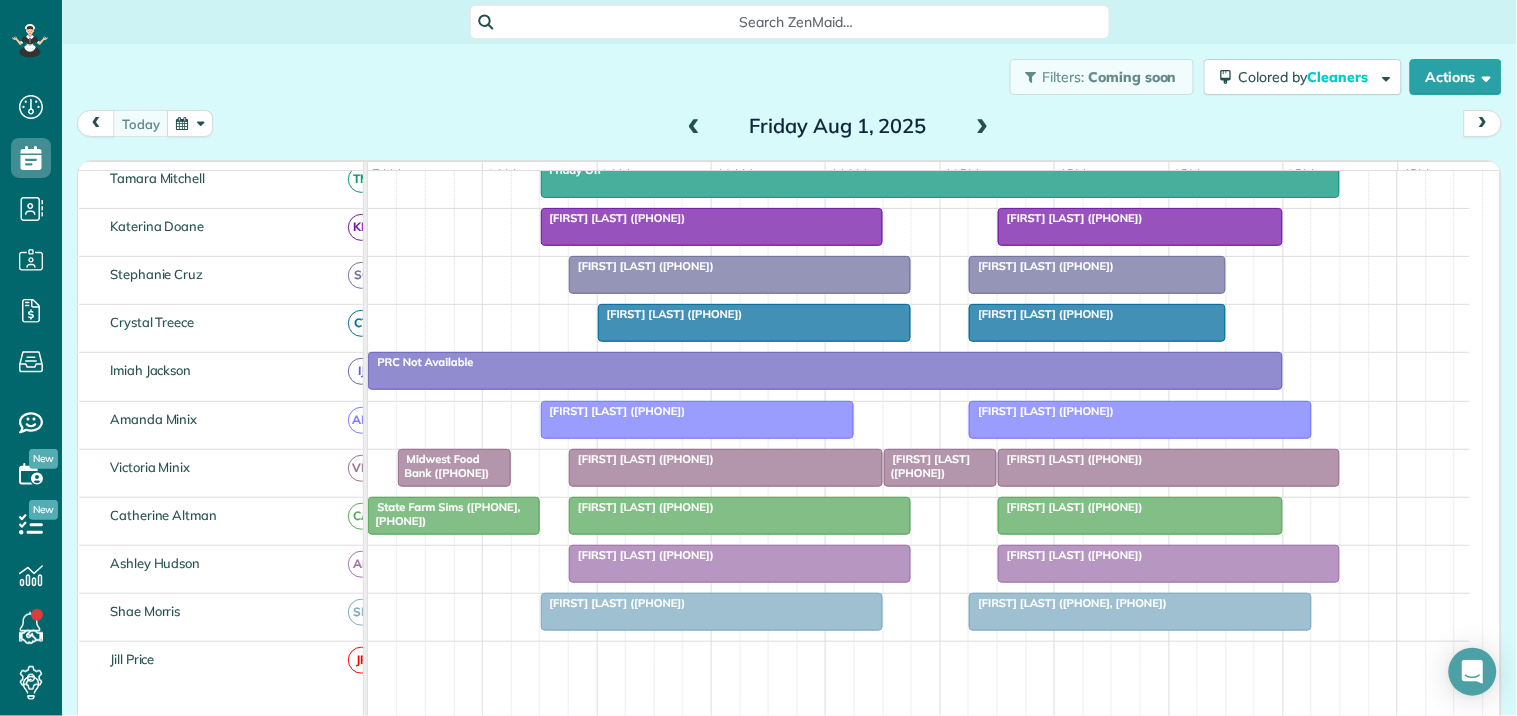 click on "Kim Hullett (+14042134464)" at bounding box center [740, 507] 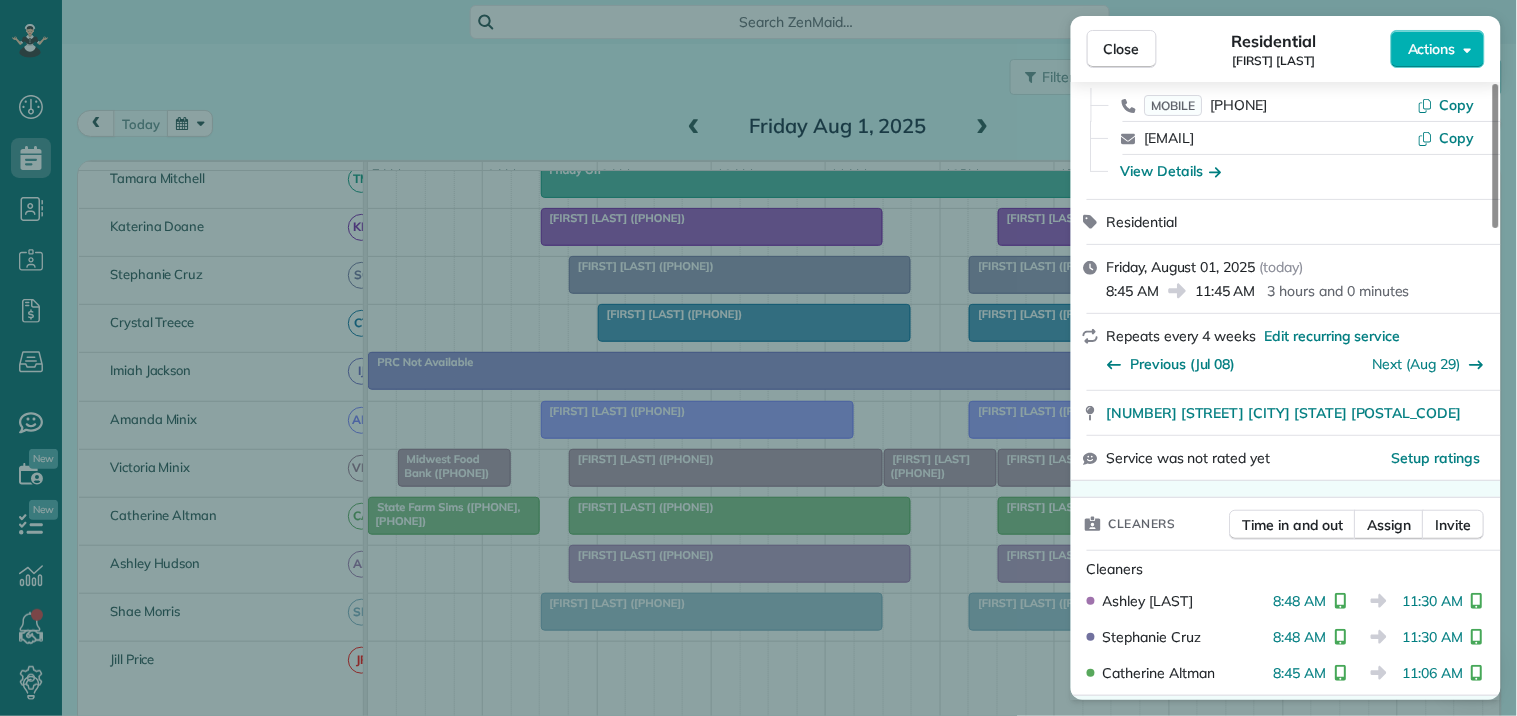scroll, scrollTop: 222, scrollLeft: 0, axis: vertical 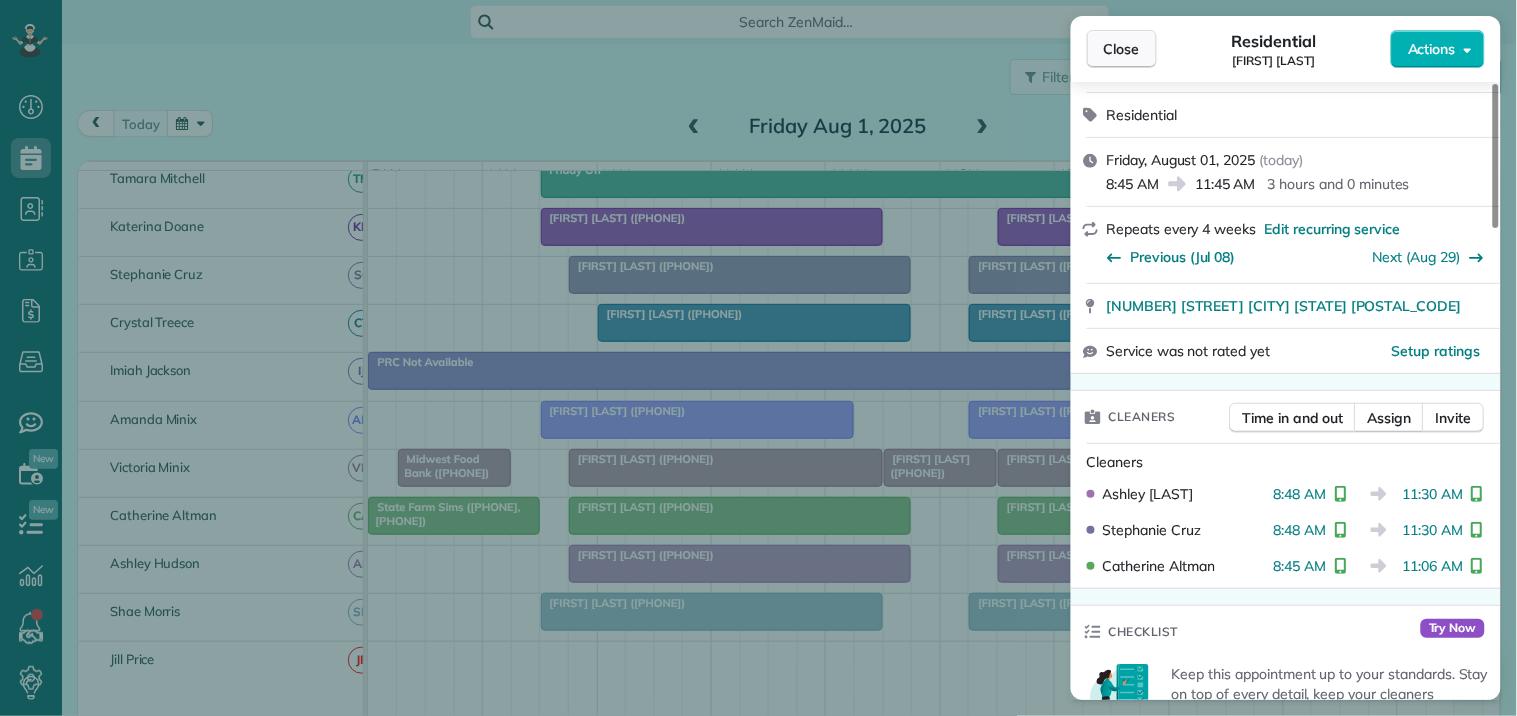 click on "Close" at bounding box center (1122, 49) 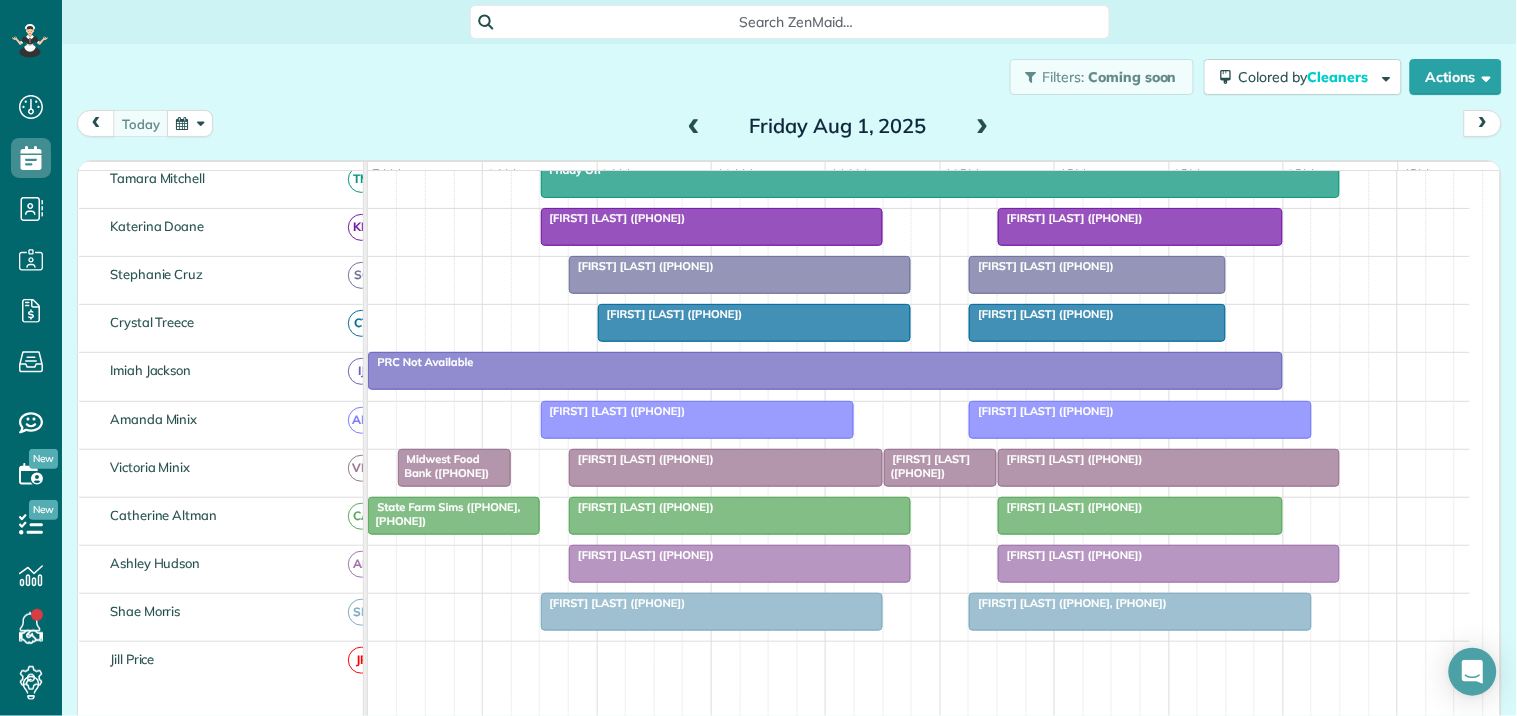 scroll, scrollTop: 233, scrollLeft: 0, axis: vertical 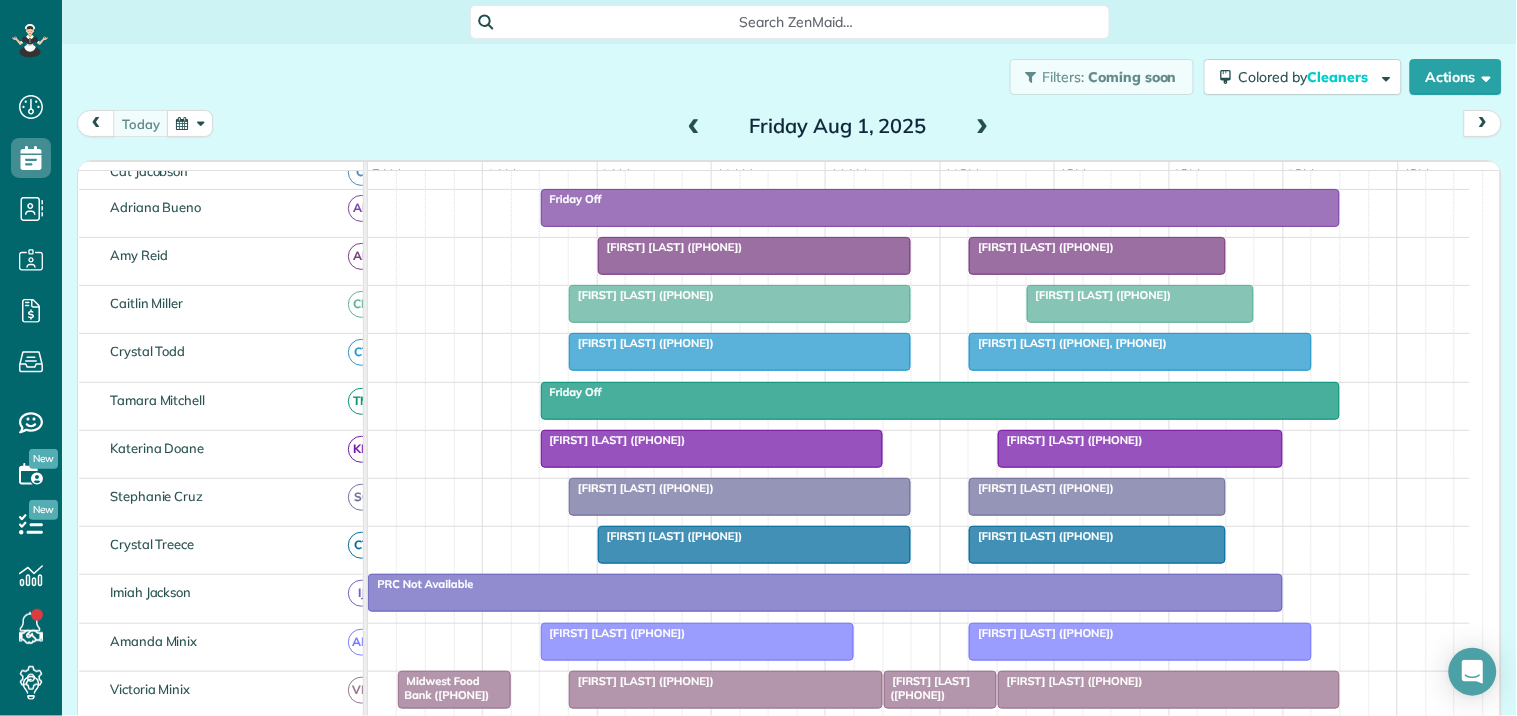 click on "Cheryl Turner (+16788733543)" at bounding box center [1097, 247] 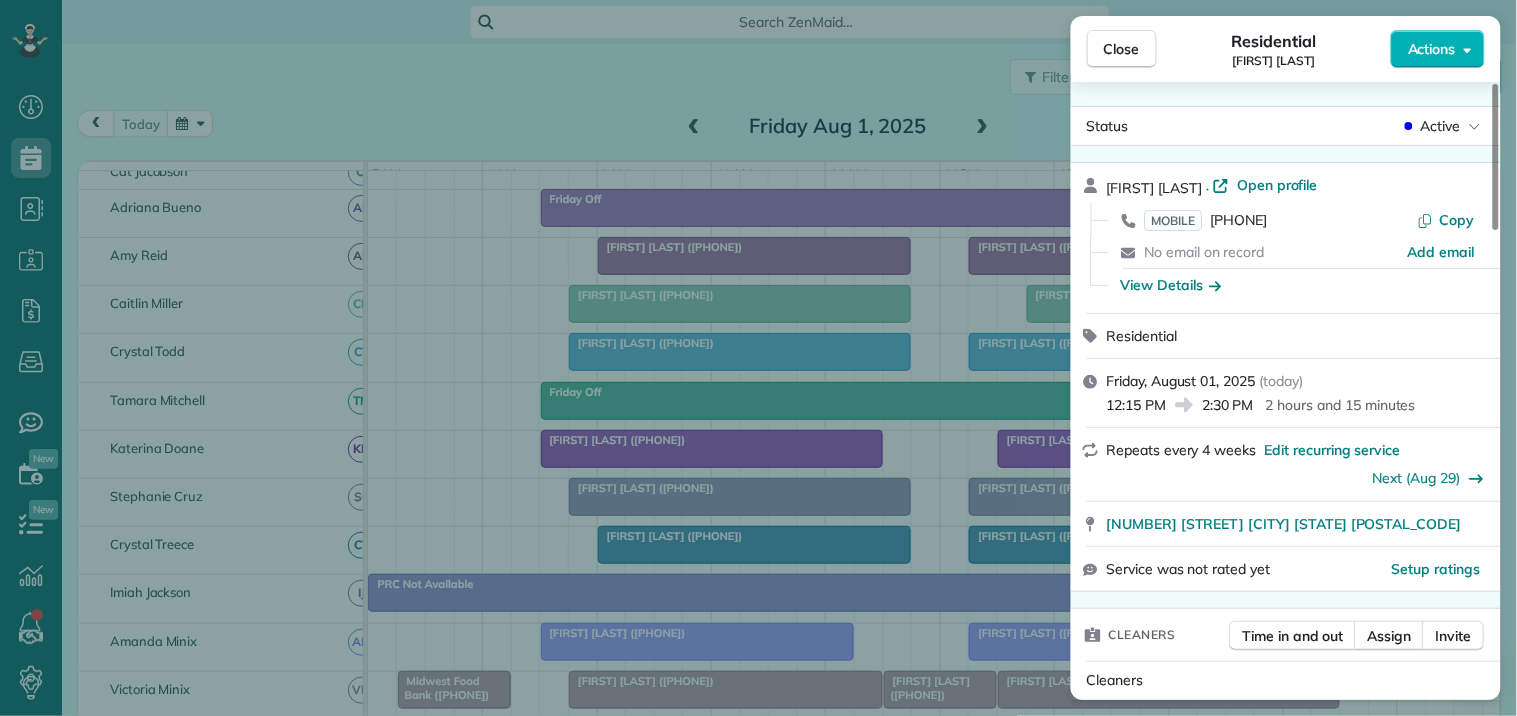scroll, scrollTop: 444, scrollLeft: 0, axis: vertical 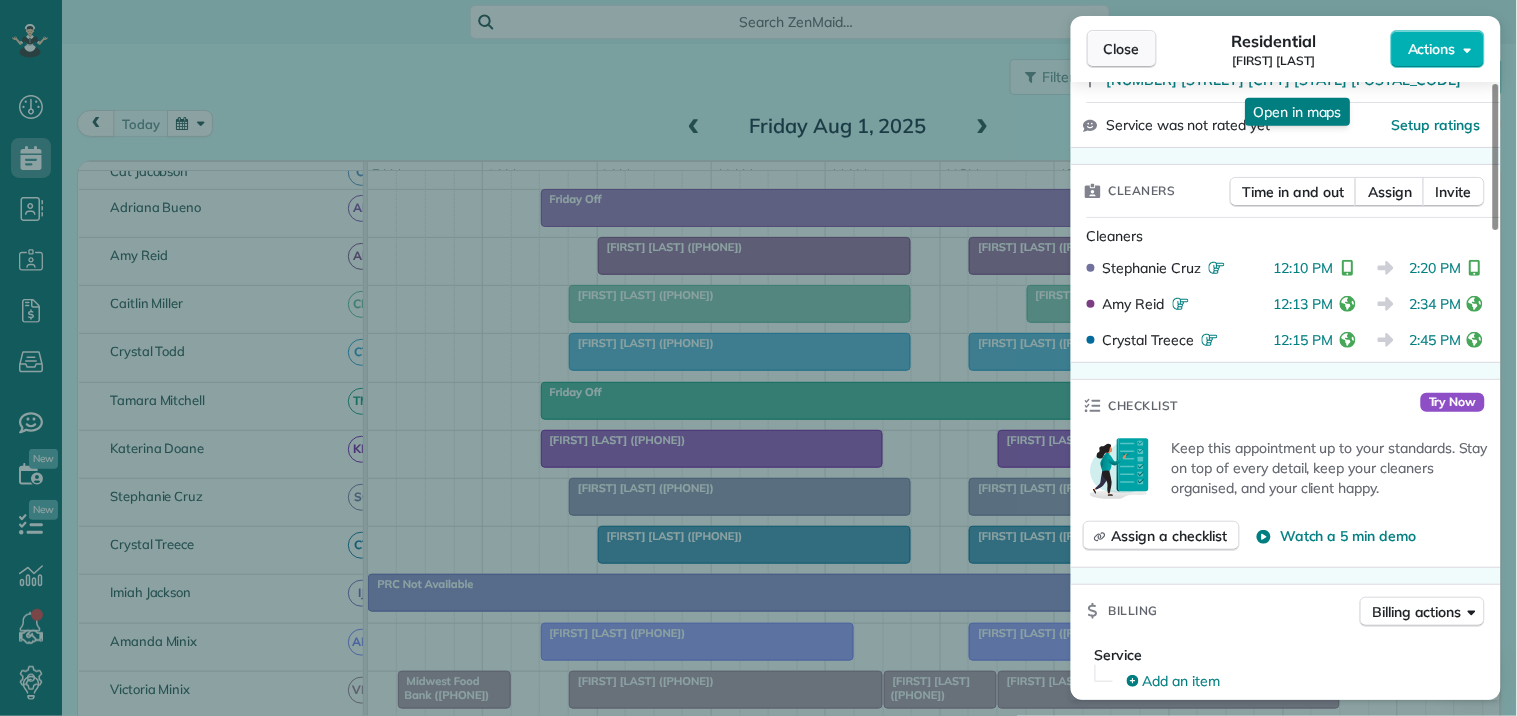 click on "Close" at bounding box center [1122, 49] 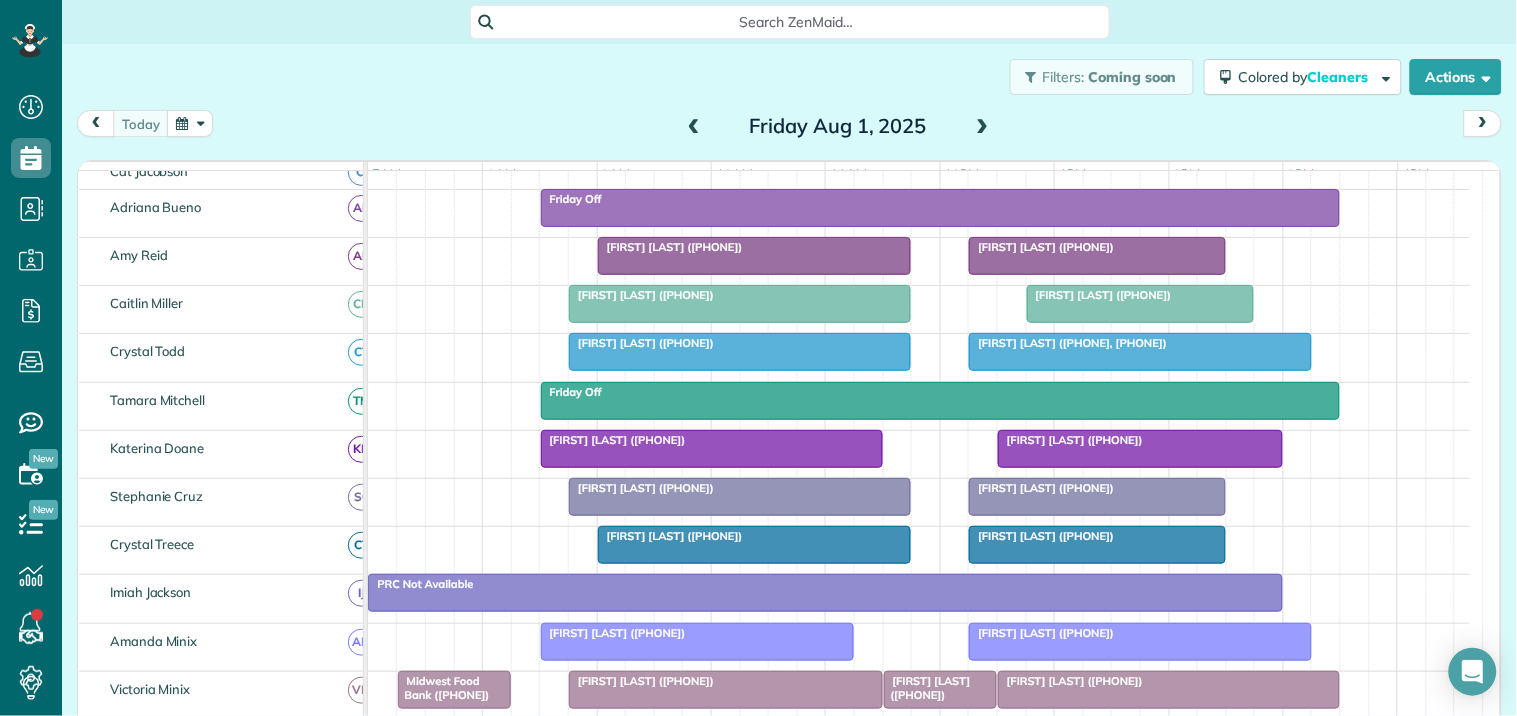 scroll, scrollTop: 666, scrollLeft: 0, axis: vertical 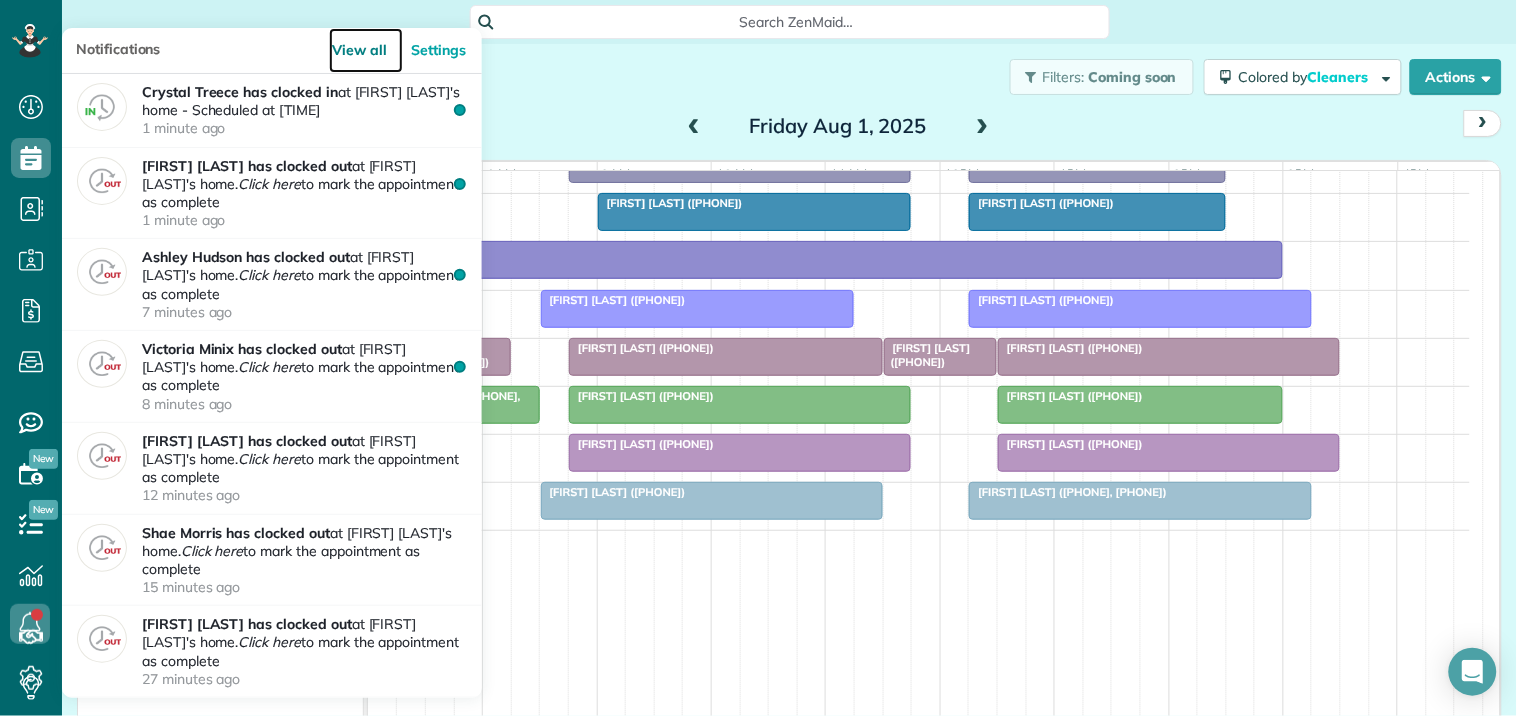 click on "View all" at bounding box center (366, 50) 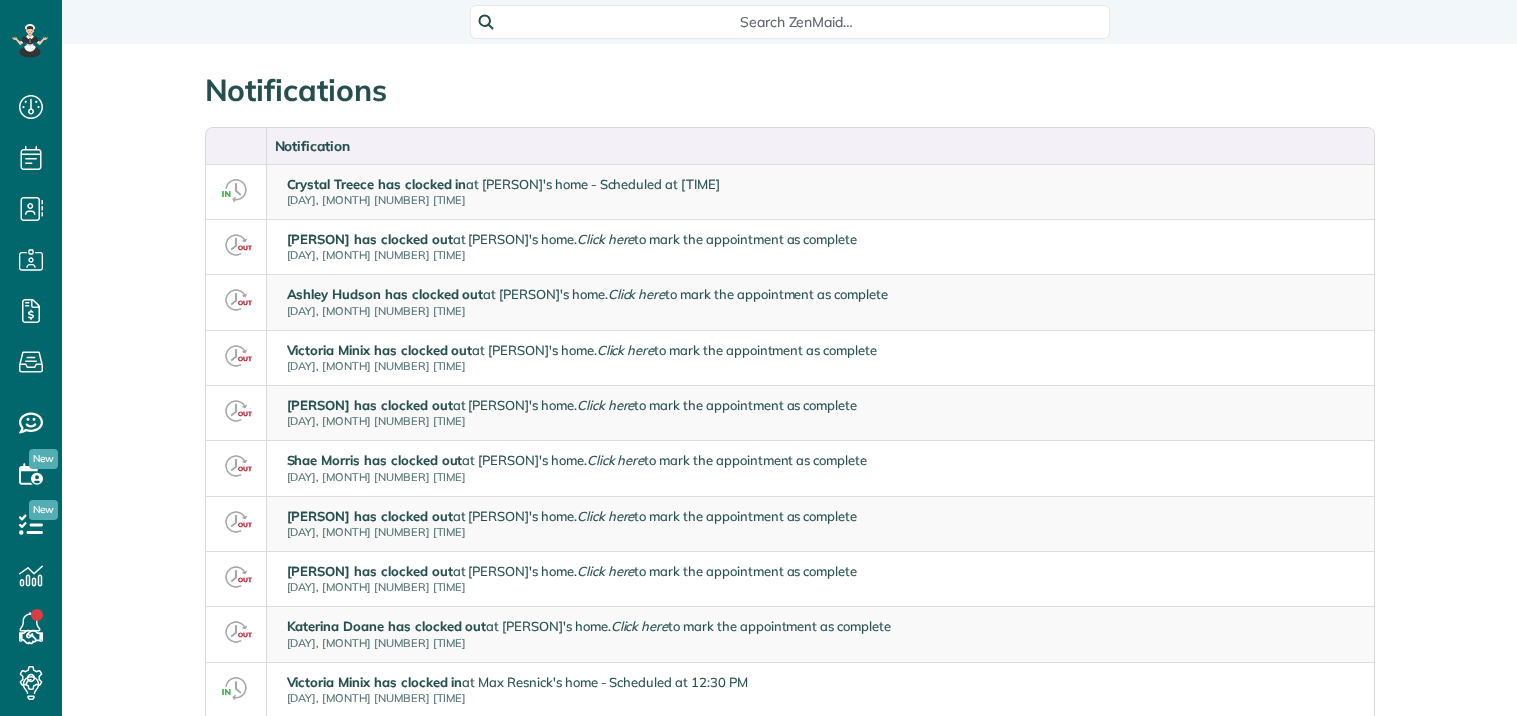 scroll, scrollTop: 0, scrollLeft: 0, axis: both 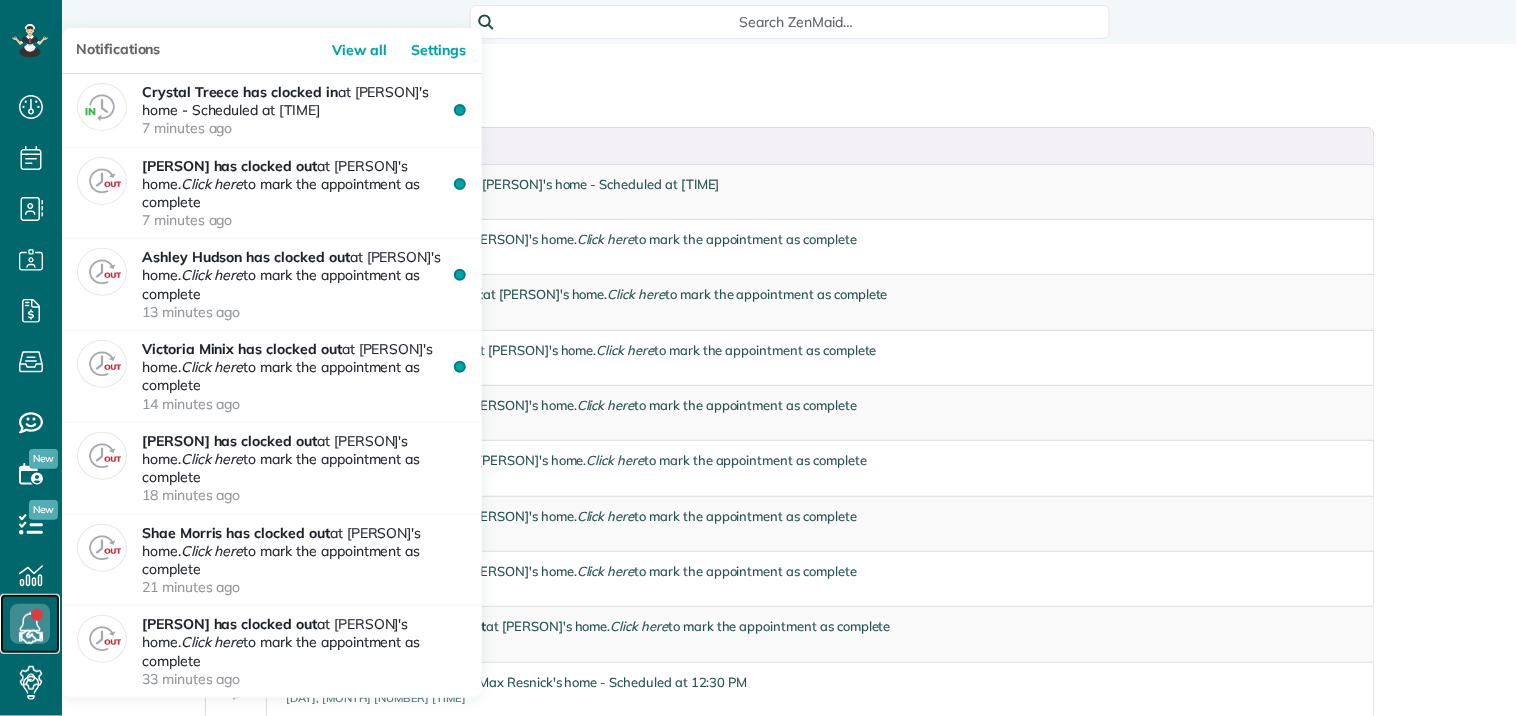 click at bounding box center [30, 624] 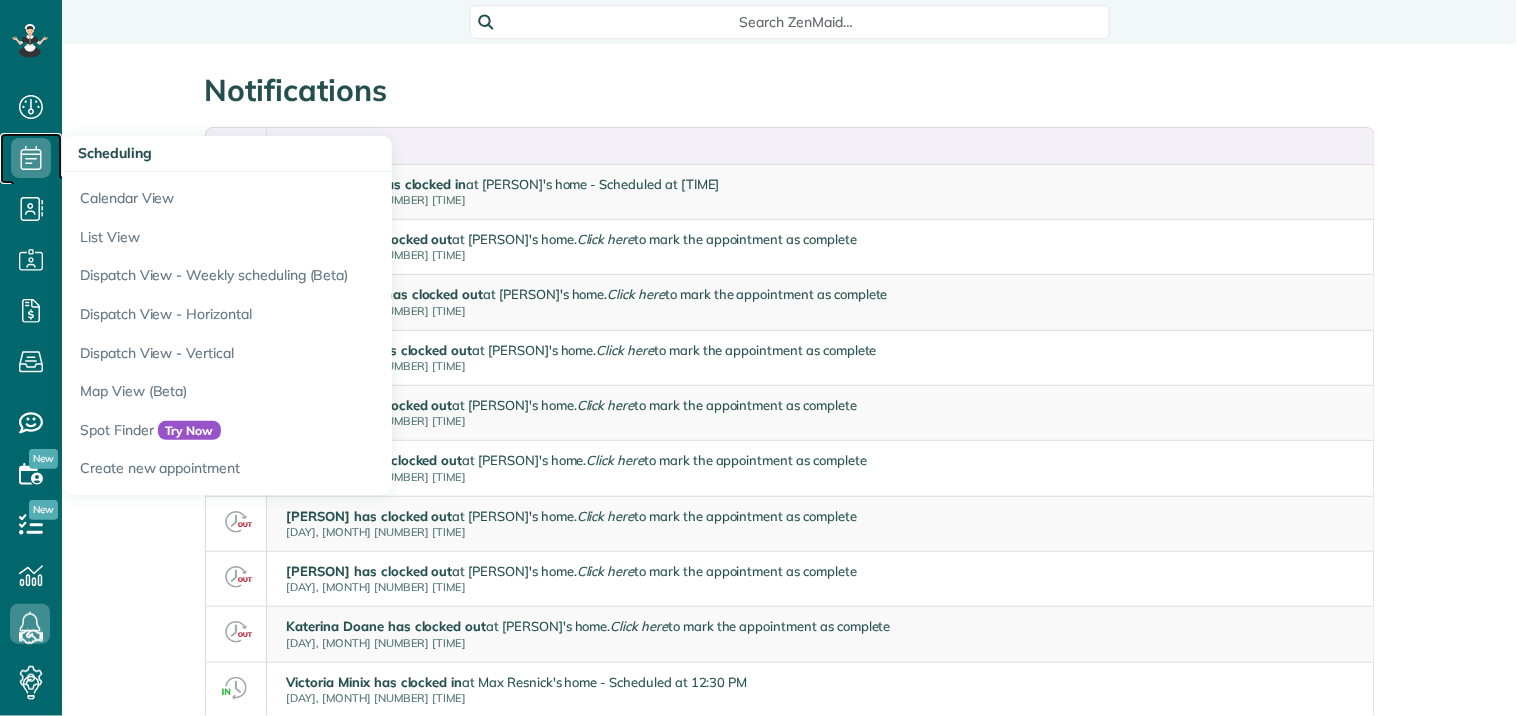 click 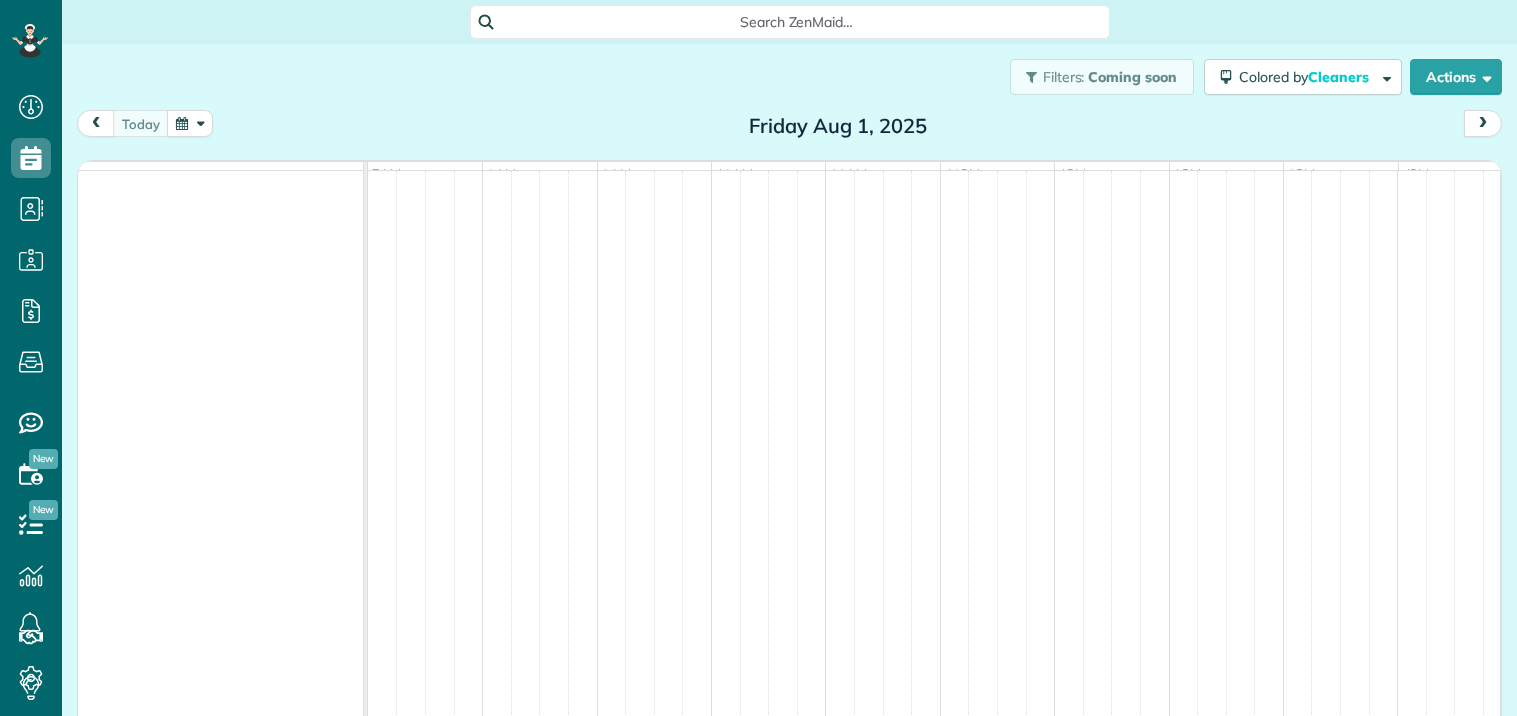 scroll, scrollTop: 0, scrollLeft: 0, axis: both 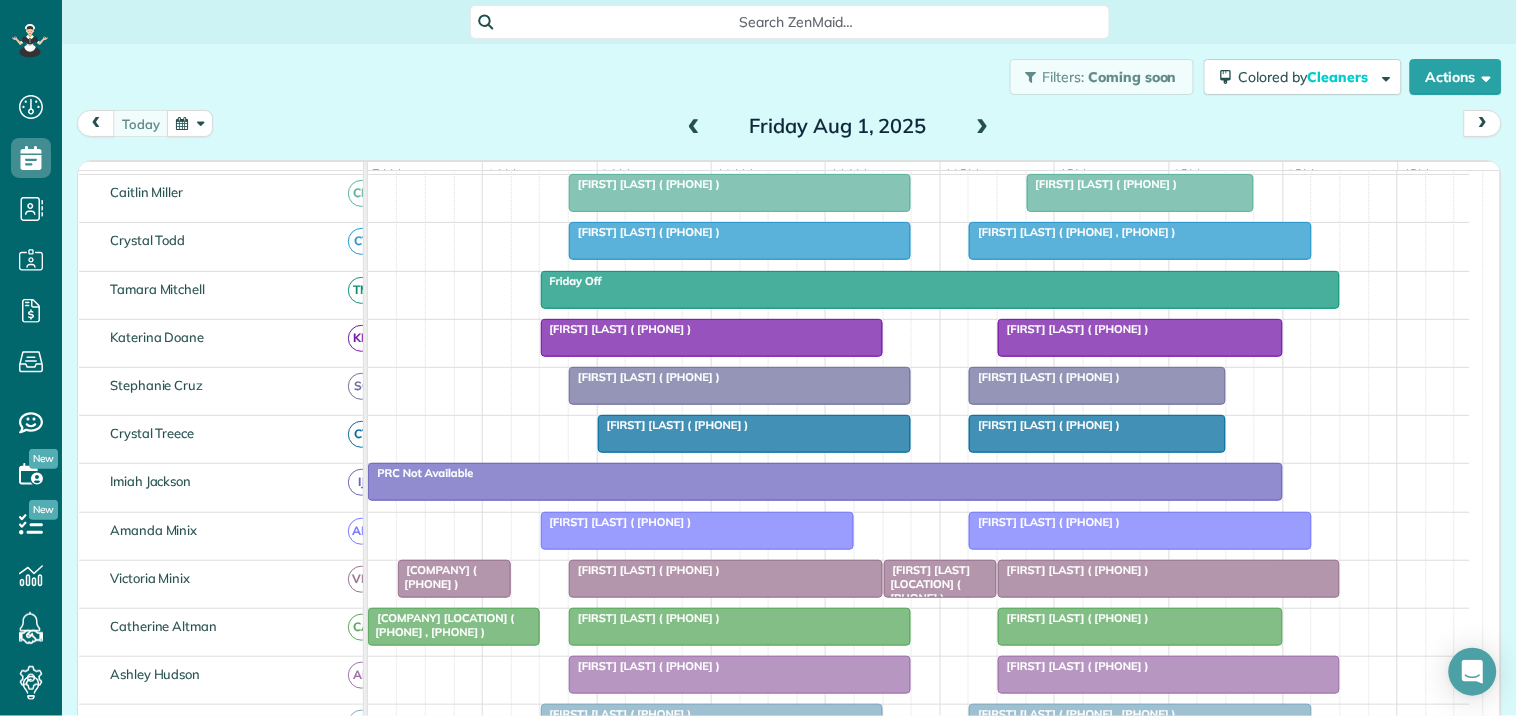 click on "[FIRST] [LAST] ( [PHONE] )" at bounding box center [740, 618] 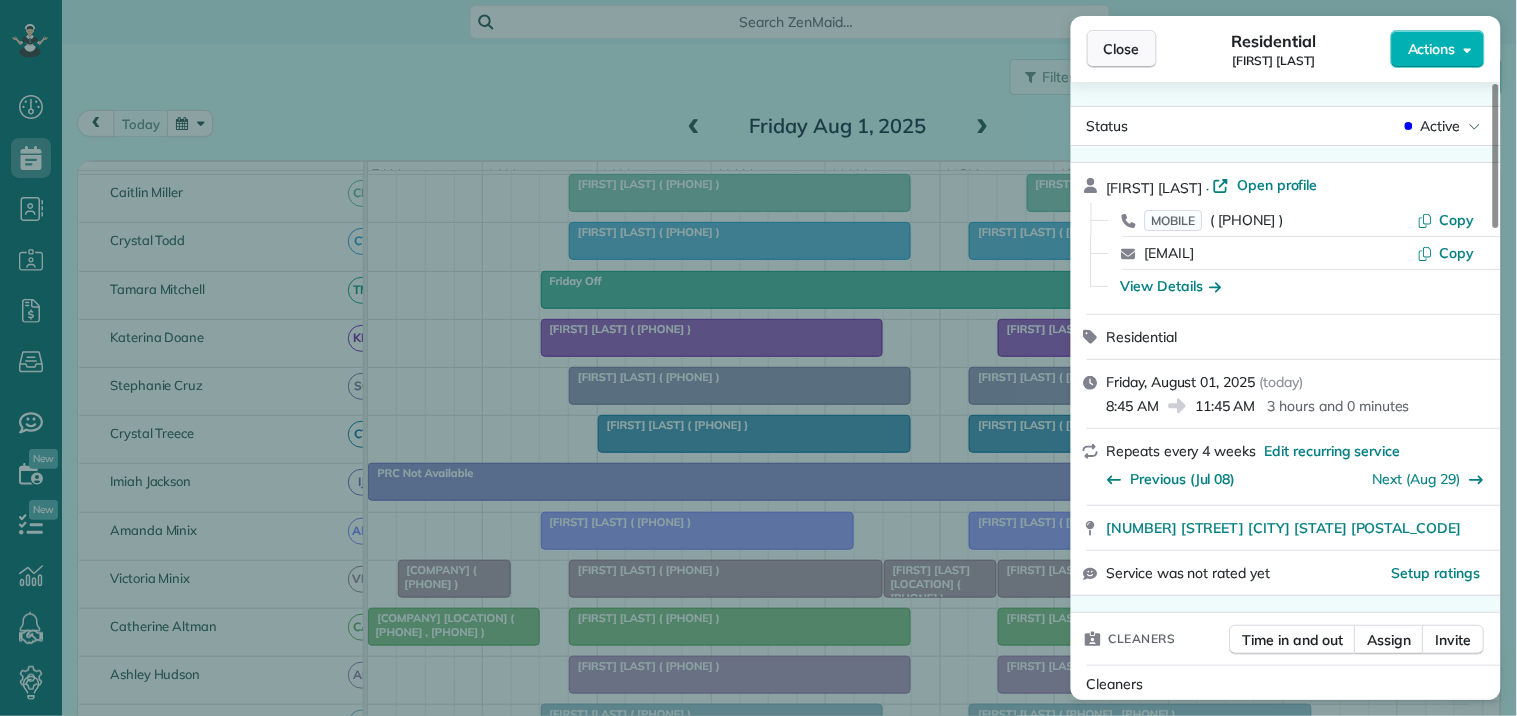 click on "Close" at bounding box center (1122, 49) 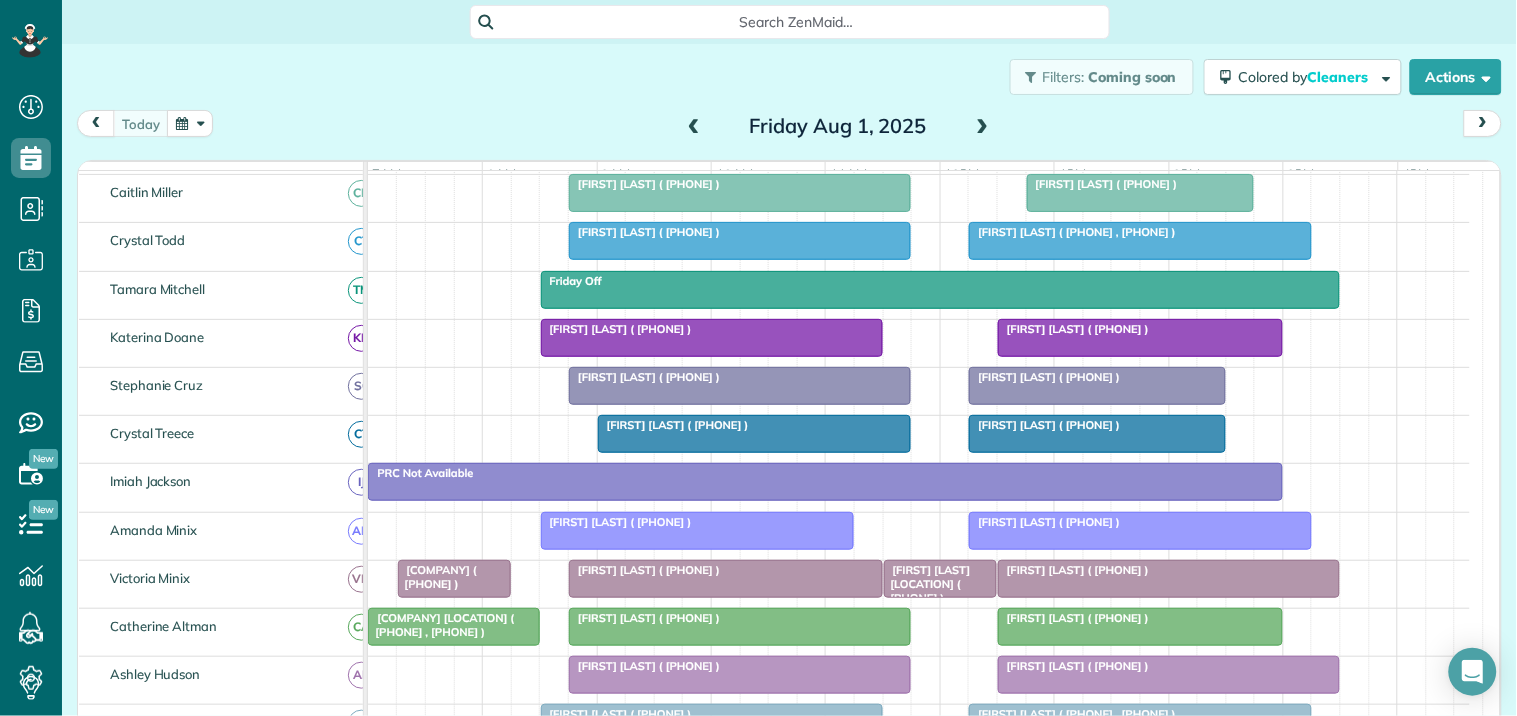 click on "[FIRST] [LAST] ( [PHONE] )" at bounding box center [1140, 618] 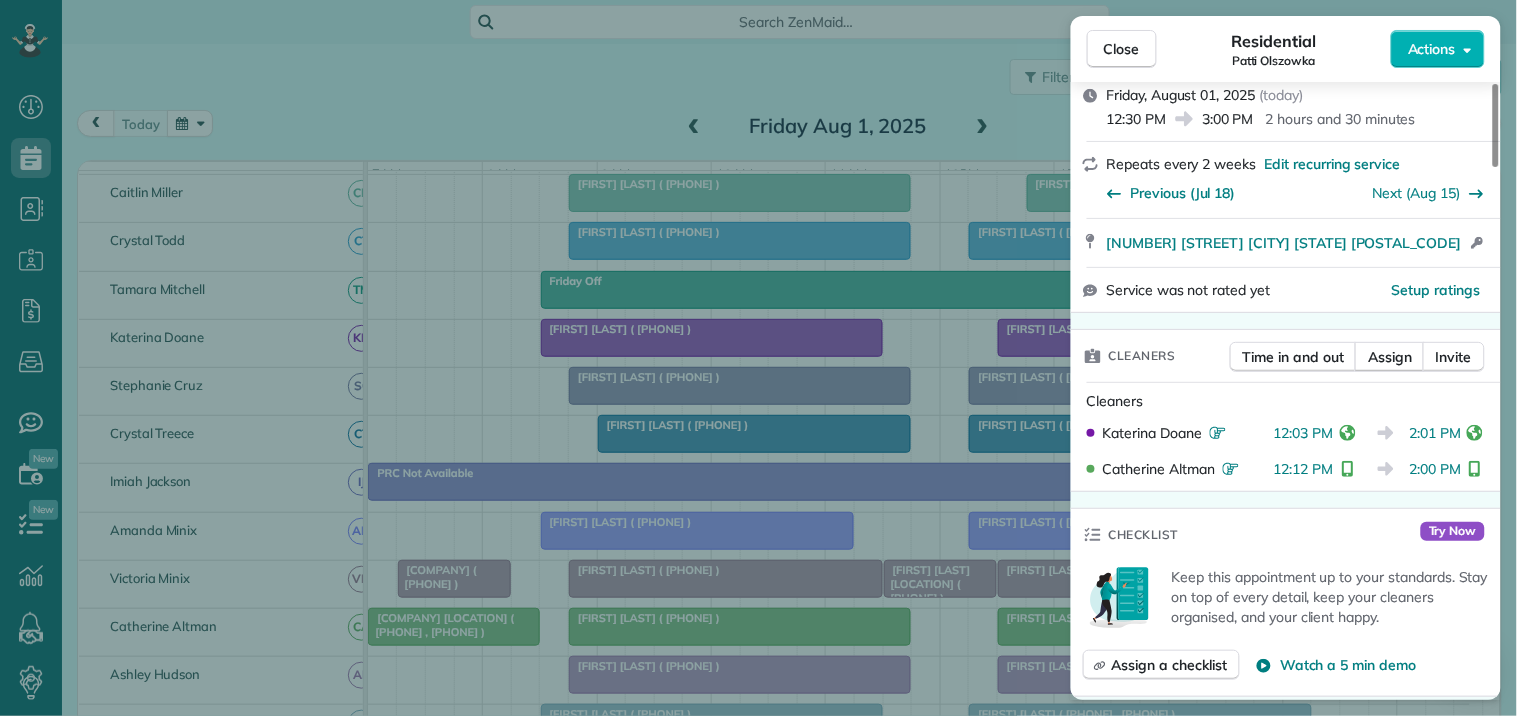 scroll, scrollTop: 333, scrollLeft: 0, axis: vertical 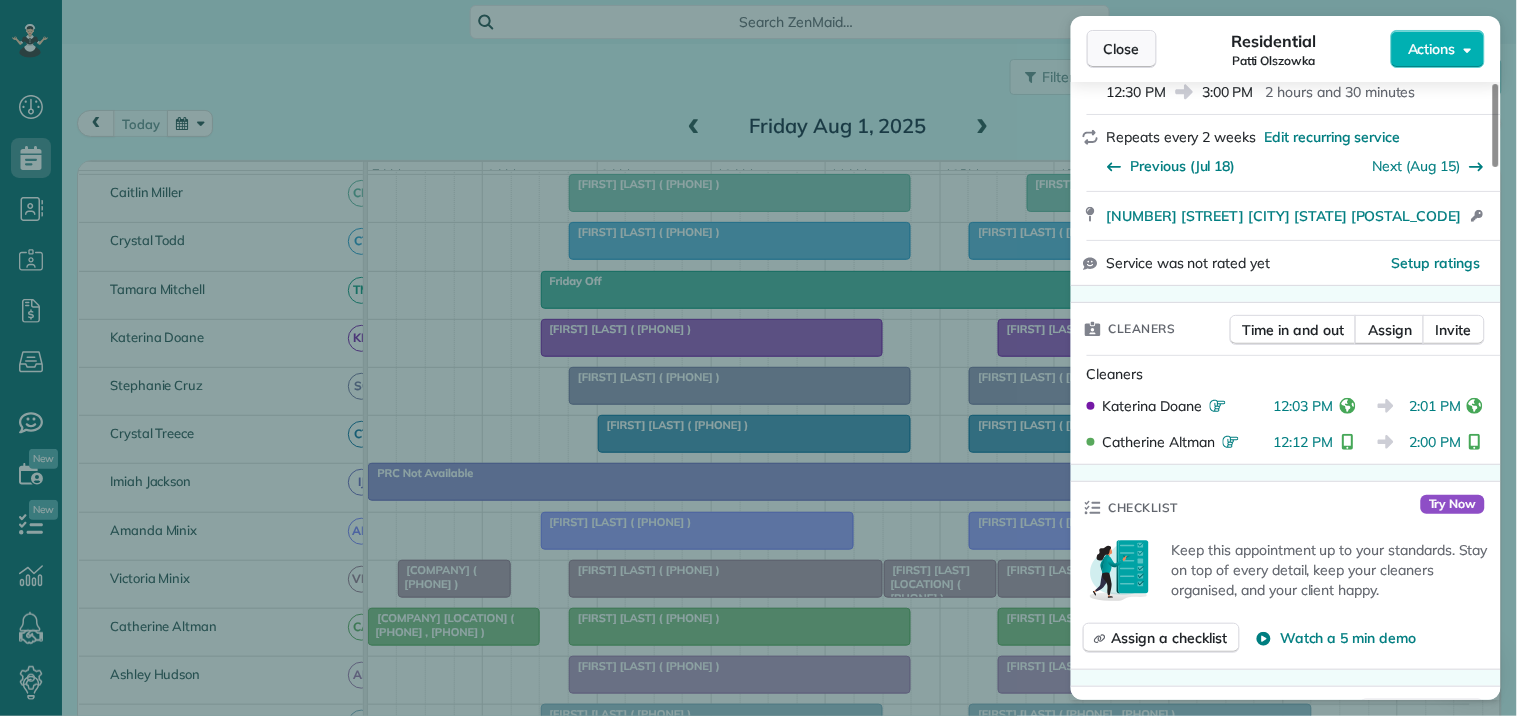 click on "Close" at bounding box center (1122, 49) 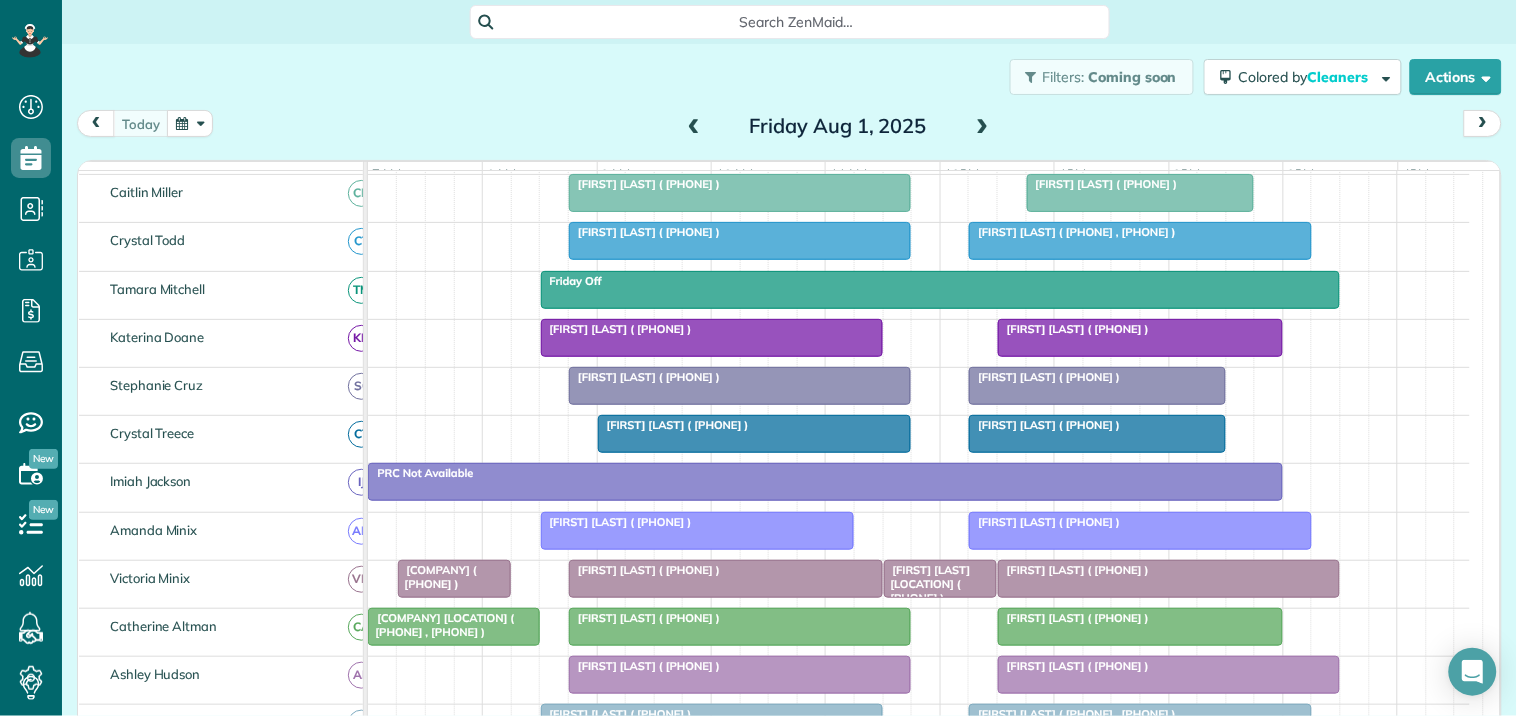 scroll, scrollTop: 462, scrollLeft: 0, axis: vertical 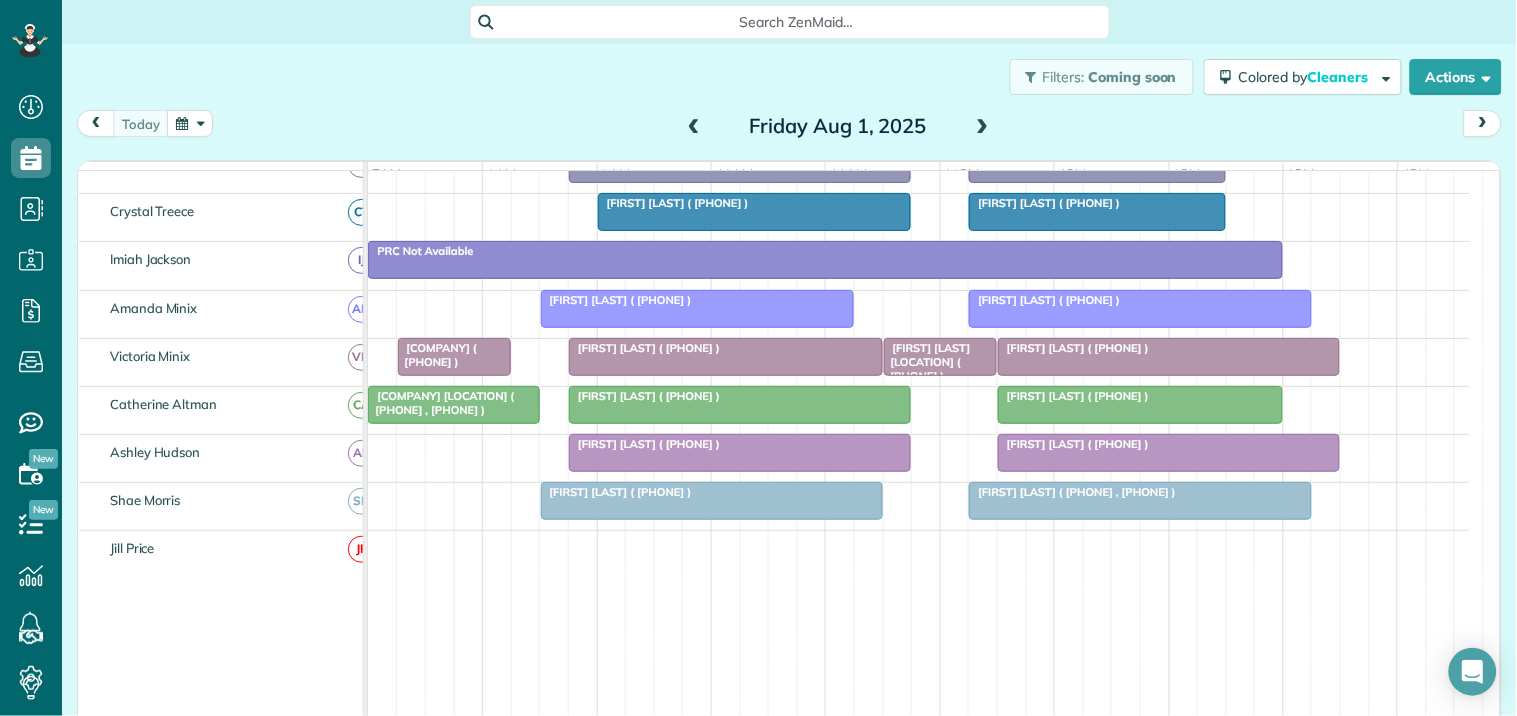 click on "Diana Cox (+14089107125, +16783310262)" at bounding box center (1072, 492) 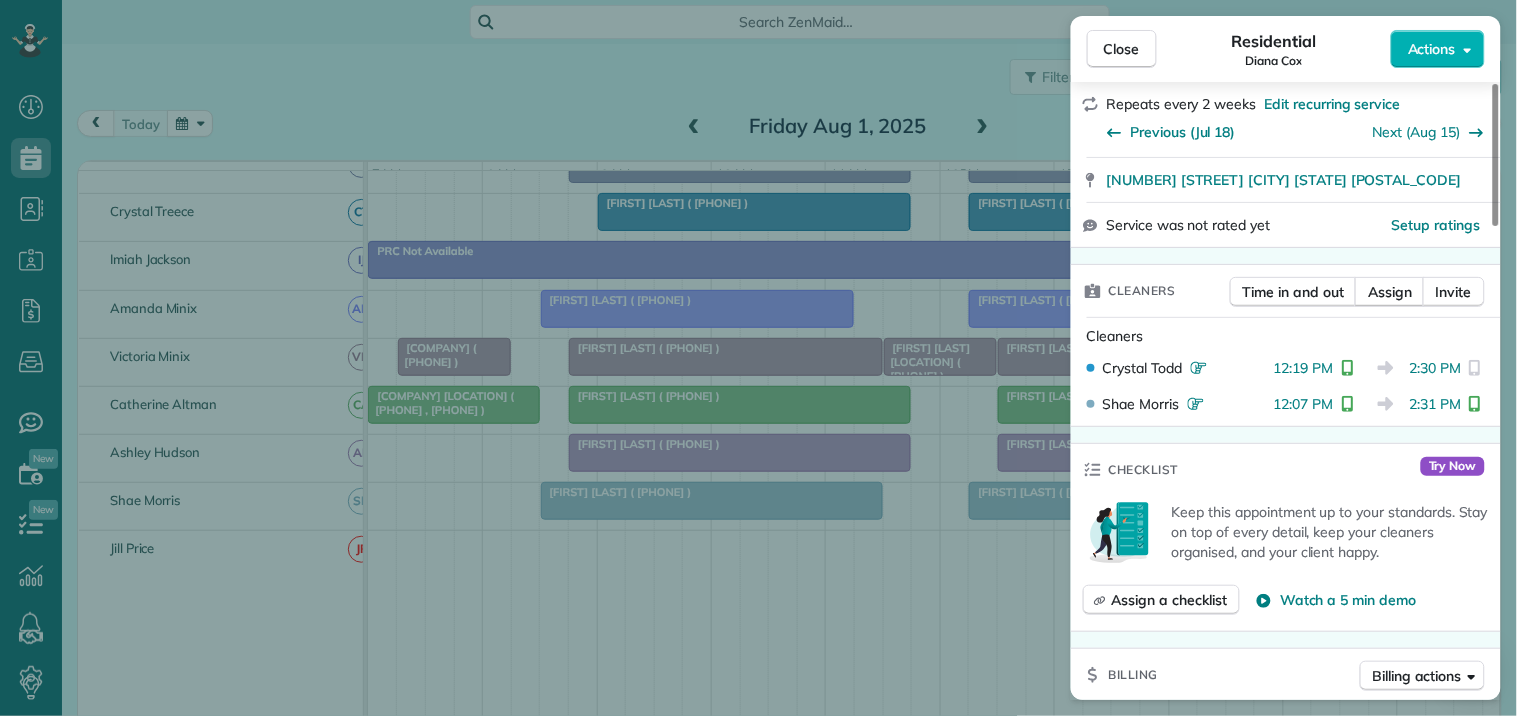 scroll, scrollTop: 444, scrollLeft: 0, axis: vertical 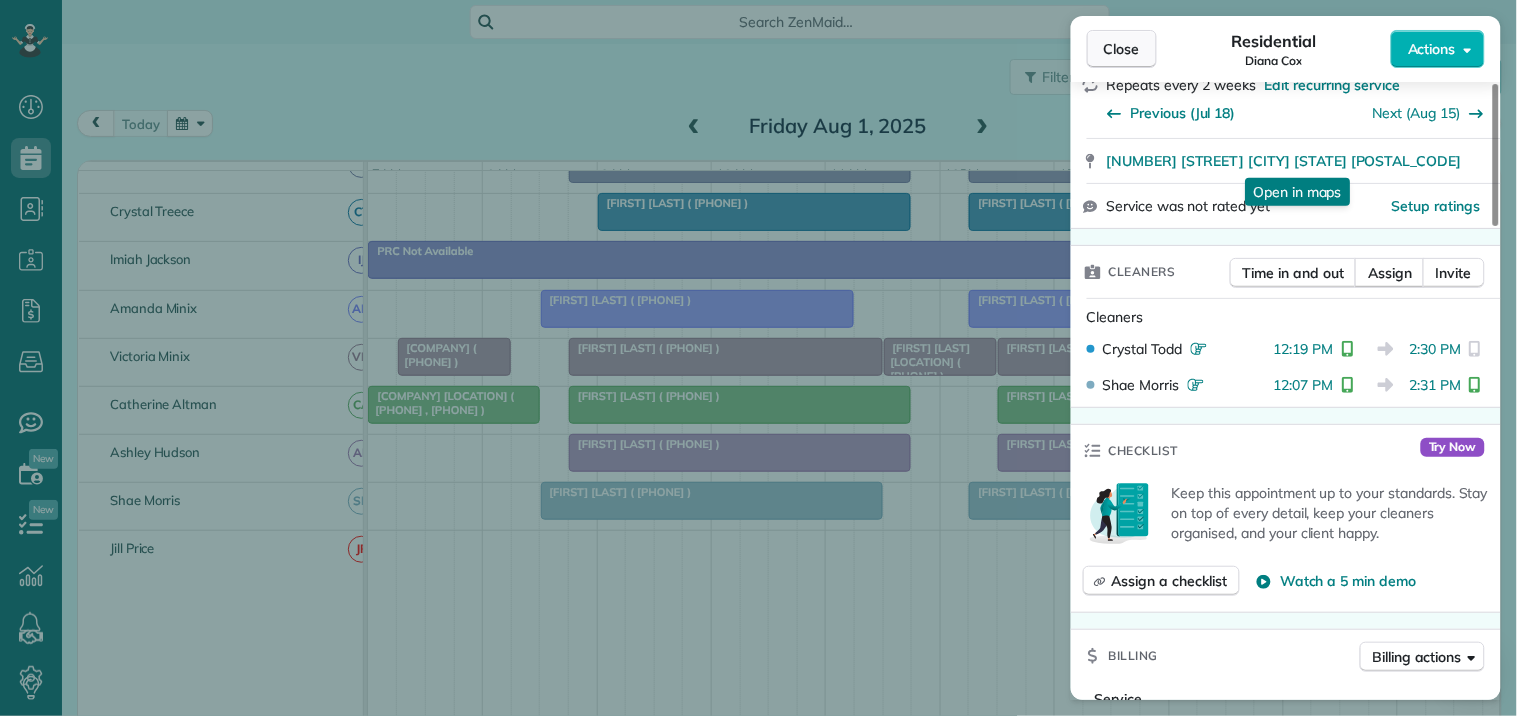 click on "Close" at bounding box center (1122, 49) 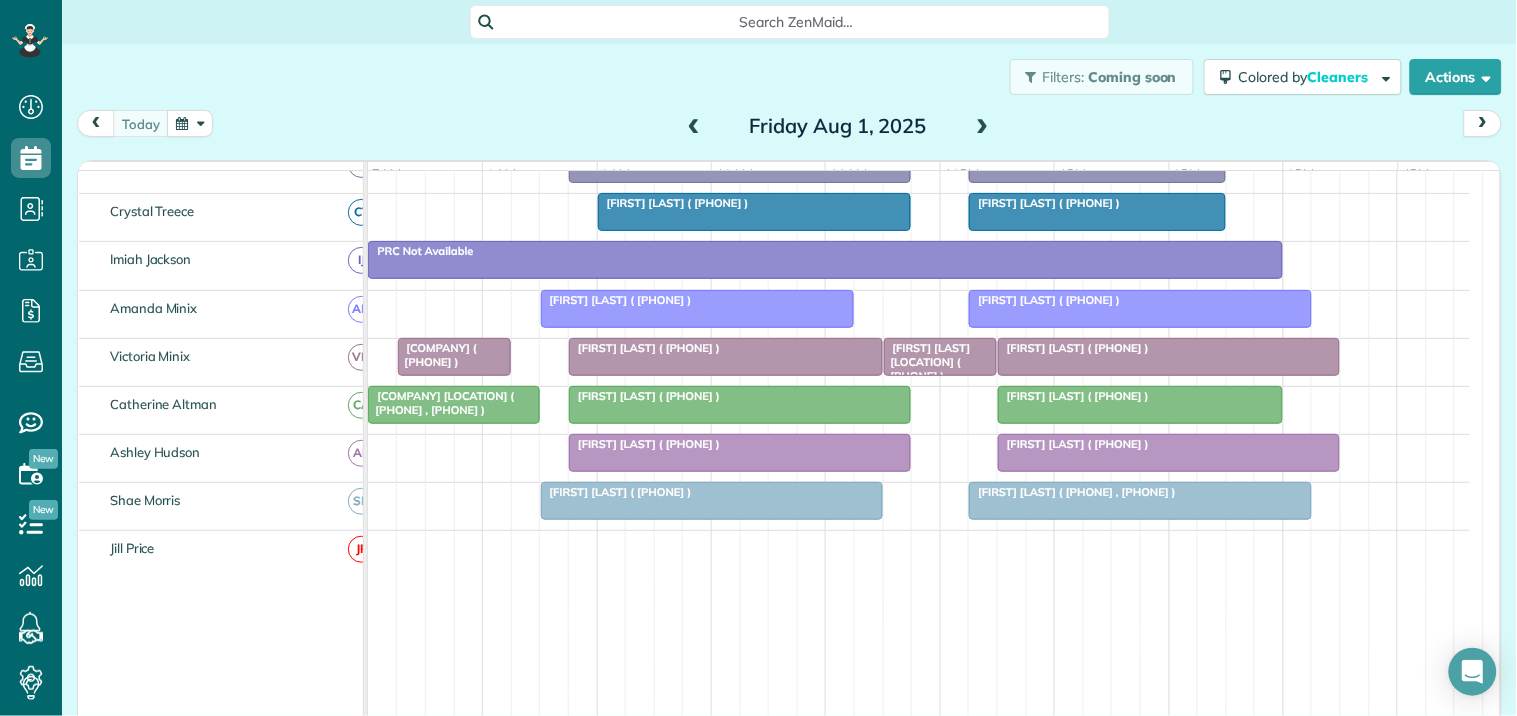 scroll, scrollTop: 50, scrollLeft: 0, axis: vertical 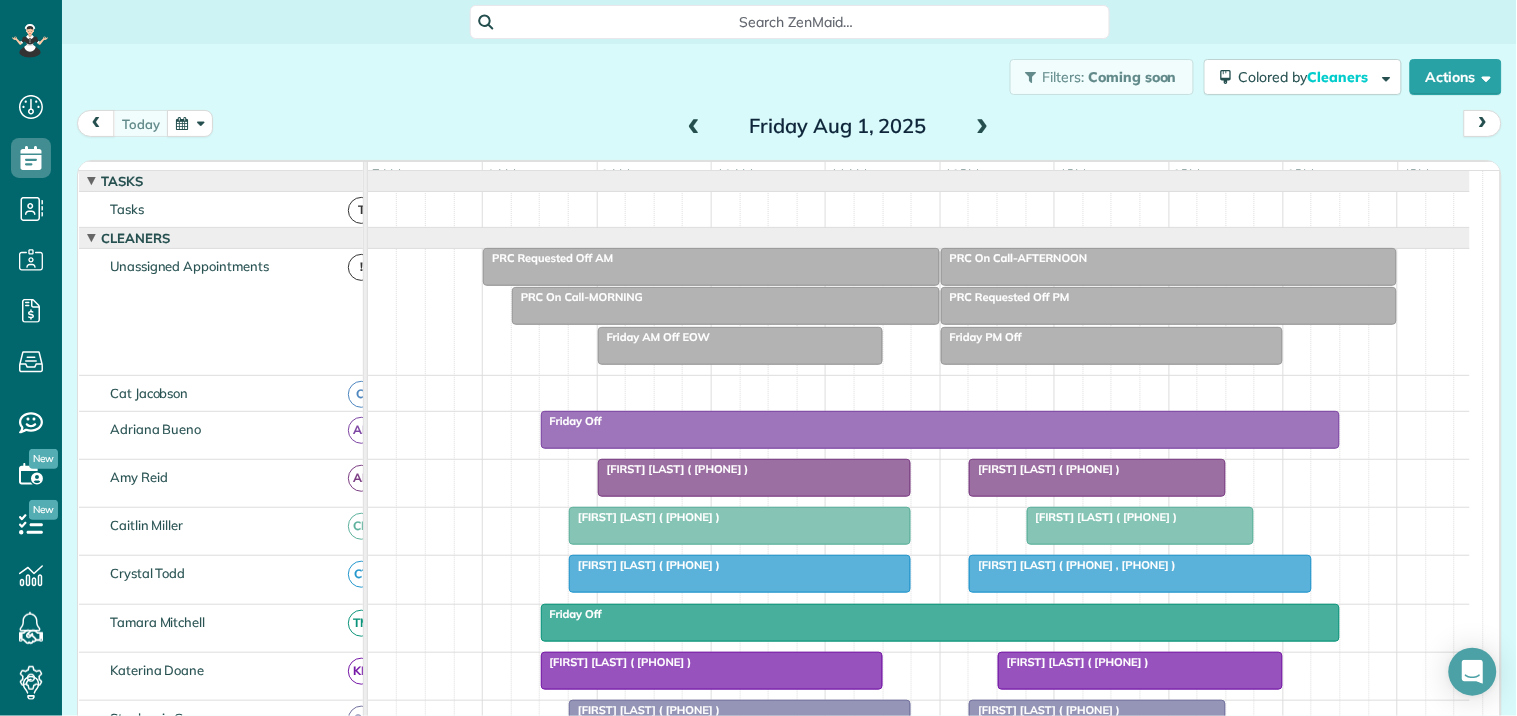 click on "Mike Beatty (+16785167688)" at bounding box center [1102, 517] 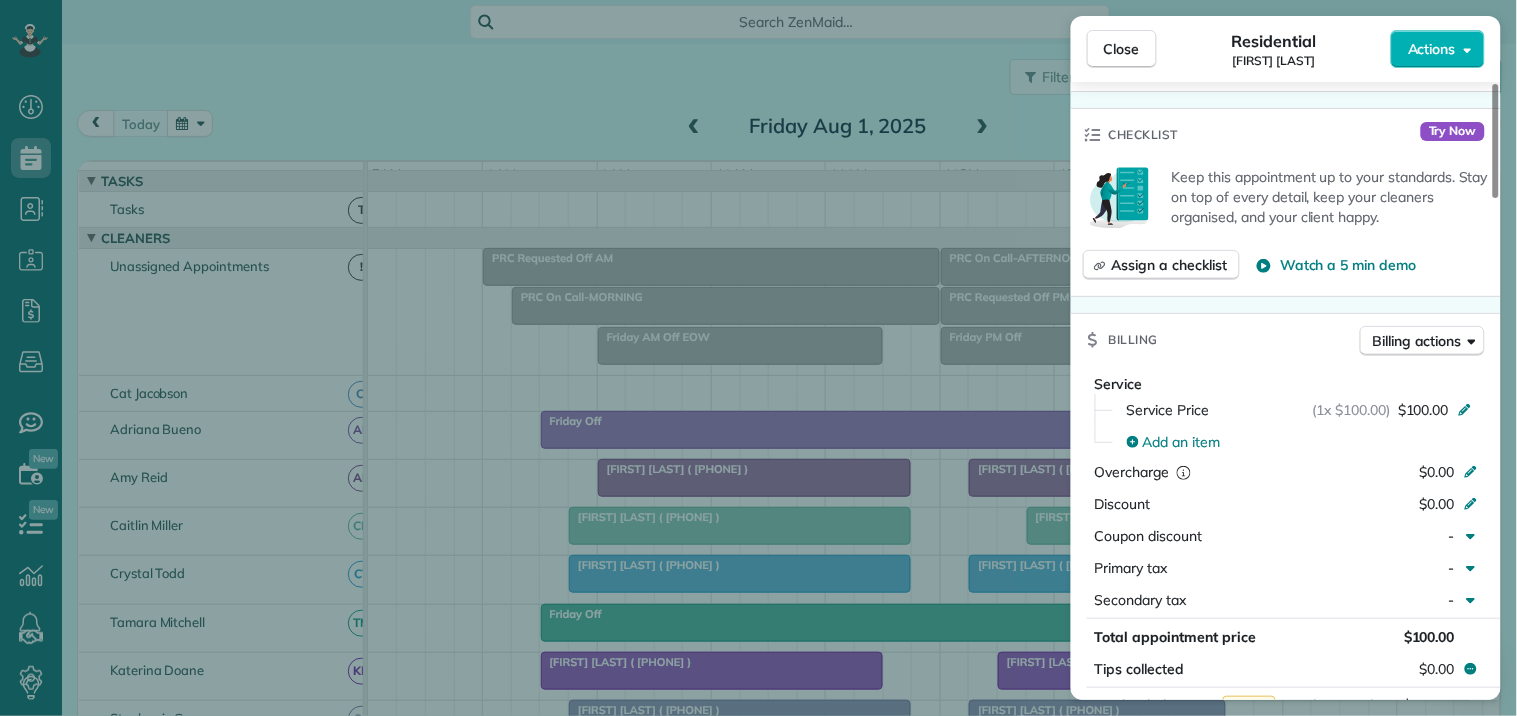 scroll, scrollTop: 111, scrollLeft: 0, axis: vertical 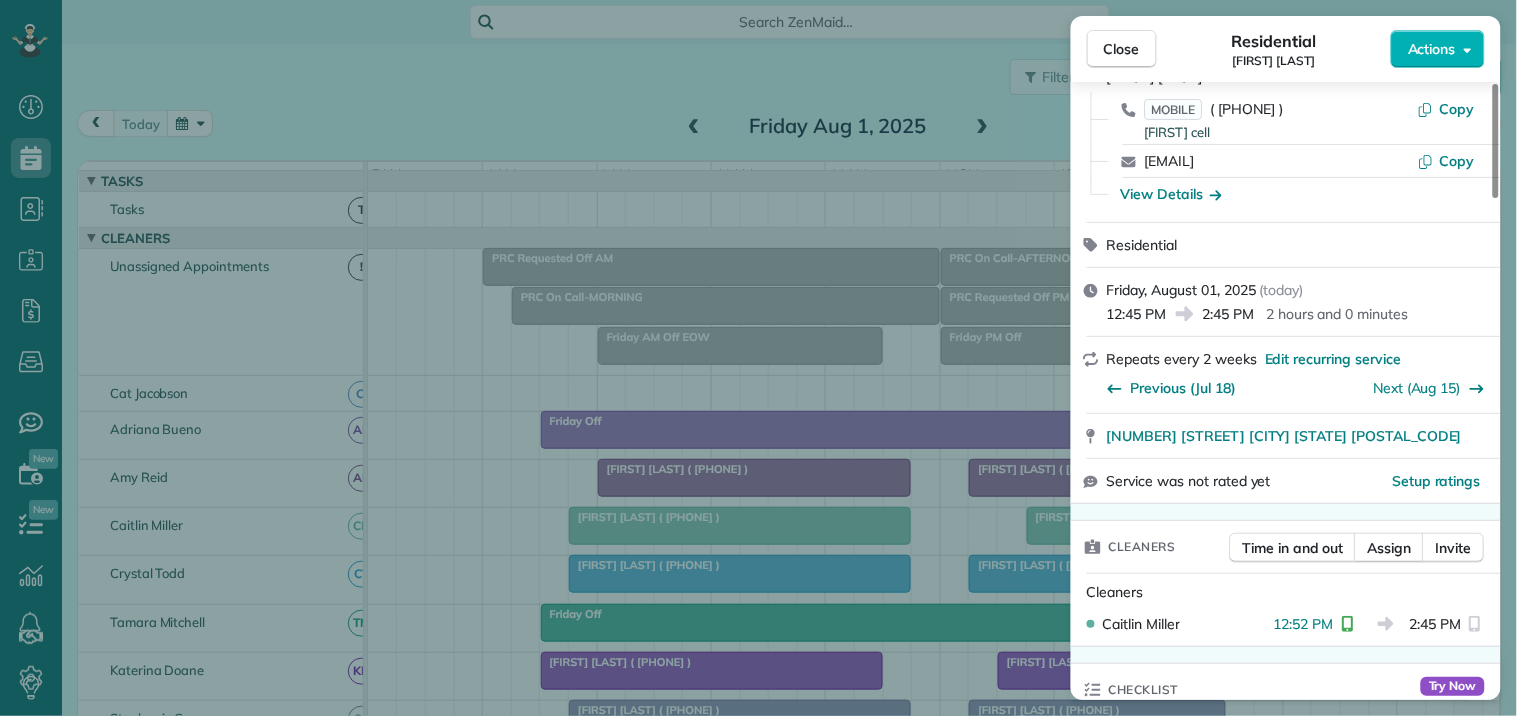 drag, startPoint x: 1137, startPoint y: 55, endPoint x: 1205, endPoint y: 45, distance: 68.73136 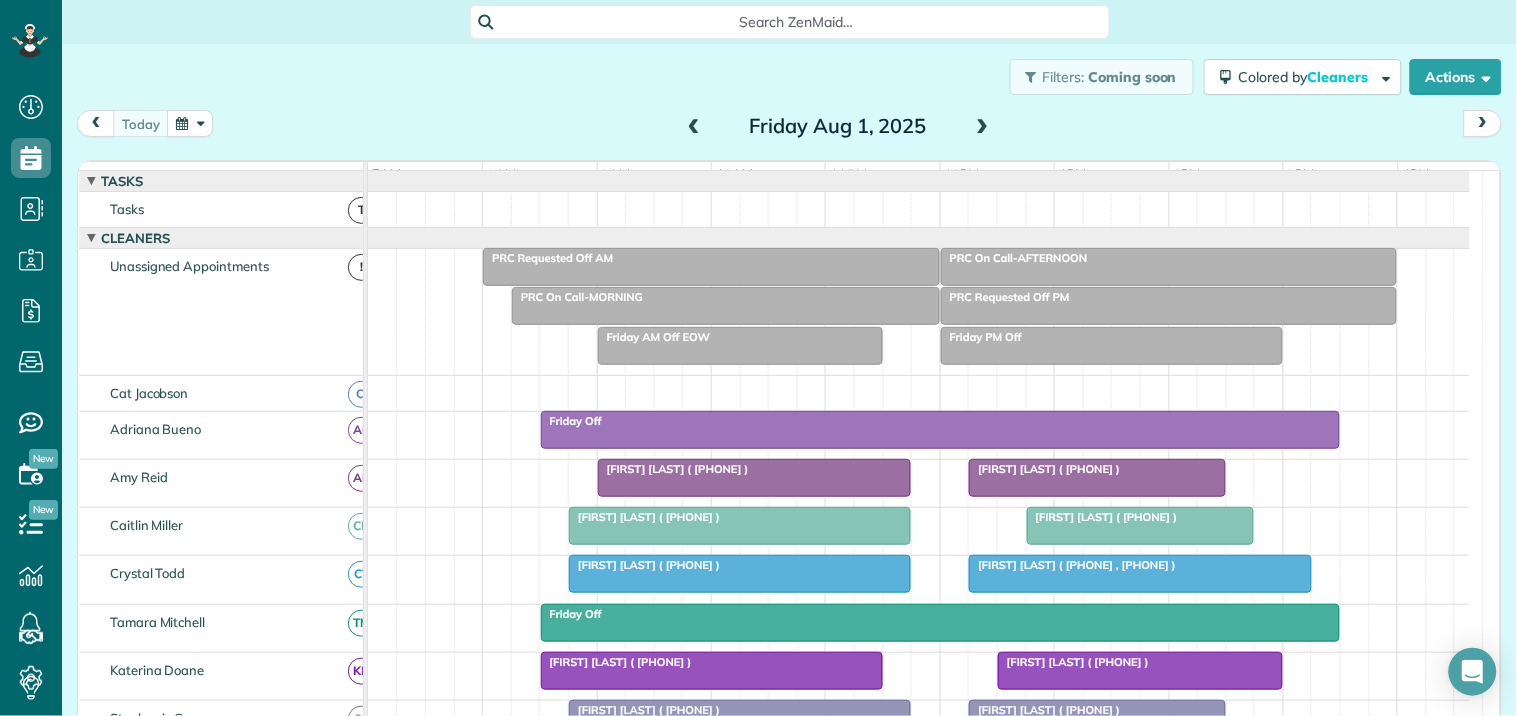 scroll, scrollTop: 163, scrollLeft: 0, axis: vertical 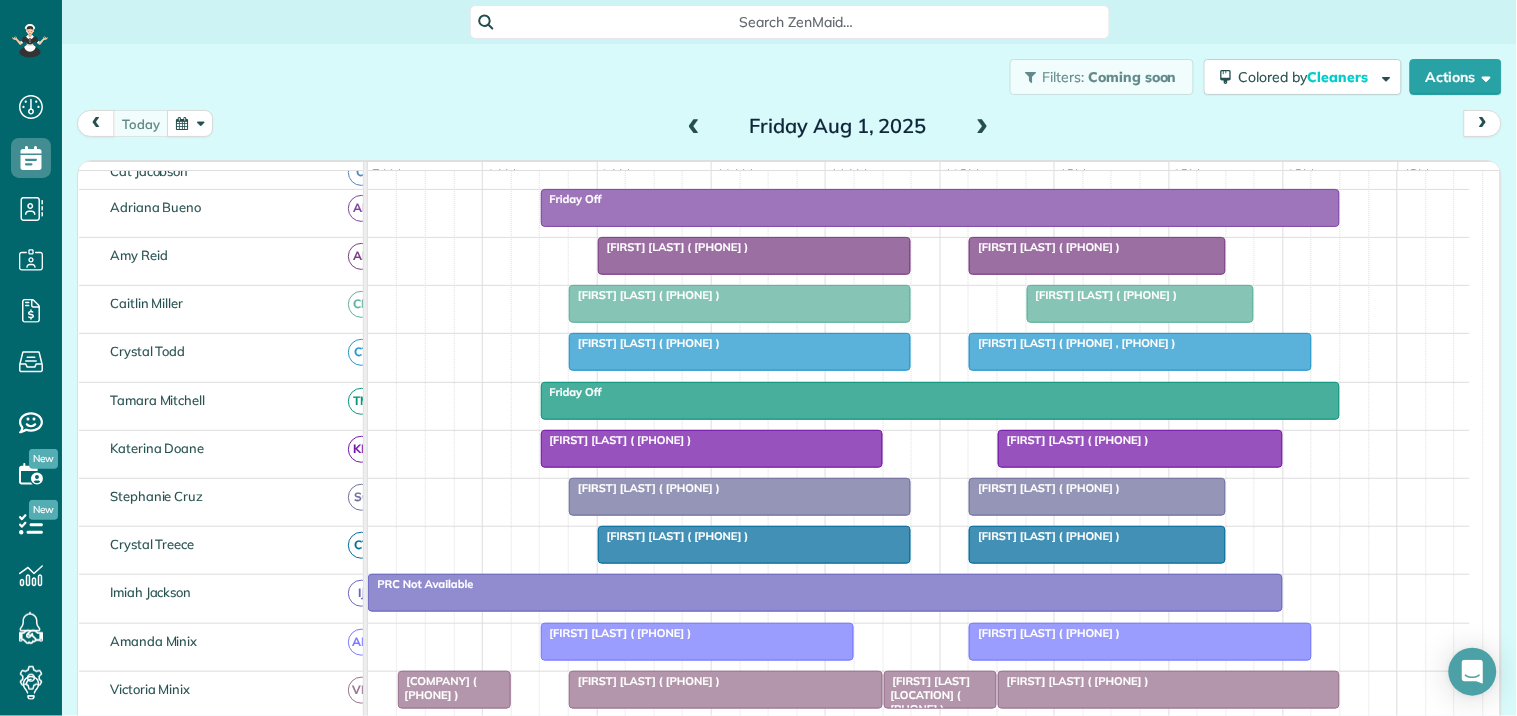 click on "Diana Cox (+14089107125, +16783310262)" at bounding box center [1140, 343] 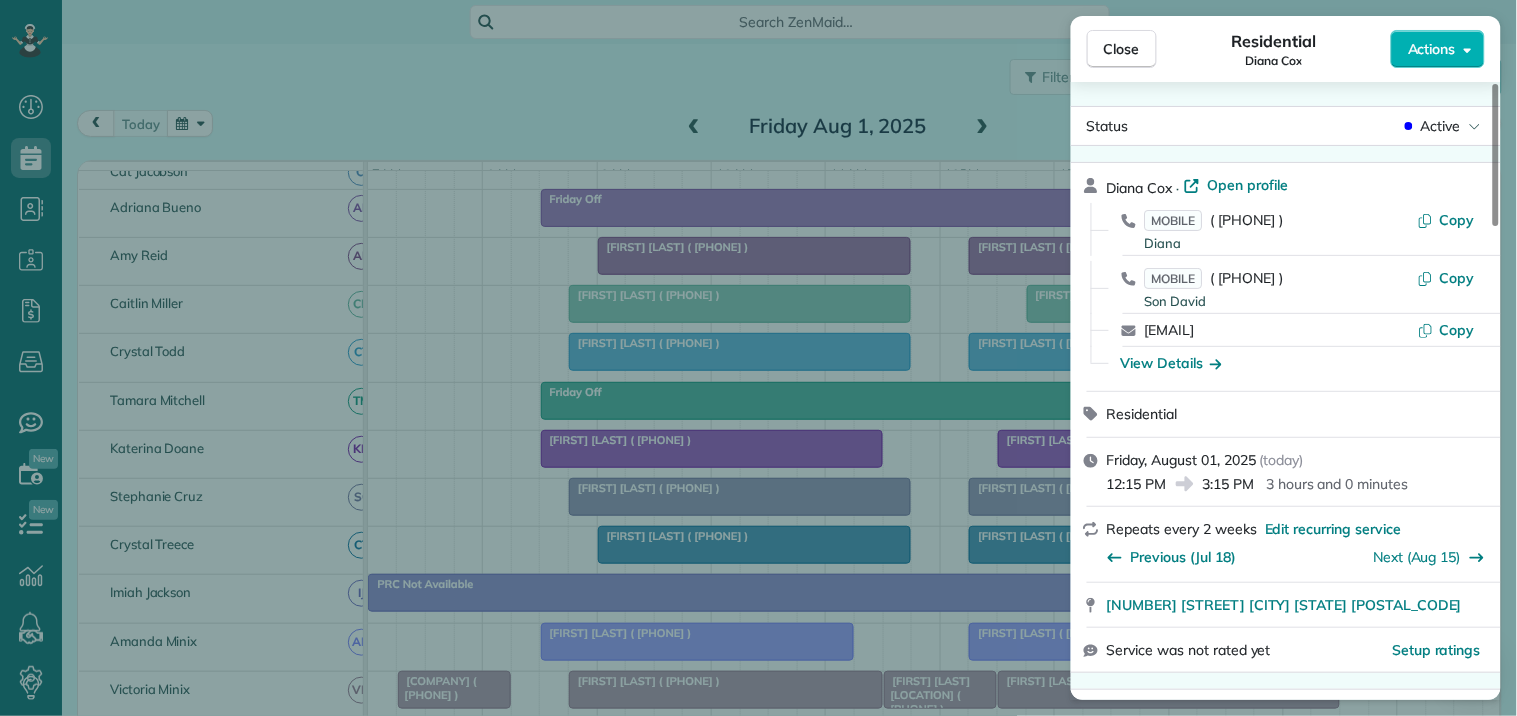 scroll, scrollTop: 444, scrollLeft: 0, axis: vertical 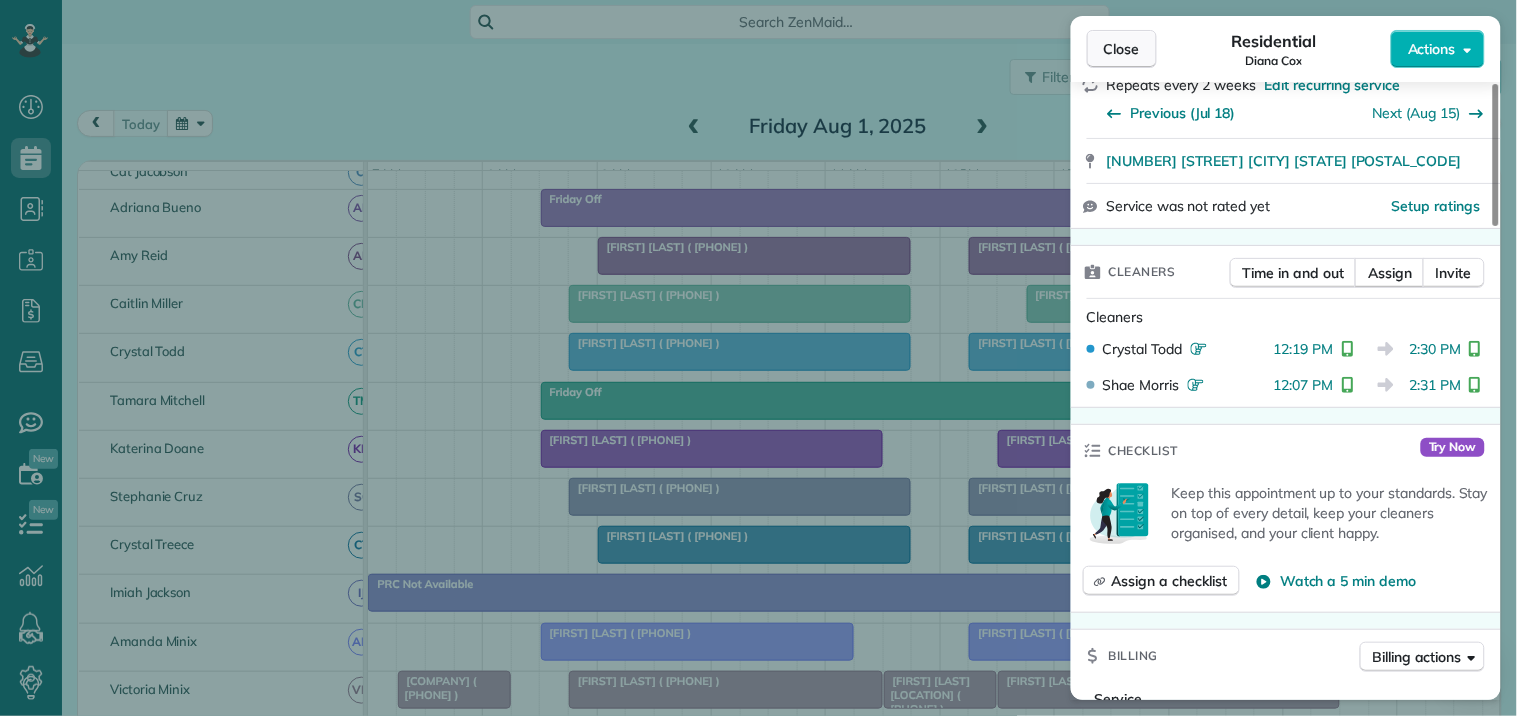 click on "Close" at bounding box center [1122, 49] 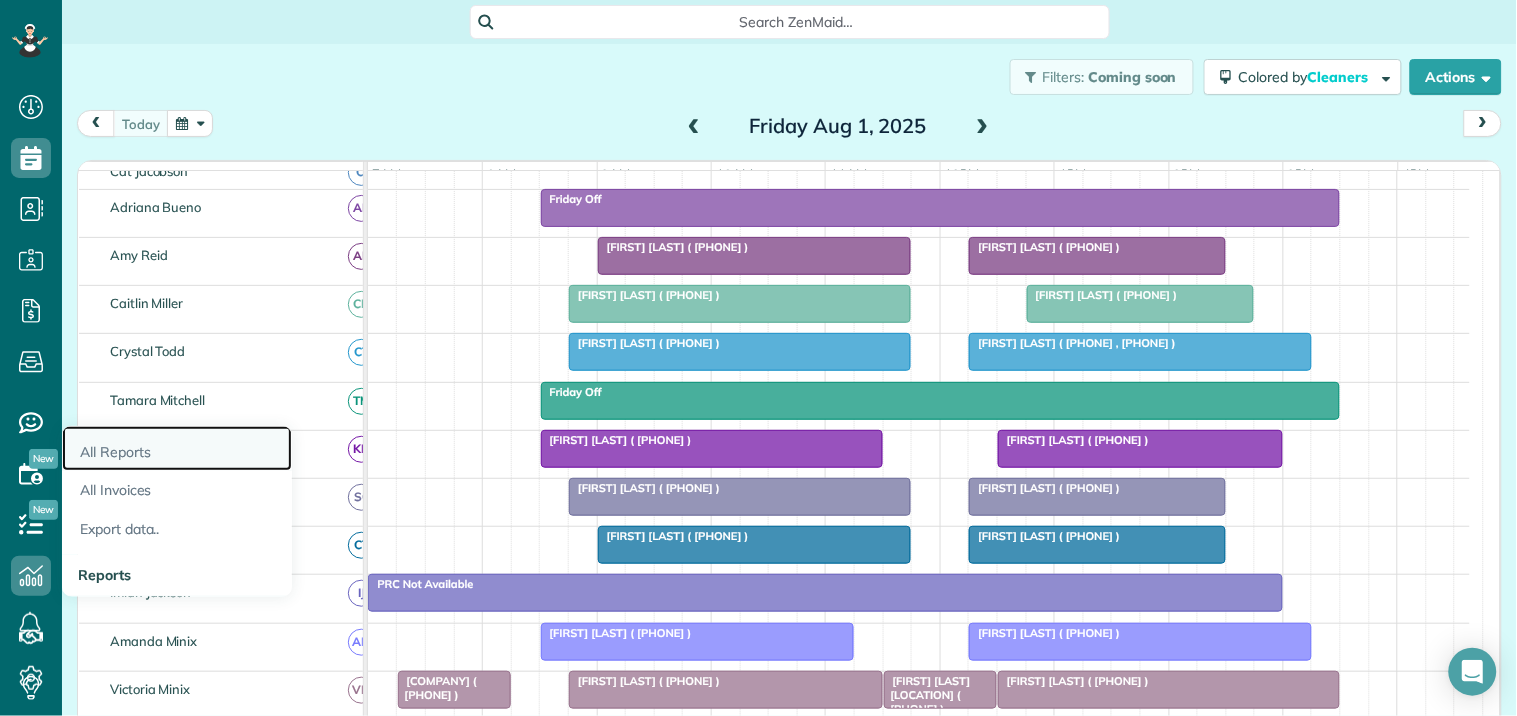 click on "All Reports" at bounding box center [177, 449] 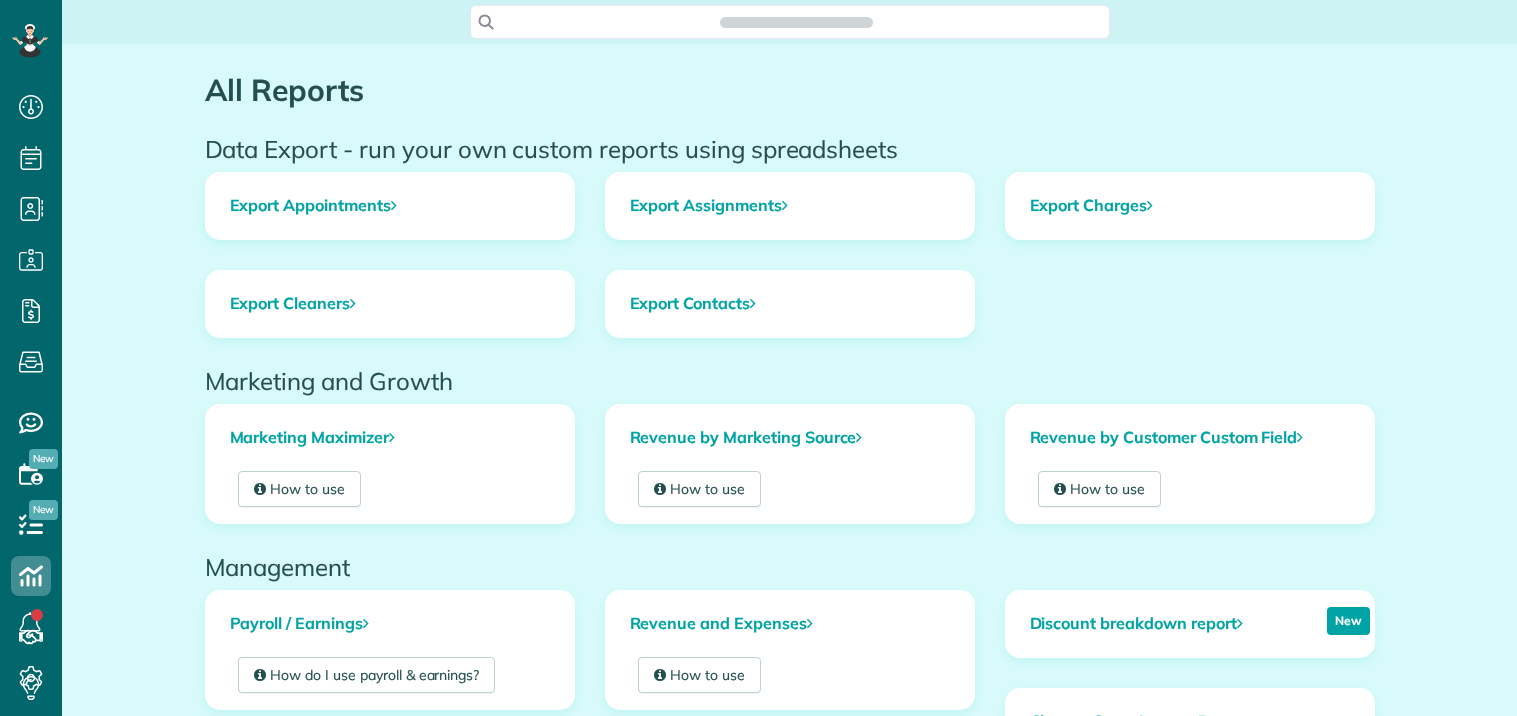 scroll, scrollTop: 0, scrollLeft: 0, axis: both 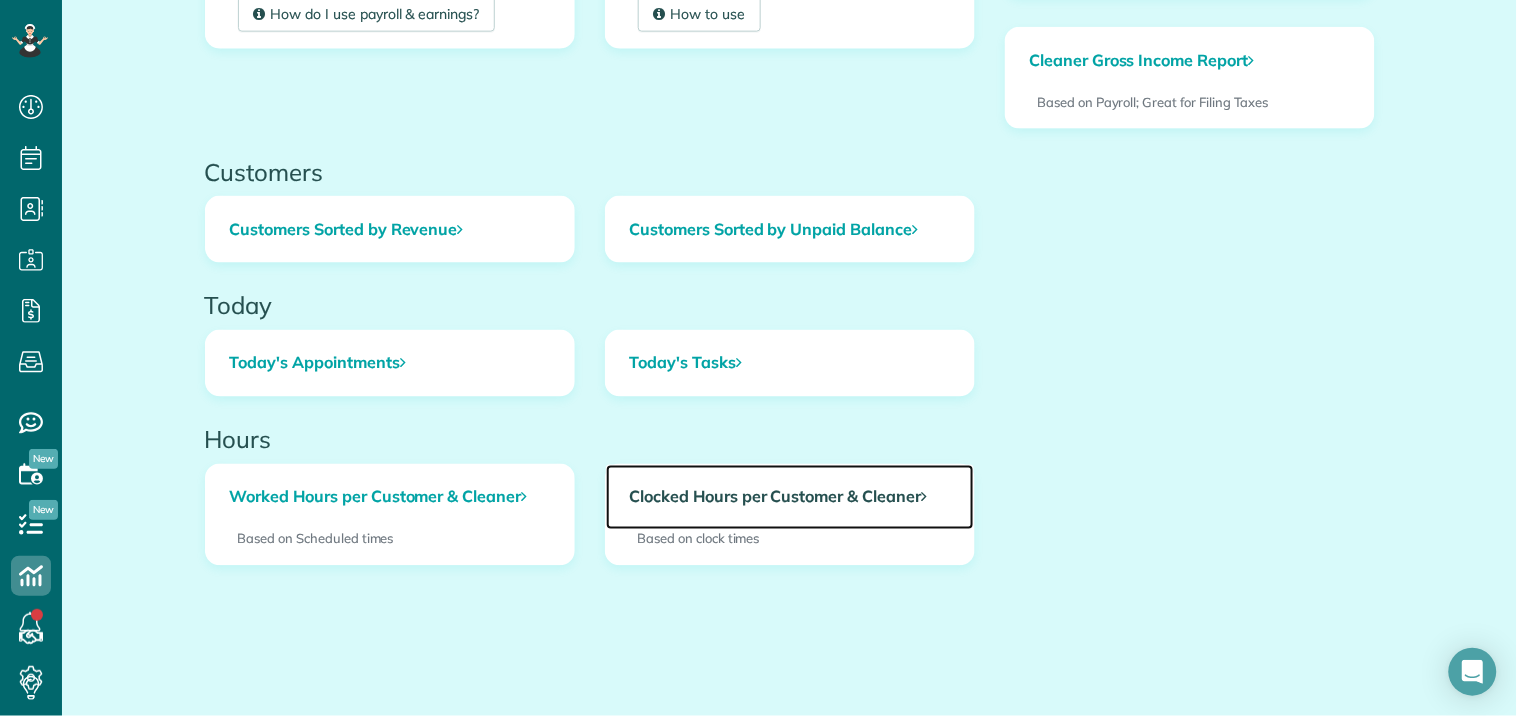 click on "Clocked Hours per Customer & Cleaner" at bounding box center (790, 498) 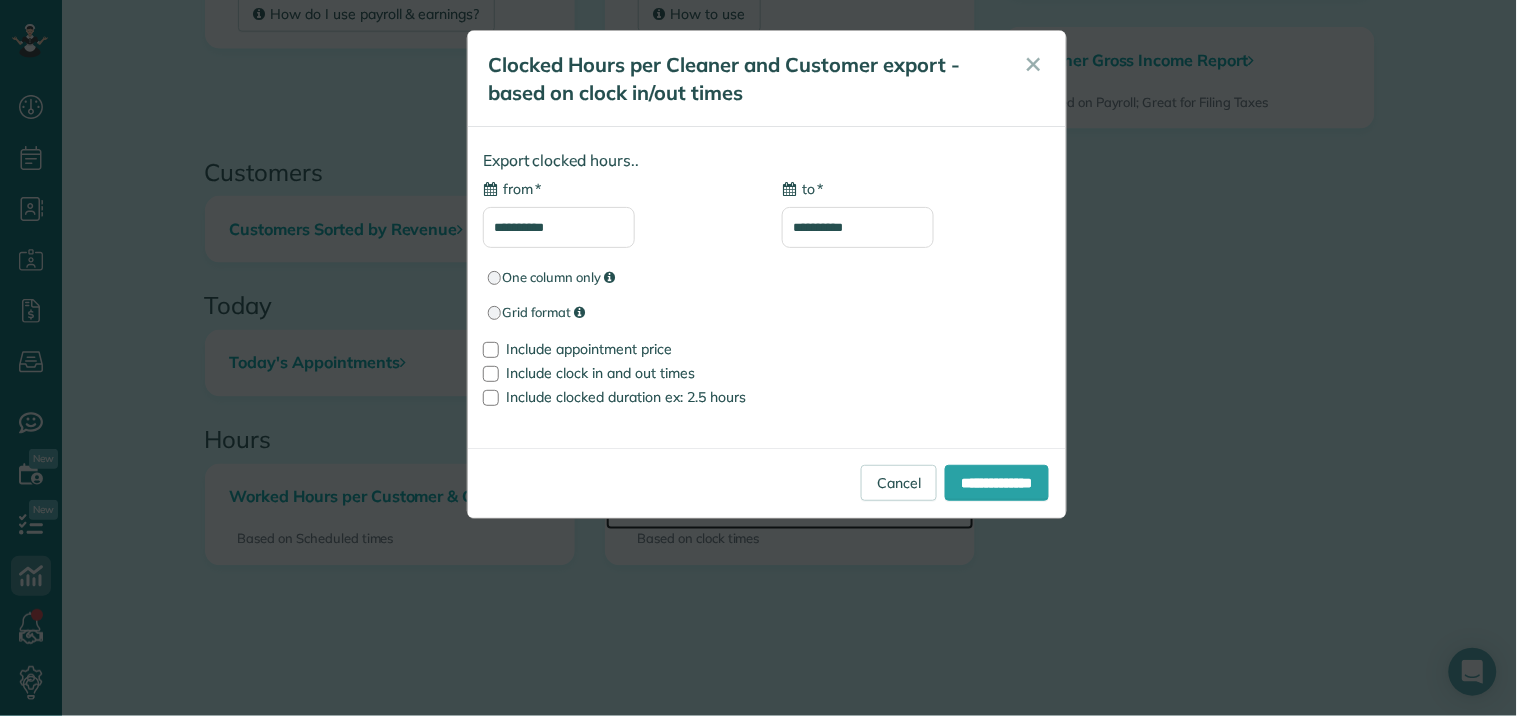type on "**********" 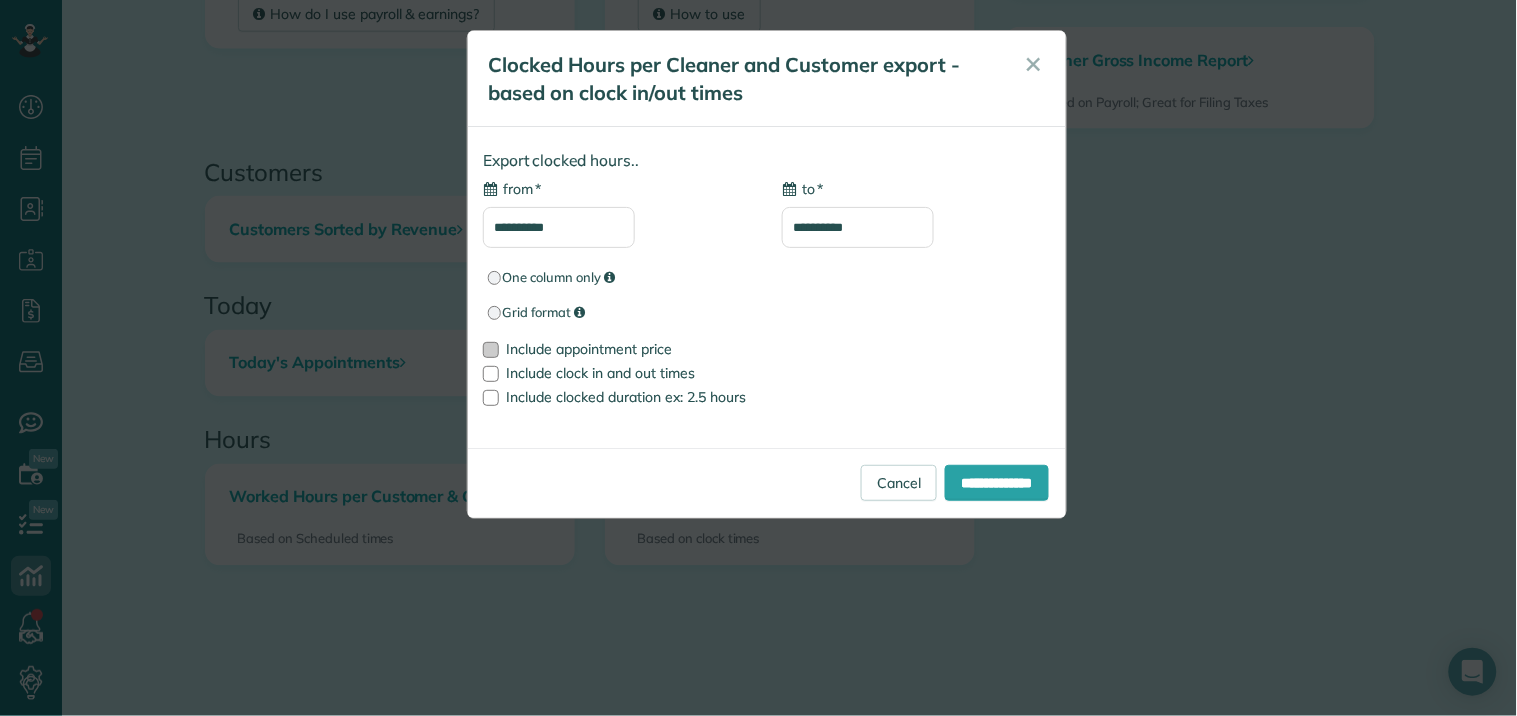 click at bounding box center (491, 350) 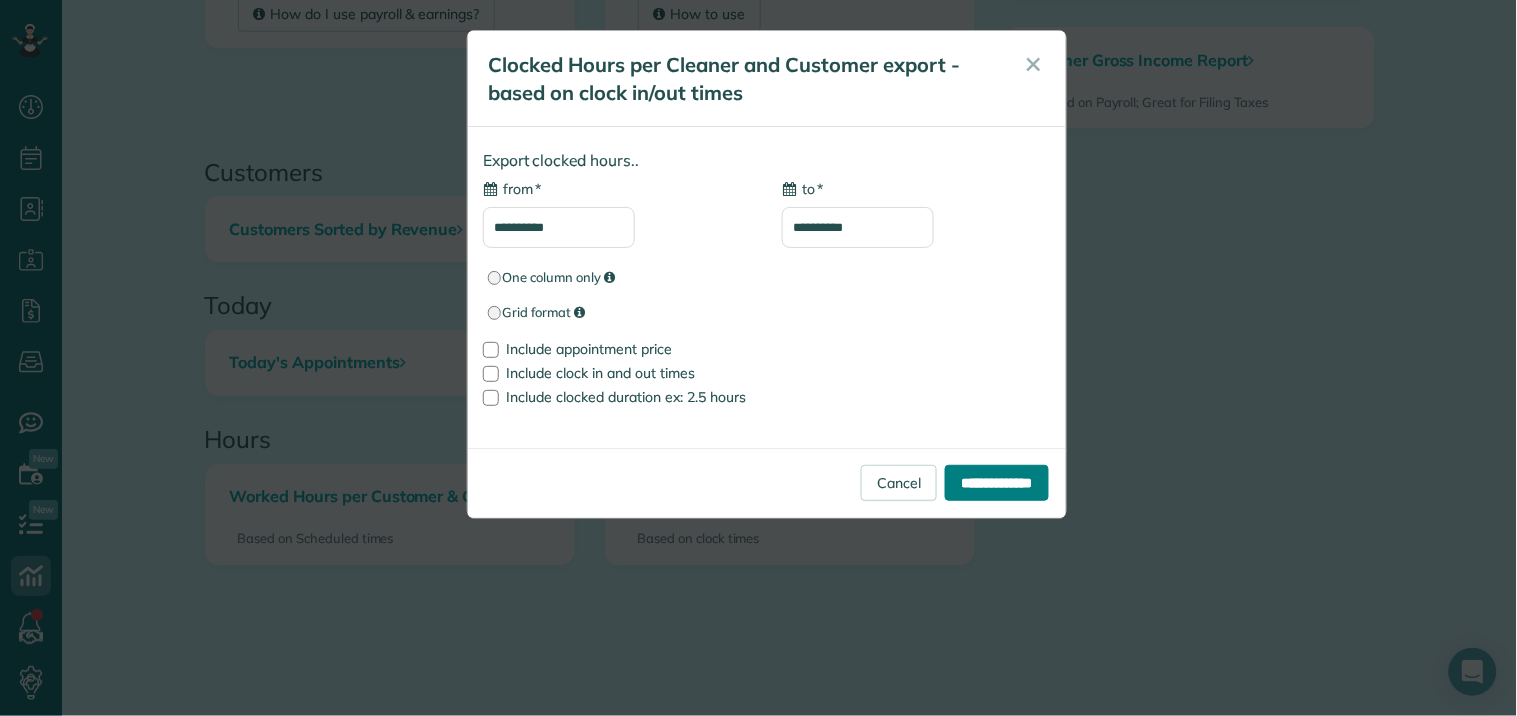 click on "**********" at bounding box center [997, 483] 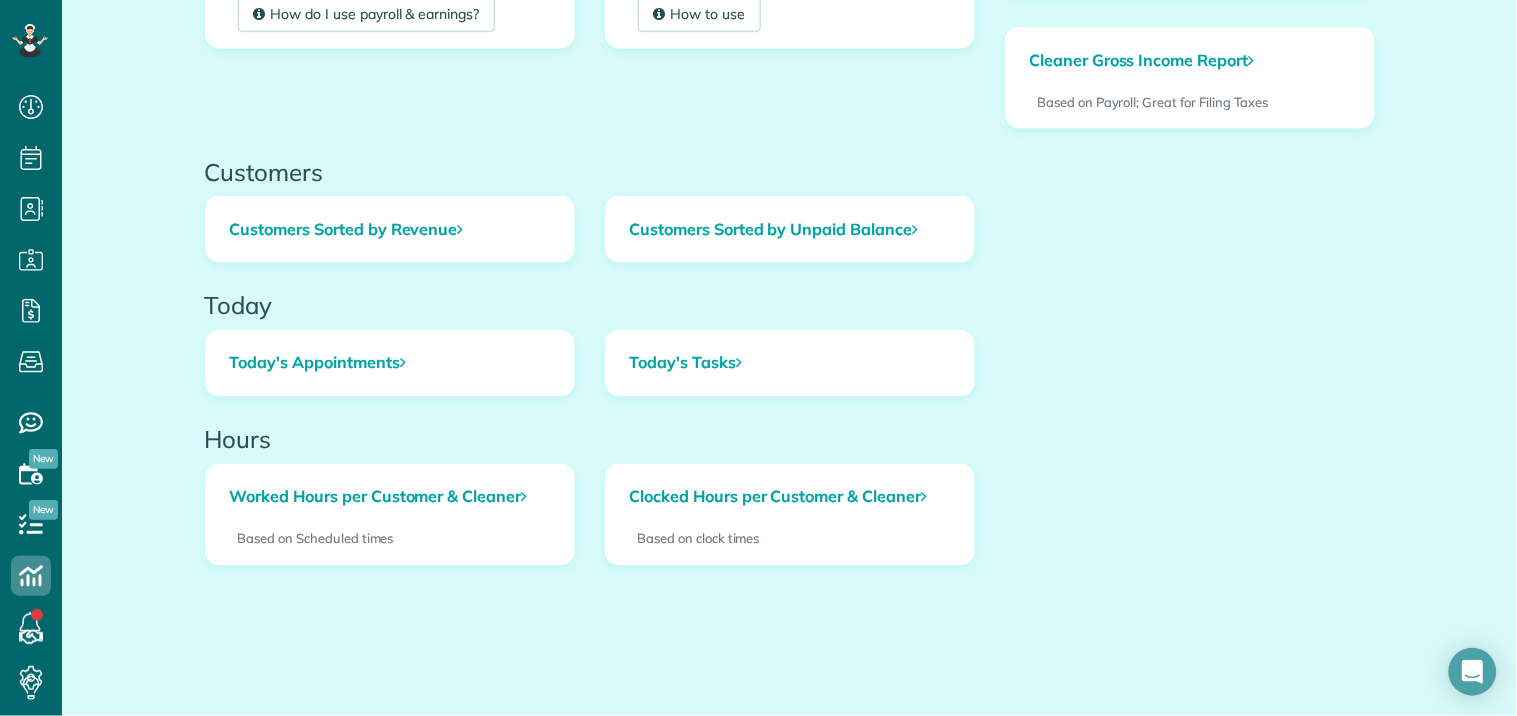 drag, startPoint x: 1198, startPoint y: 456, endPoint x: 1176, endPoint y: 460, distance: 22.36068 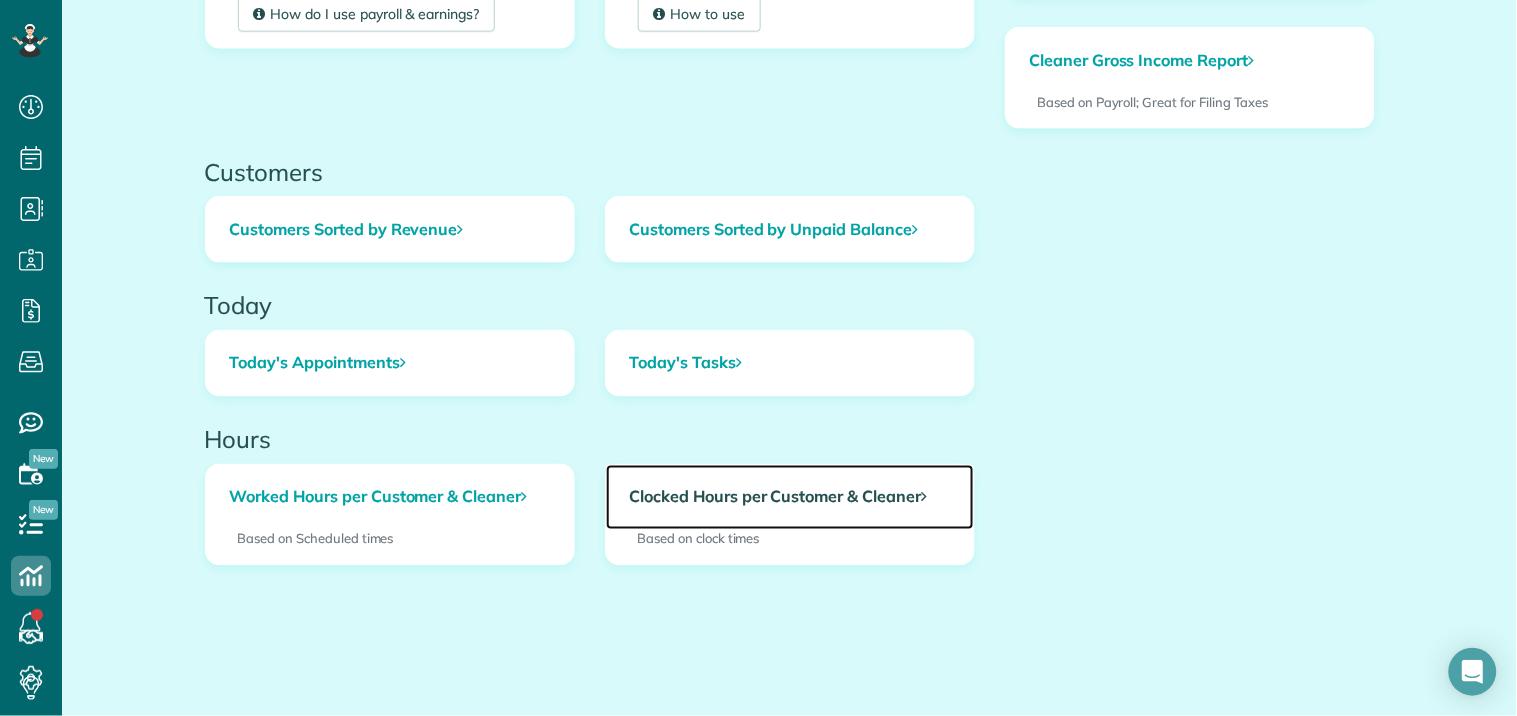 click on "Clocked Hours per Customer & Cleaner" at bounding box center [790, 498] 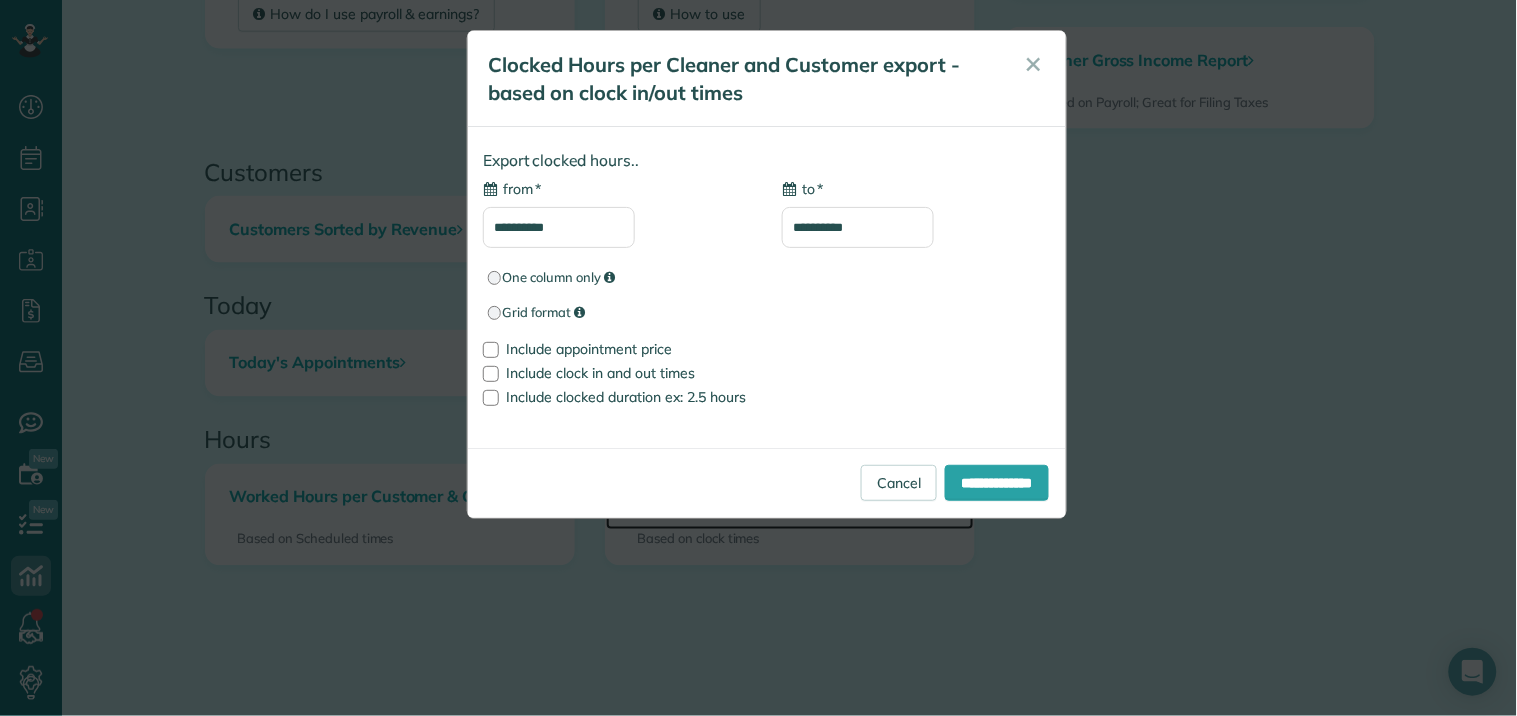 type on "**********" 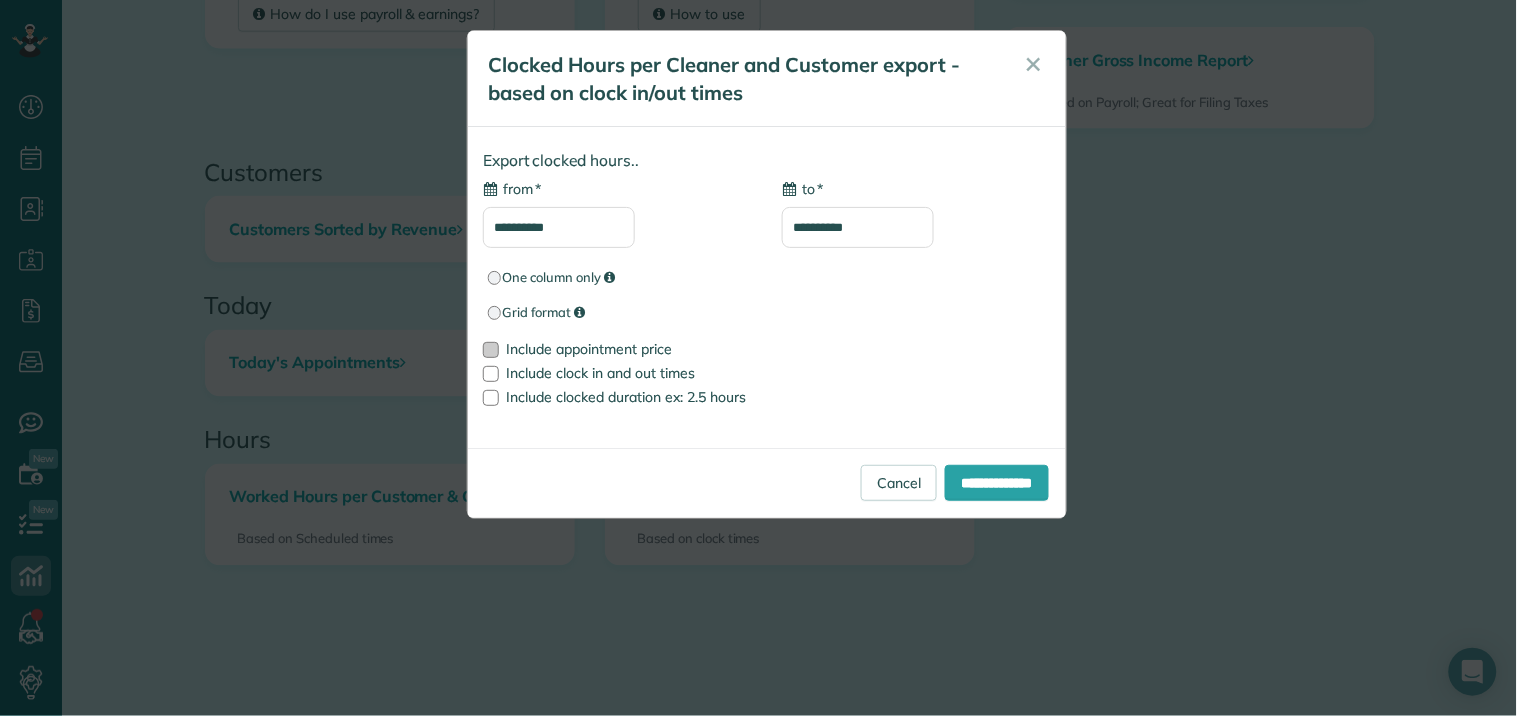 click at bounding box center (491, 350) 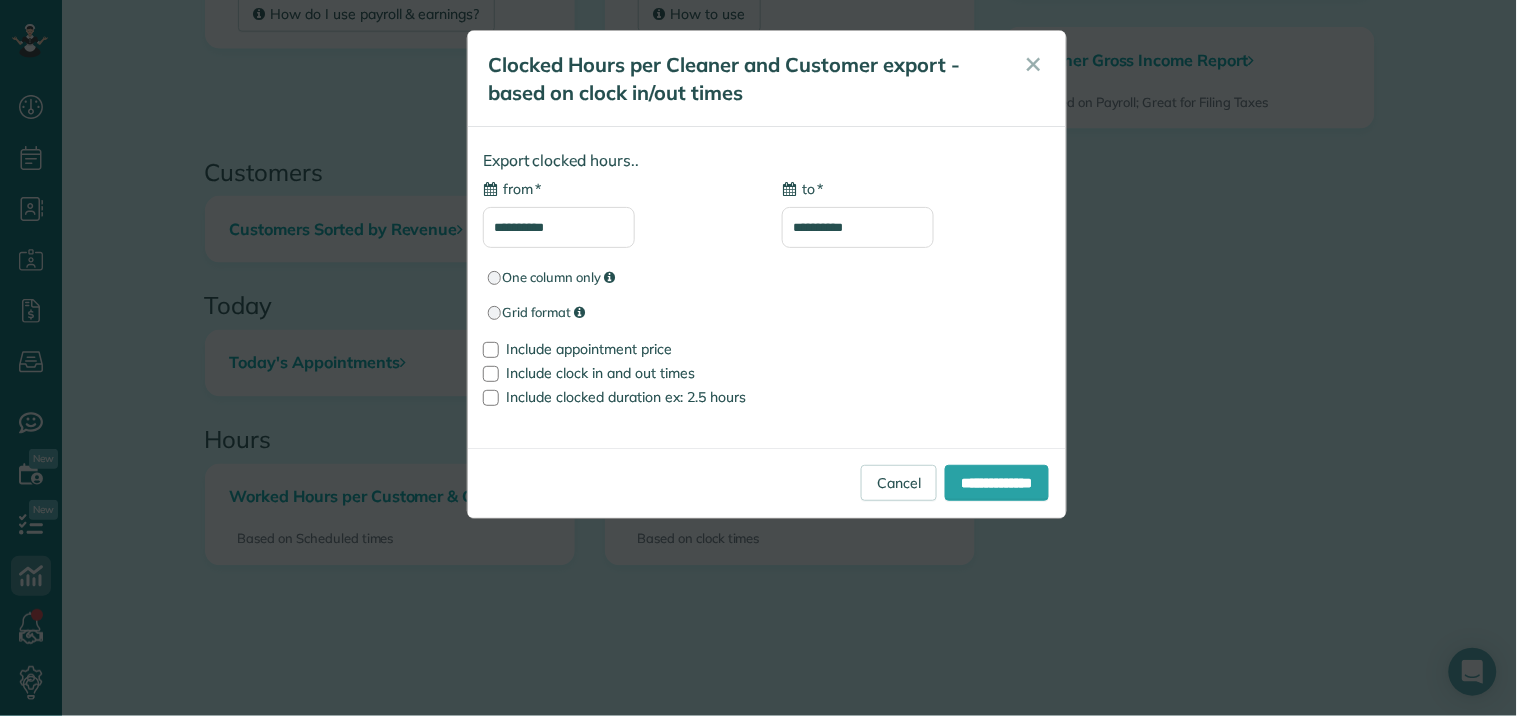 click on "**********" at bounding box center (559, 227) 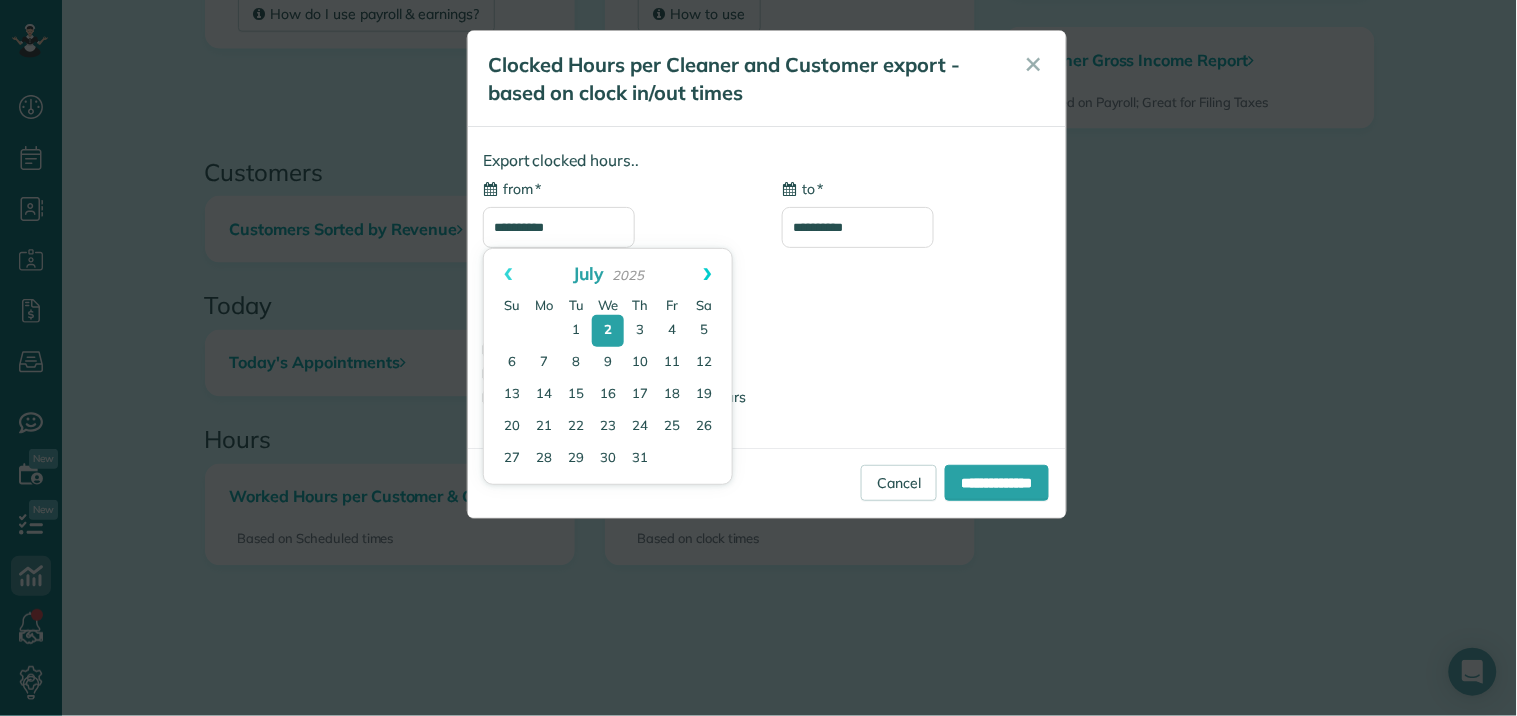 click on "Next" at bounding box center [708, 274] 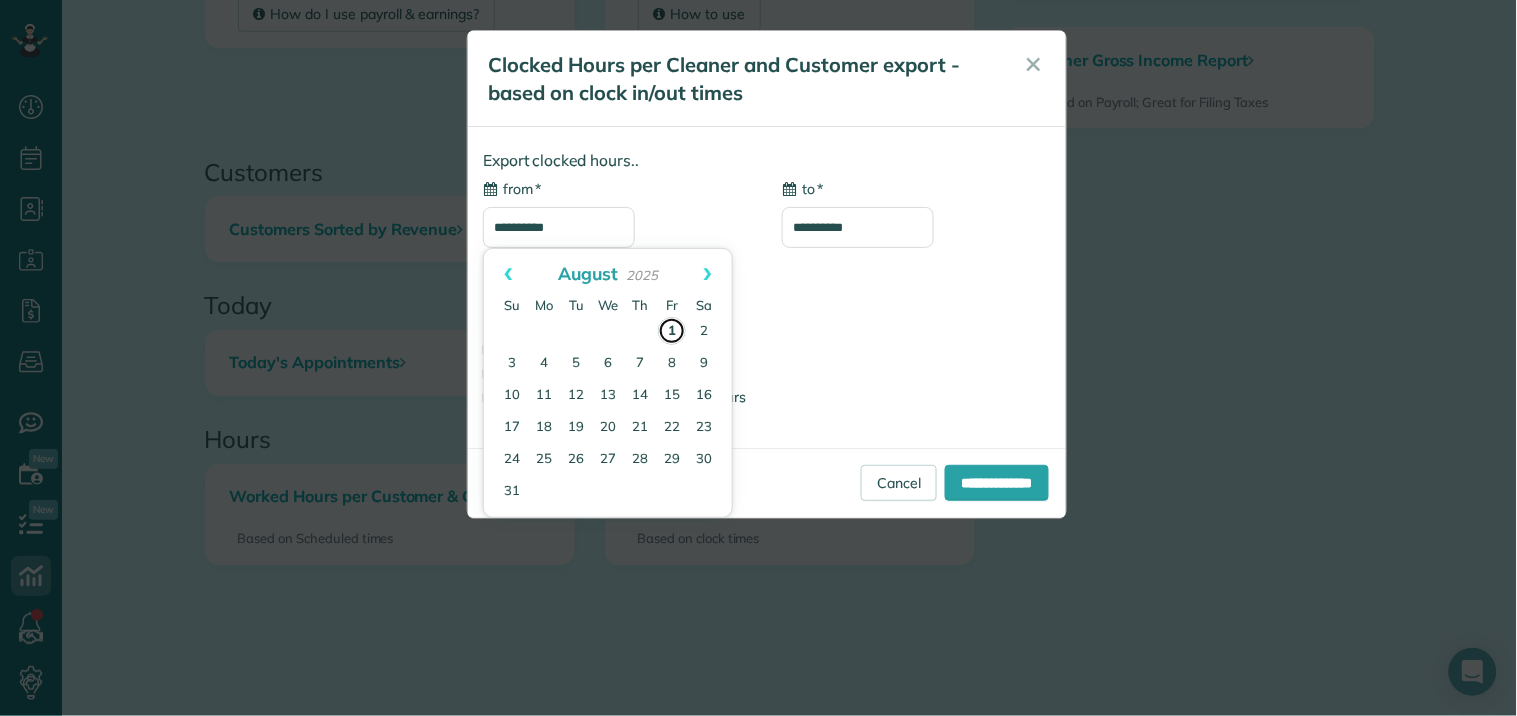 click on "1" at bounding box center (672, 331) 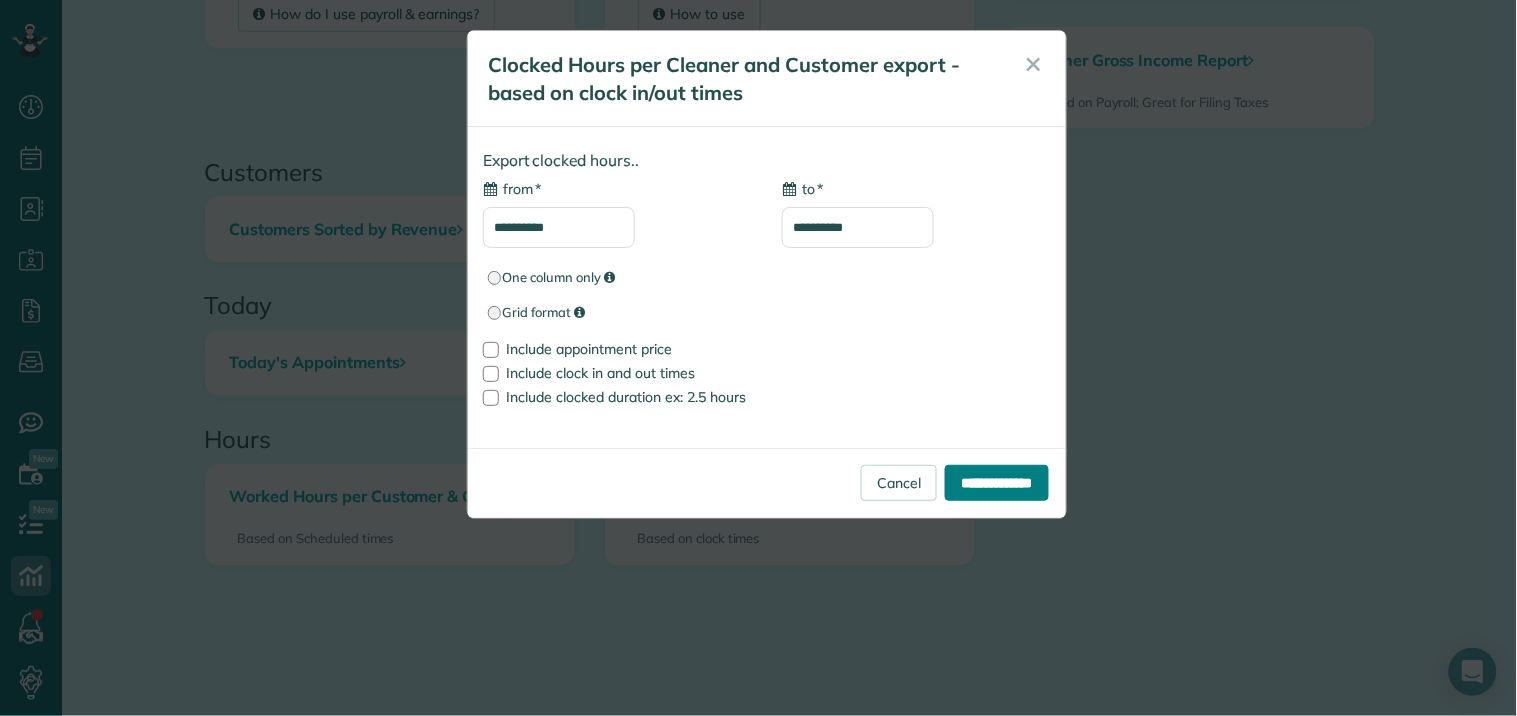 click on "**********" at bounding box center (997, 483) 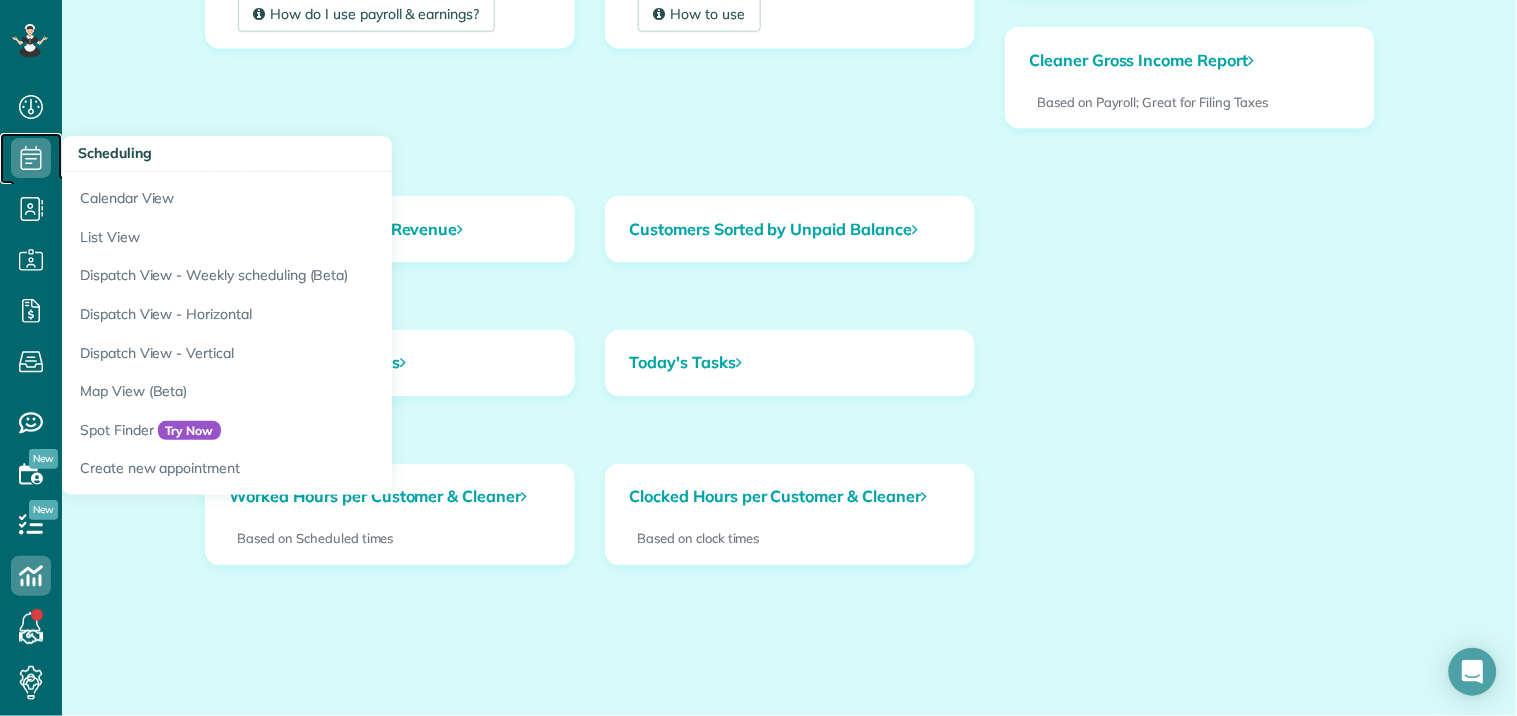 click 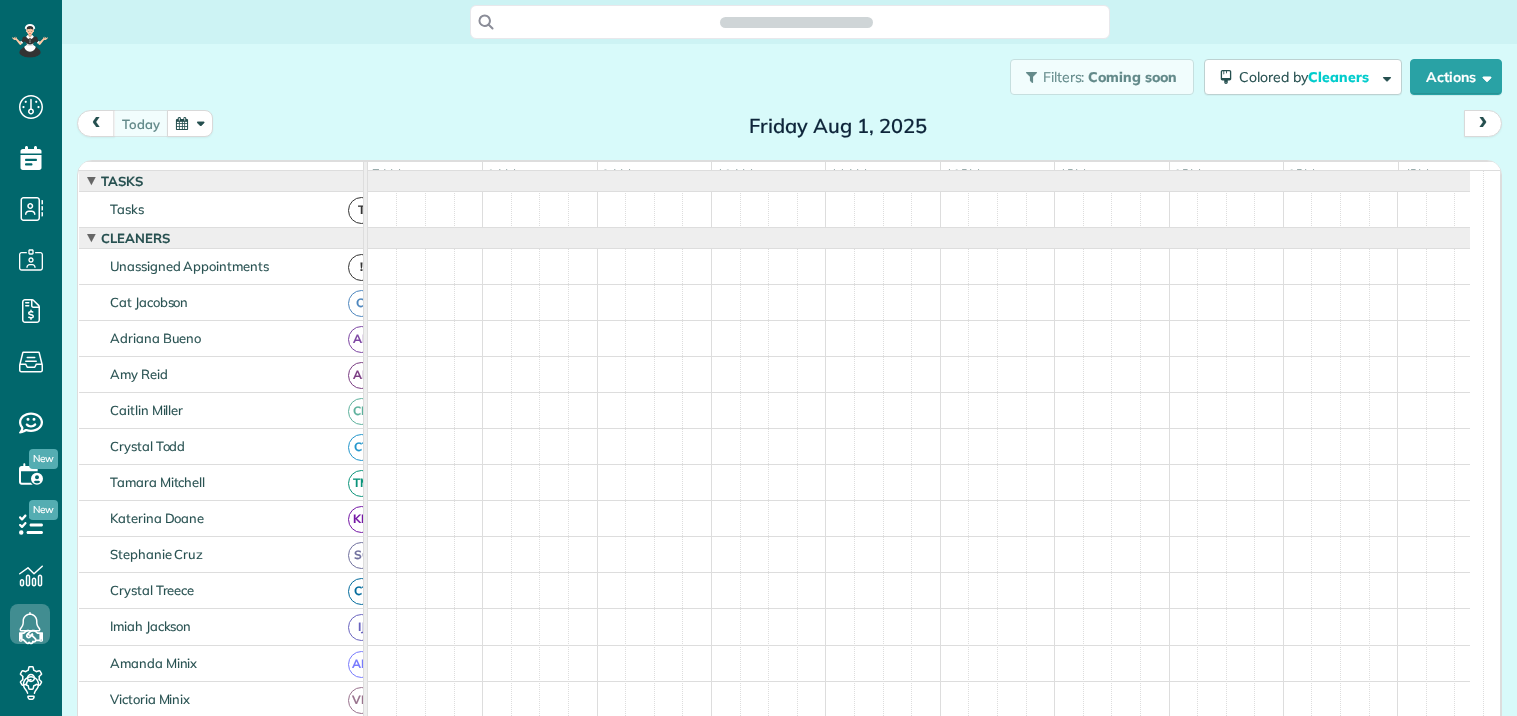 scroll, scrollTop: 0, scrollLeft: 0, axis: both 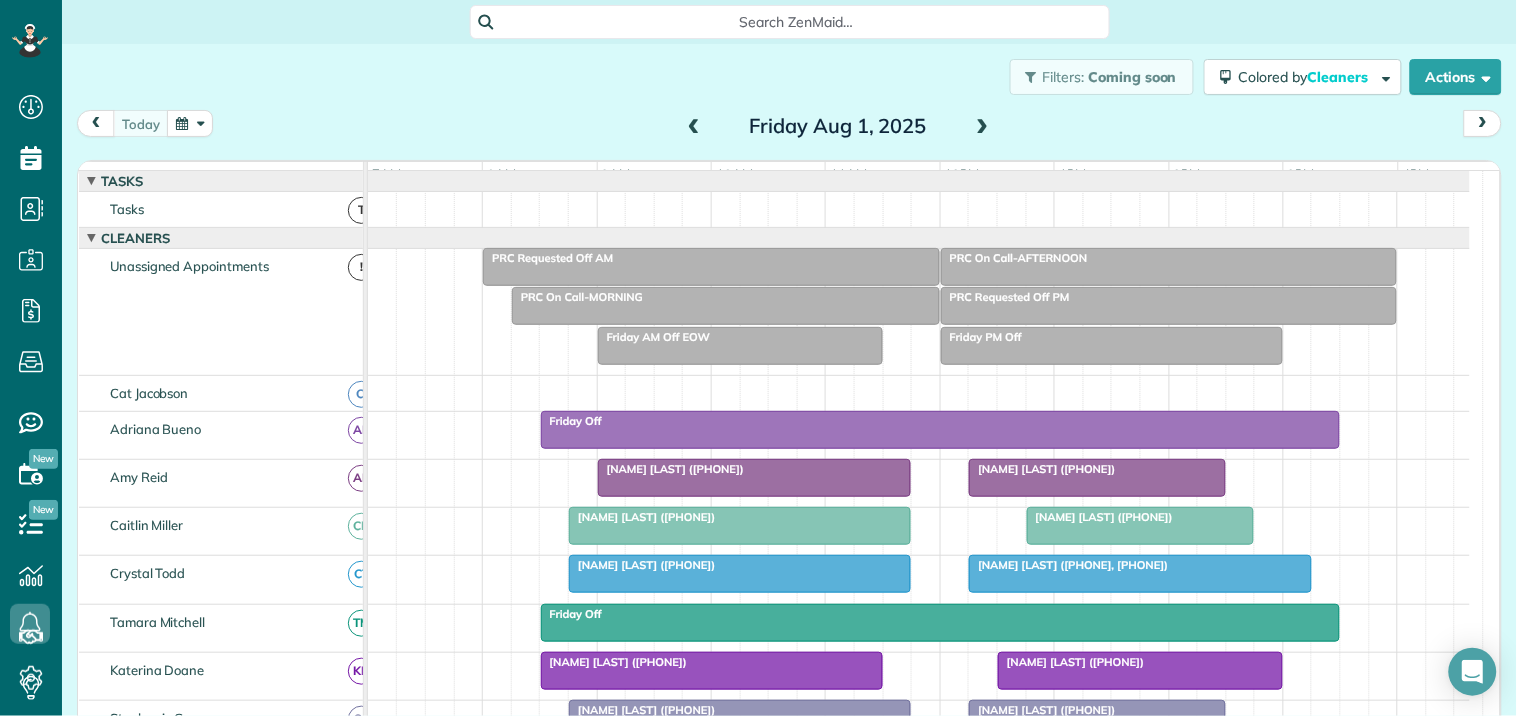 click 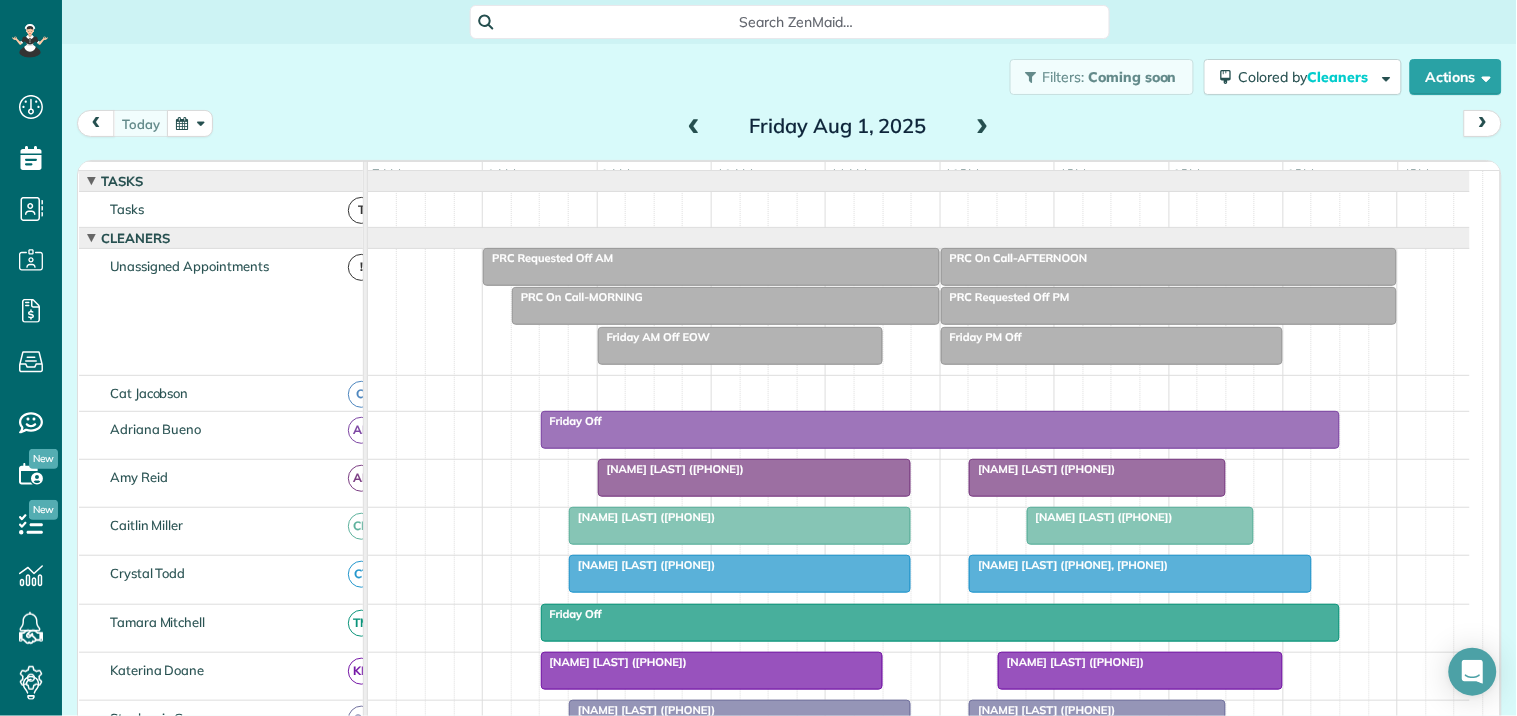 click 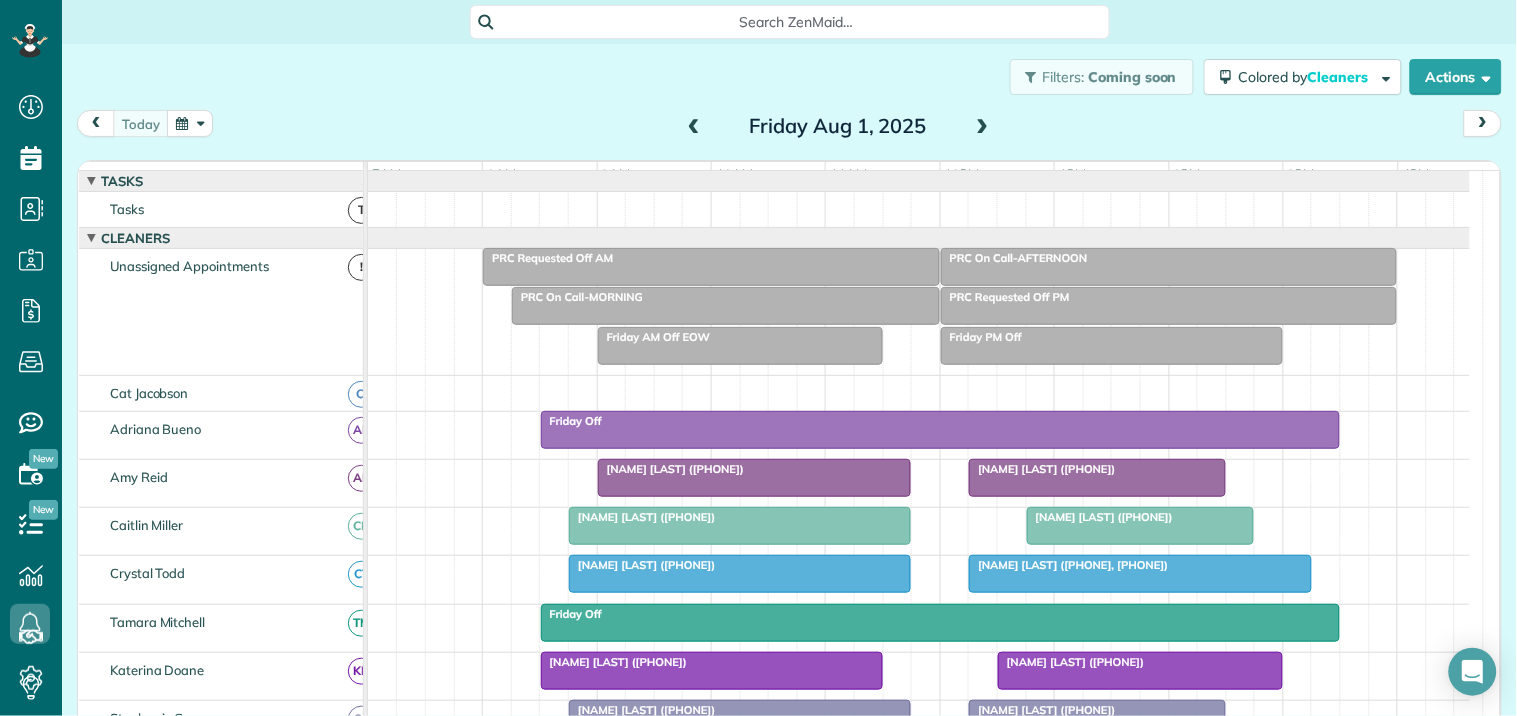click on "Filters:   Coming soon
Colored by  Cleaners
Color by Cleaner
Color by Team
Color by Status
Color by Recurrence
Color by Paid/Unpaid
Filters  Default
Schedule Changes
Actions
Create Appointment
Create Task
Clock In/Out
Send Work Orders
Print Route Sheets
Today's Emails/Texts
Export data.." at bounding box center (789, 77) 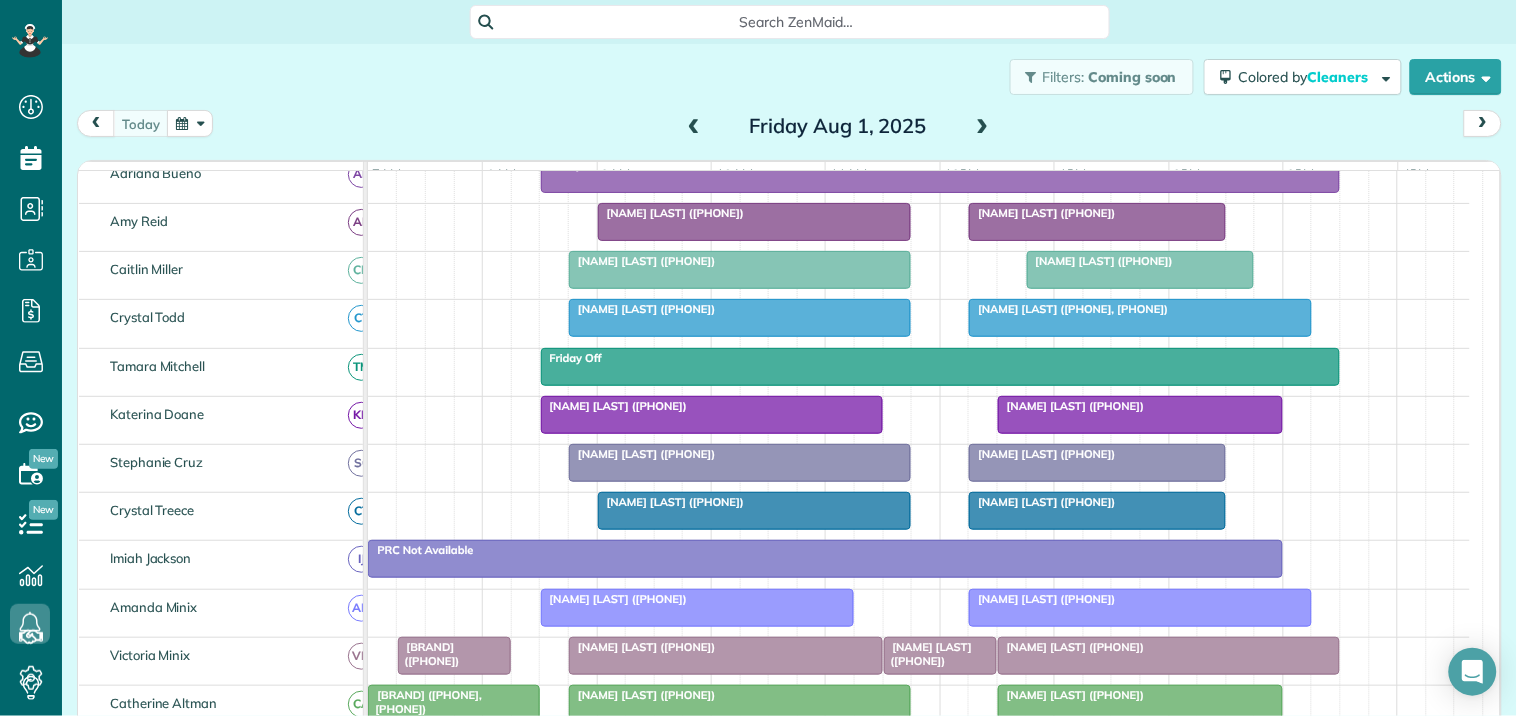 scroll, scrollTop: 444, scrollLeft: 0, axis: vertical 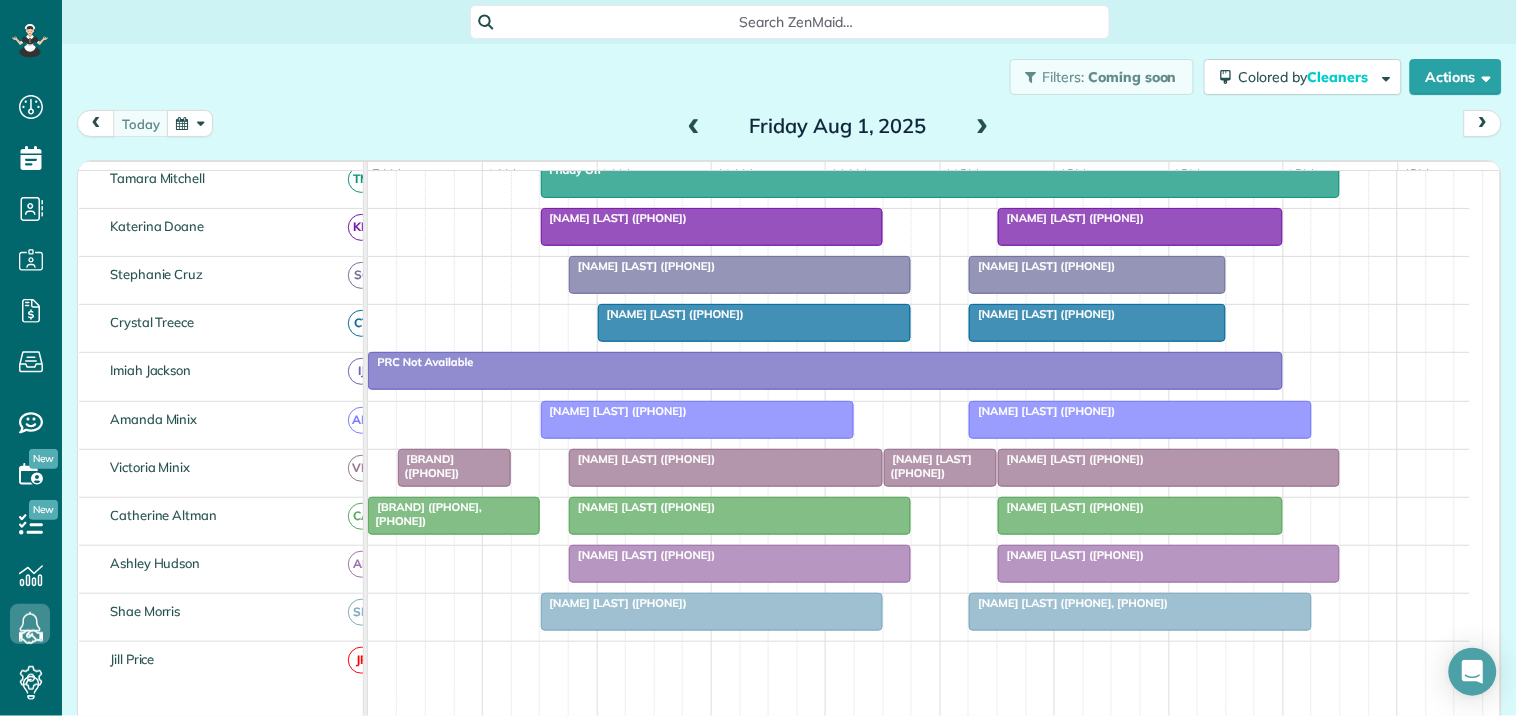click at bounding box center [698, 420] 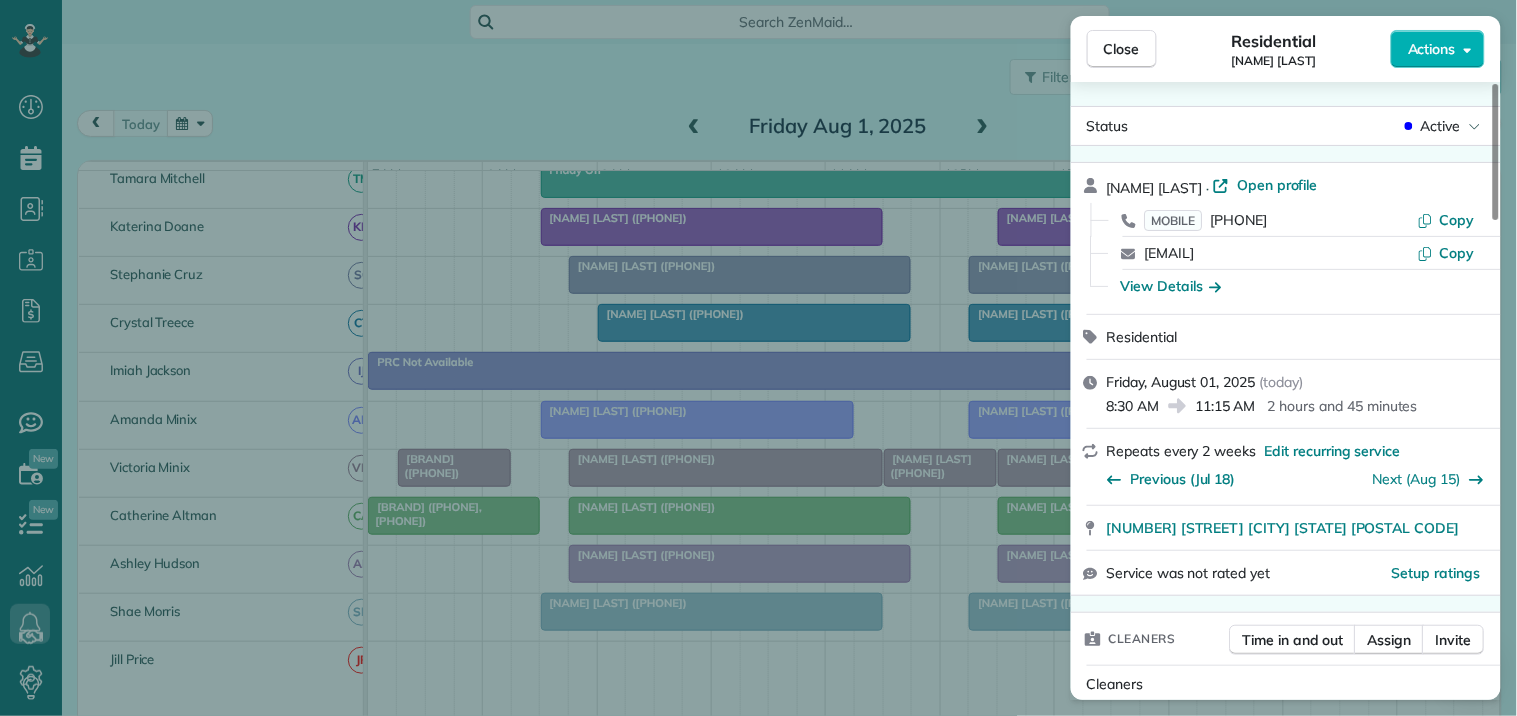 scroll, scrollTop: 222, scrollLeft: 0, axis: vertical 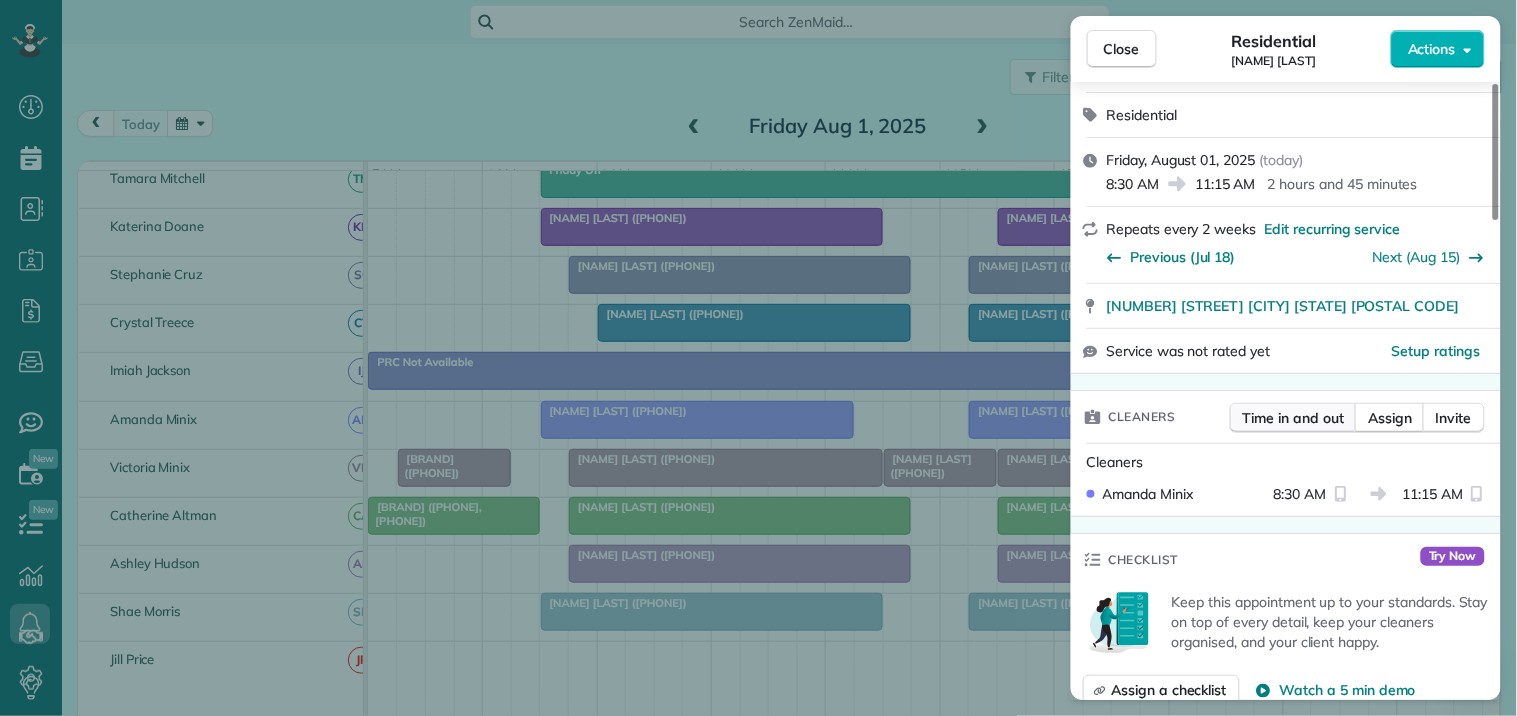 click on "Time in and out" at bounding box center [1293, 418] 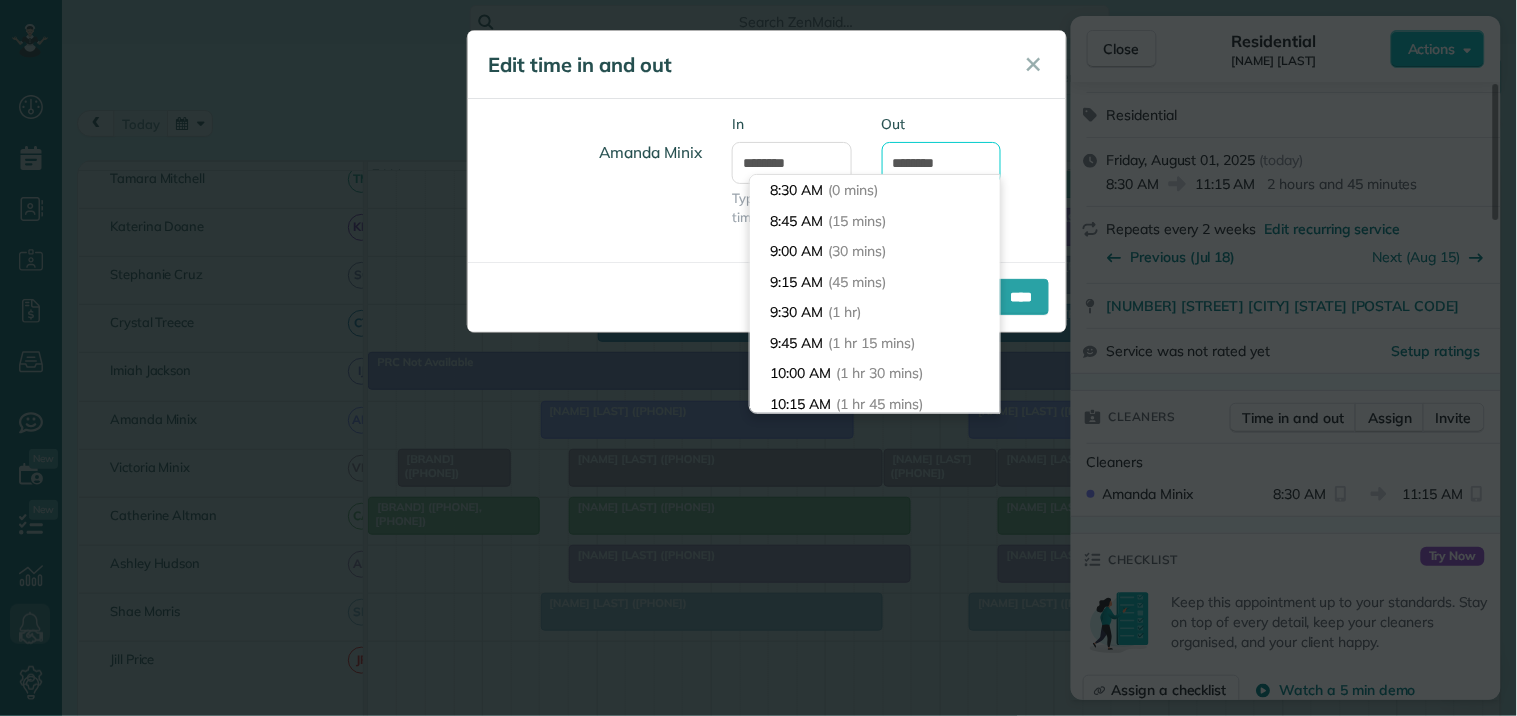 click on "********" at bounding box center [942, 163] 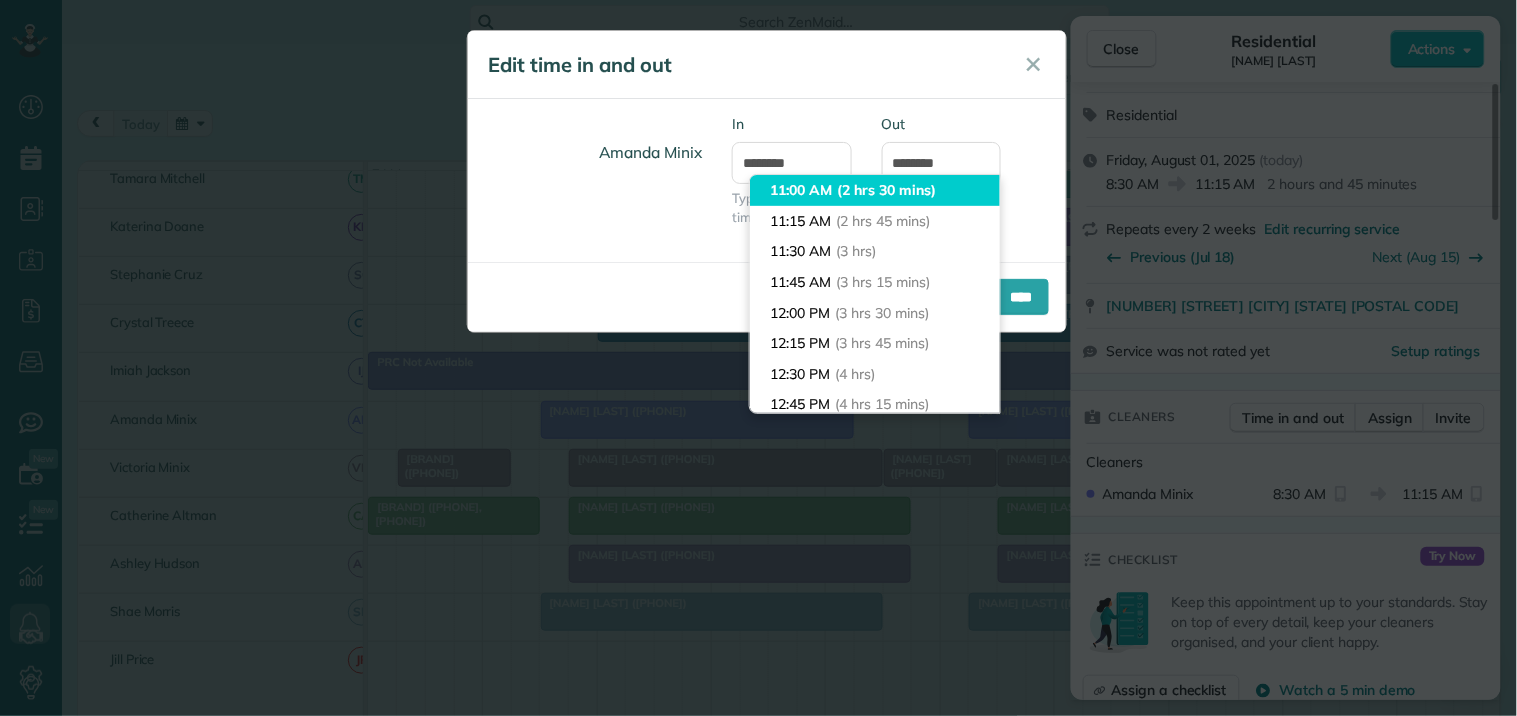 type on "********" 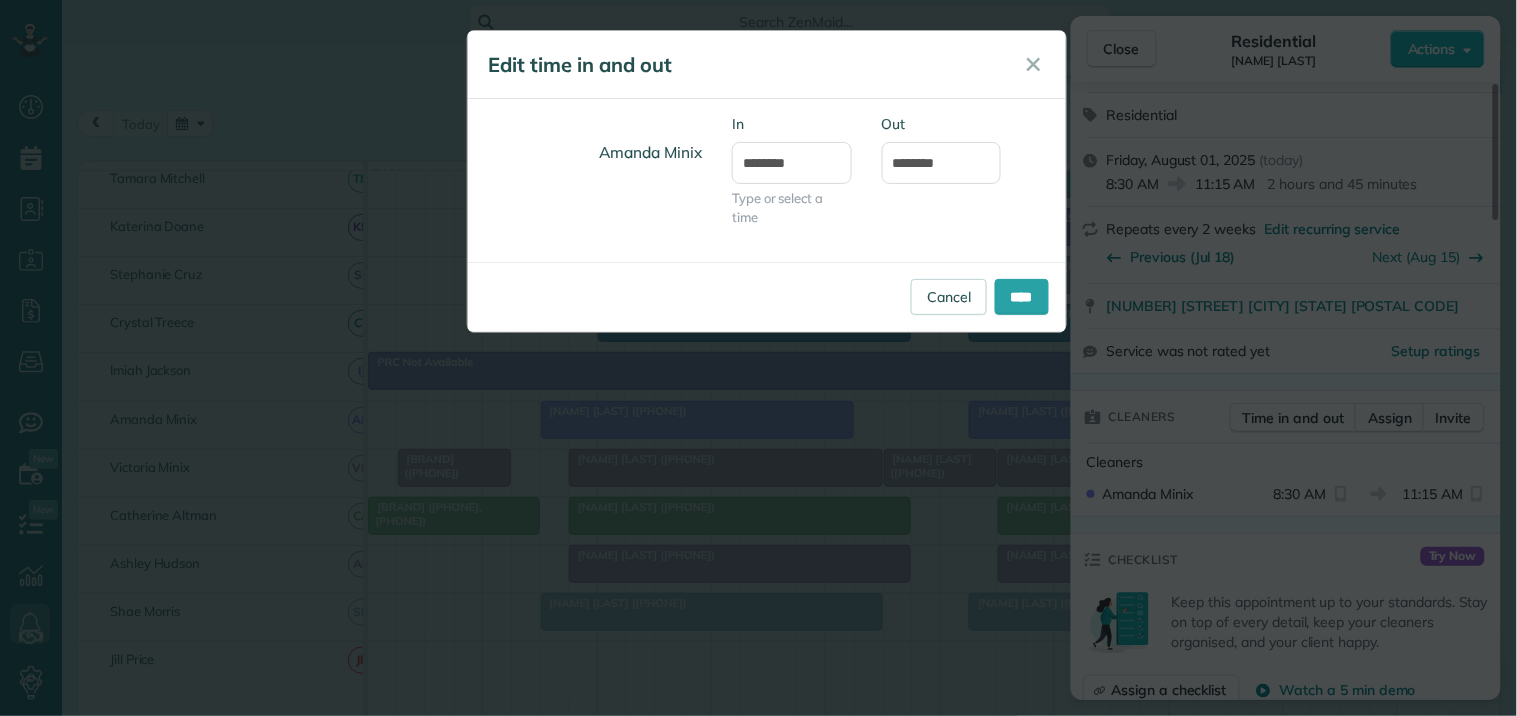 click on "Dashboard
Scheduling
Calendar View
List View
Dispatch View - Weekly scheduling (Beta)" at bounding box center (758, 358) 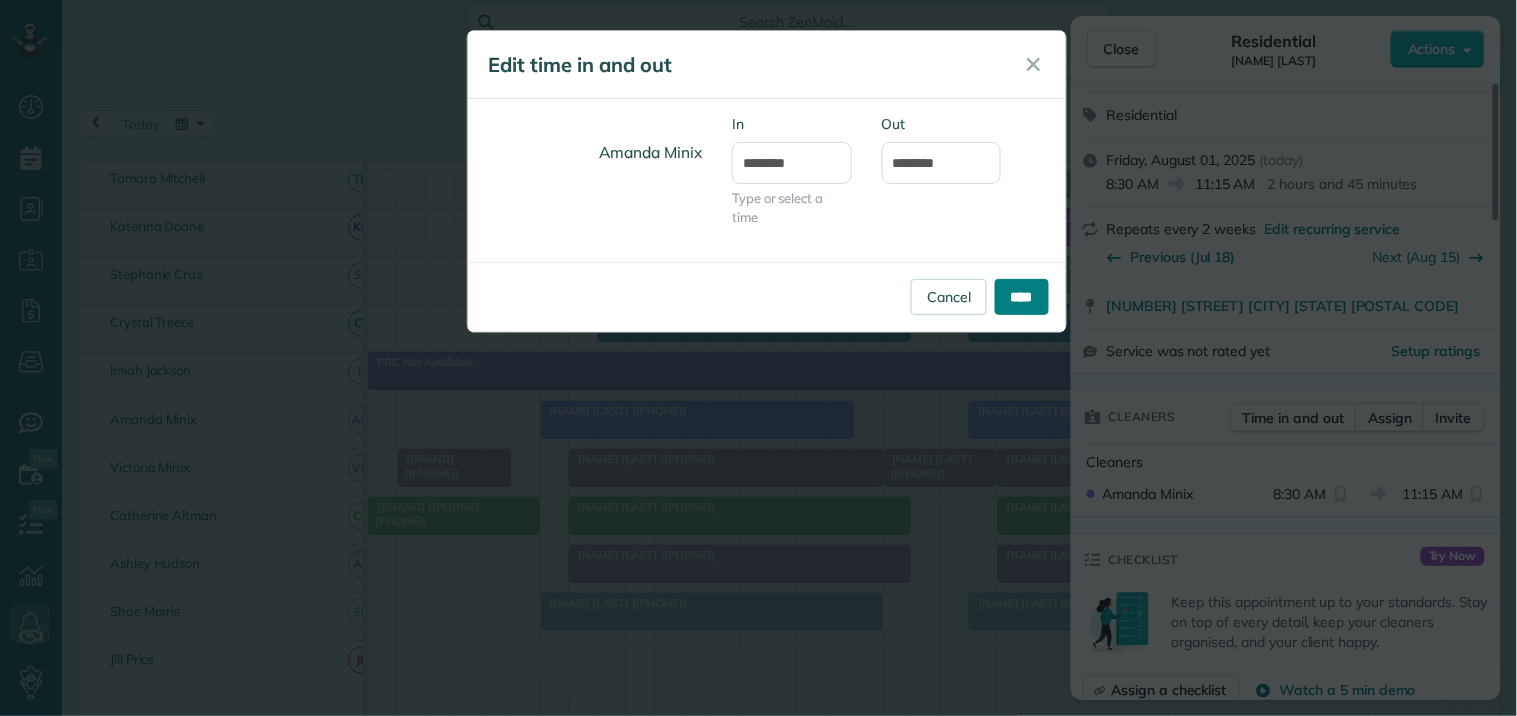 click on "****" at bounding box center [1022, 297] 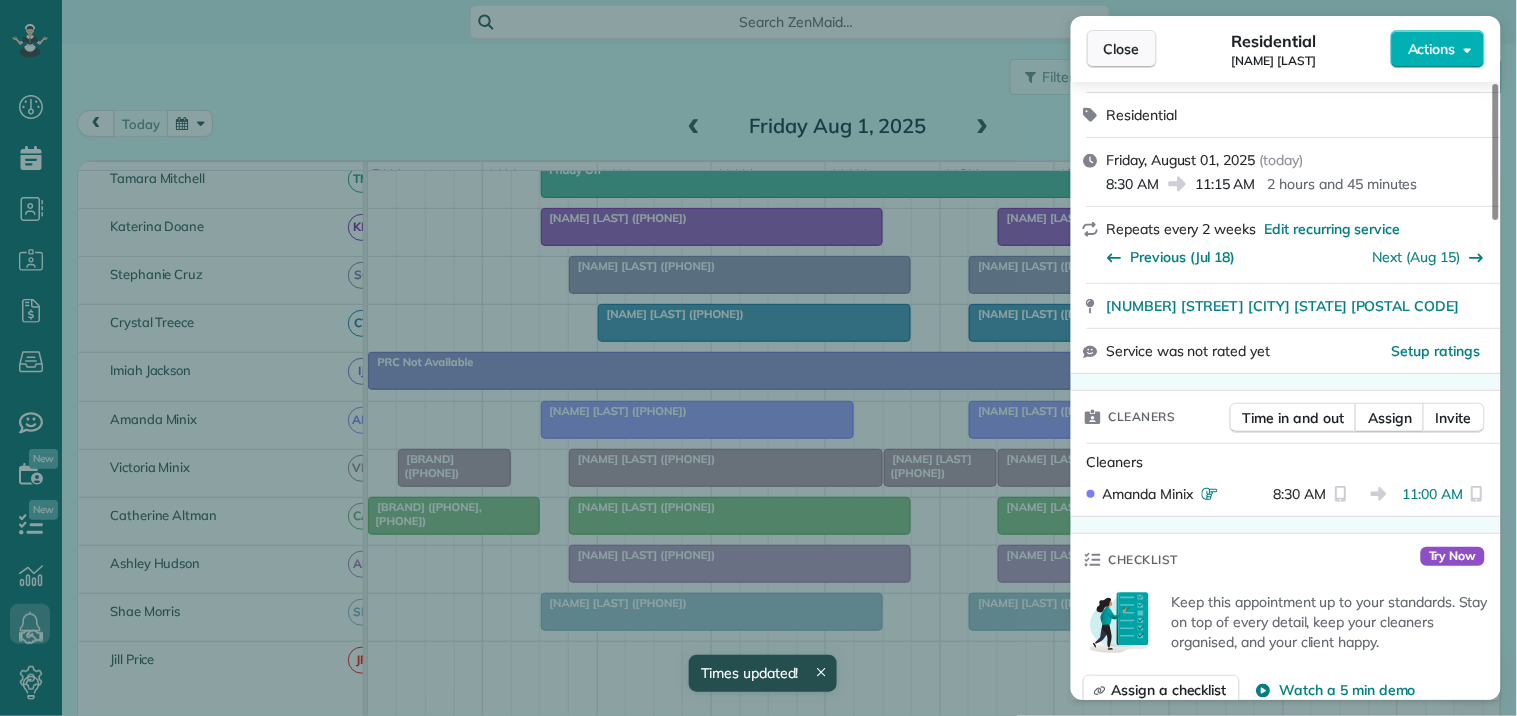 click on "Close" at bounding box center (1122, 49) 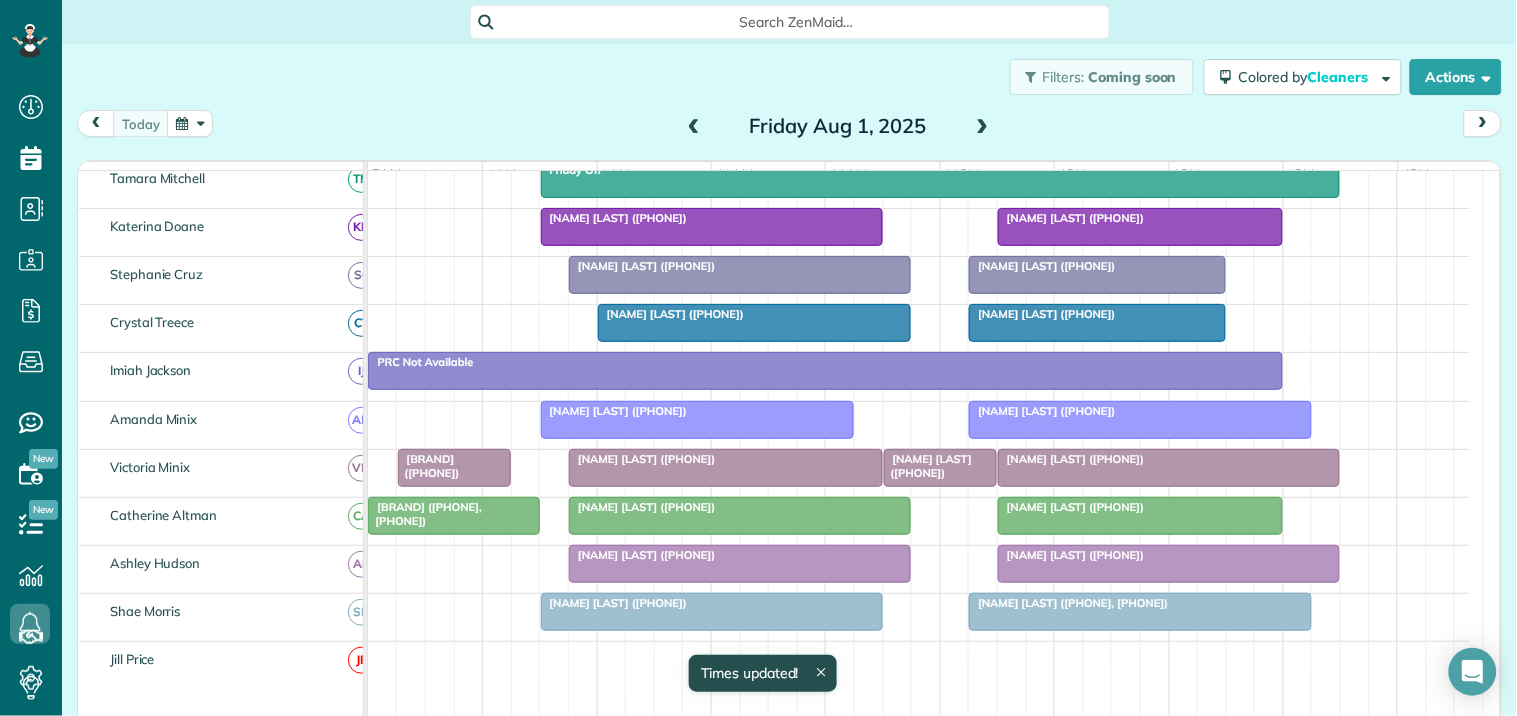 click on "Dori Phillips (+14048893000)" at bounding box center (1042, 411) 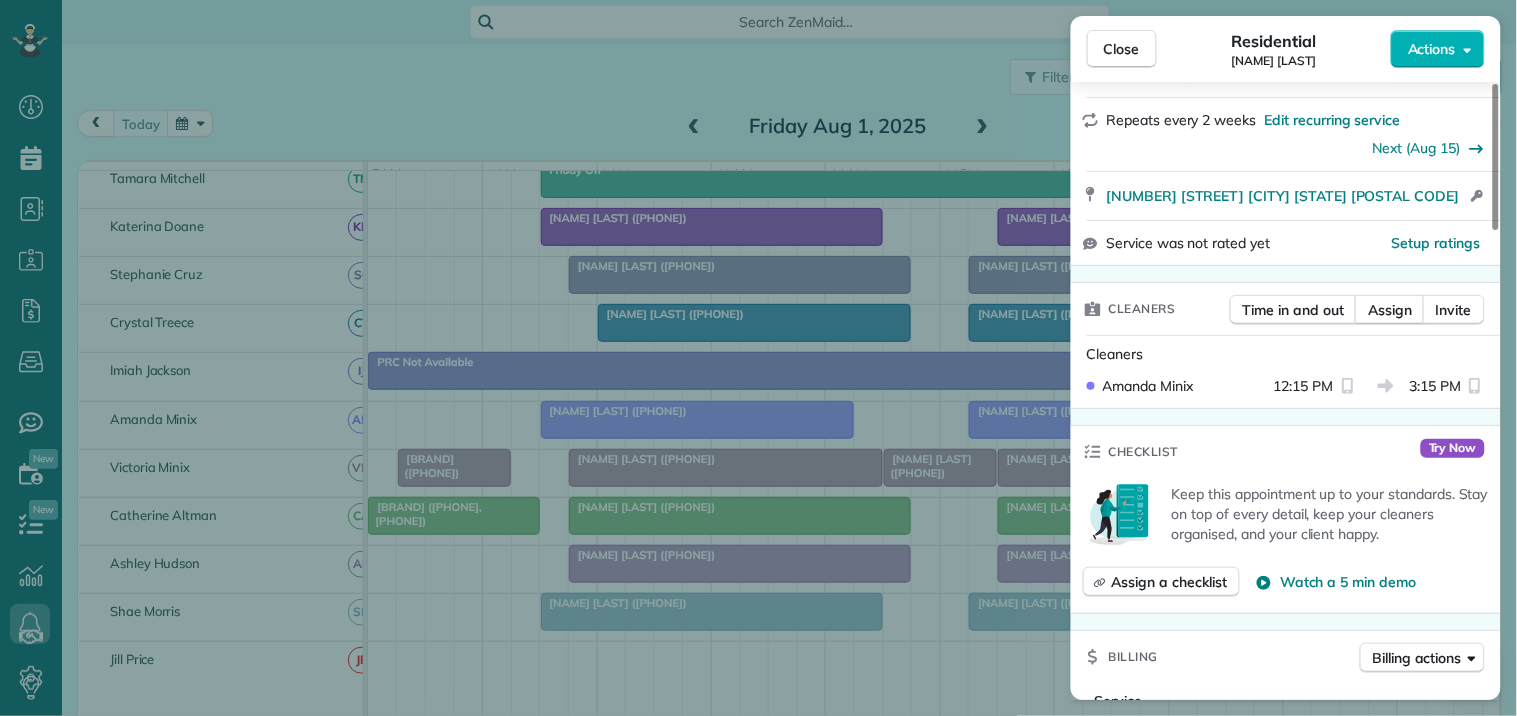 scroll, scrollTop: 333, scrollLeft: 0, axis: vertical 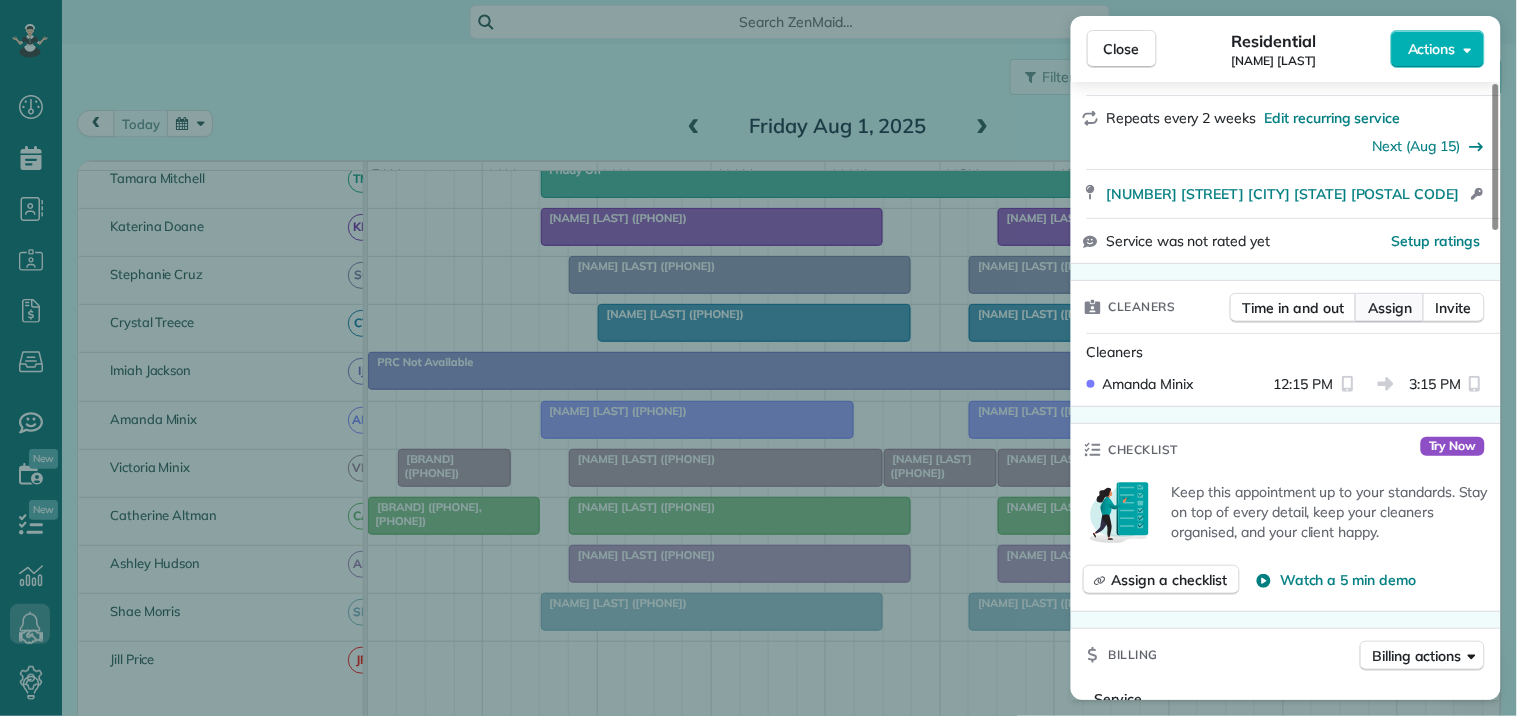 click on "Assign" at bounding box center [1390, 308] 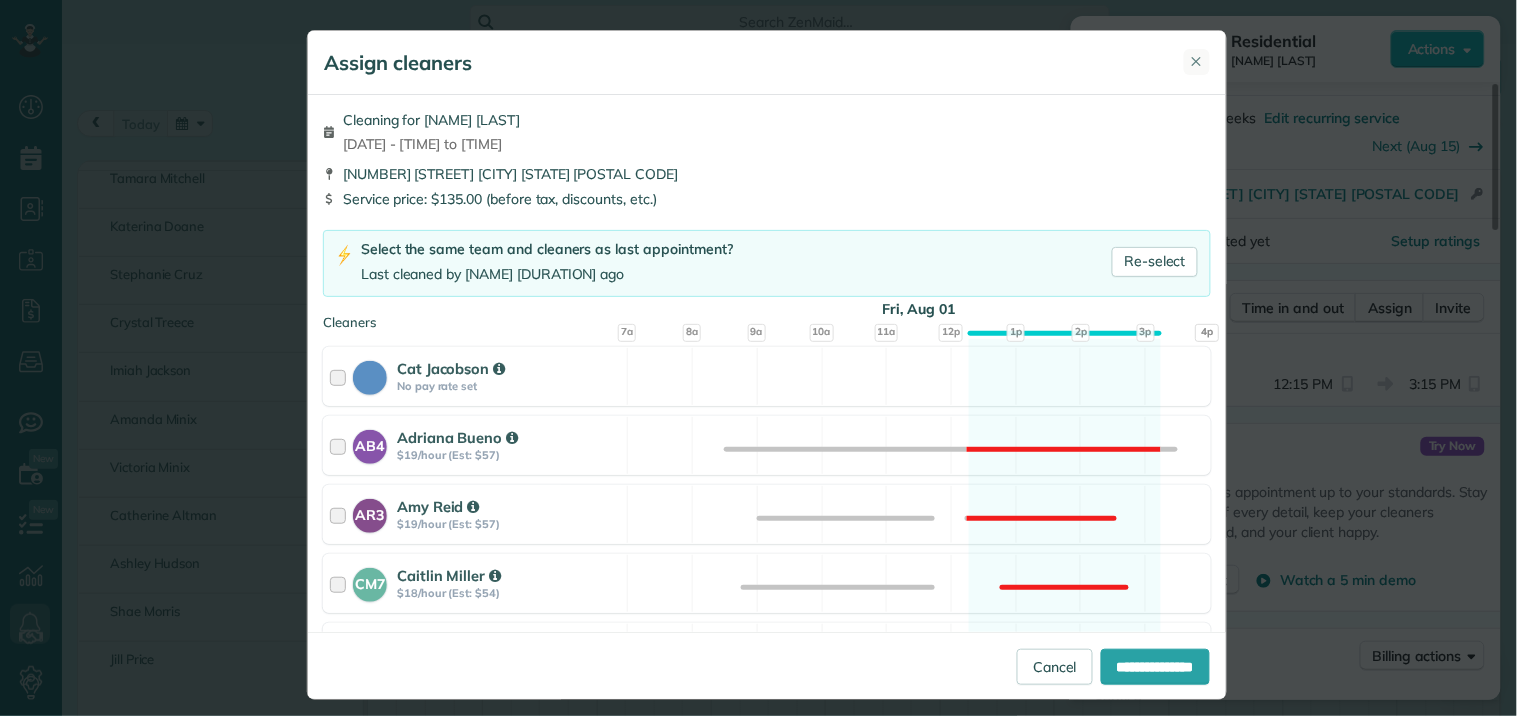 click on "✕" at bounding box center [1197, 61] 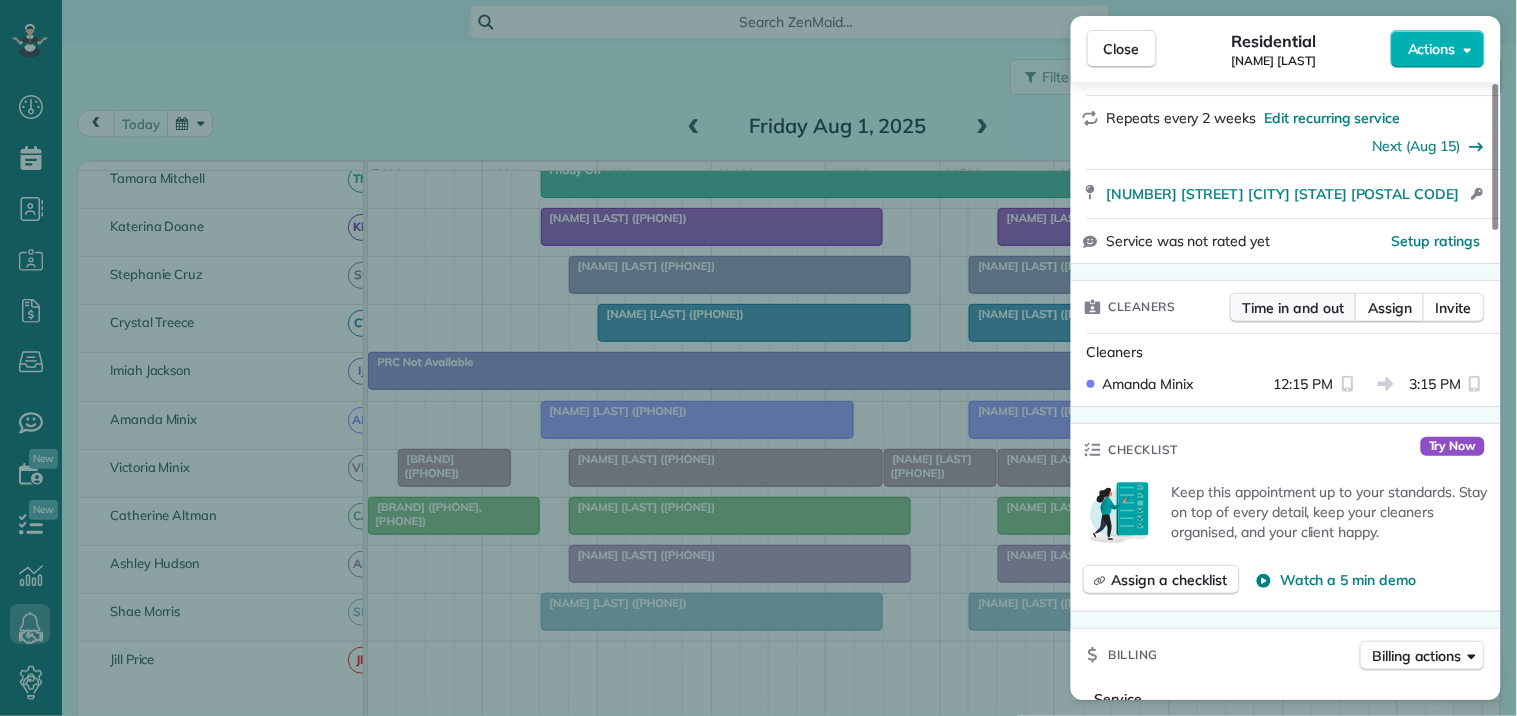 click on "Time in and out" at bounding box center (1293, 308) 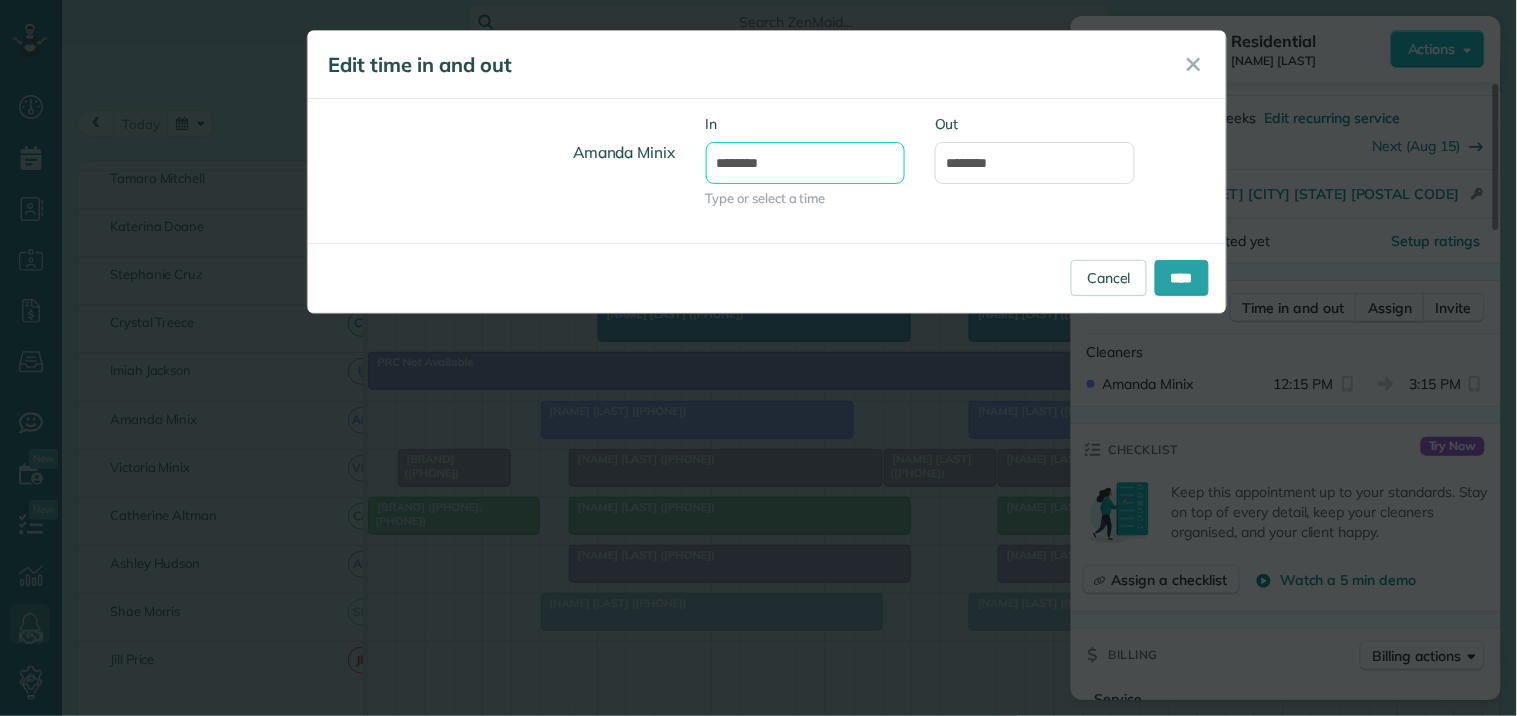 click on "********" at bounding box center [806, 163] 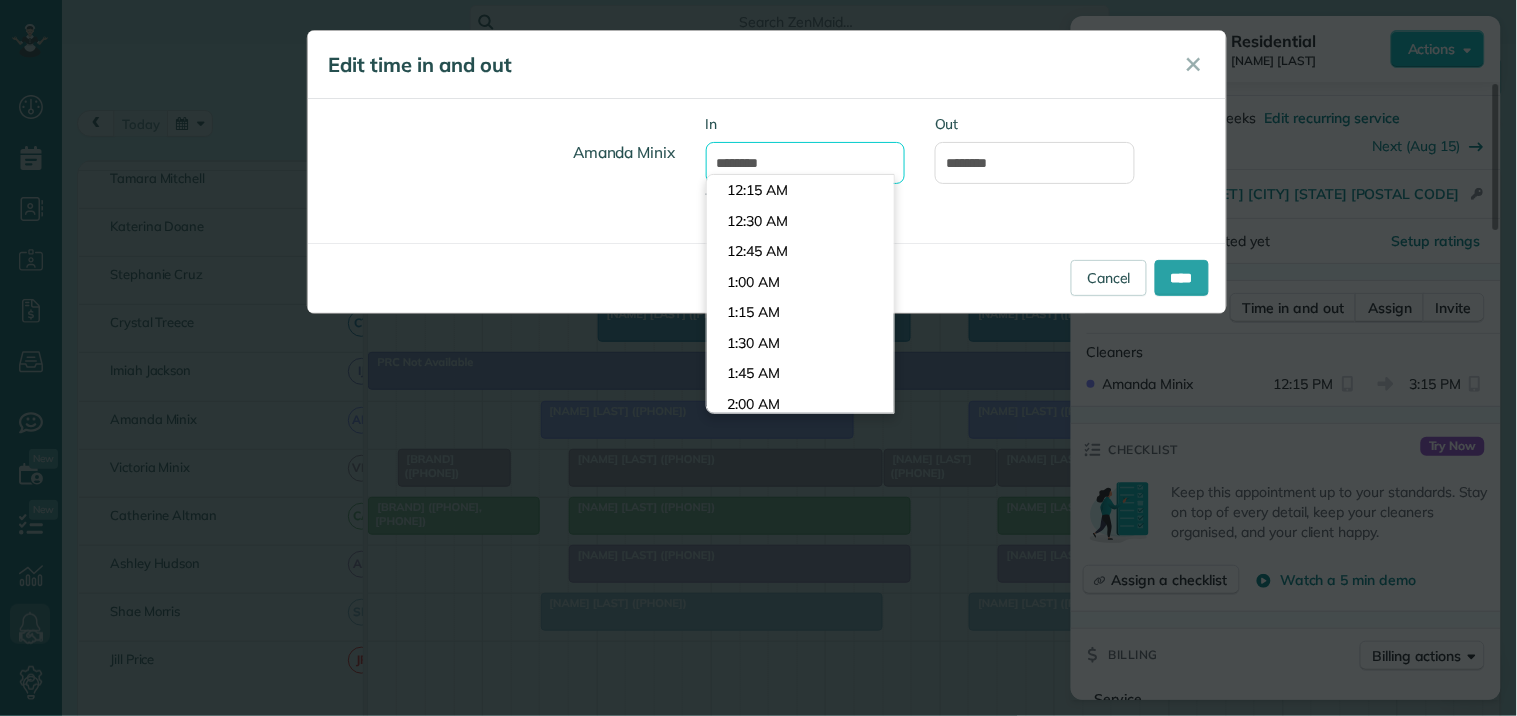 scroll, scrollTop: 1434, scrollLeft: 0, axis: vertical 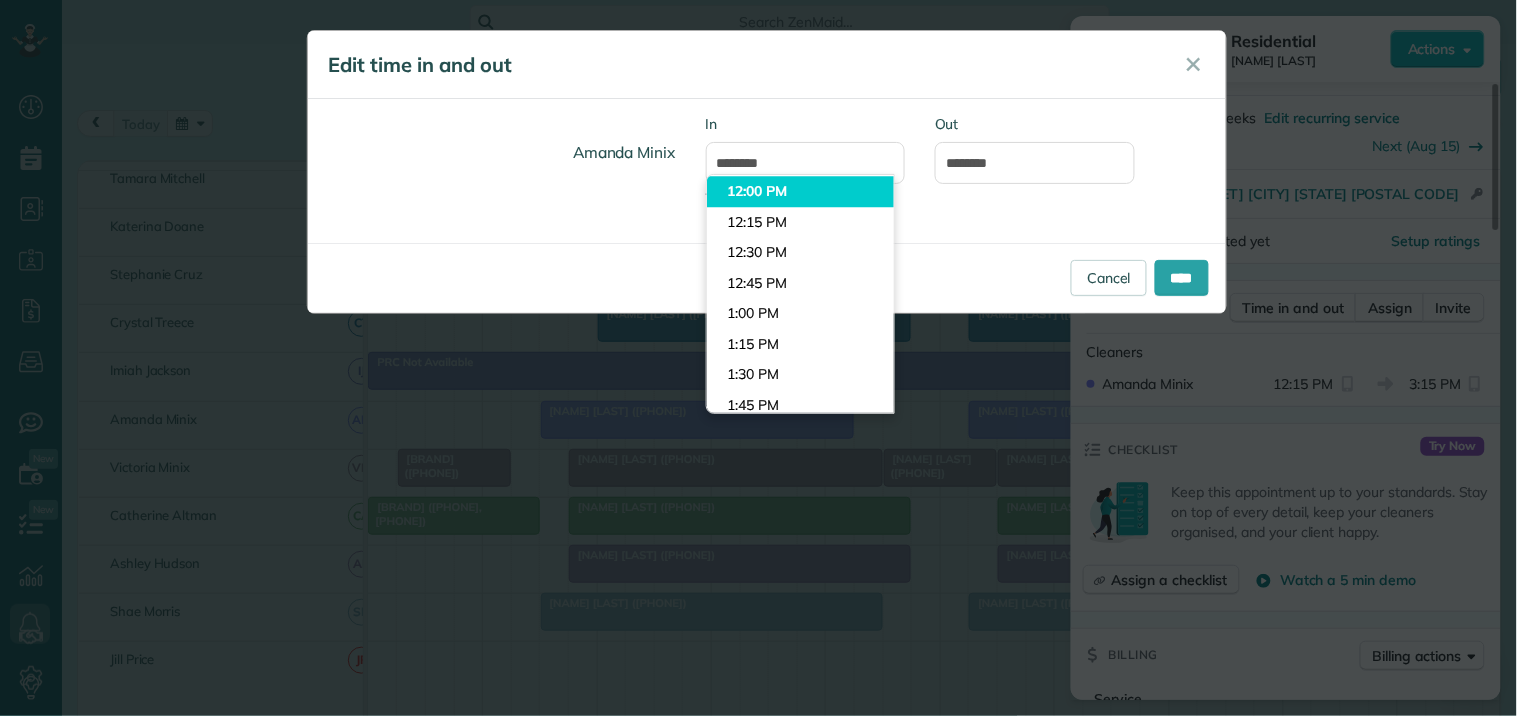 type on "********" 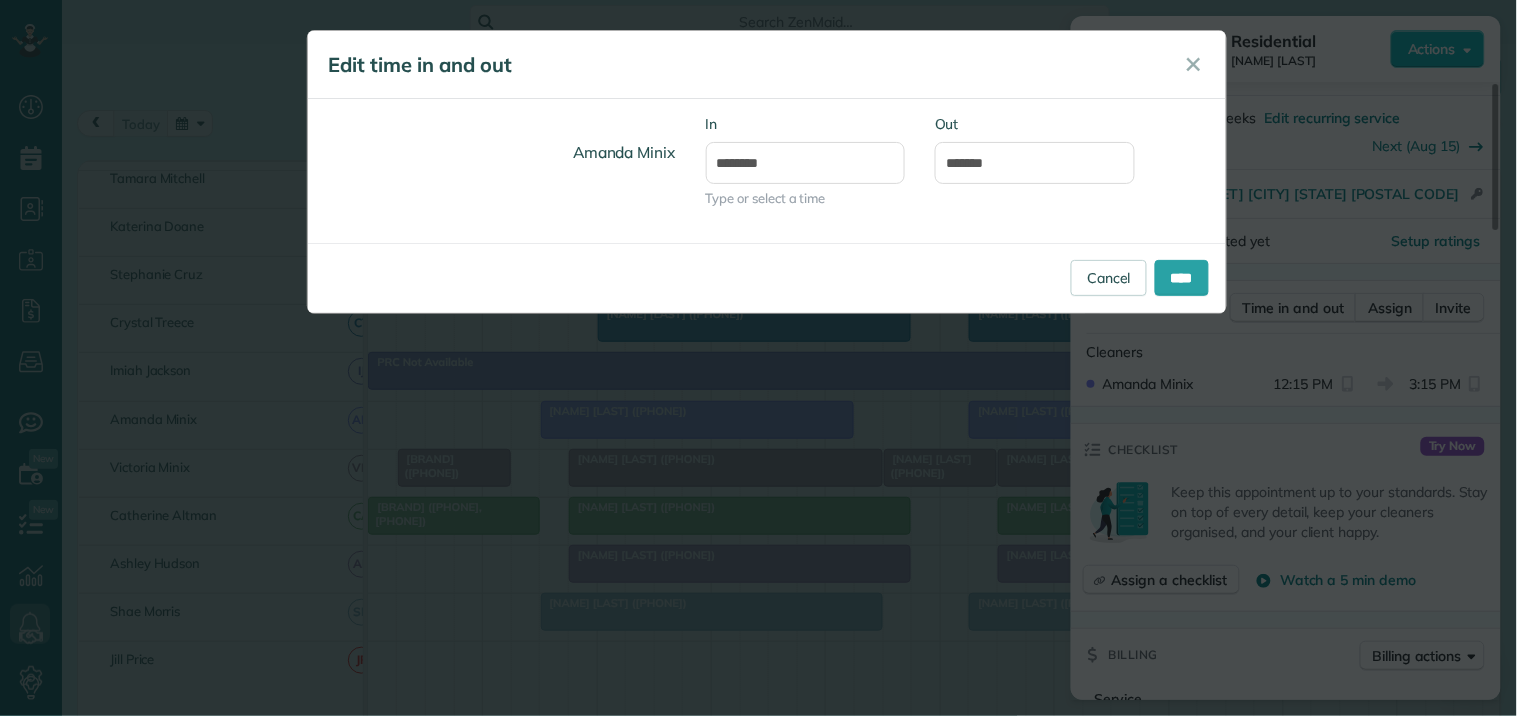drag, startPoint x: 814, startPoint y: 184, endPoint x: 885, endPoint y: 178, distance: 71.25307 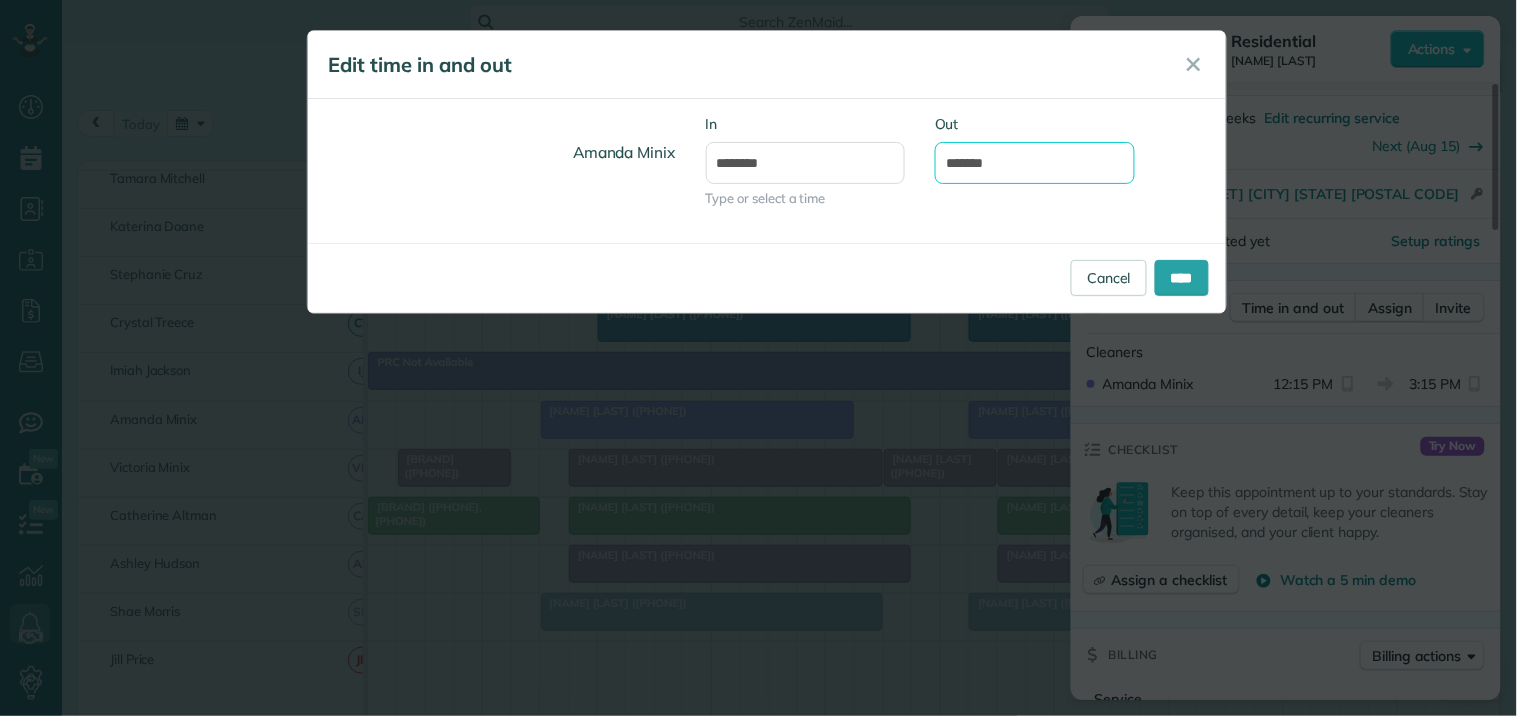 click on "*******" at bounding box center [1035, 163] 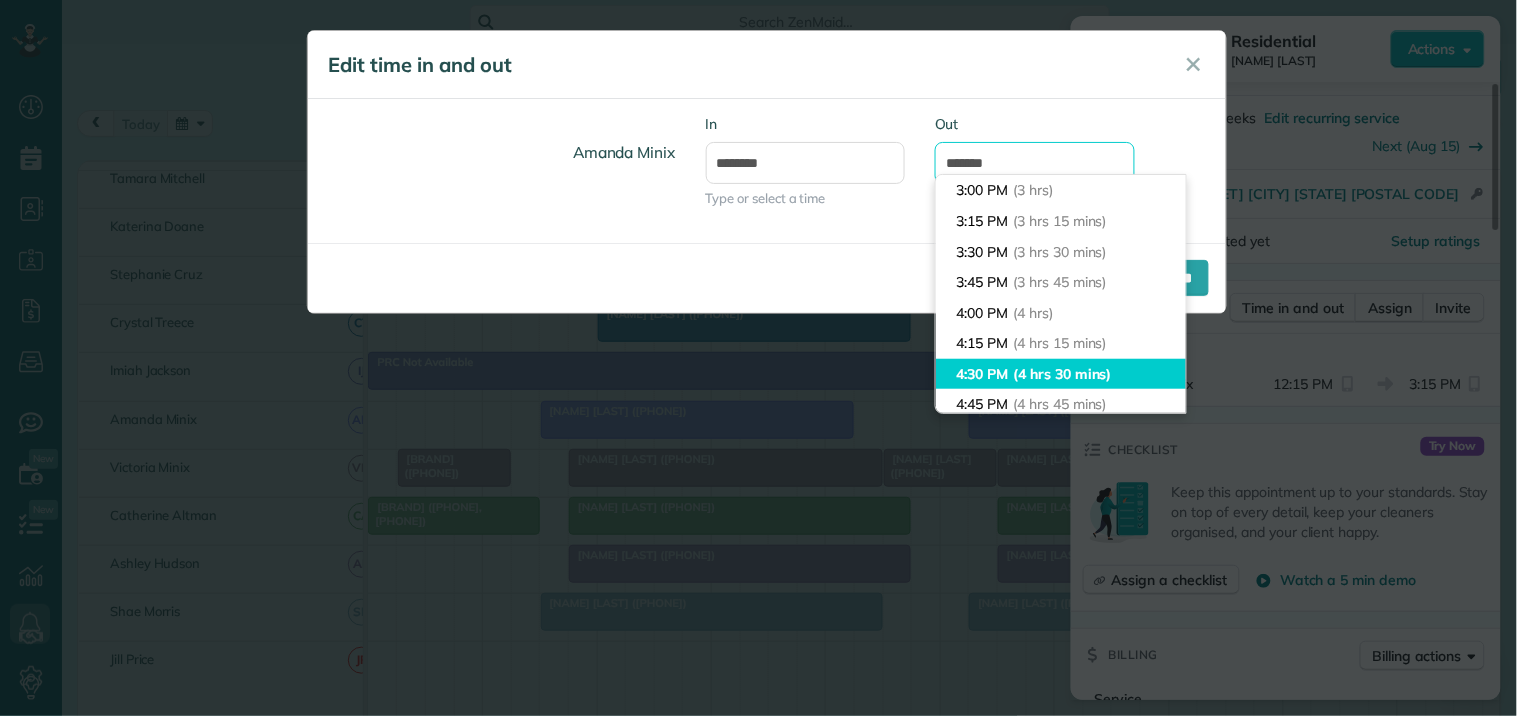 scroll, scrollTop: 144, scrollLeft: 0, axis: vertical 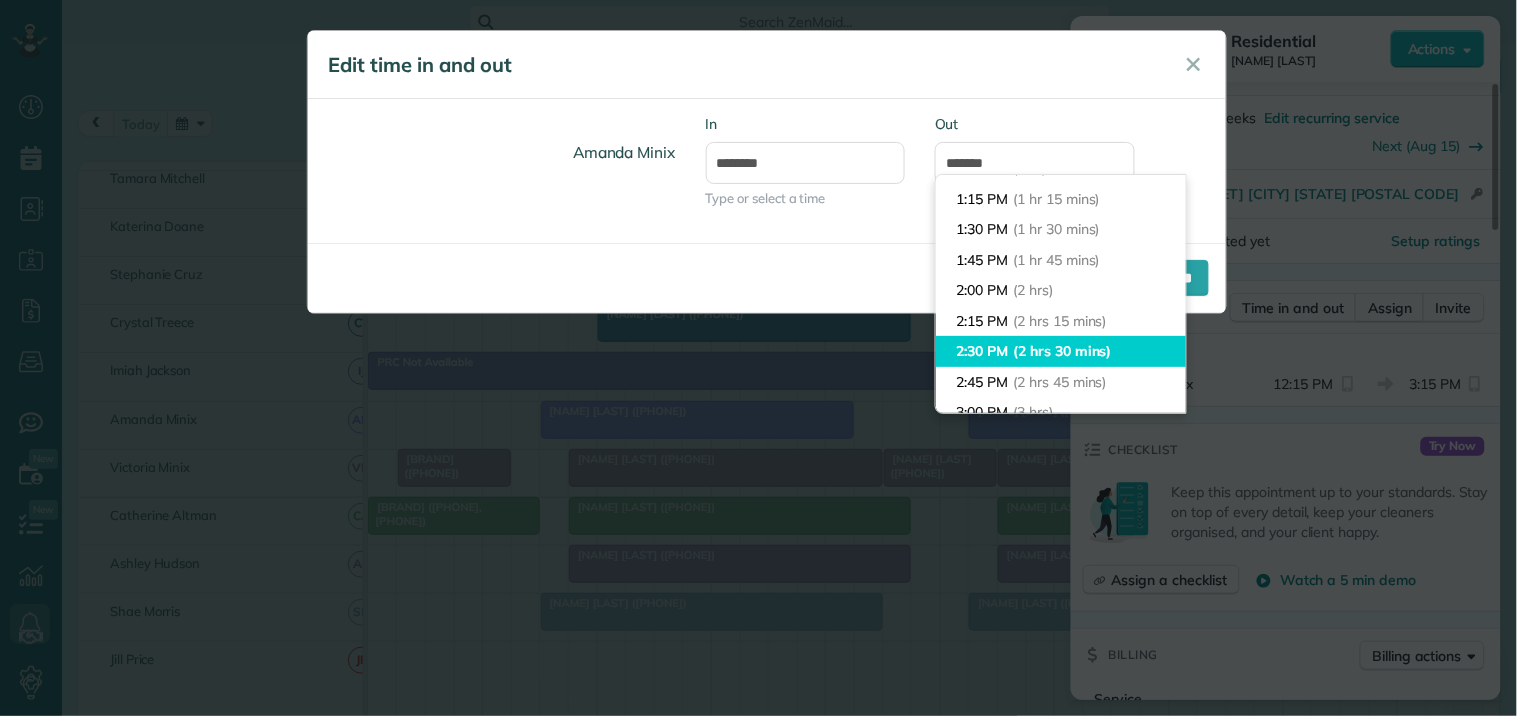 type on "*******" 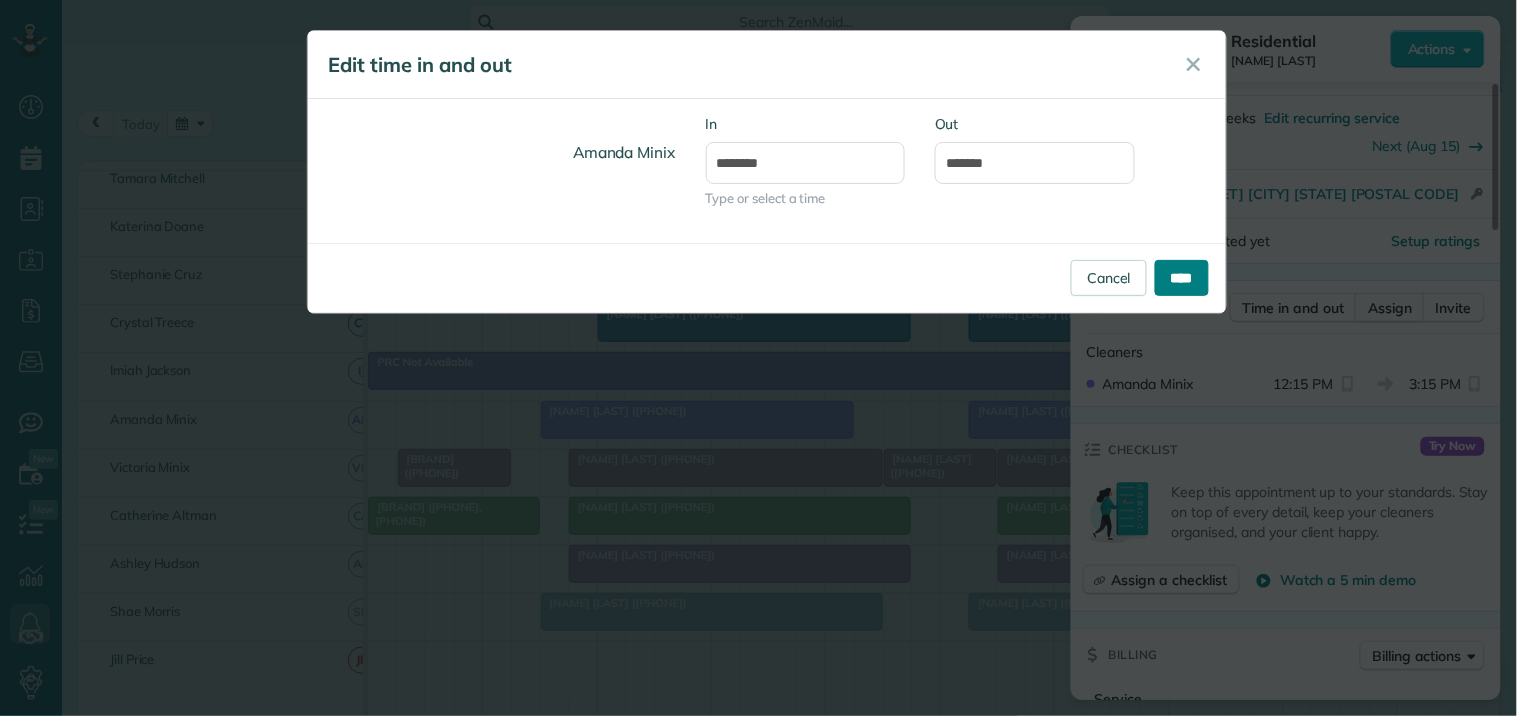 click on "****" at bounding box center [1182, 278] 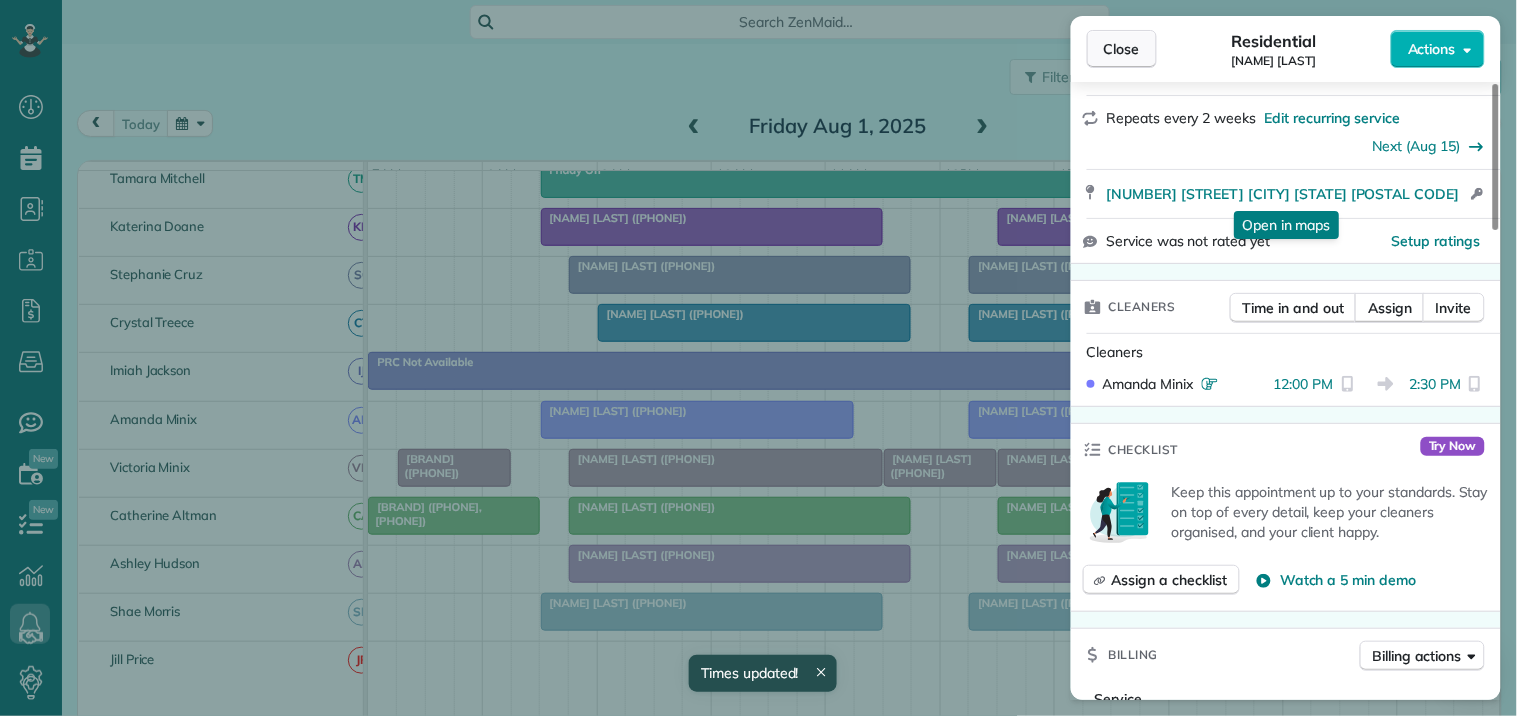 click on "Close" at bounding box center [1122, 49] 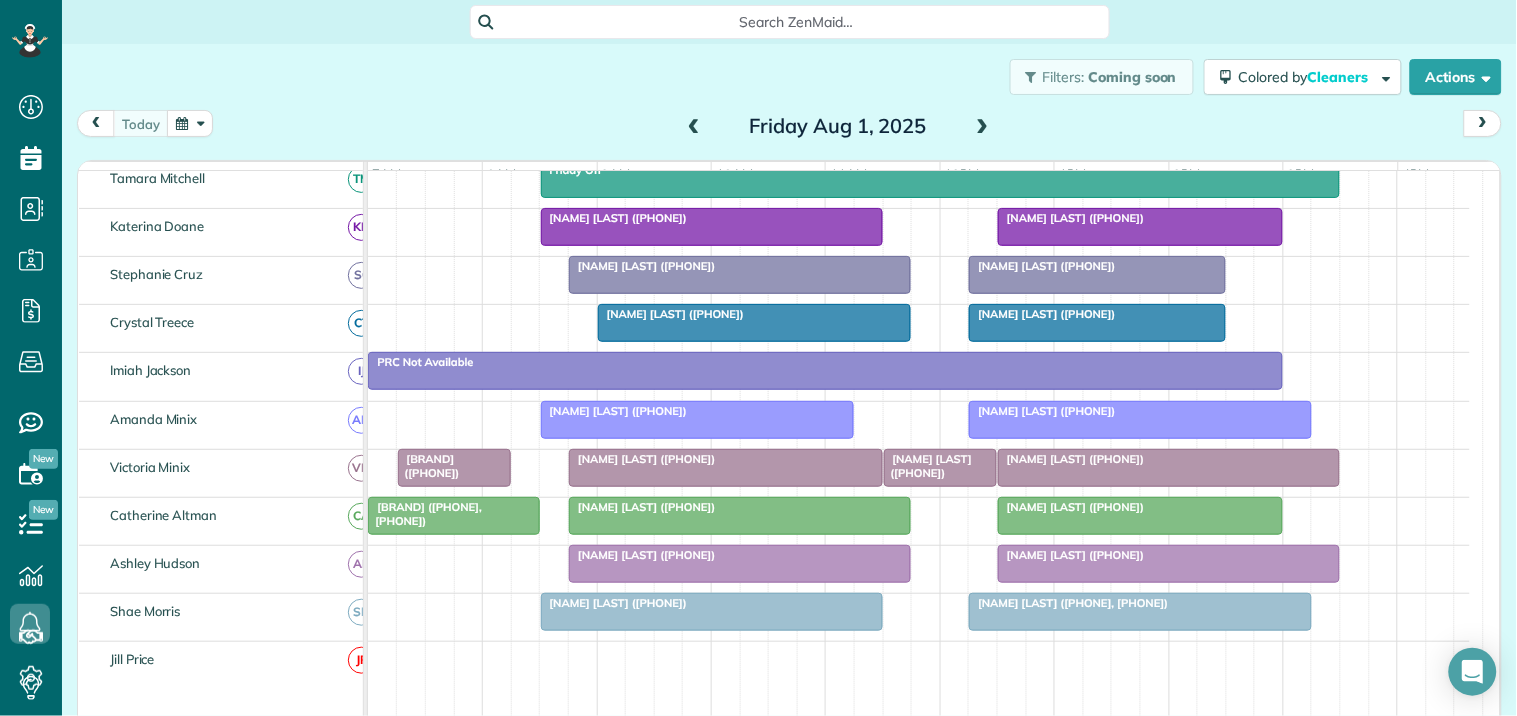 scroll, scrollTop: 12, scrollLeft: 0, axis: vertical 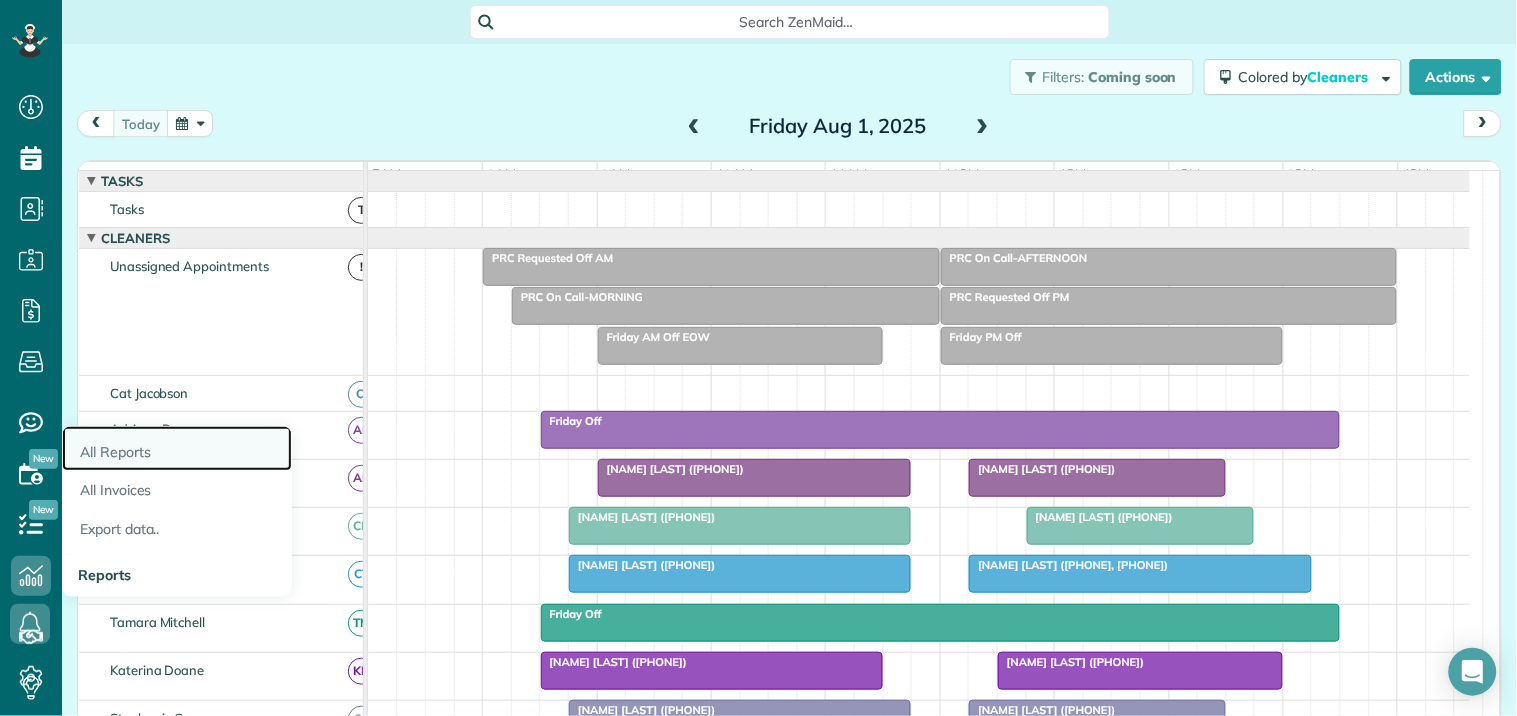 click on "All Reports" at bounding box center (177, 449) 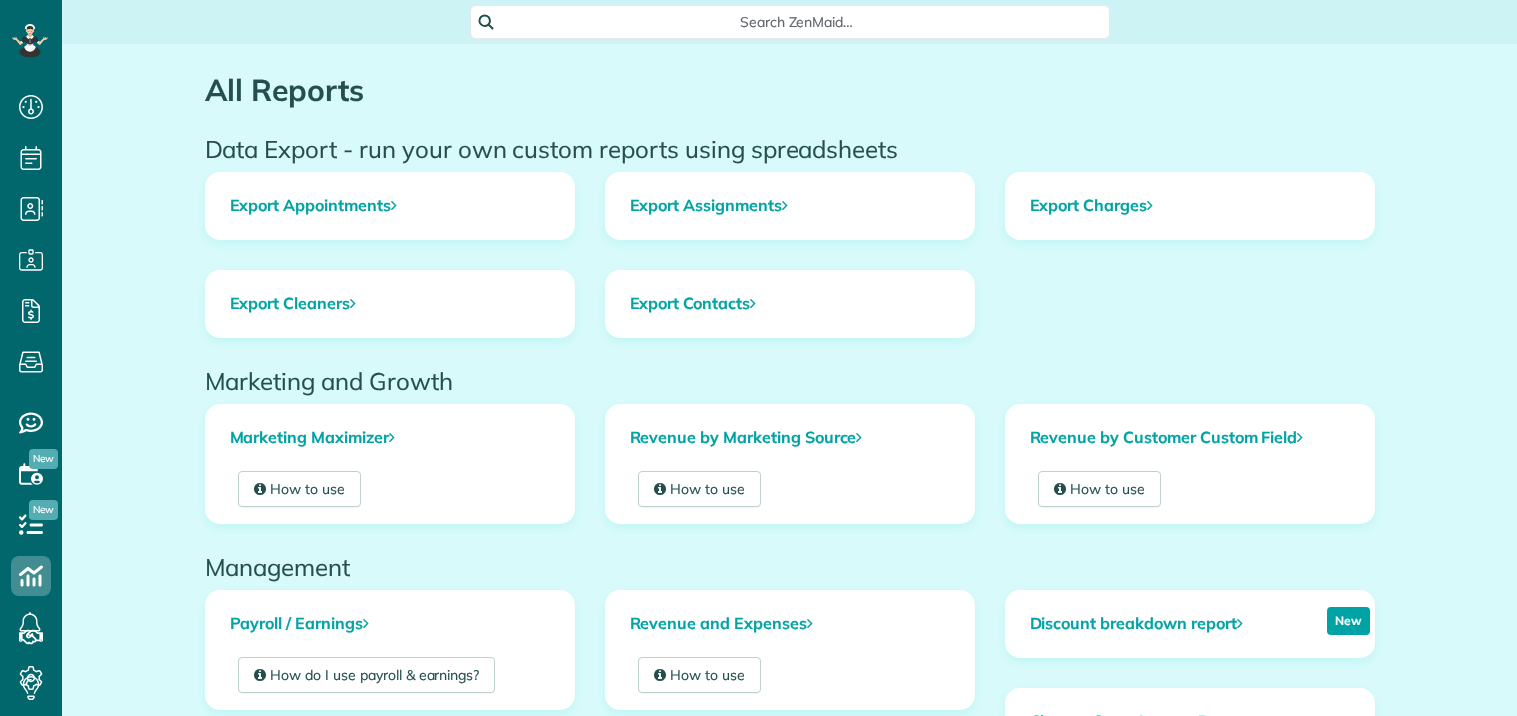scroll, scrollTop: 0, scrollLeft: 0, axis: both 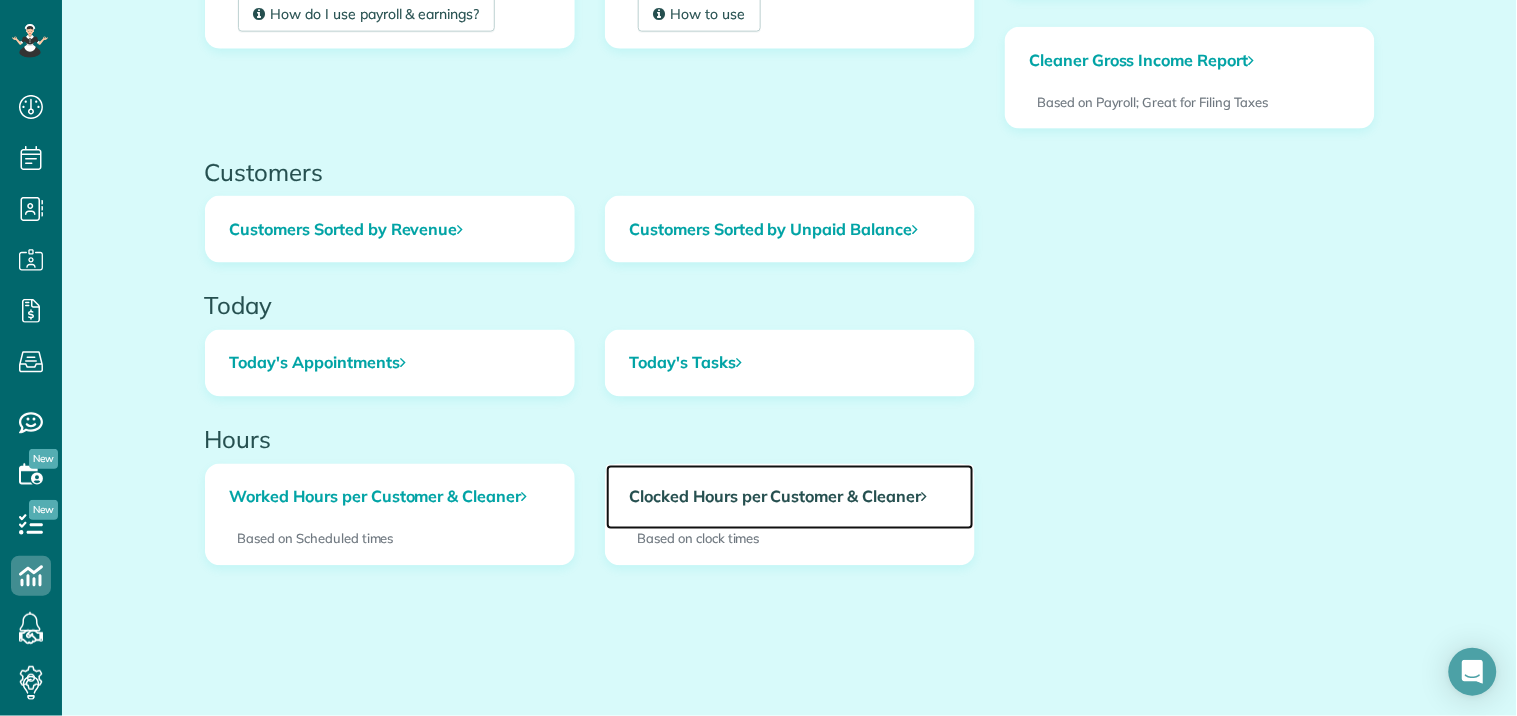 click on "Clocked Hours per Customer & Cleaner" at bounding box center [790, 498] 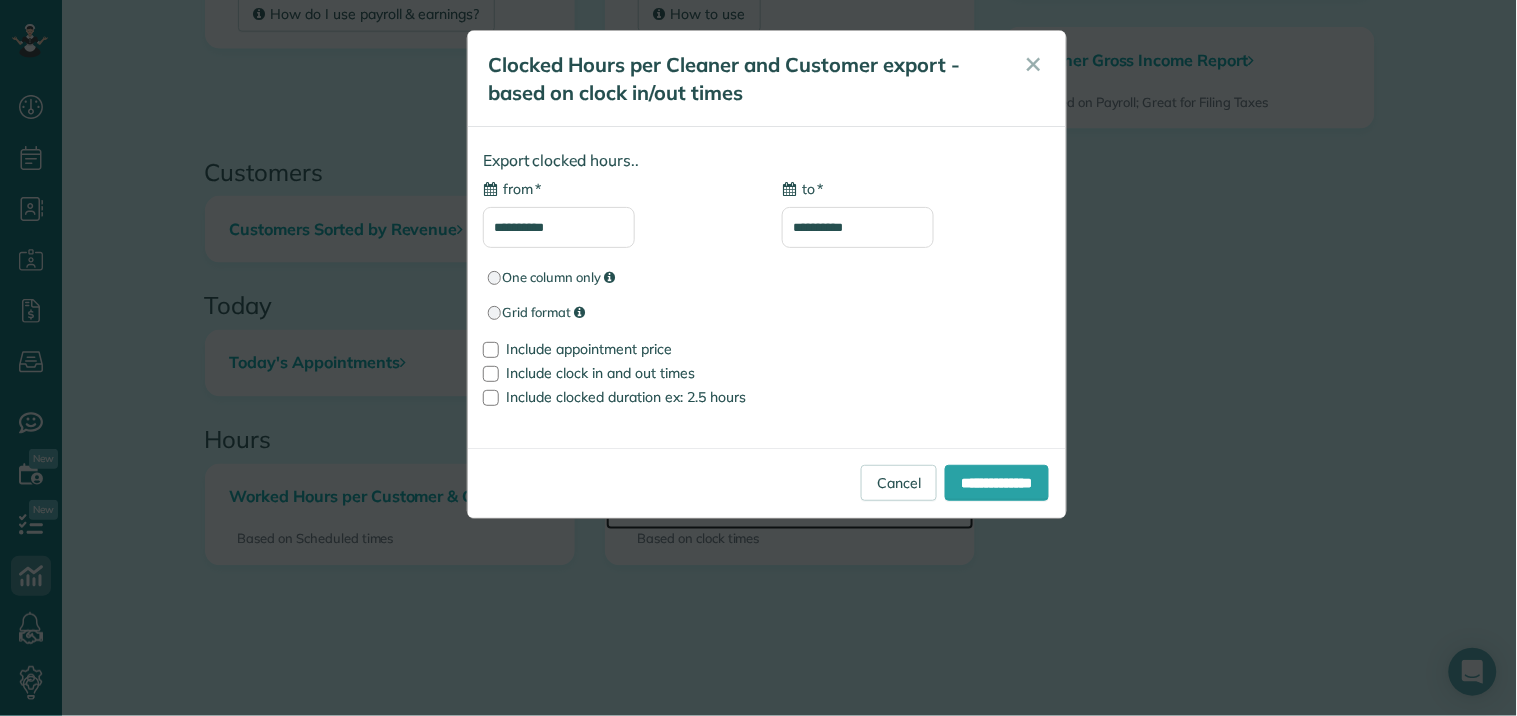 type on "**********" 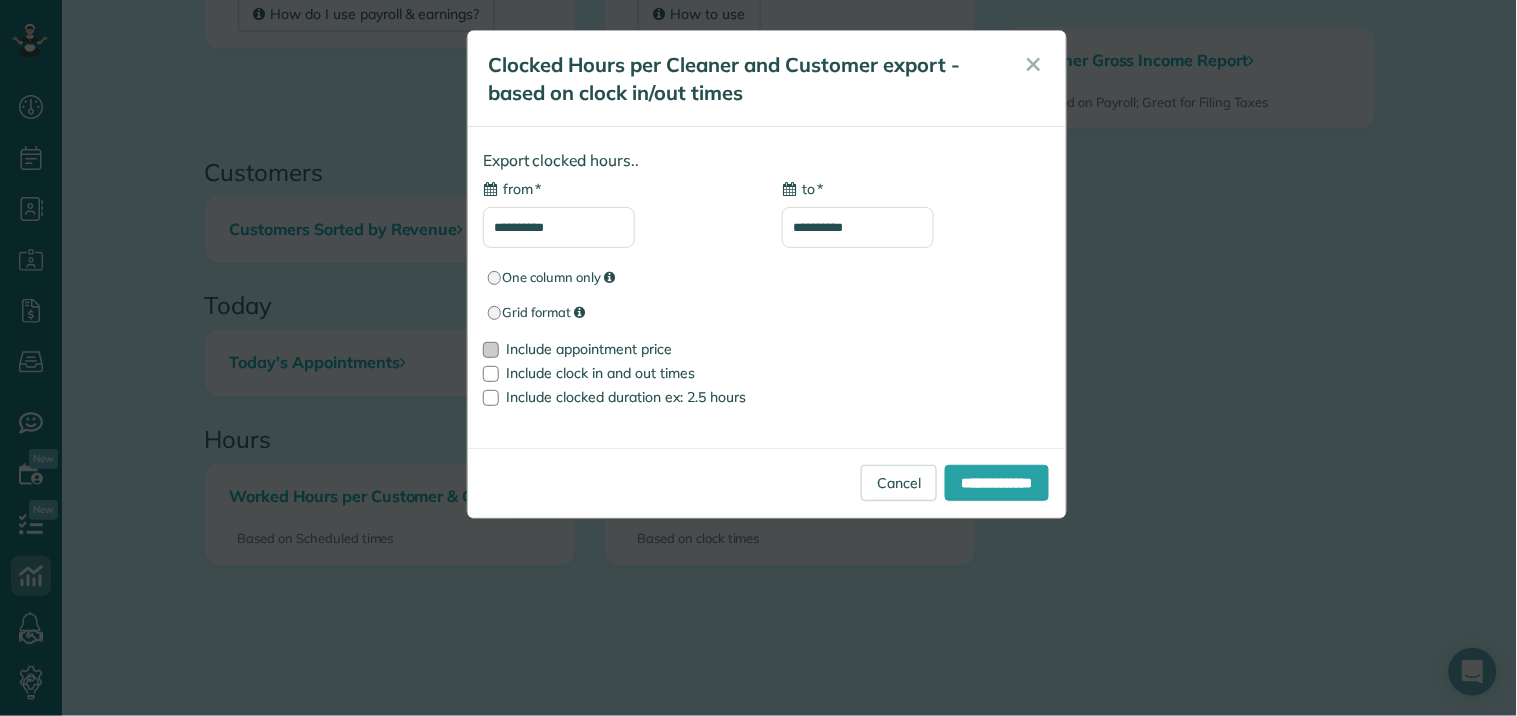 click at bounding box center [491, 350] 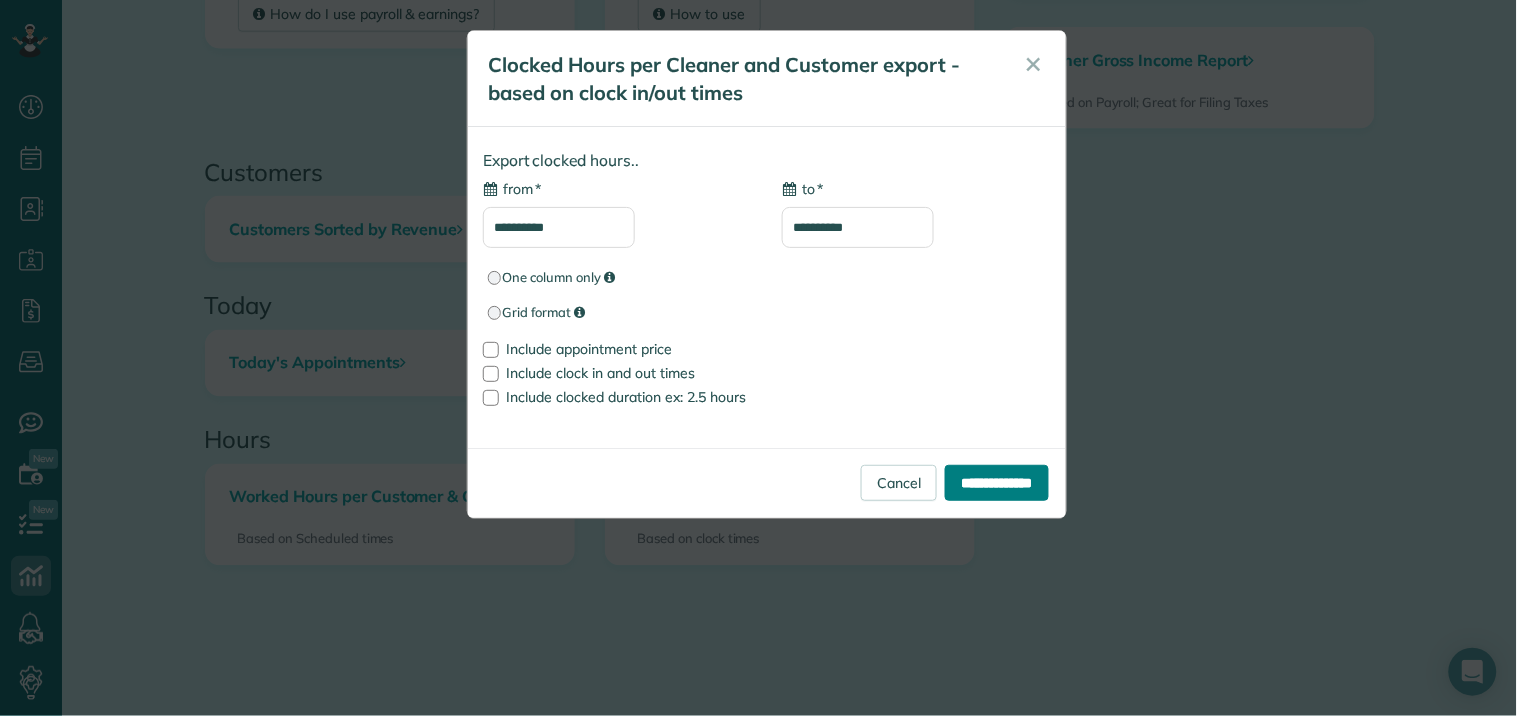 click on "**********" at bounding box center (997, 483) 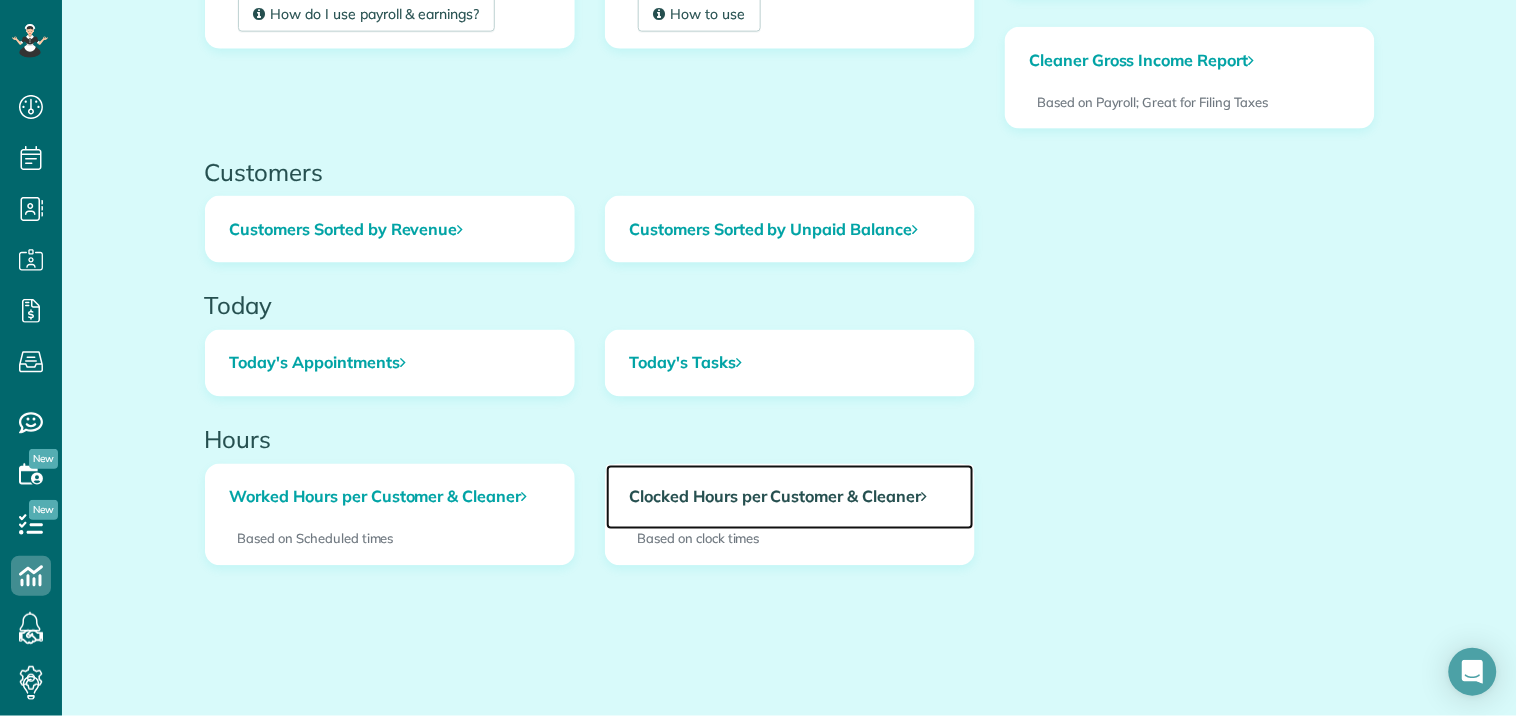 click on "Clocked Hours per Customer & Cleaner" at bounding box center [790, 498] 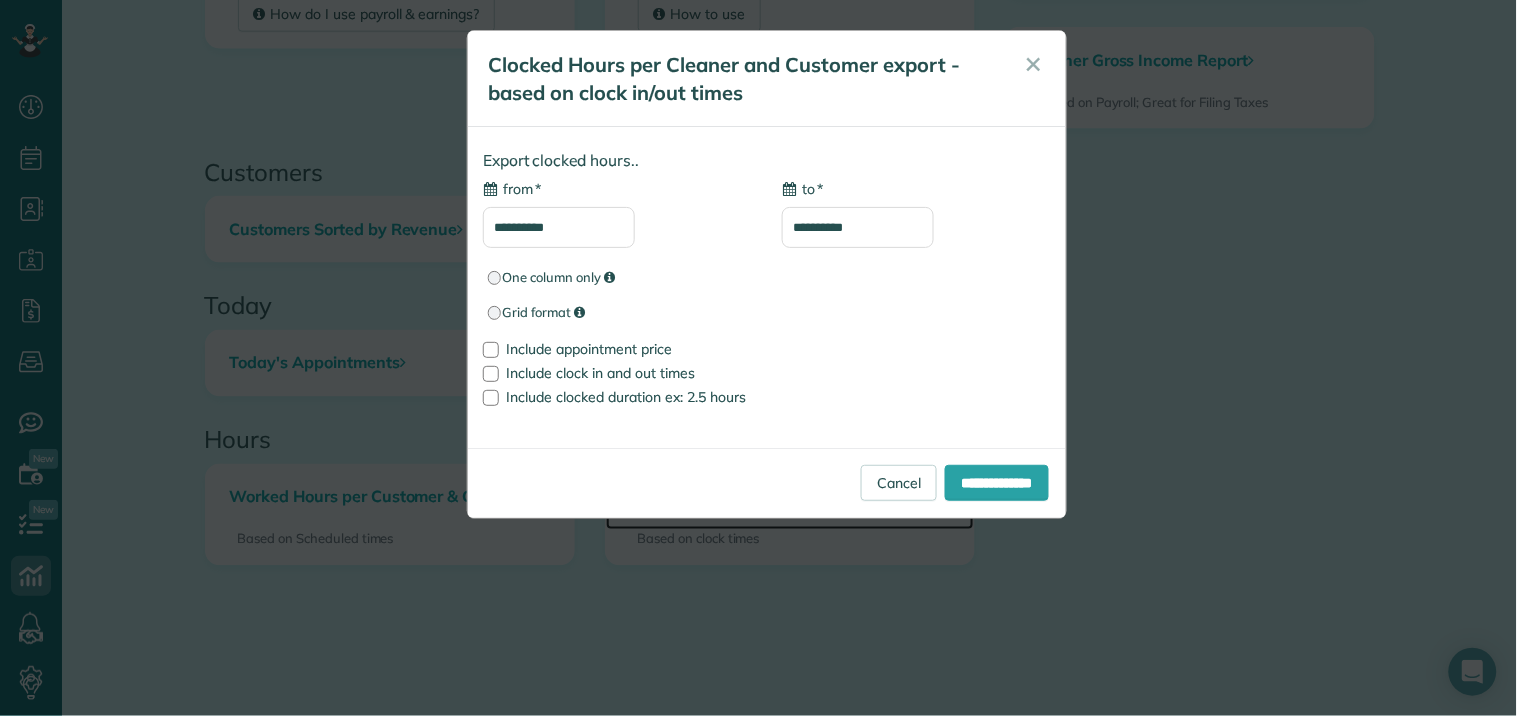 type on "**********" 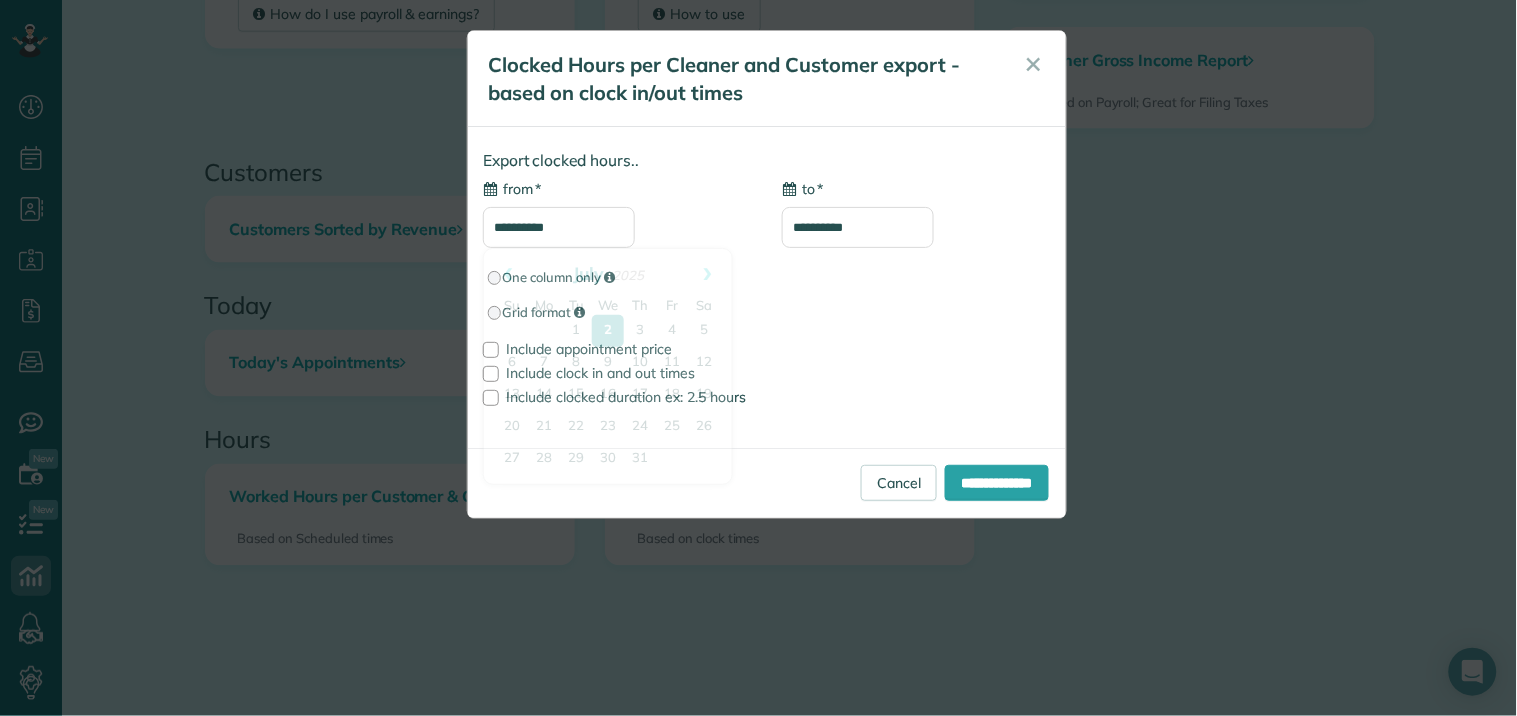 click on "**********" at bounding box center (559, 227) 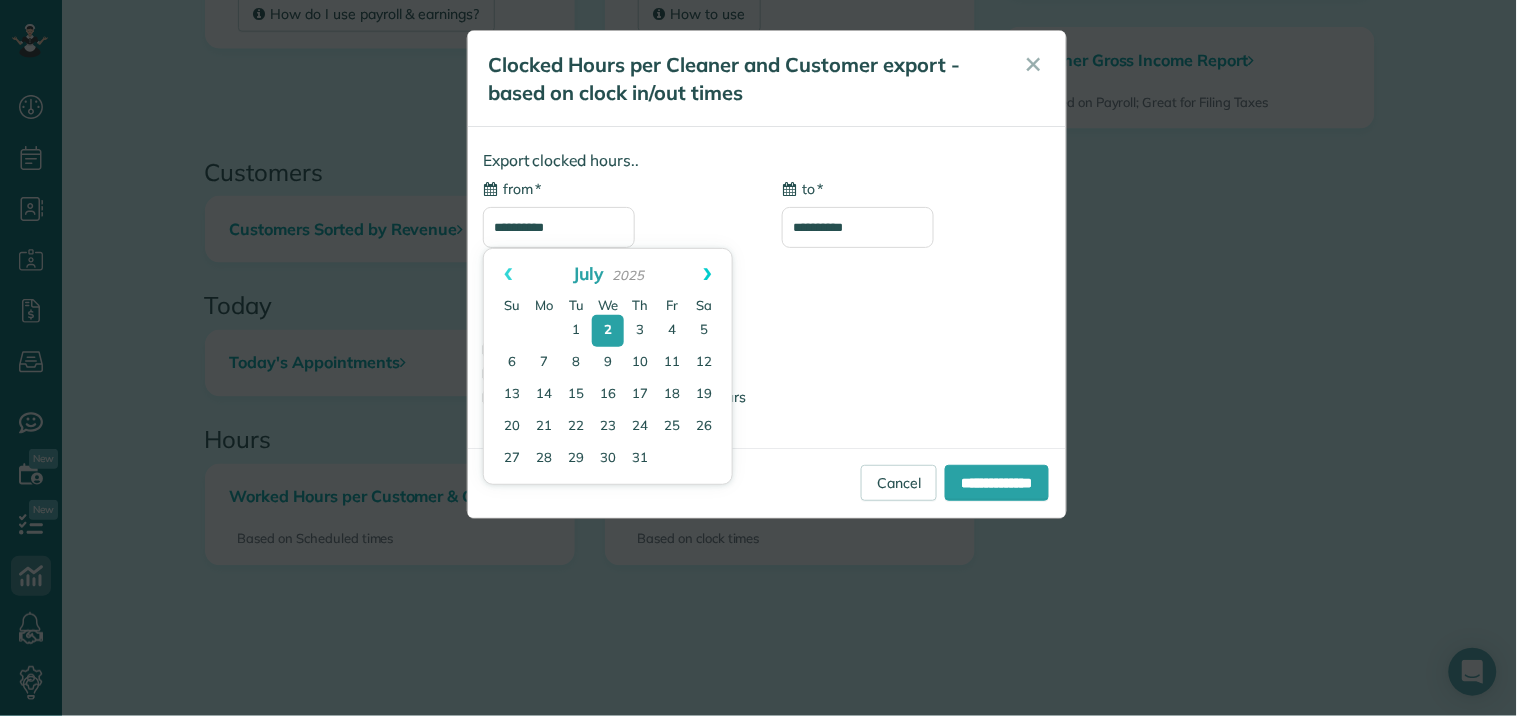 click on "Next" at bounding box center [708, 274] 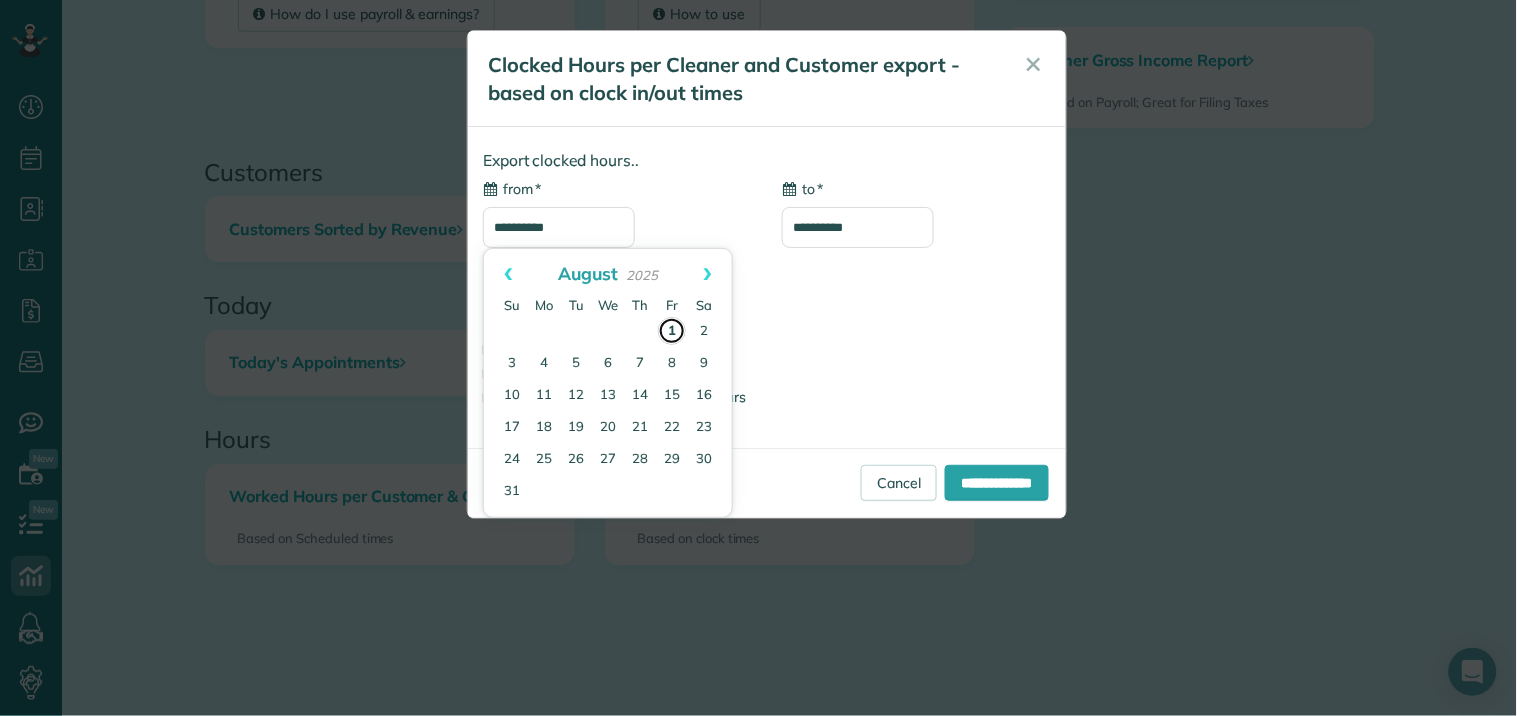 click on "1" at bounding box center (672, 331) 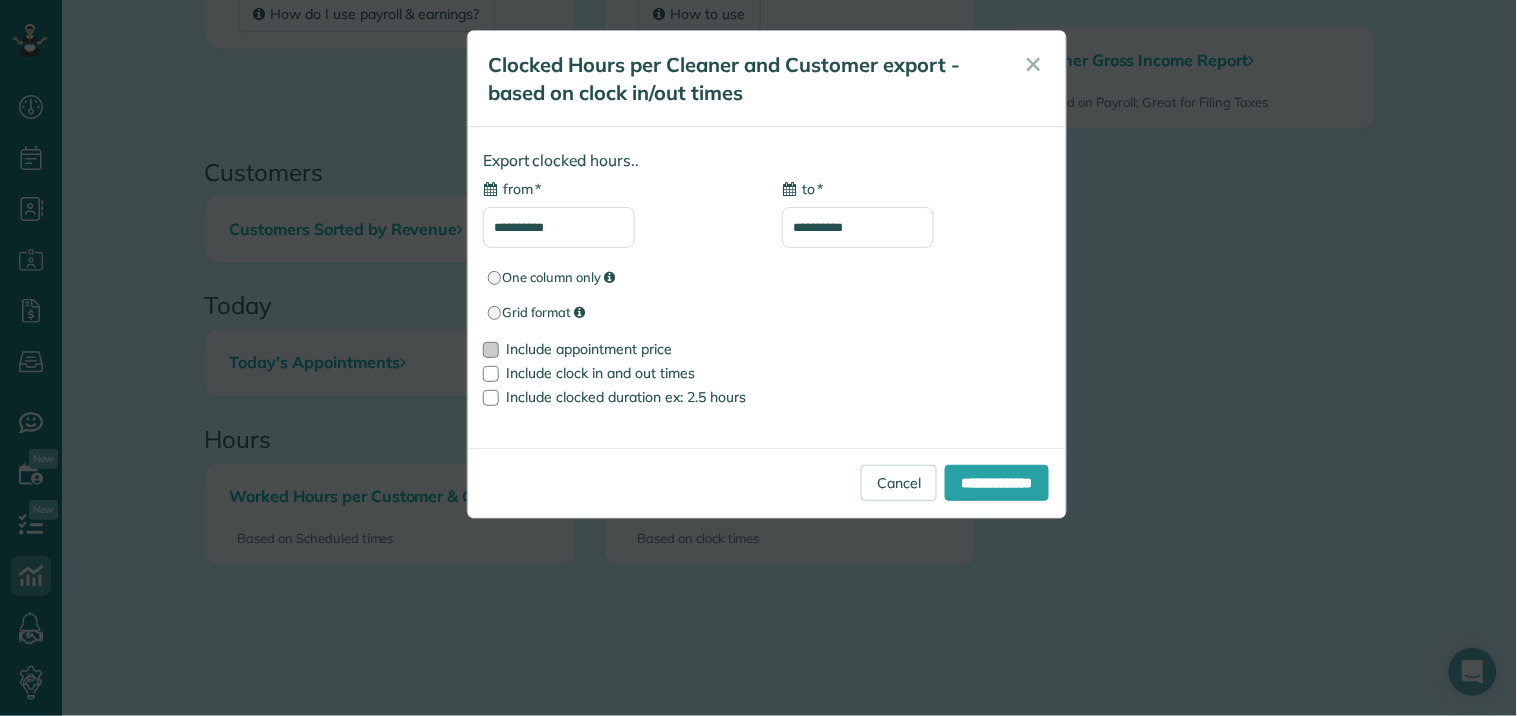 click at bounding box center (491, 350) 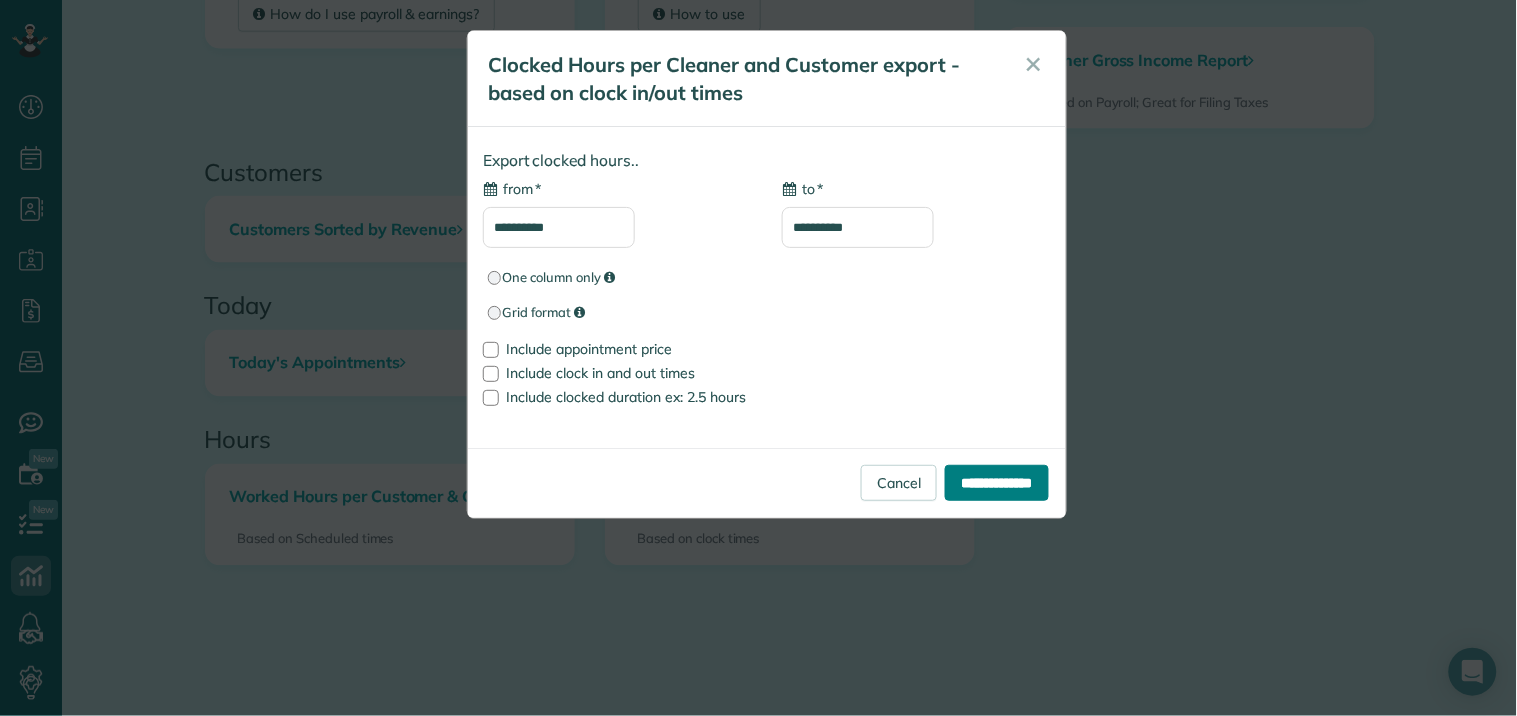 click on "**********" at bounding box center (997, 483) 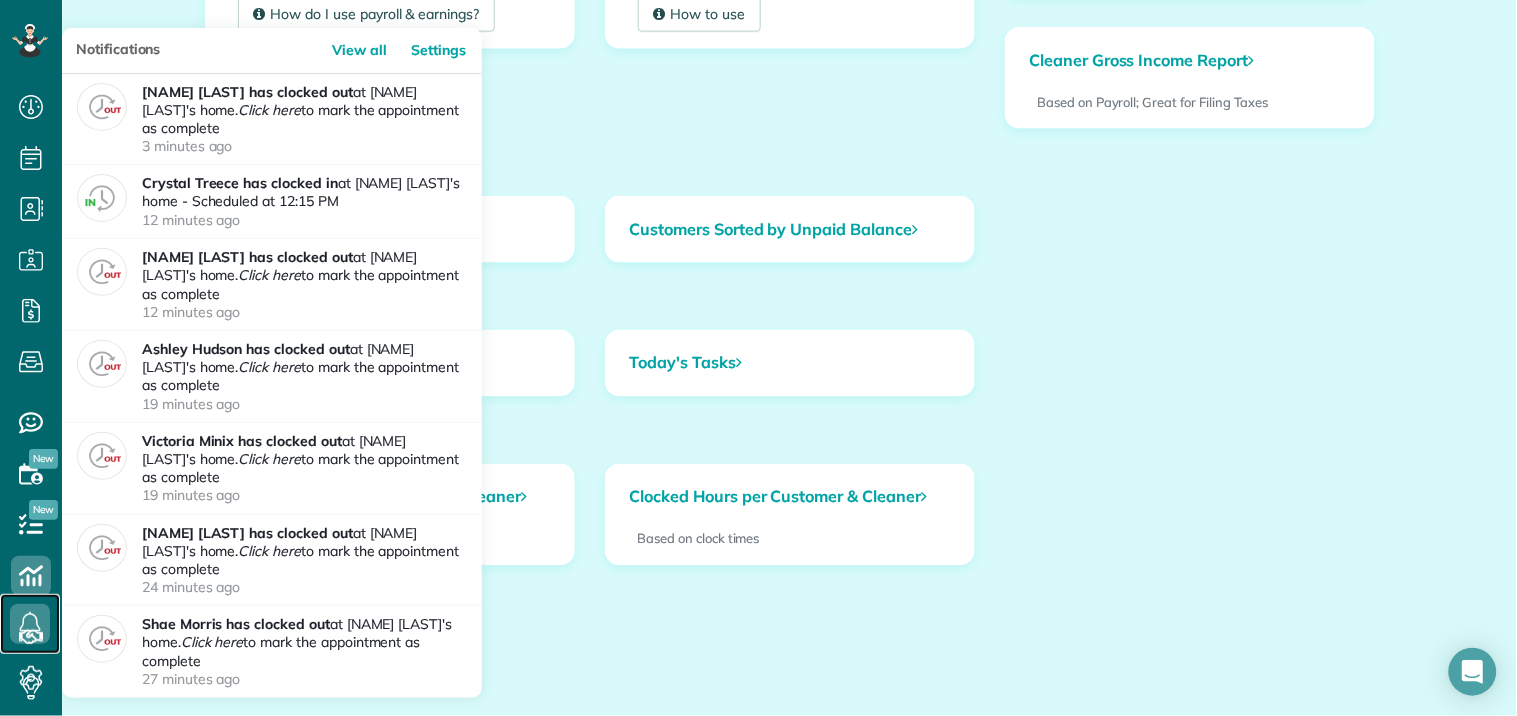 click 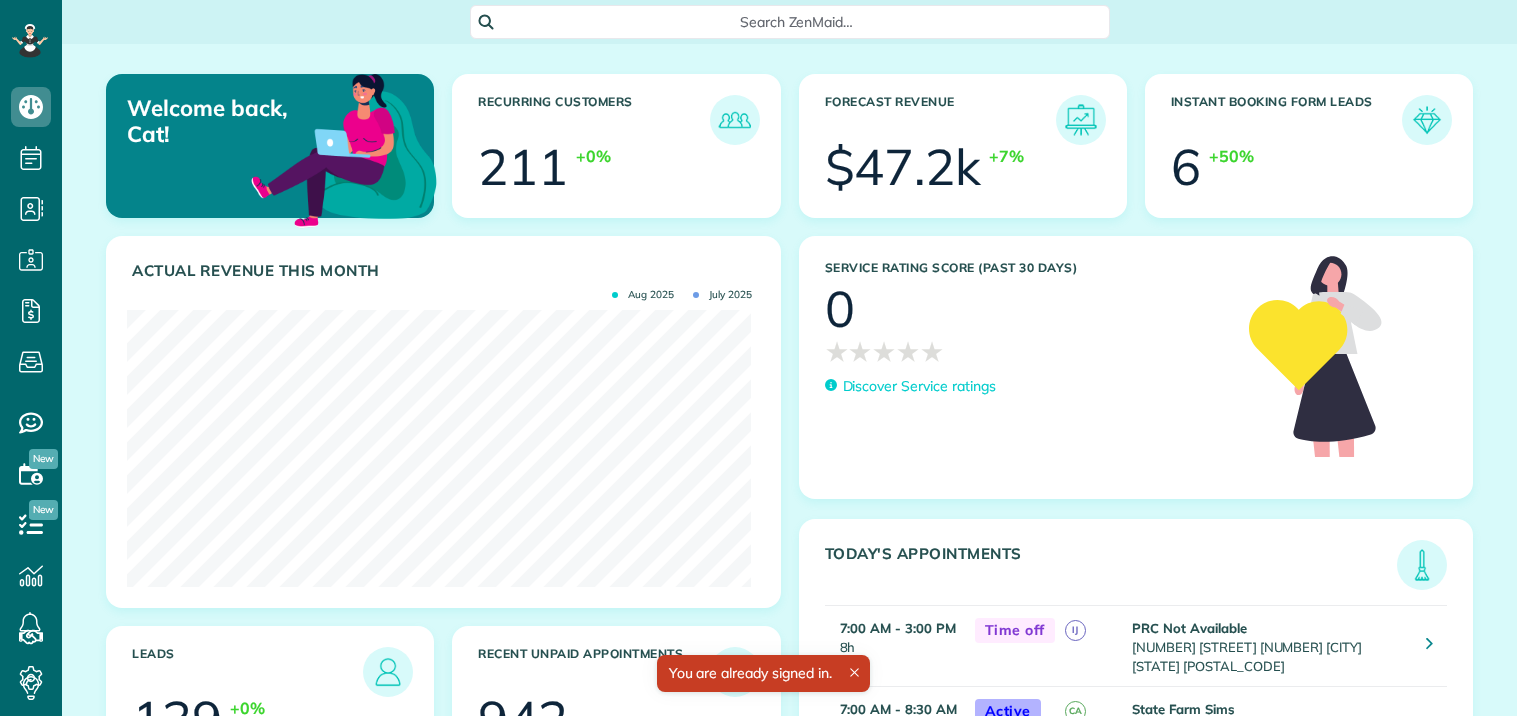 scroll, scrollTop: 0, scrollLeft: 0, axis: both 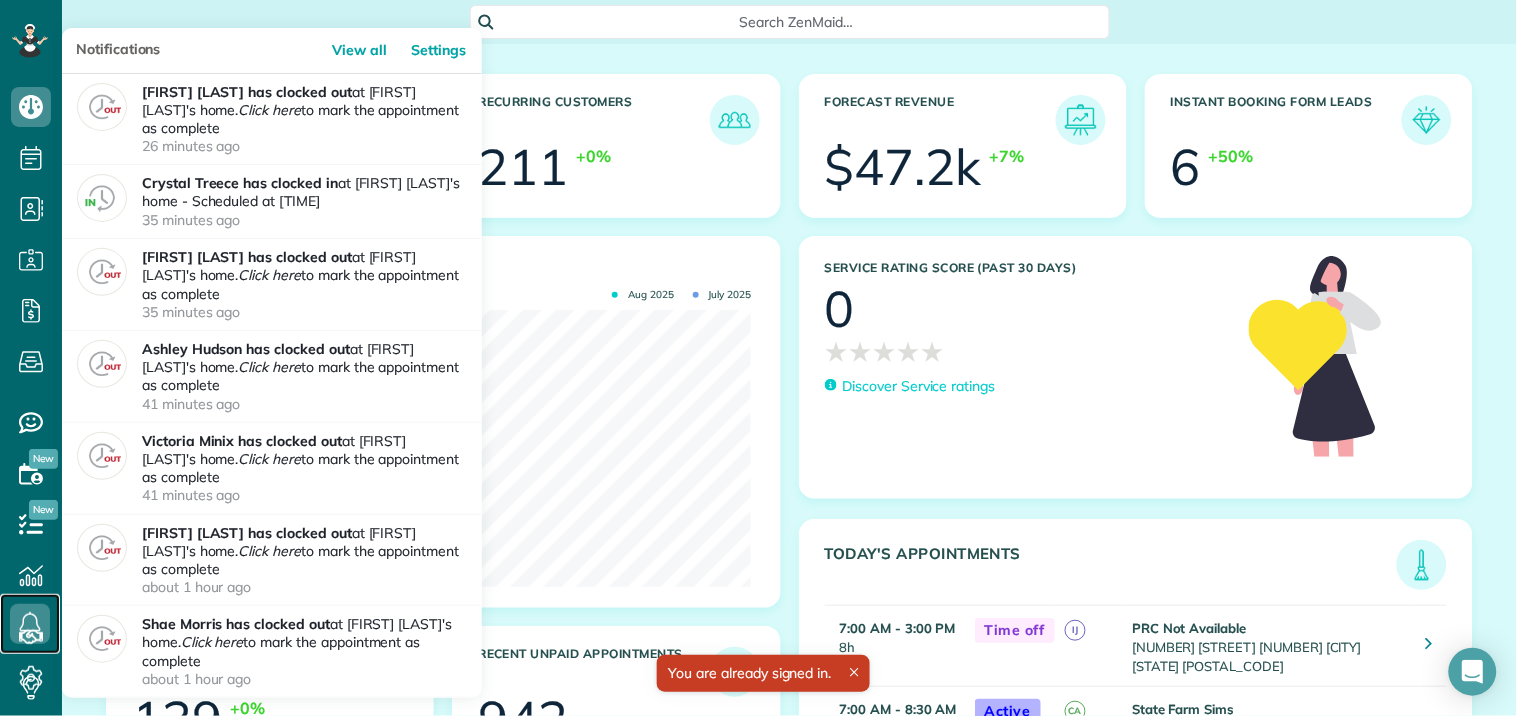 click 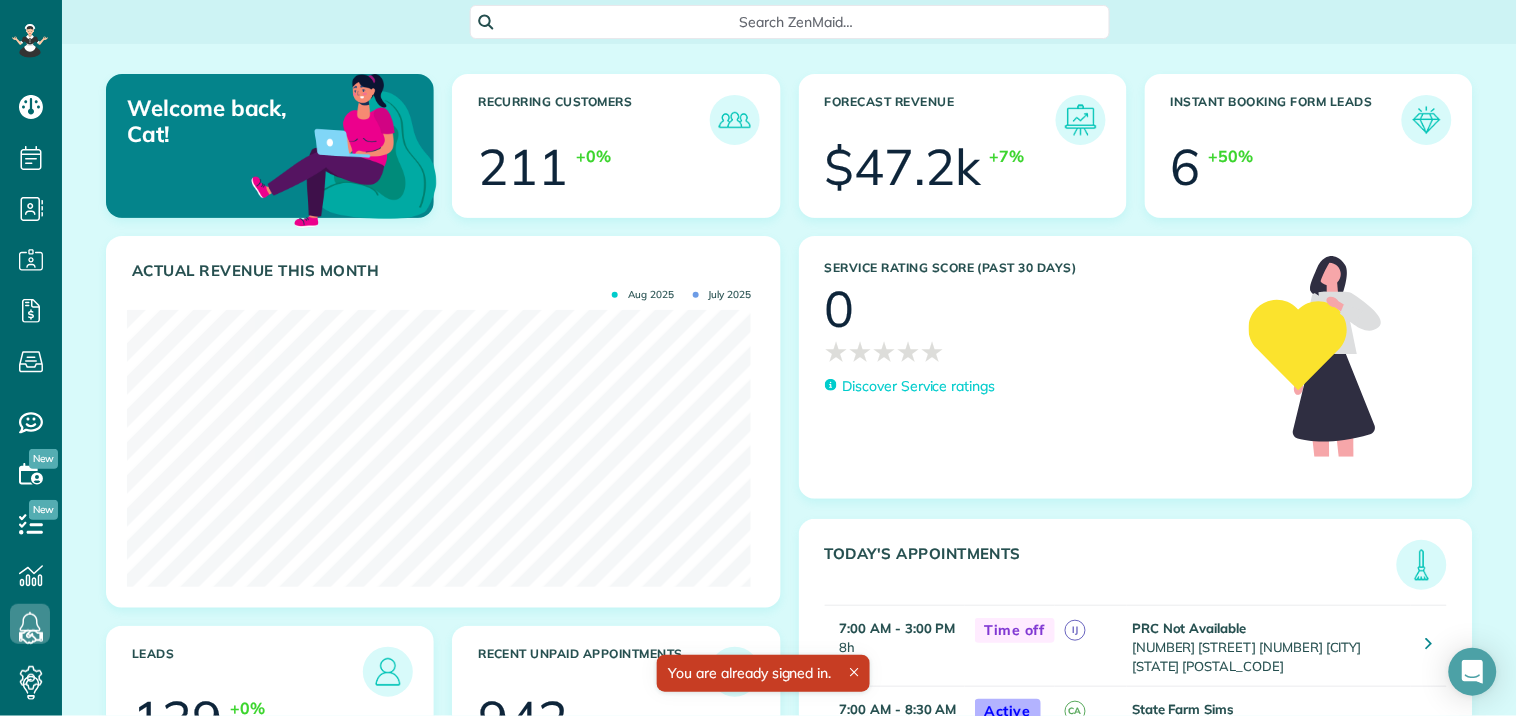 click on "Search ZenMaid…" at bounding box center [789, 22] 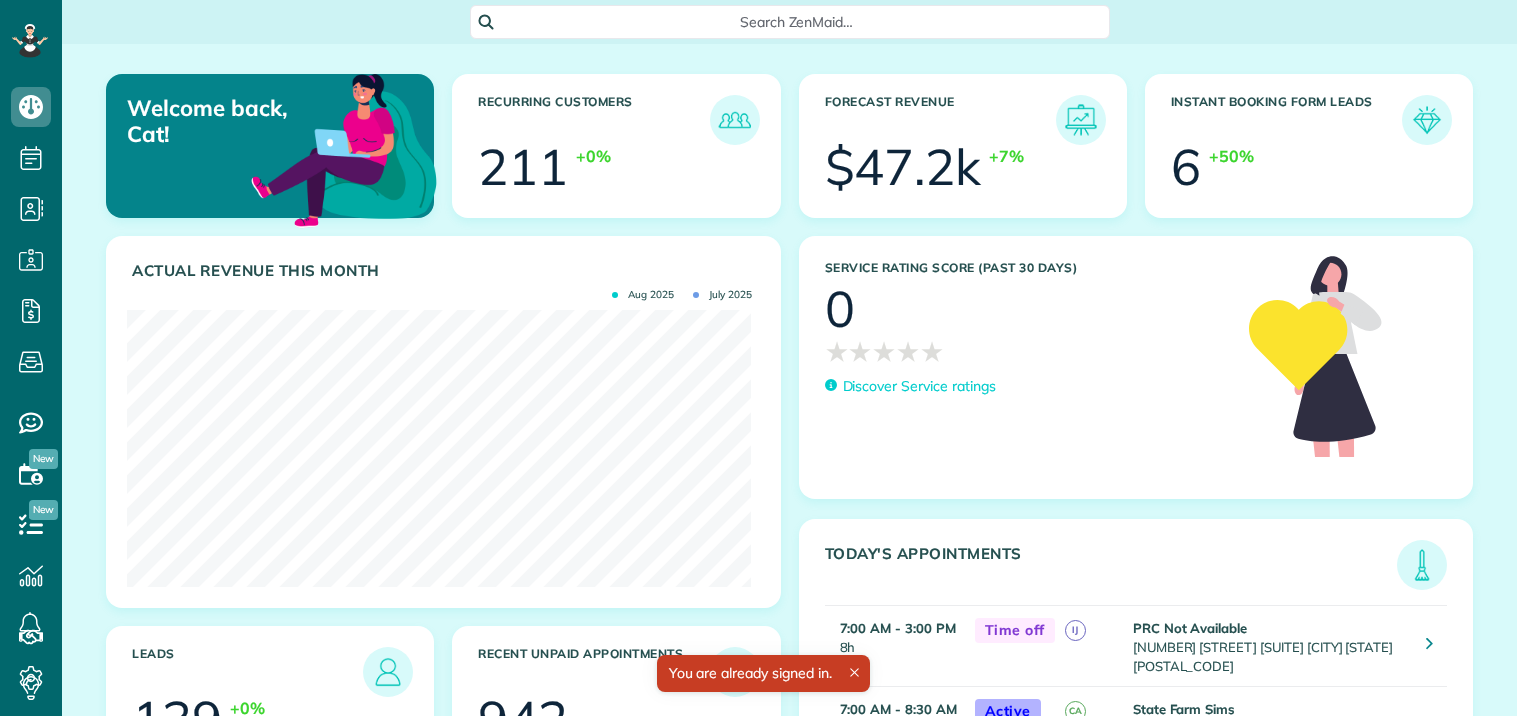 scroll, scrollTop: 0, scrollLeft: 0, axis: both 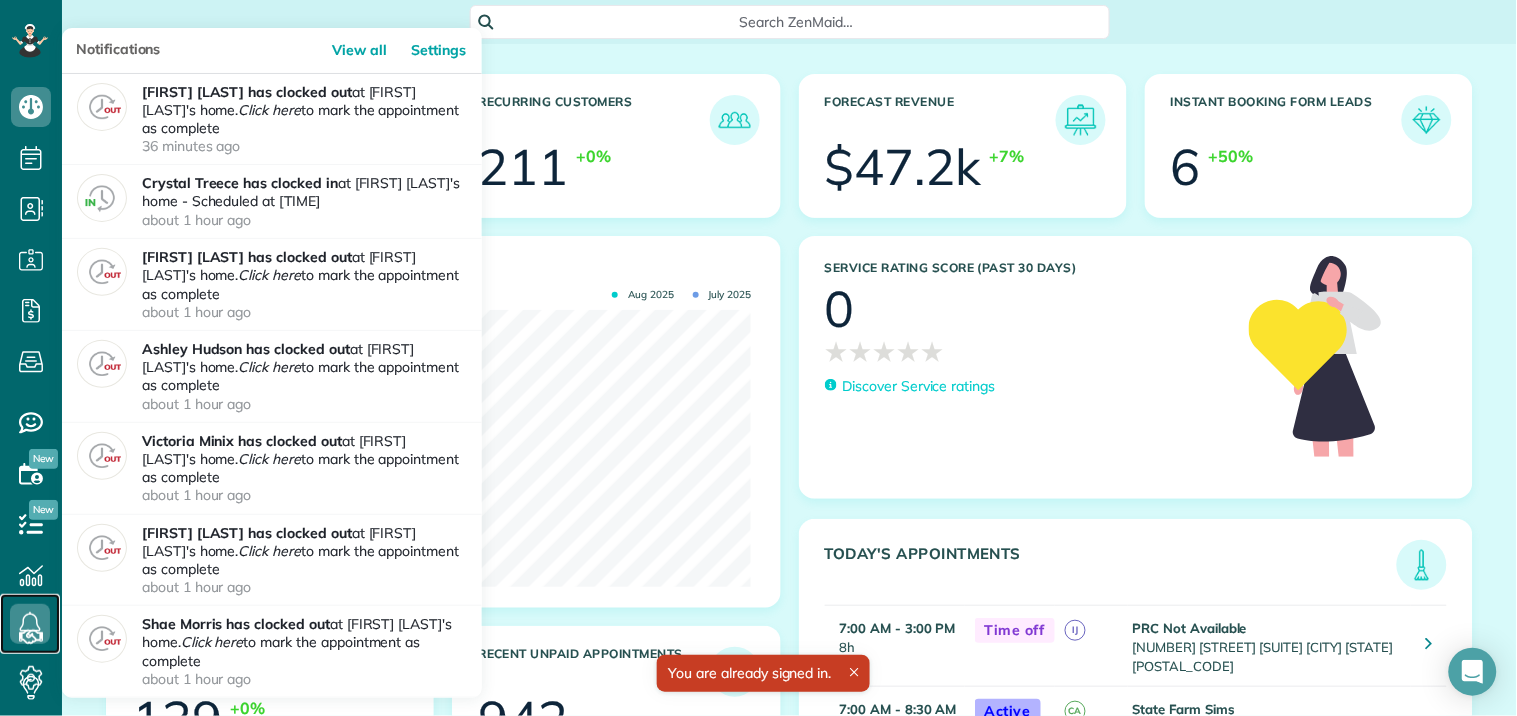 click 